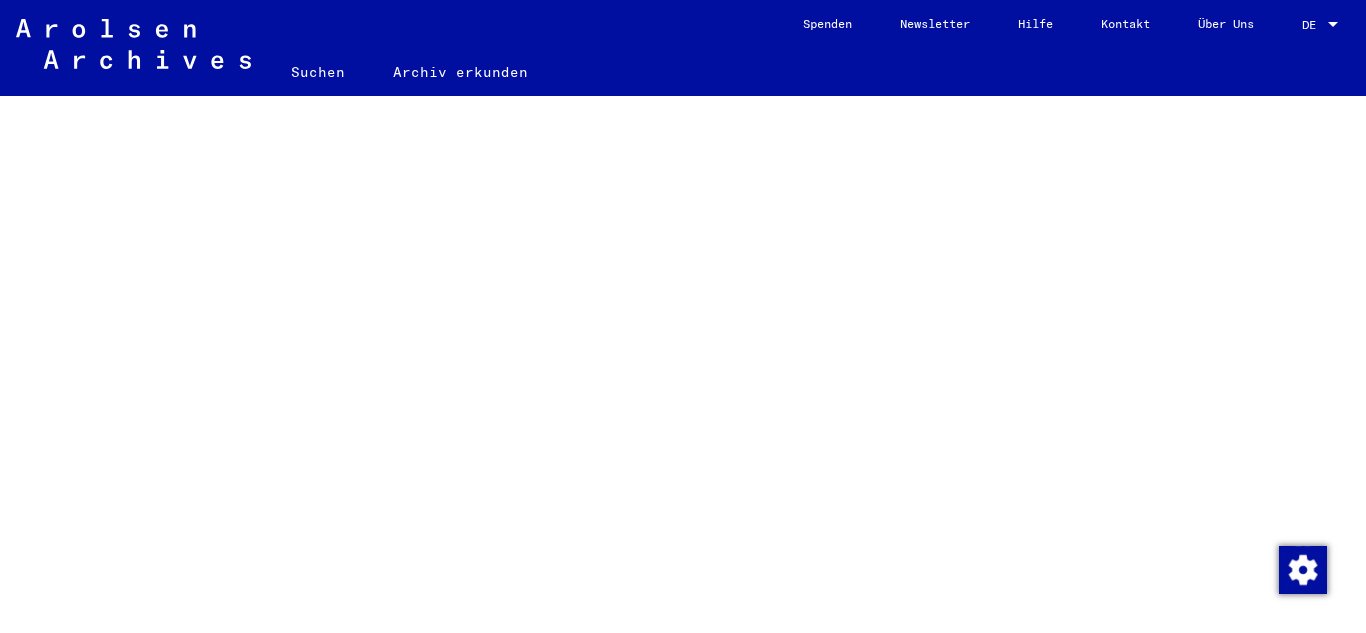 scroll, scrollTop: 0, scrollLeft: 0, axis: both 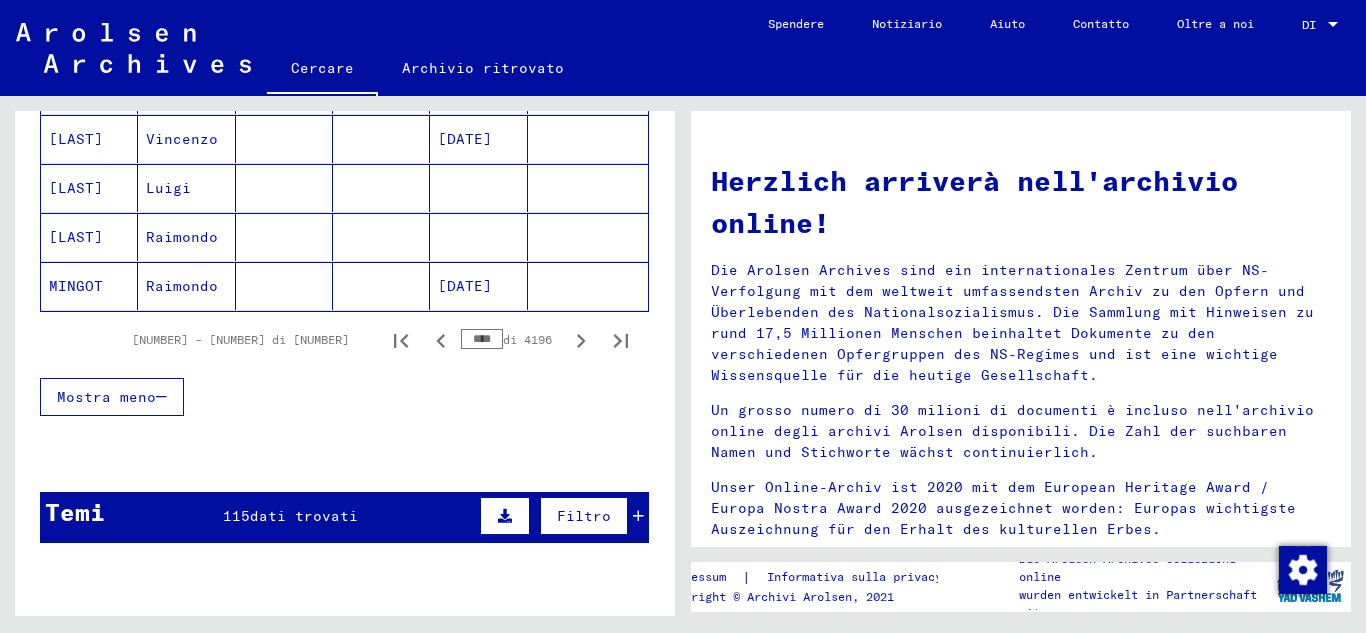 click on "****" at bounding box center [482, 339] 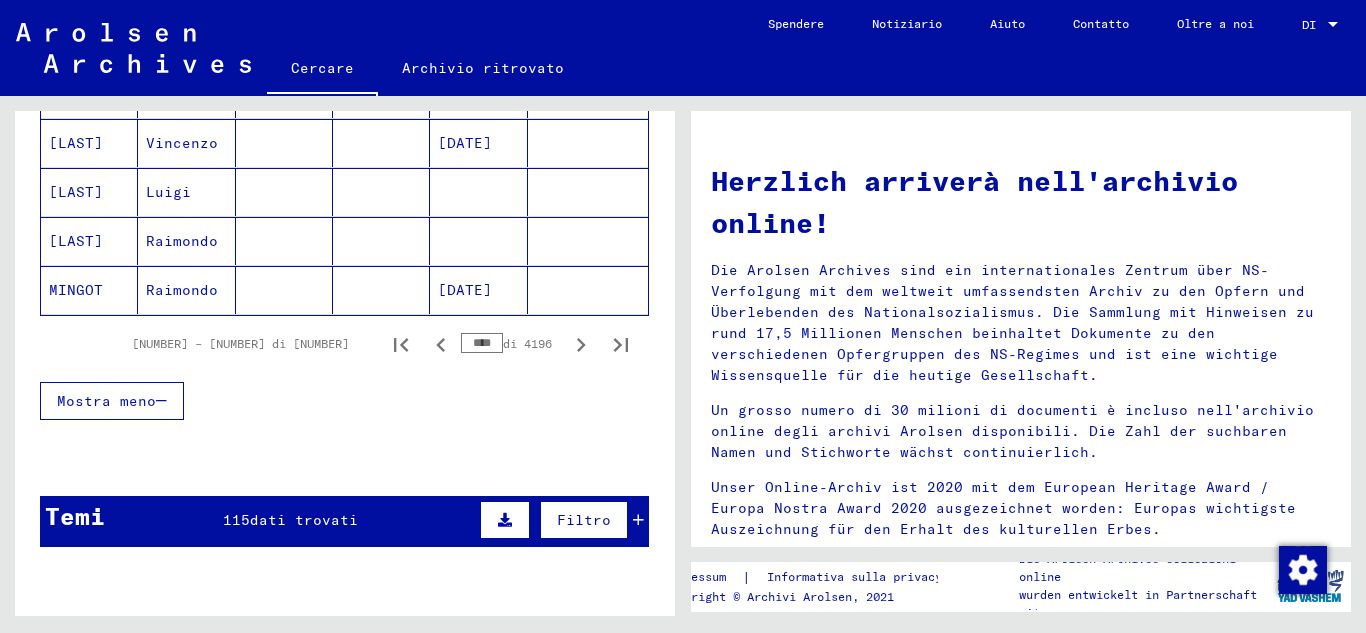 scroll, scrollTop: 1323, scrollLeft: 0, axis: vertical 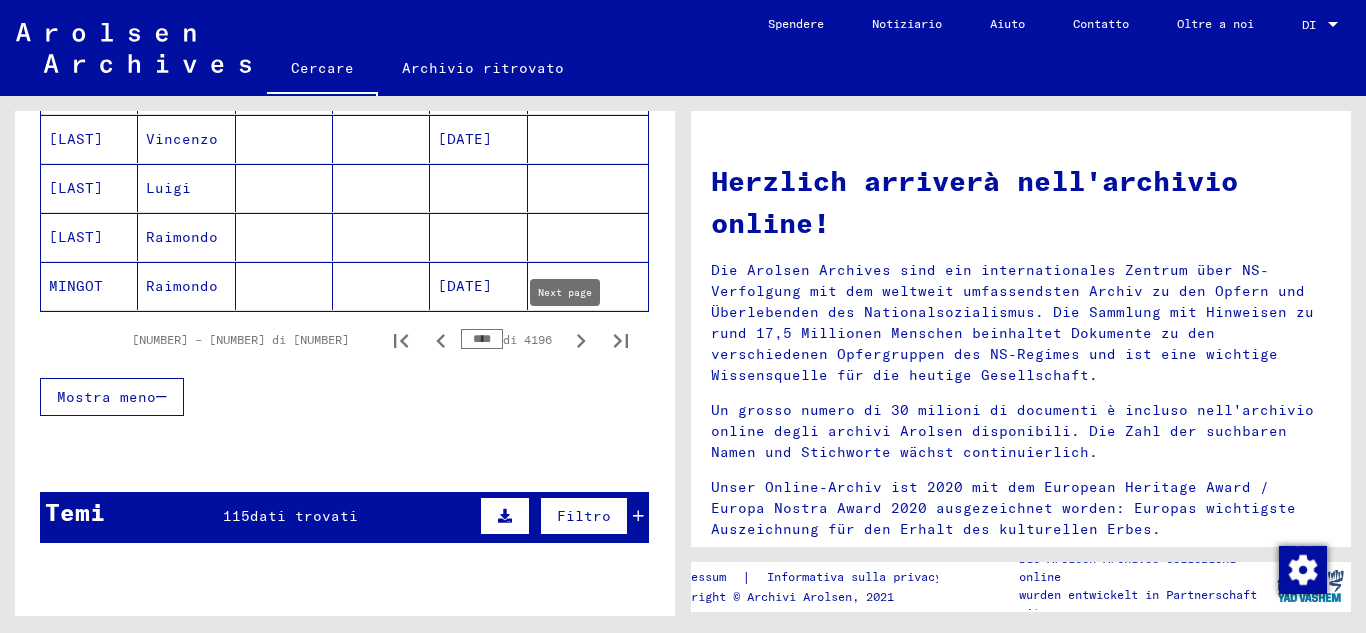 click 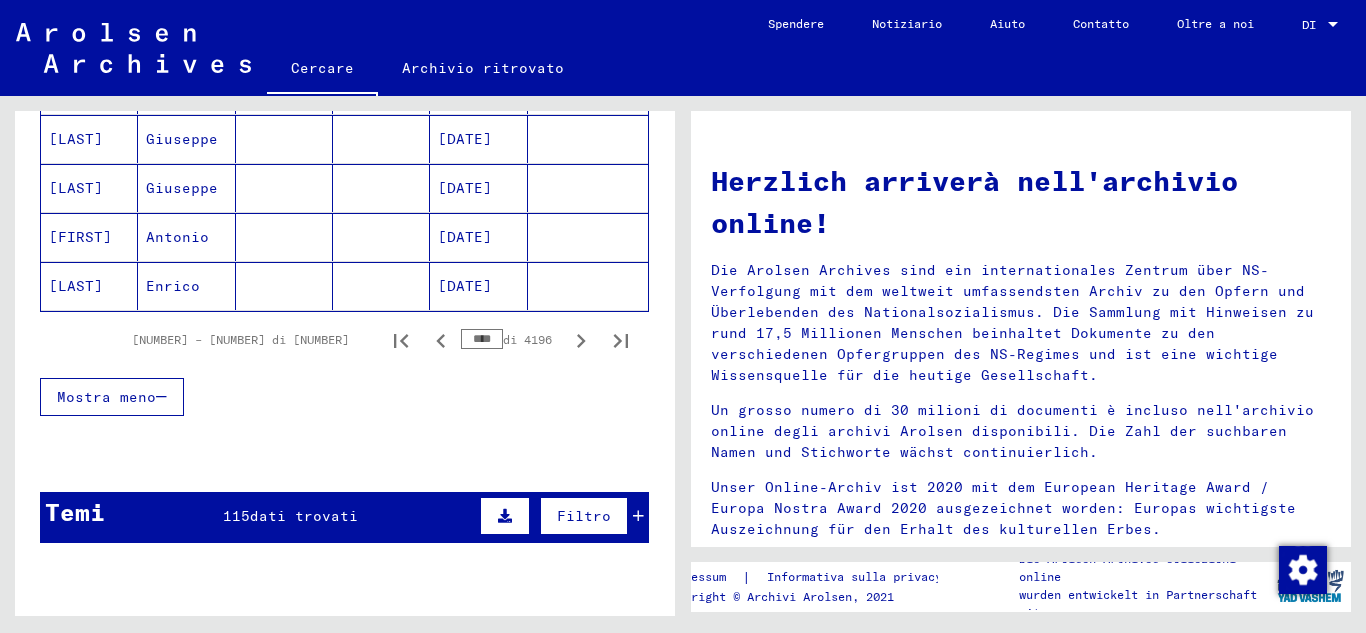 scroll, scrollTop: 1086, scrollLeft: 0, axis: vertical 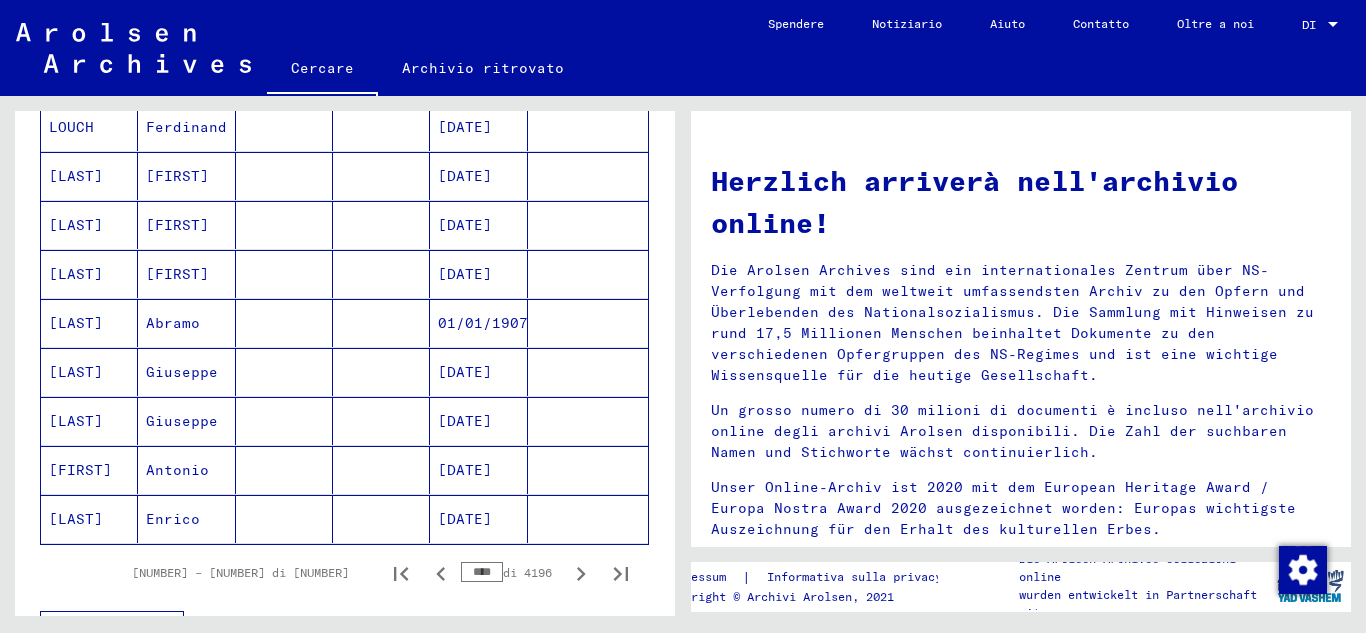 click on "****" at bounding box center (482, 572) 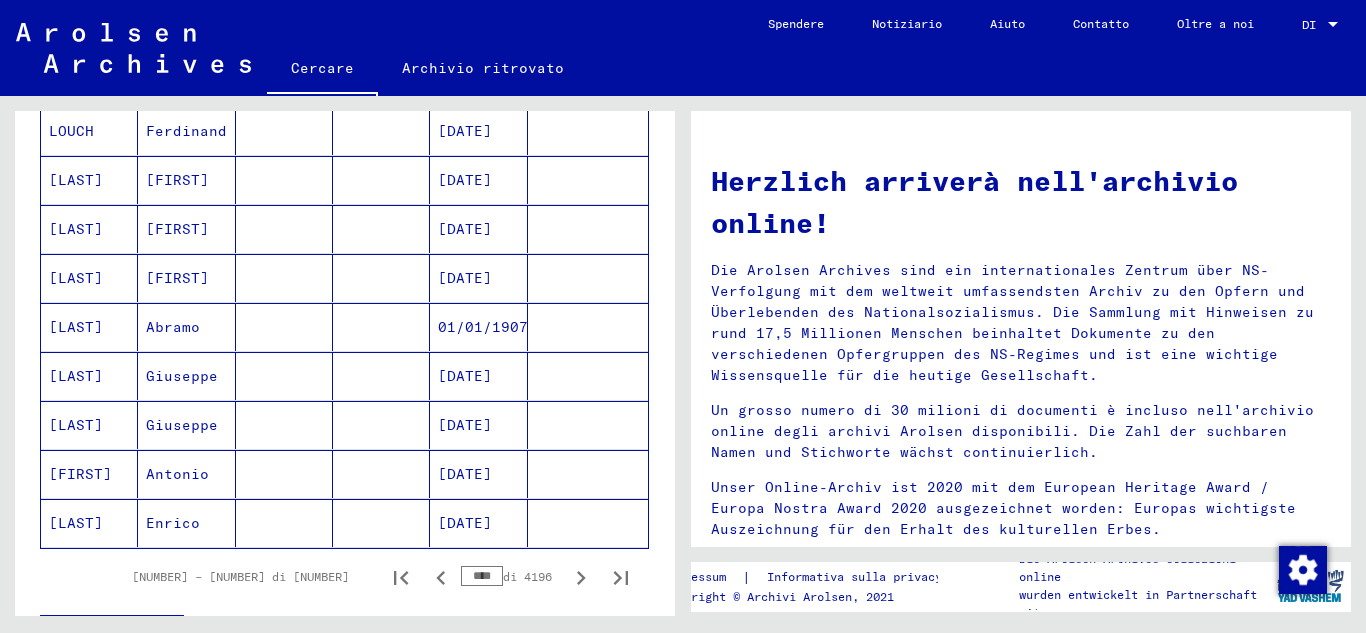 scroll, scrollTop: 1090, scrollLeft: 0, axis: vertical 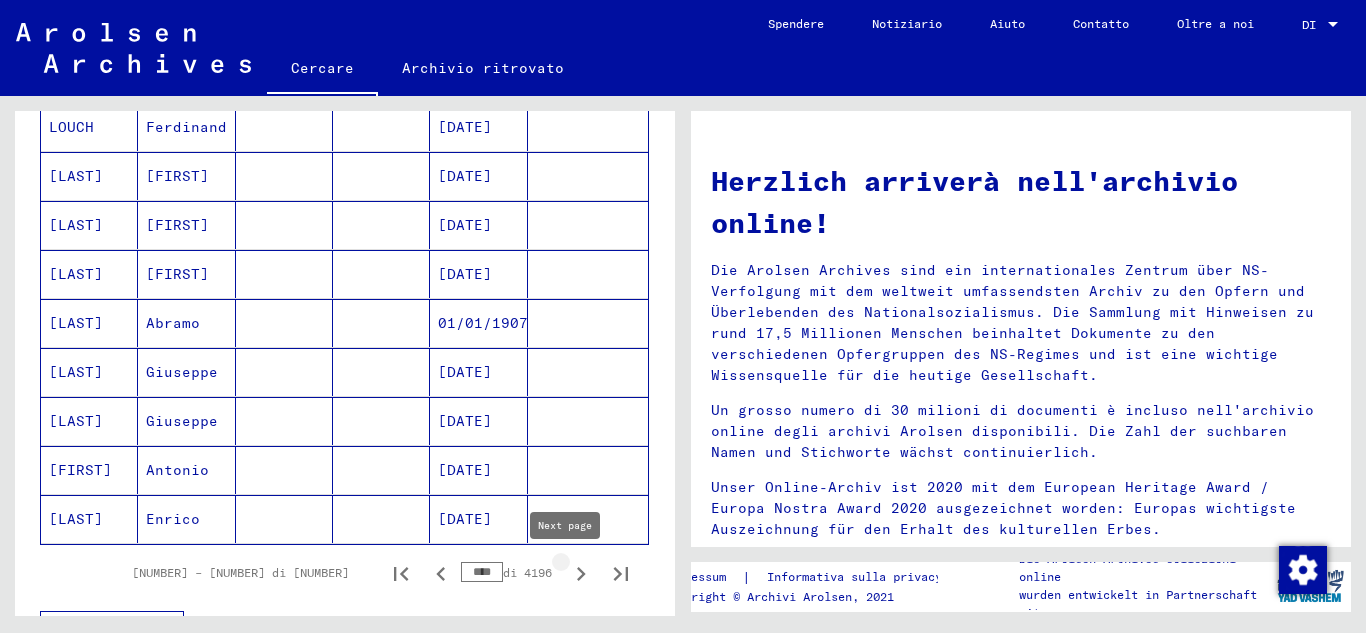 click 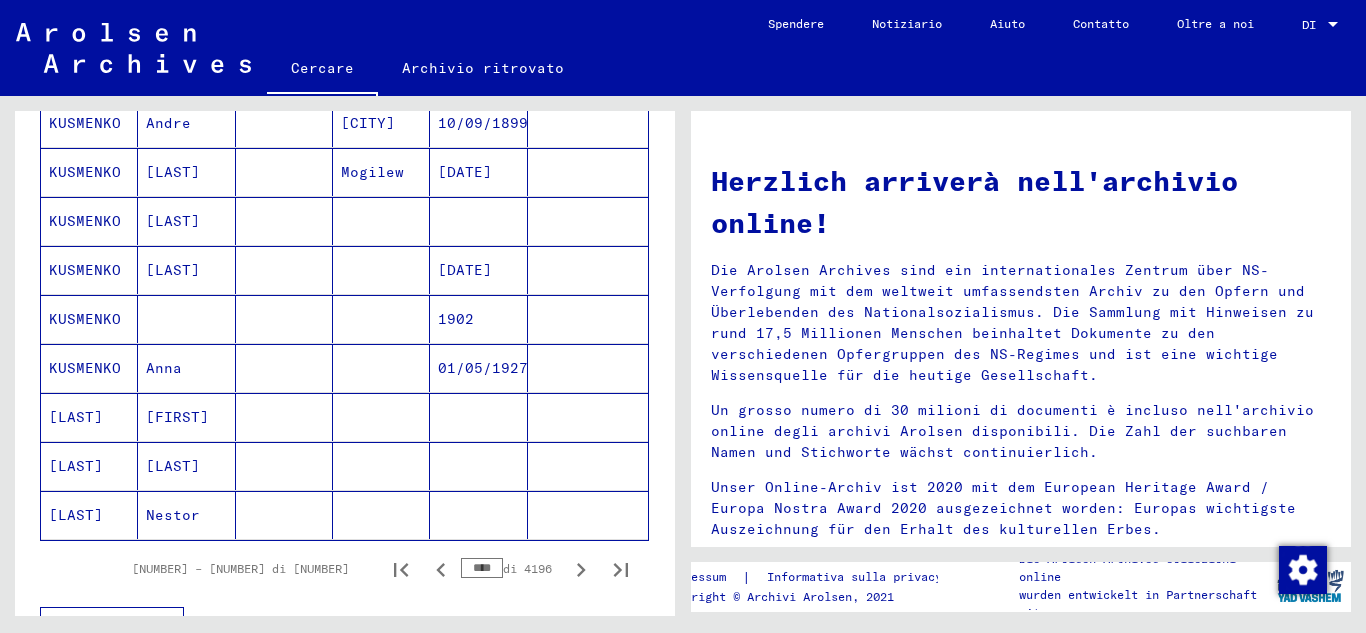 scroll, scrollTop: 1086, scrollLeft: 0, axis: vertical 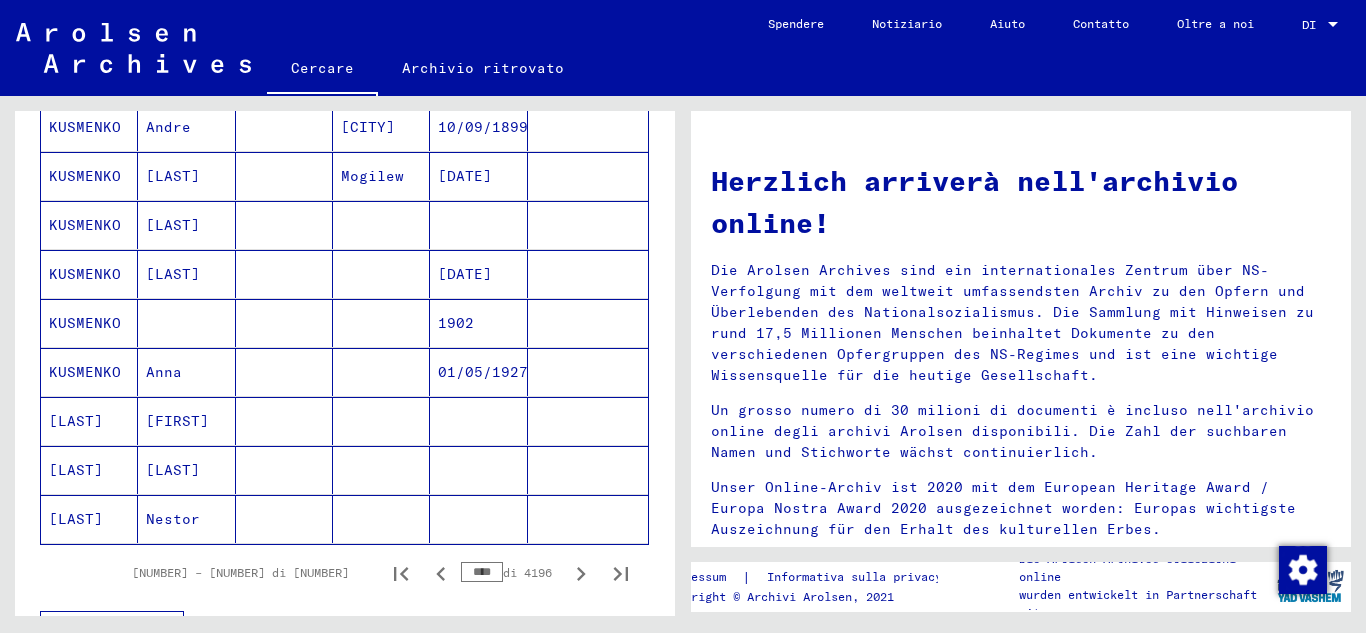 click on "****" at bounding box center [482, 572] 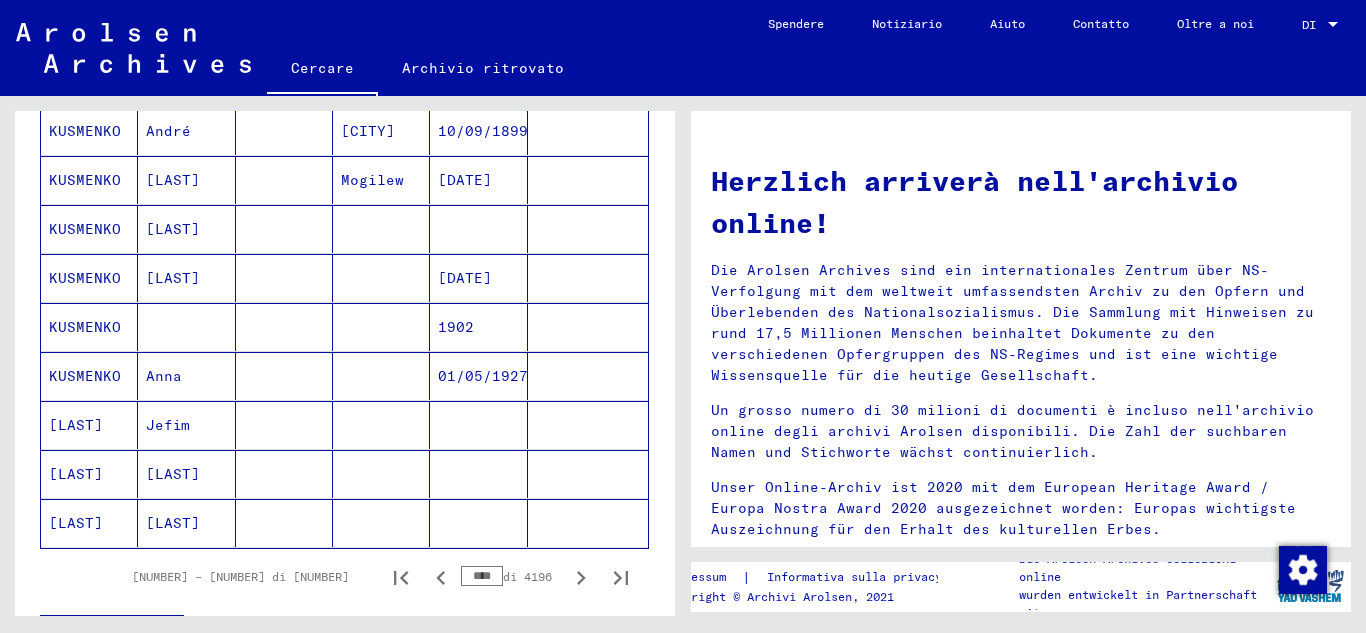 scroll, scrollTop: 1090, scrollLeft: 0, axis: vertical 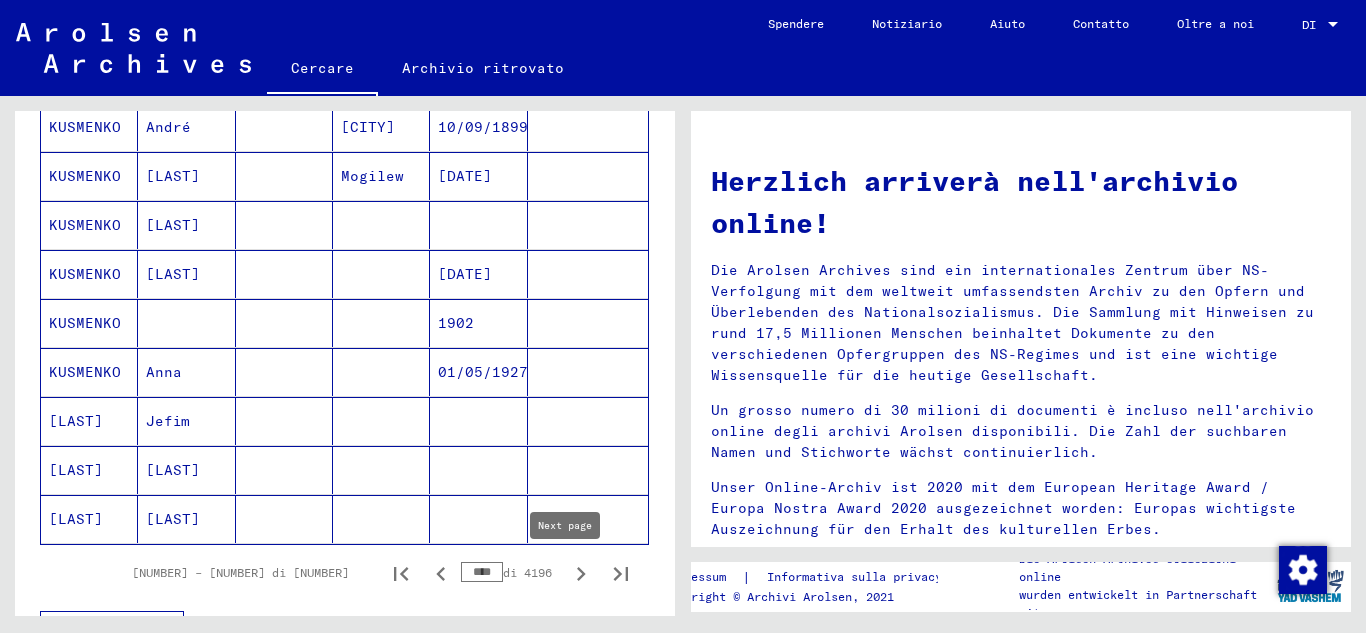 click 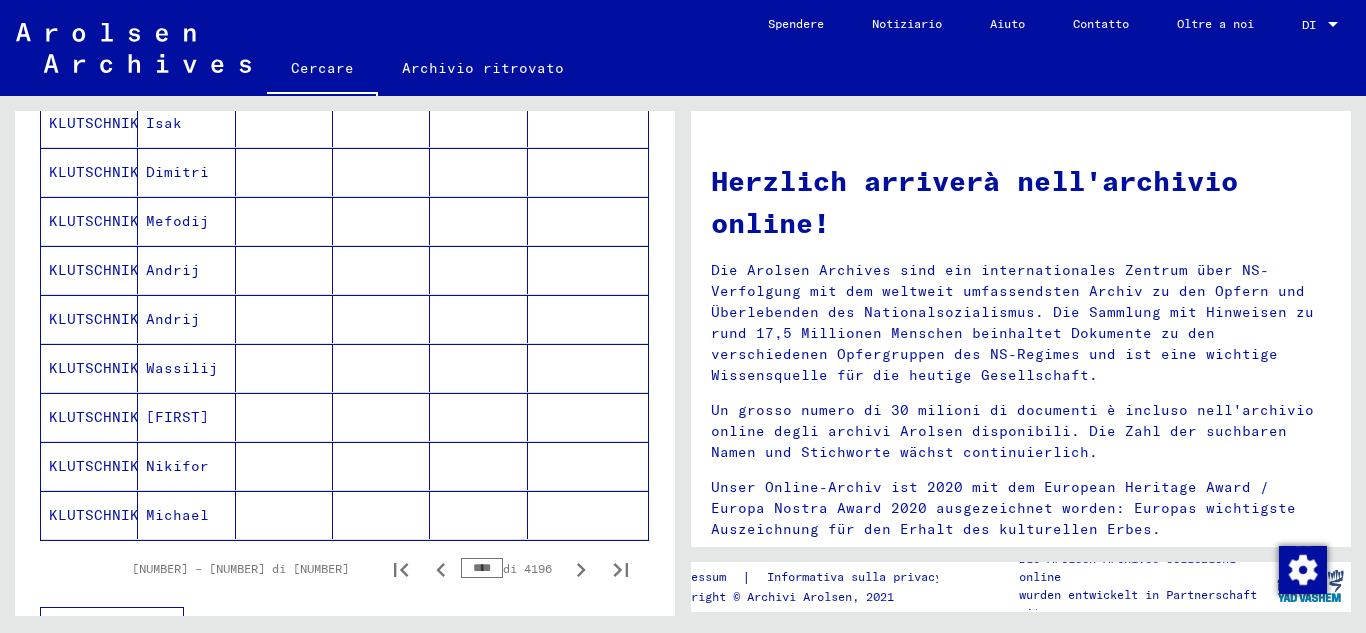 scroll, scrollTop: 1086, scrollLeft: 0, axis: vertical 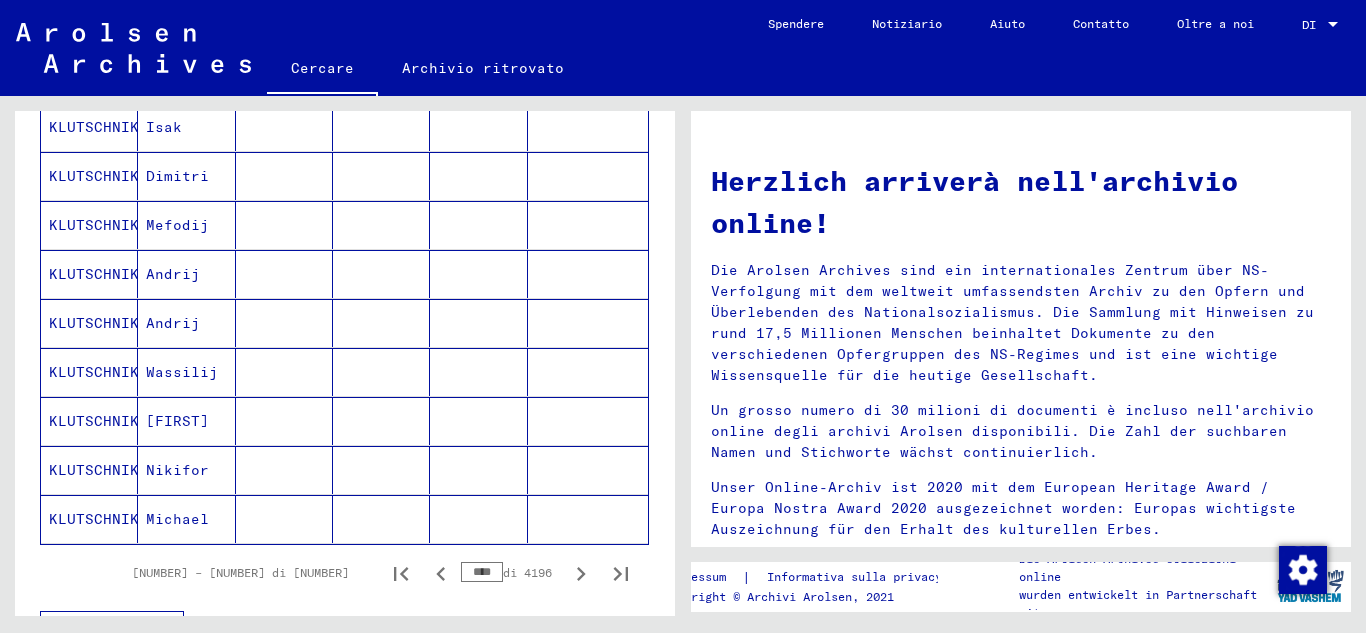 click on "****" at bounding box center (482, 572) 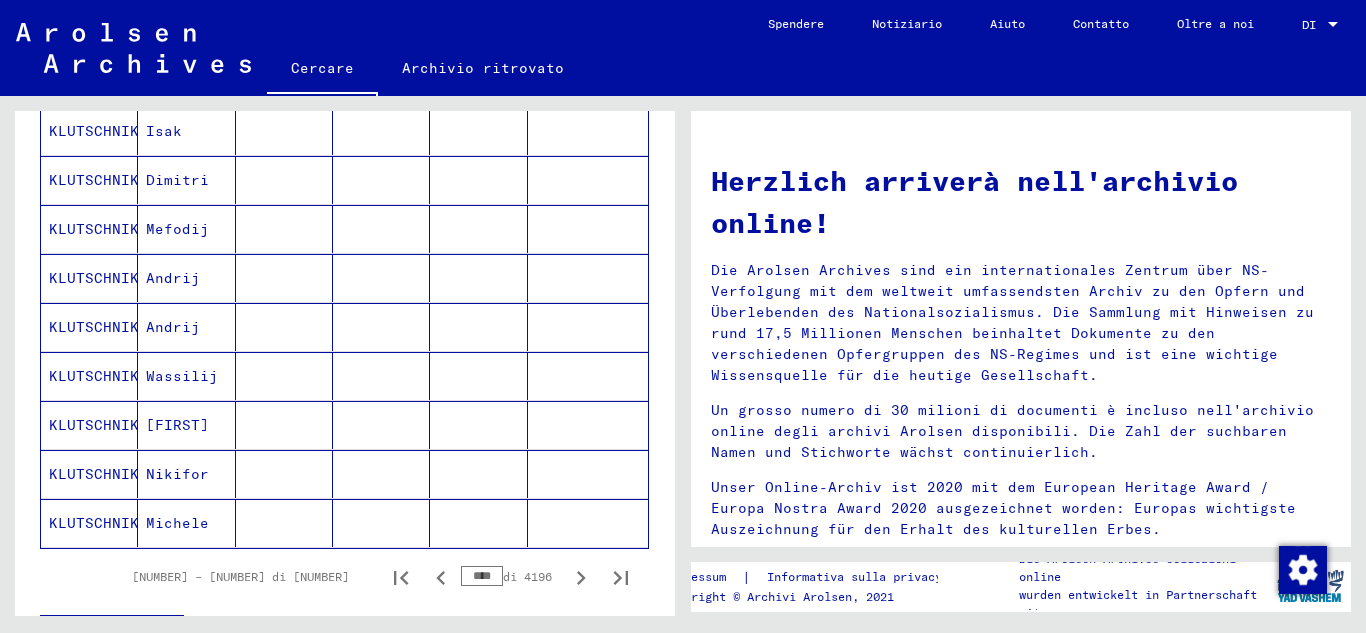 scroll, scrollTop: 1090, scrollLeft: 0, axis: vertical 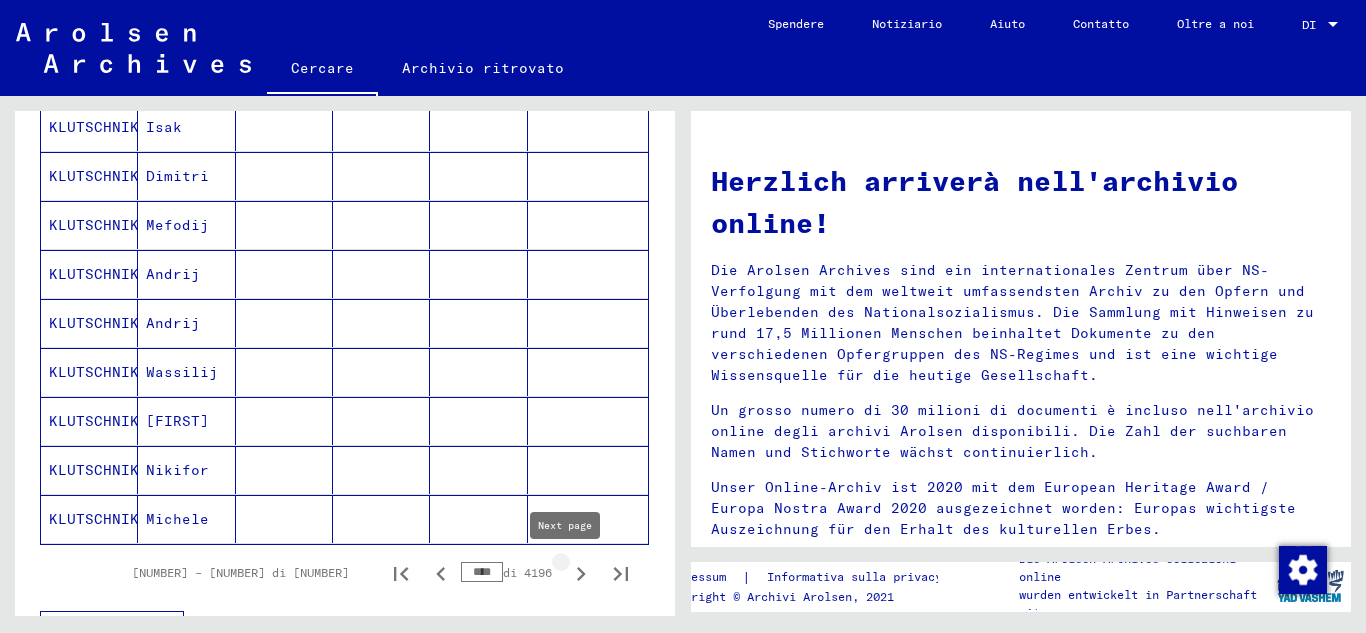 click 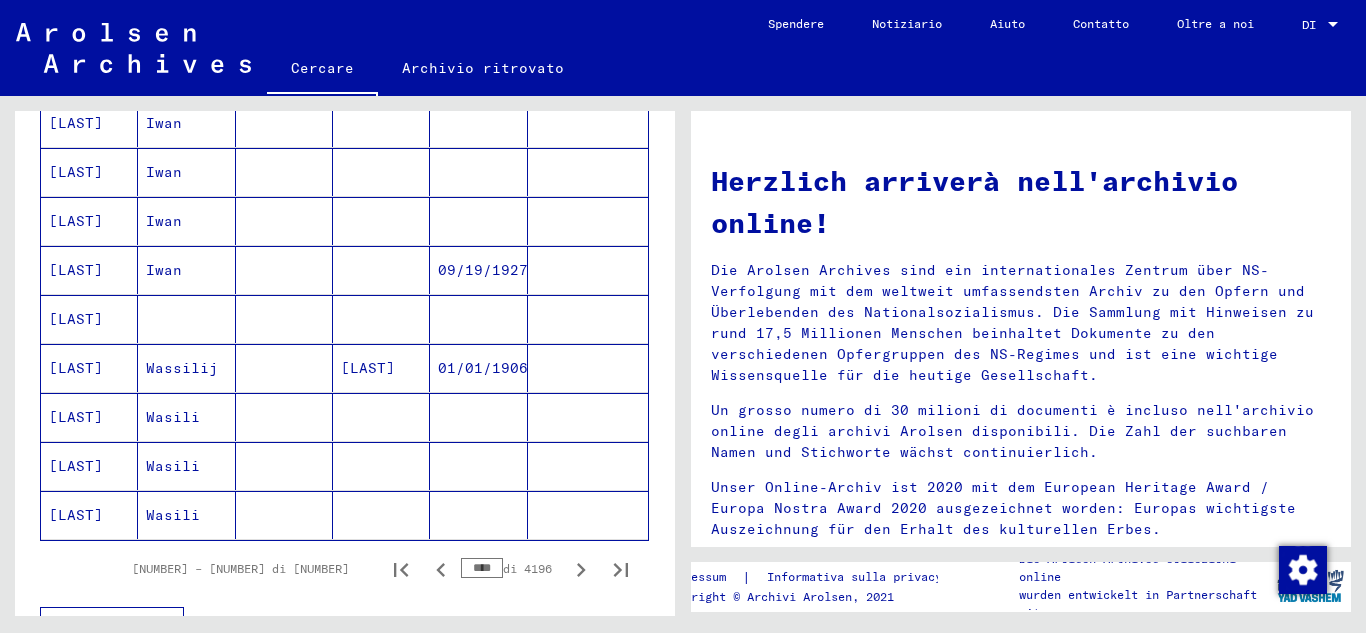 scroll, scrollTop: 1086, scrollLeft: 0, axis: vertical 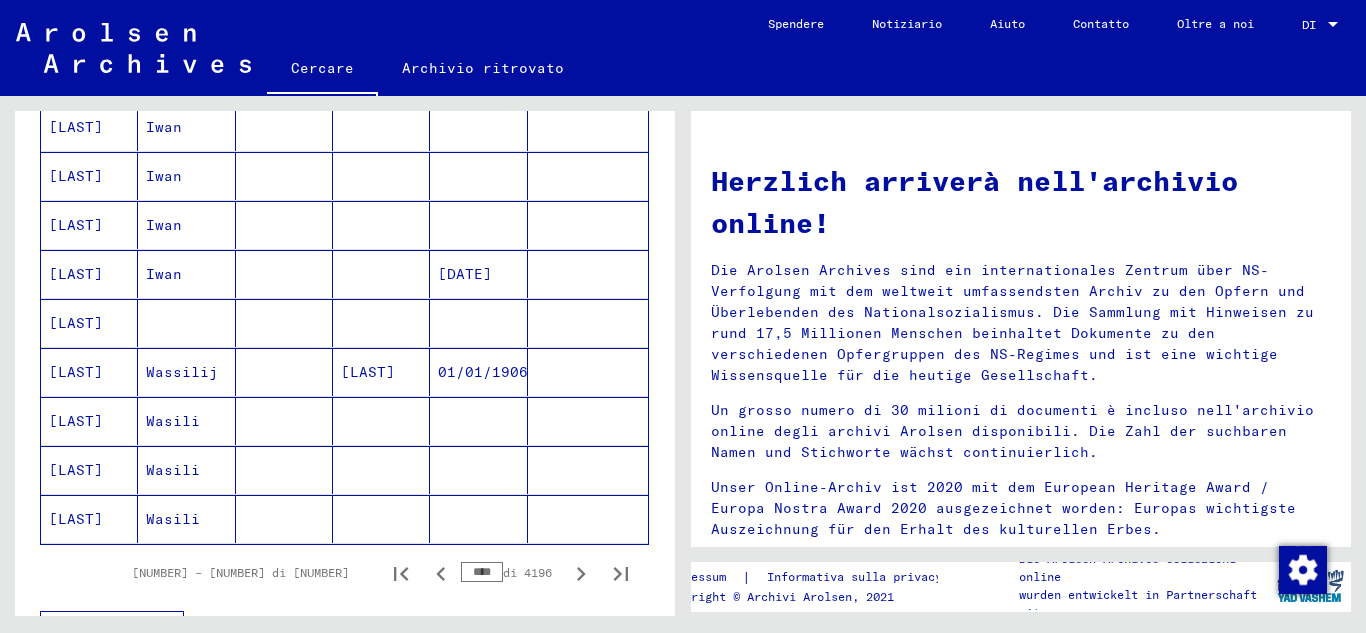 click on "****" at bounding box center (482, 572) 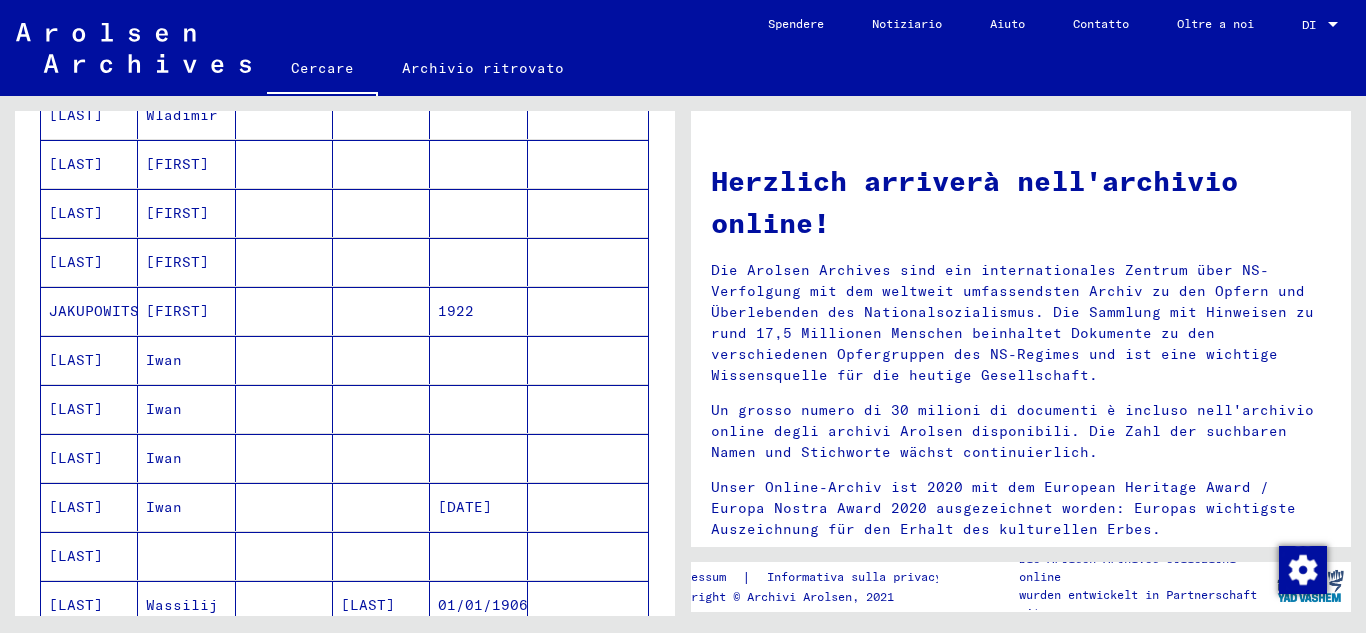 scroll, scrollTop: 1086, scrollLeft: 0, axis: vertical 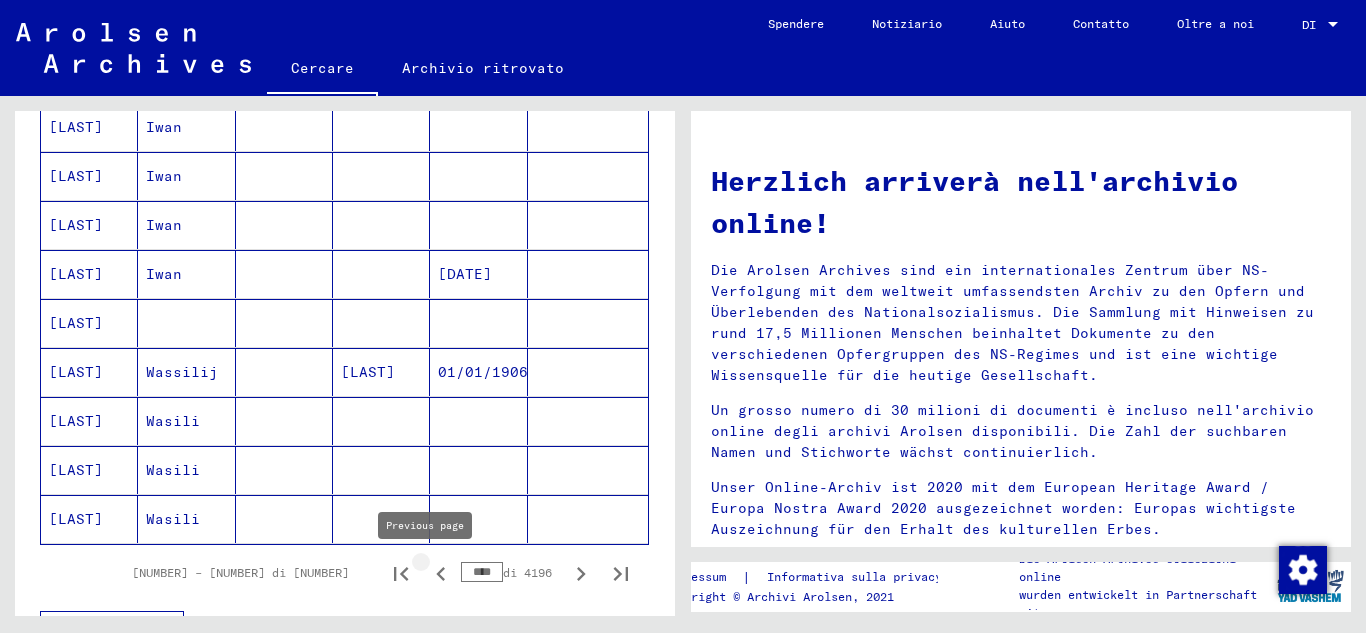 click 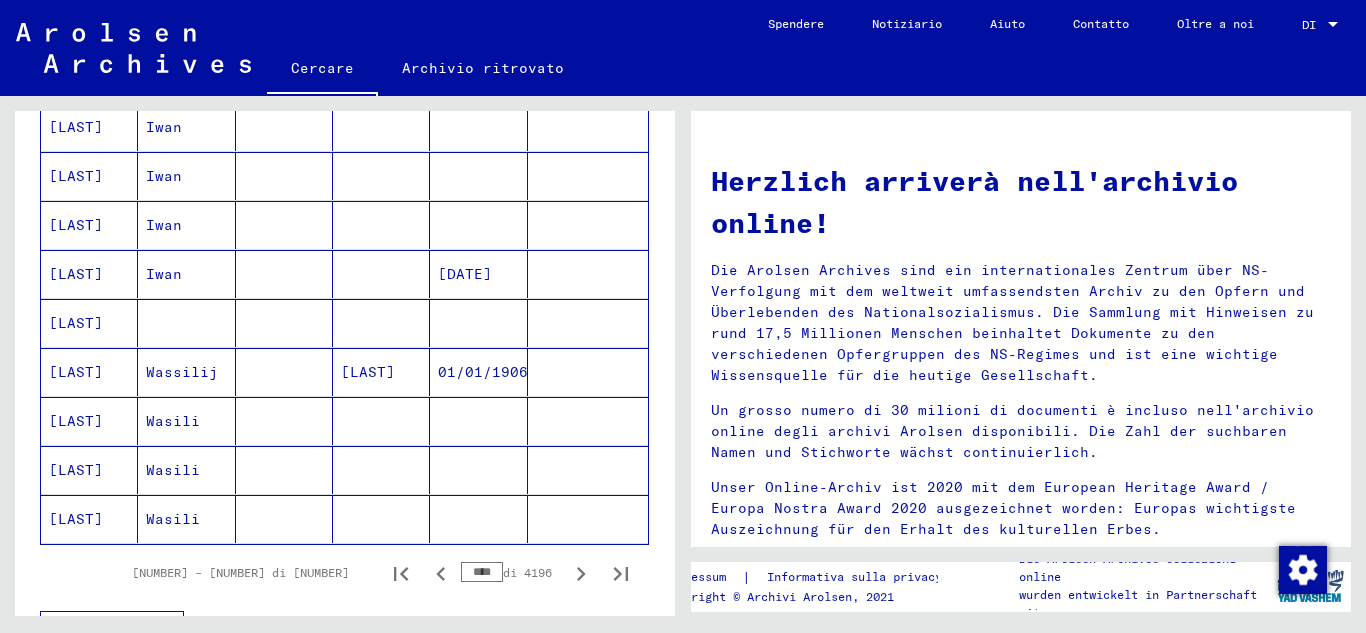 click 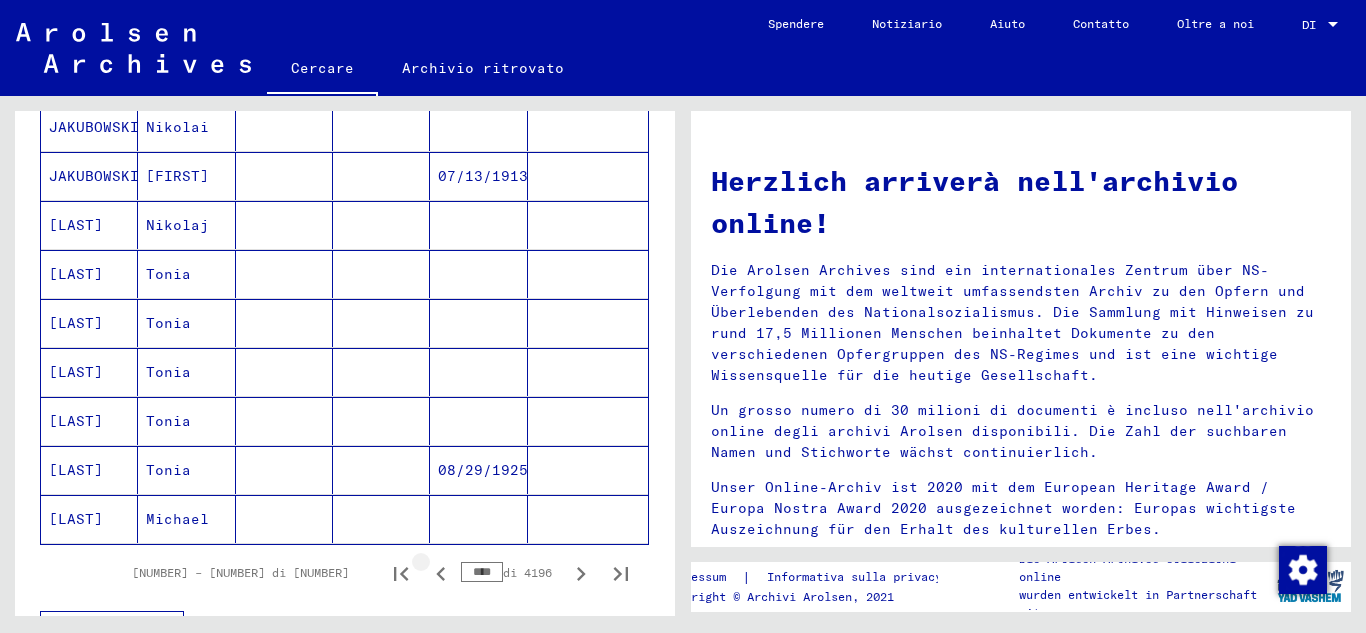 click 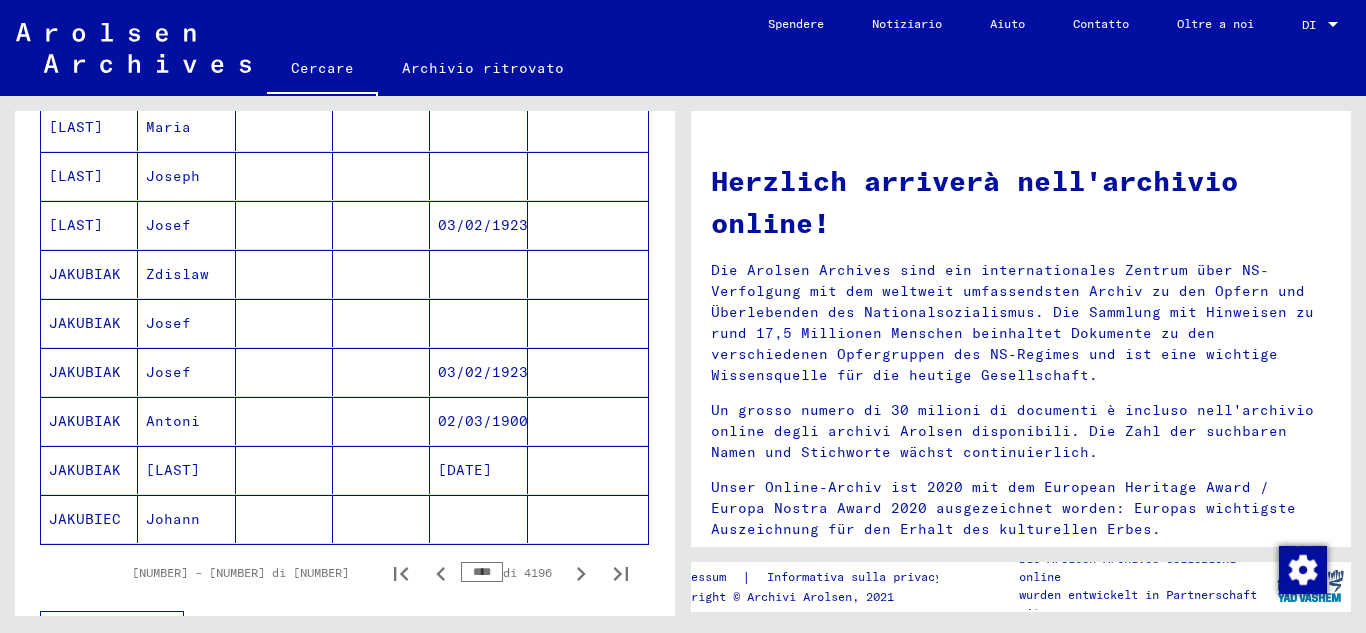 click 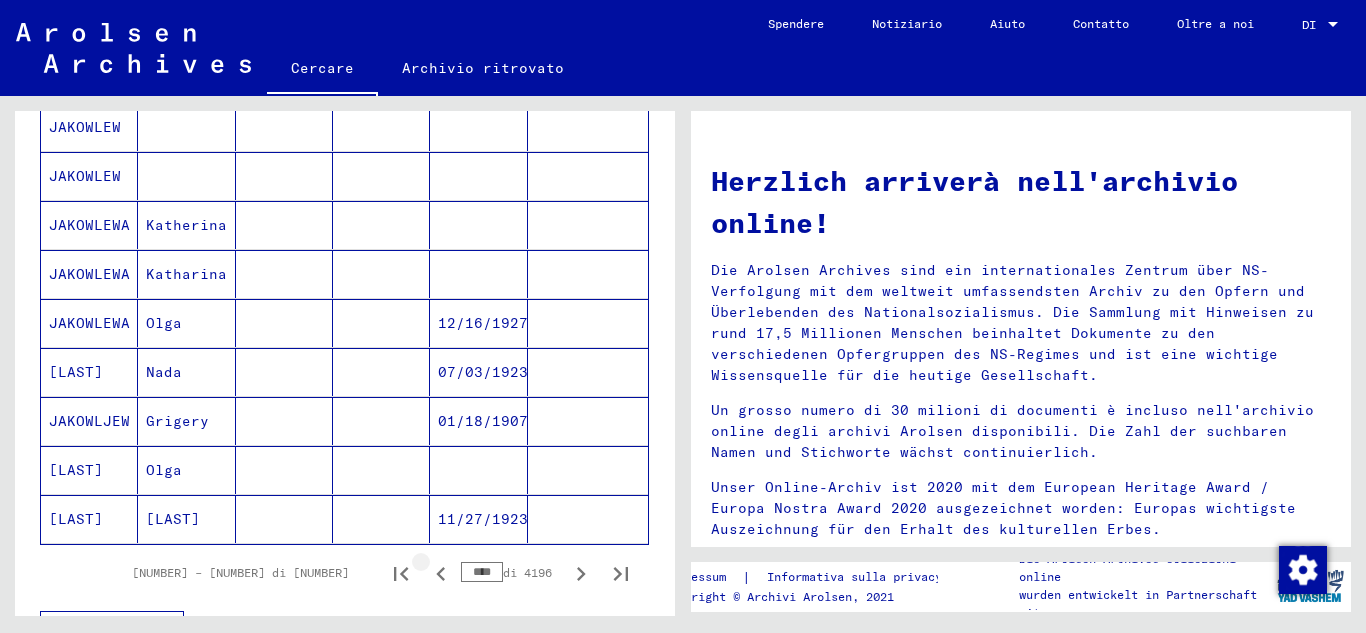 click 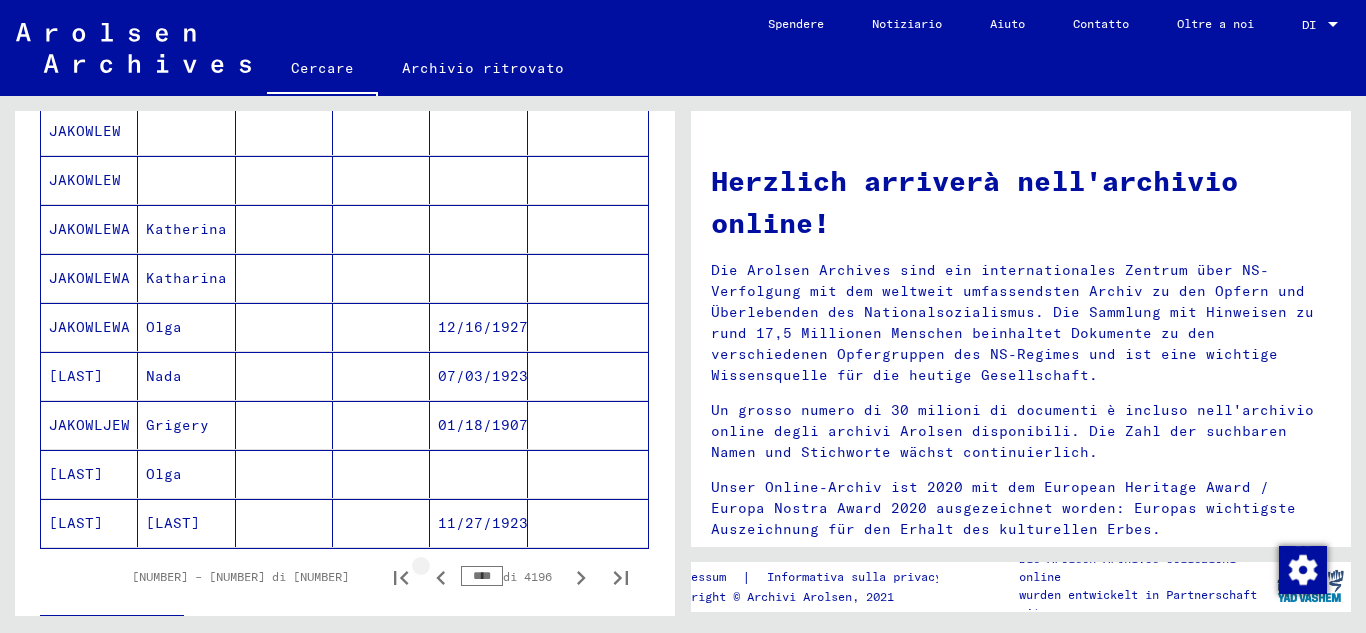 scroll, scrollTop: 1090, scrollLeft: 0, axis: vertical 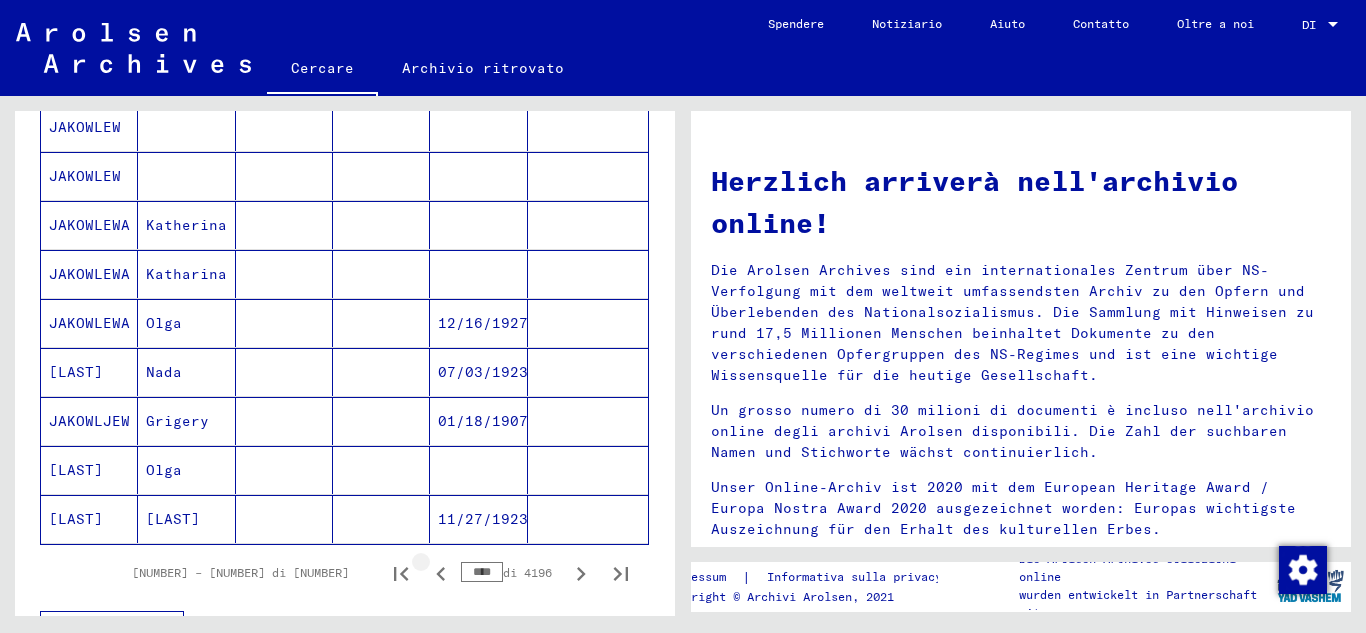 click 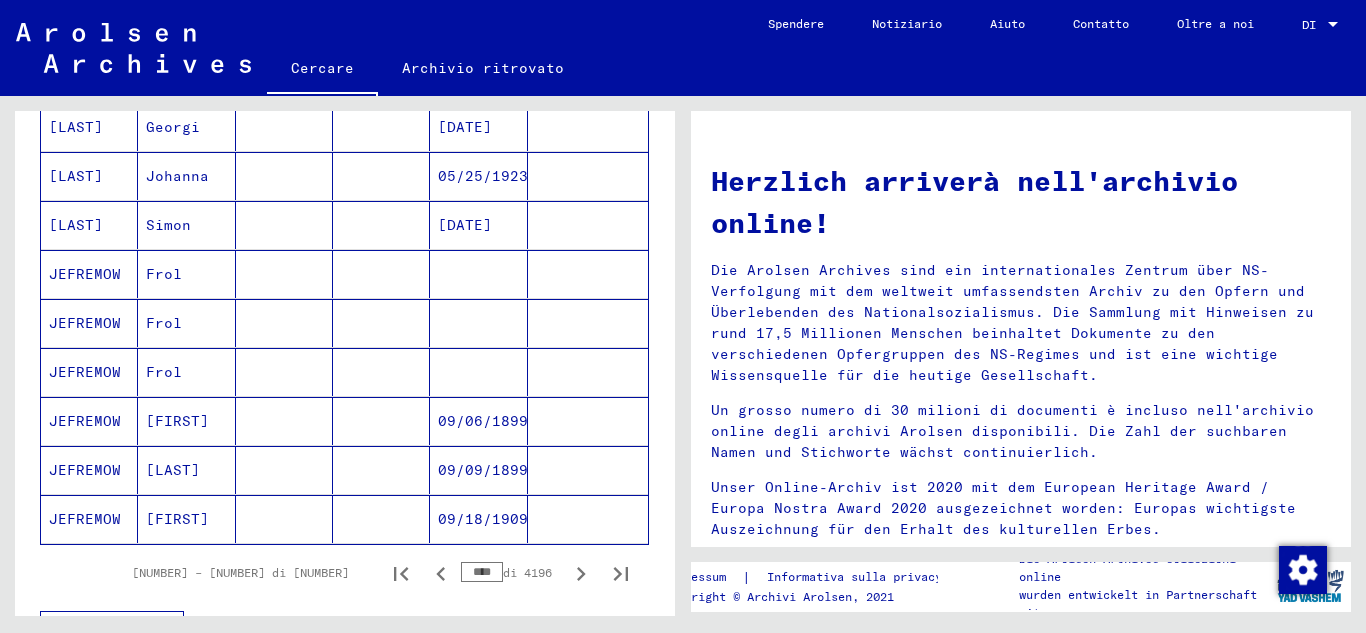 click 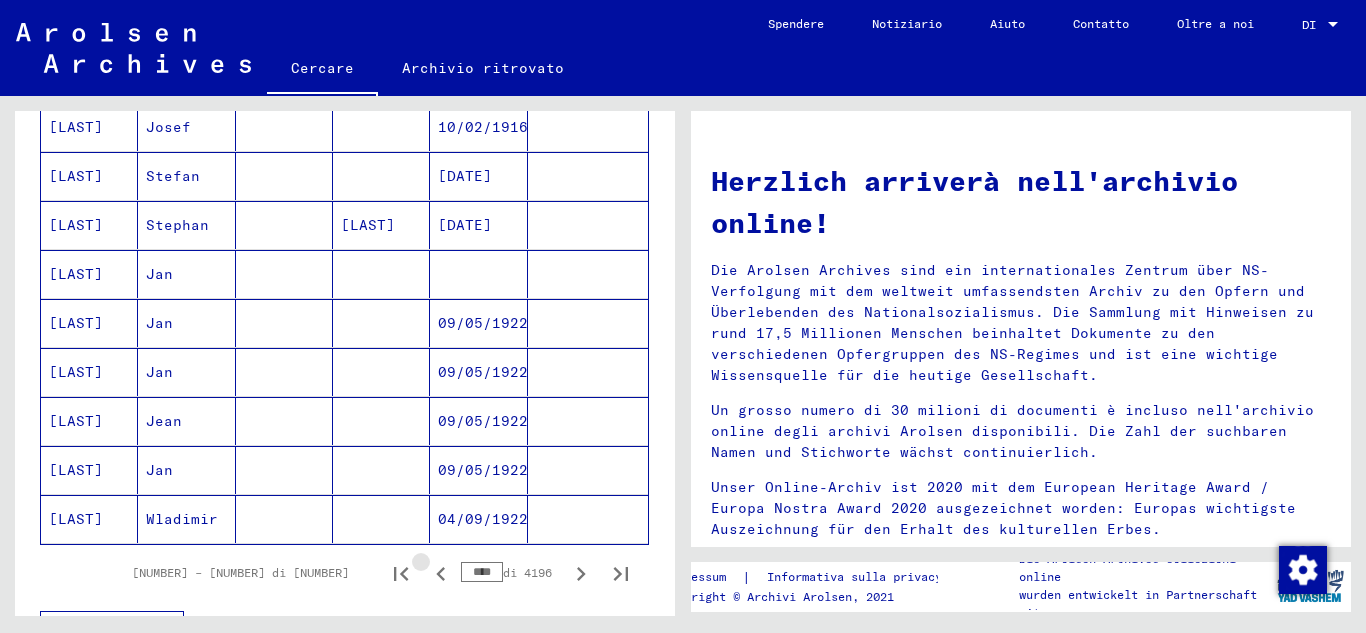 click 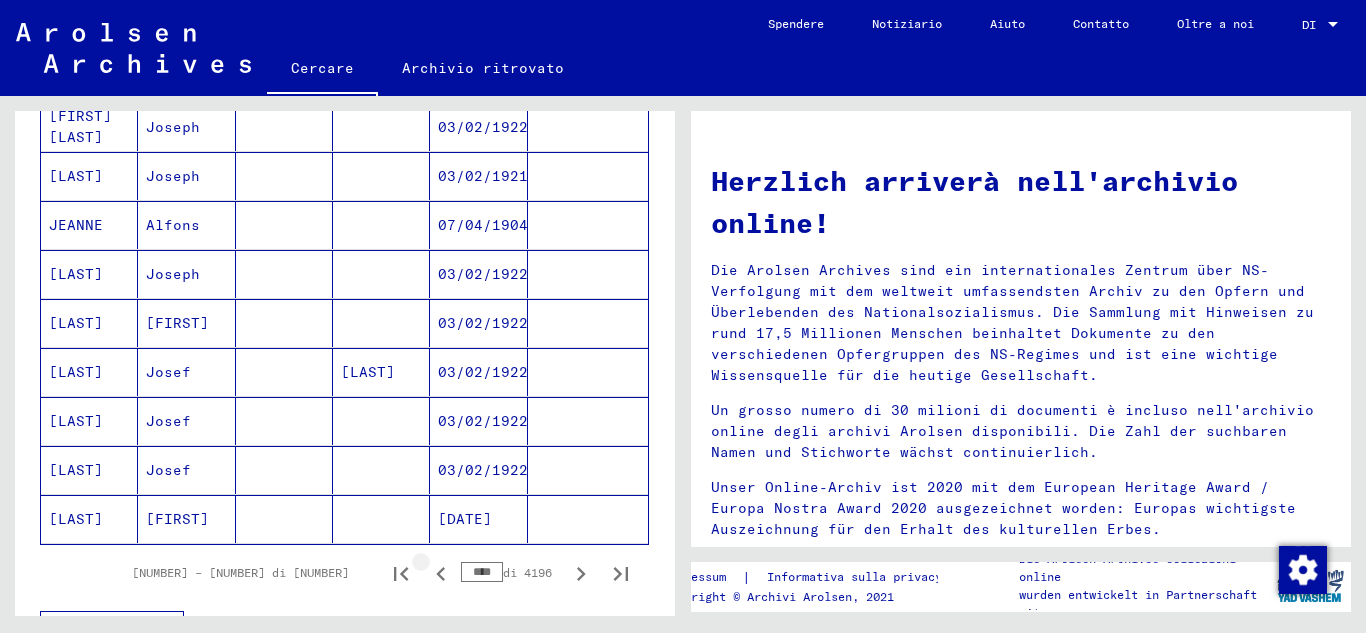 click 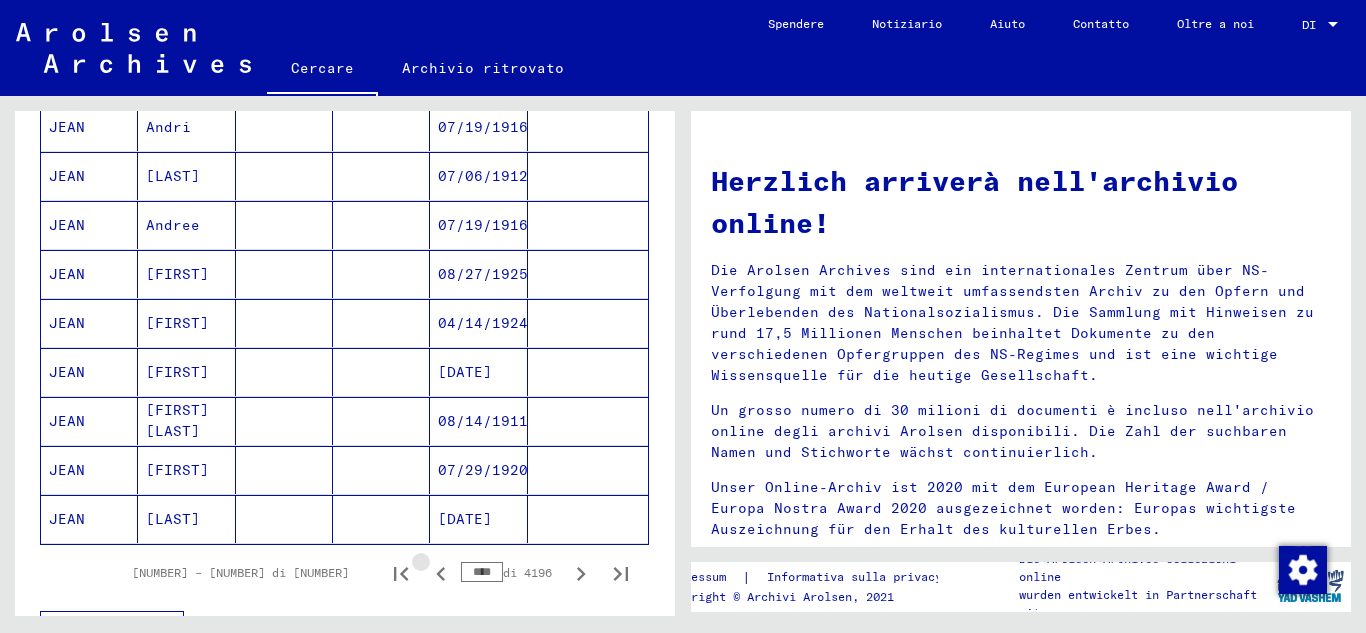 click 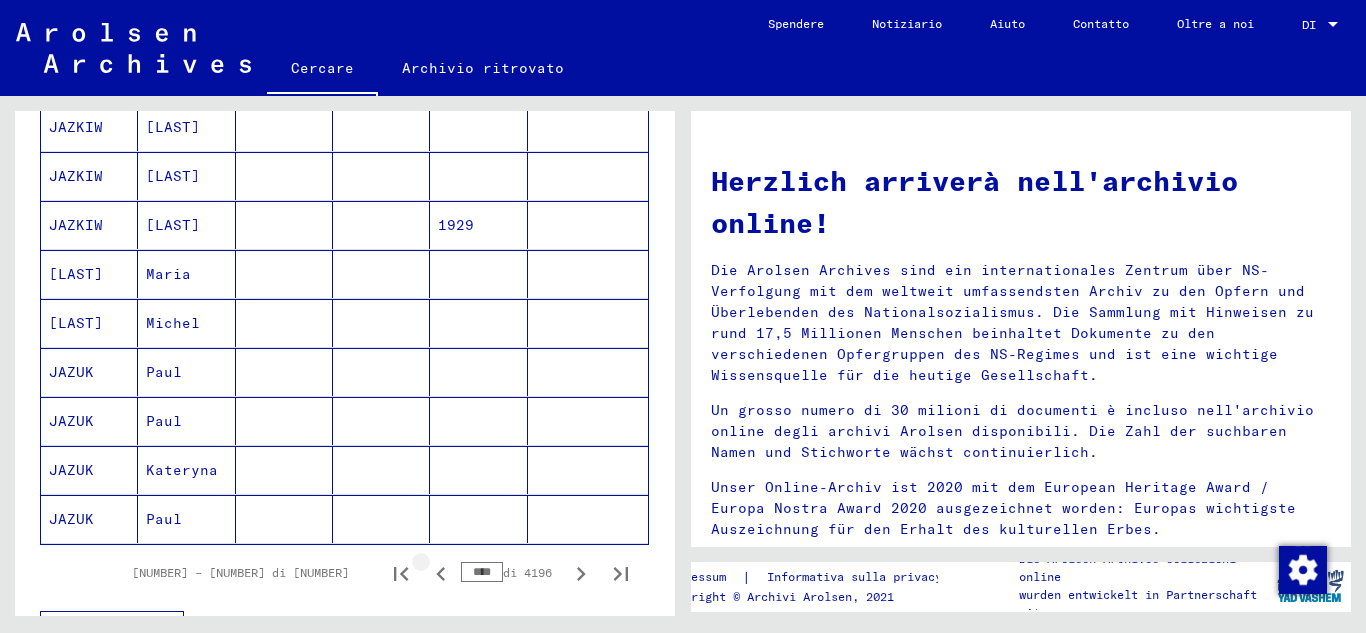 click 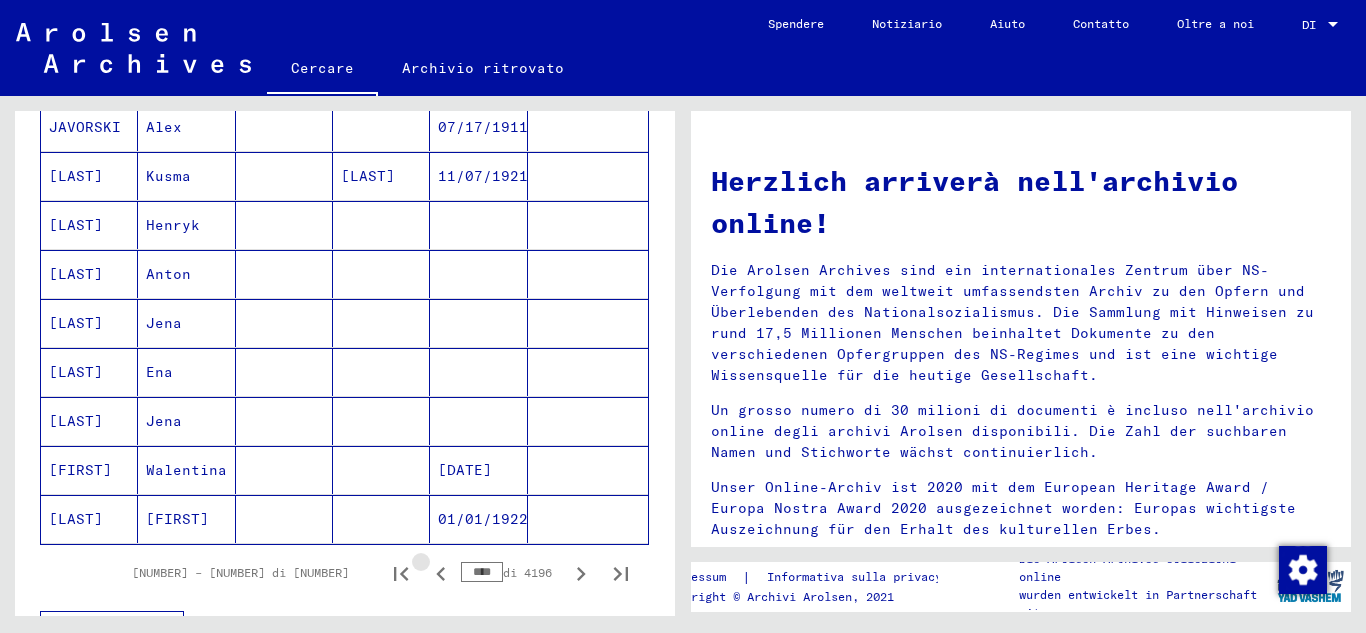 click 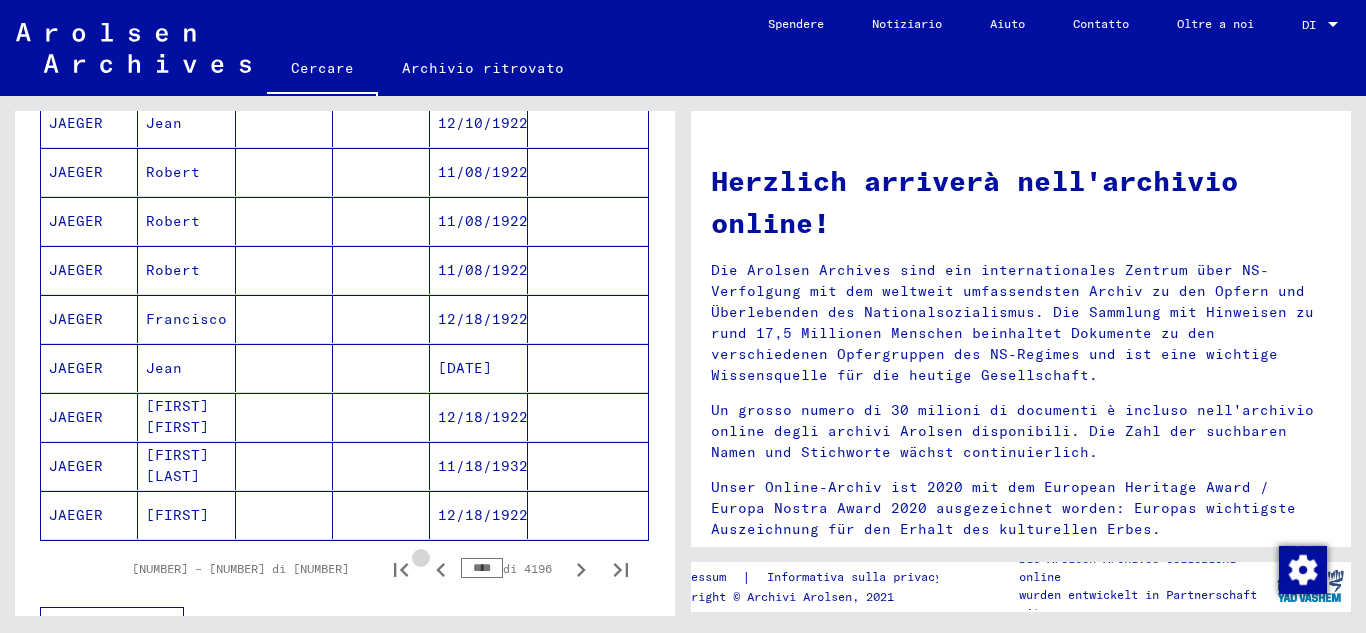 click 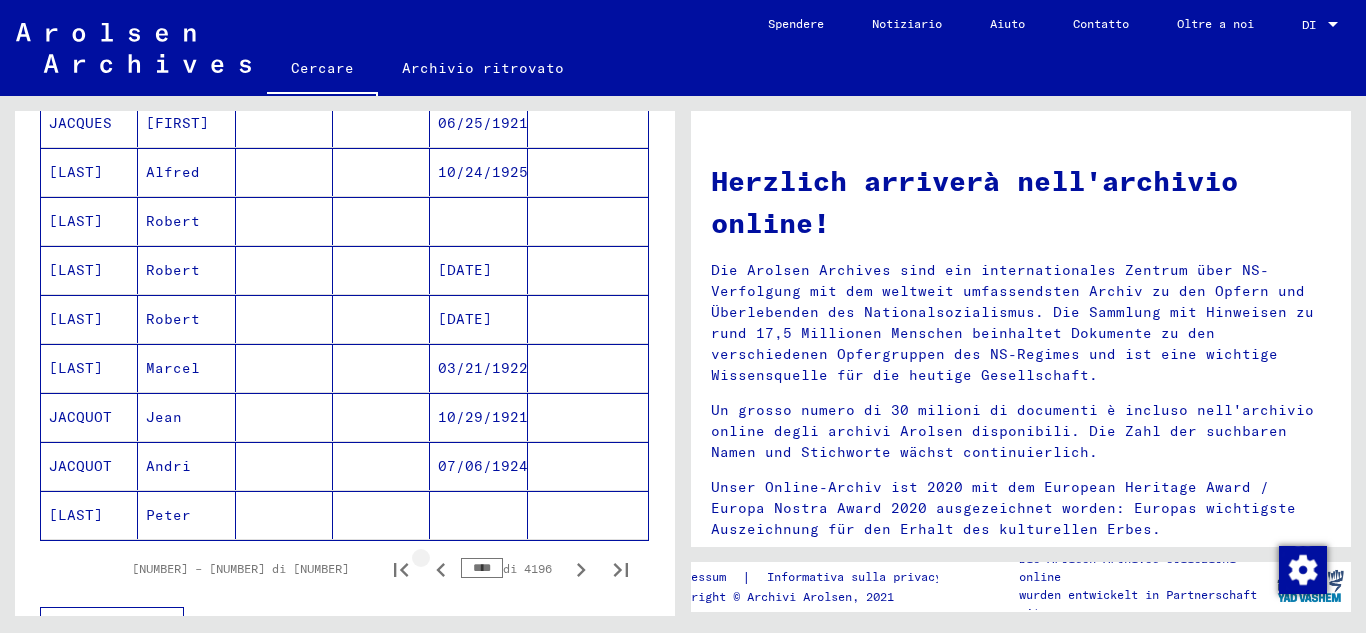 scroll, scrollTop: 1086, scrollLeft: 0, axis: vertical 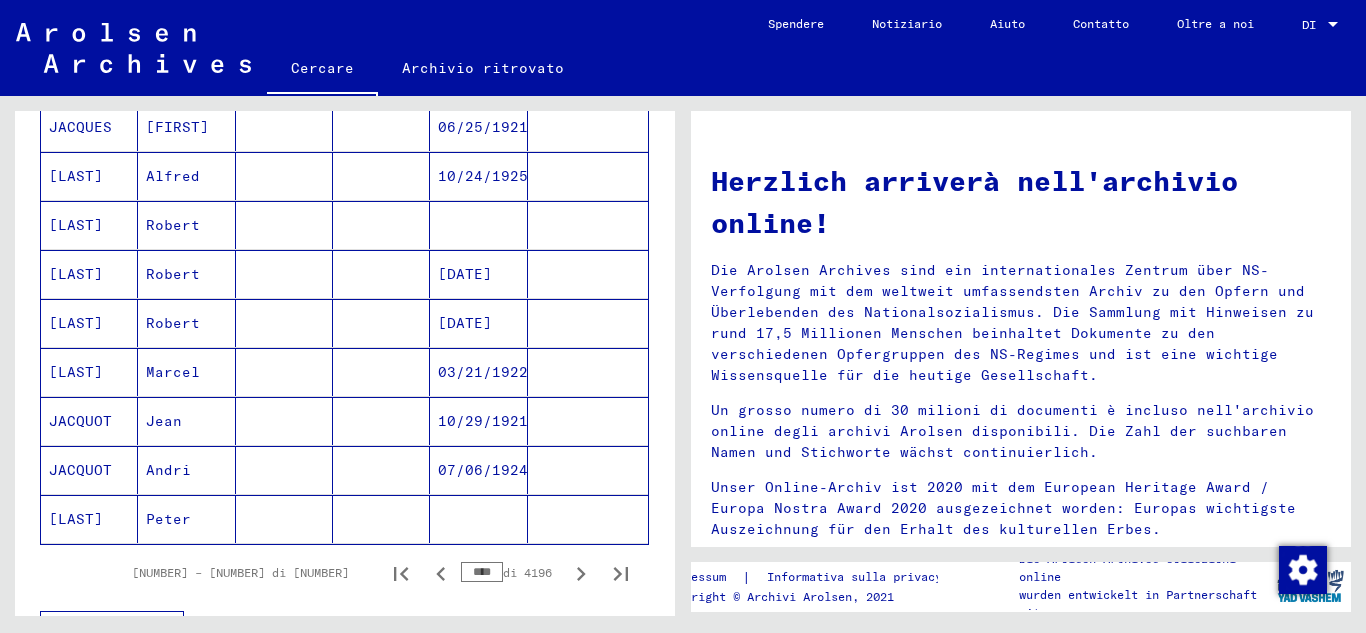 click 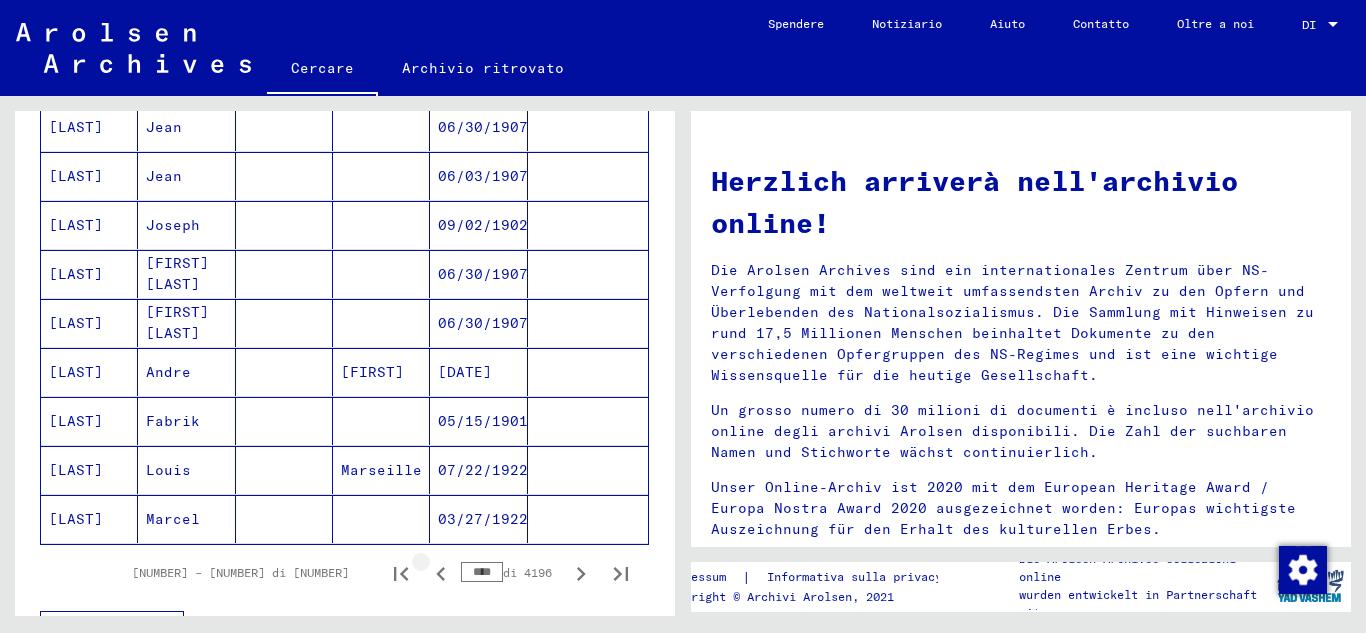 click 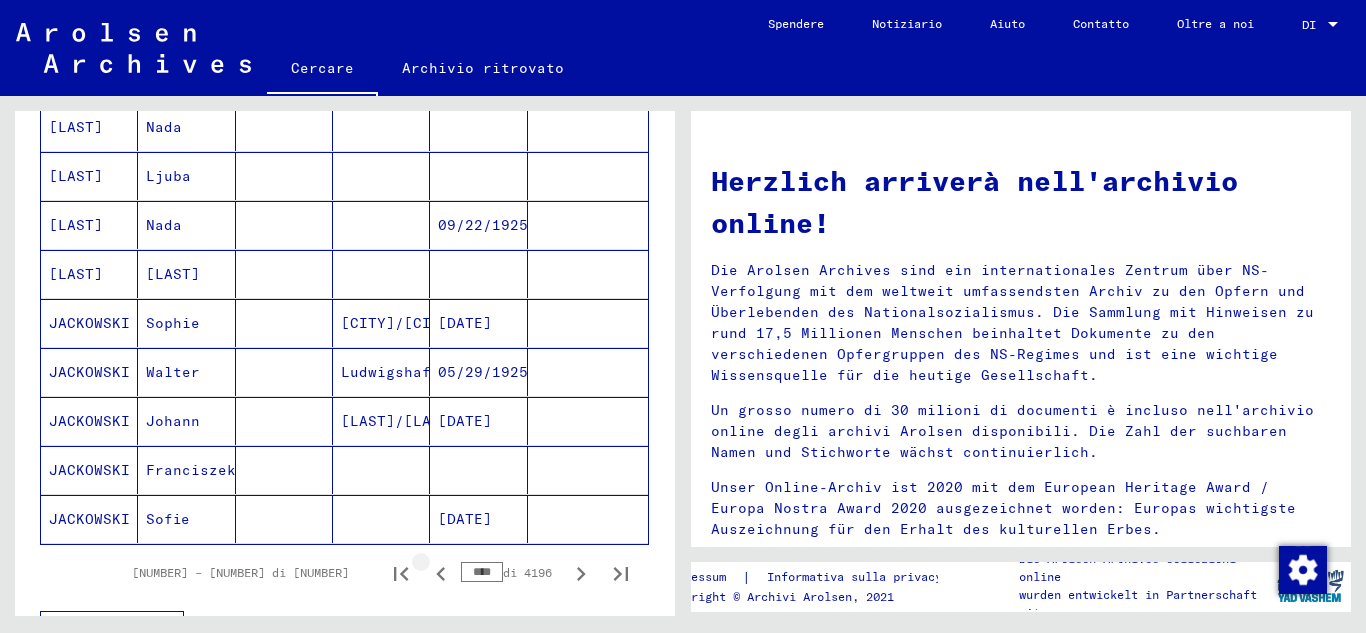 click 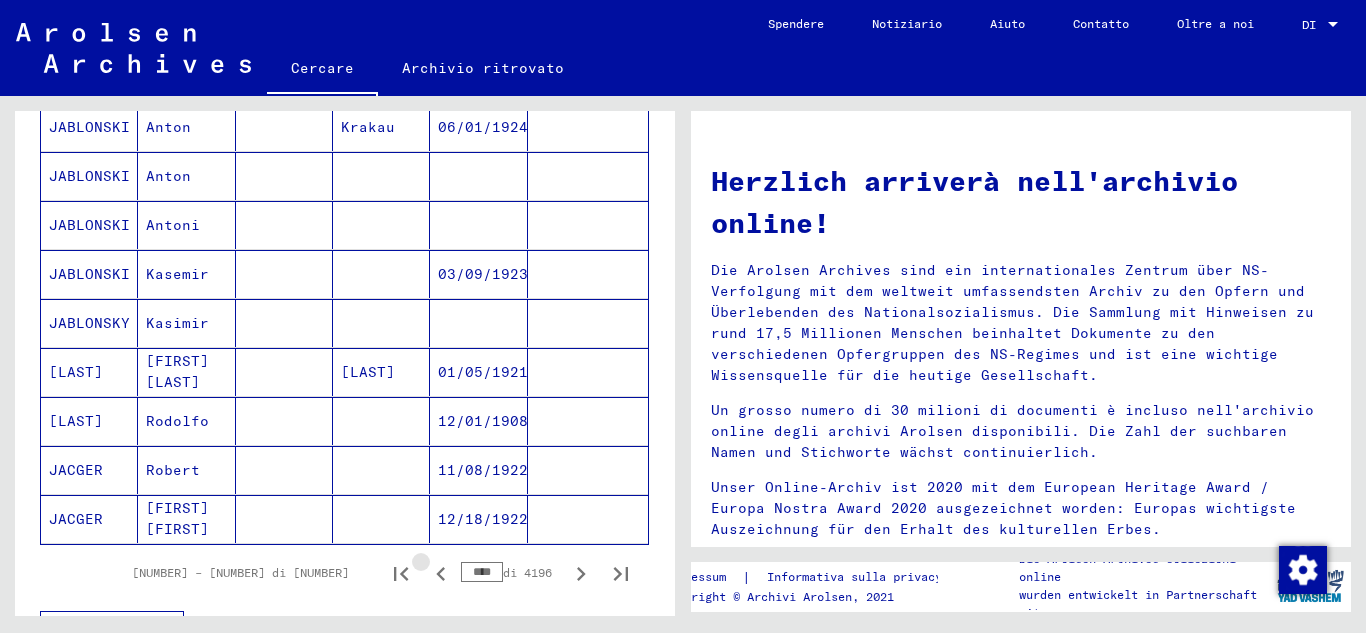 click 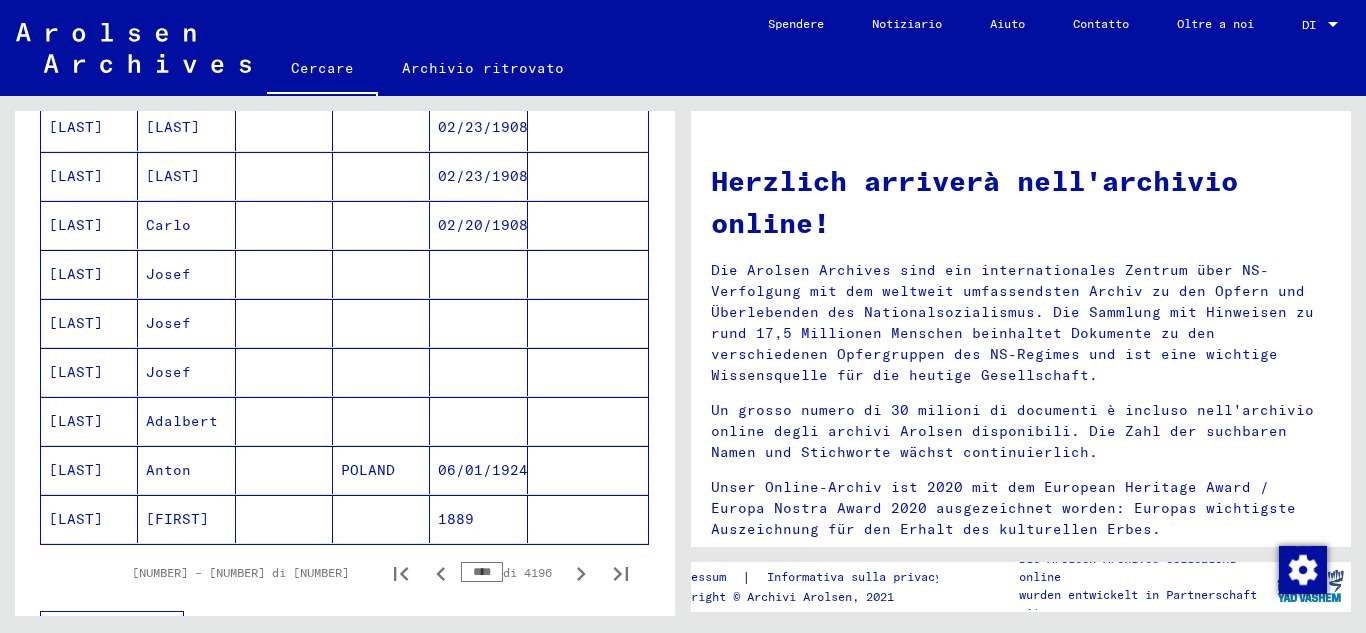 click 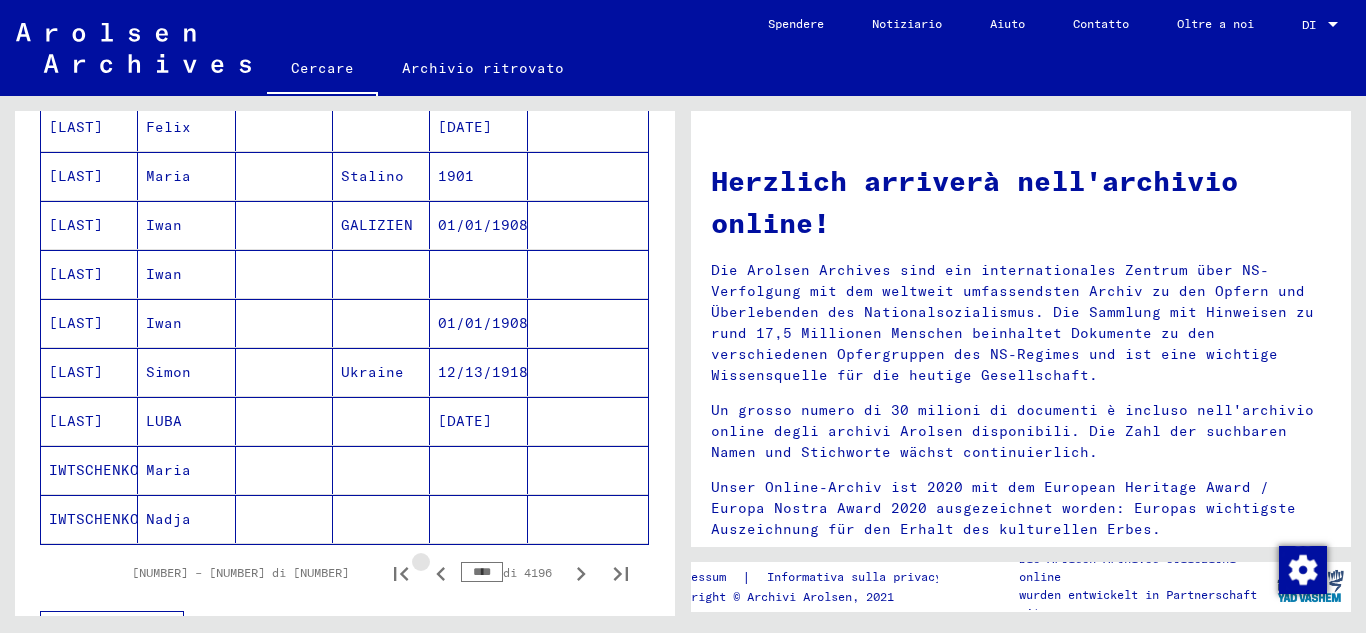 click 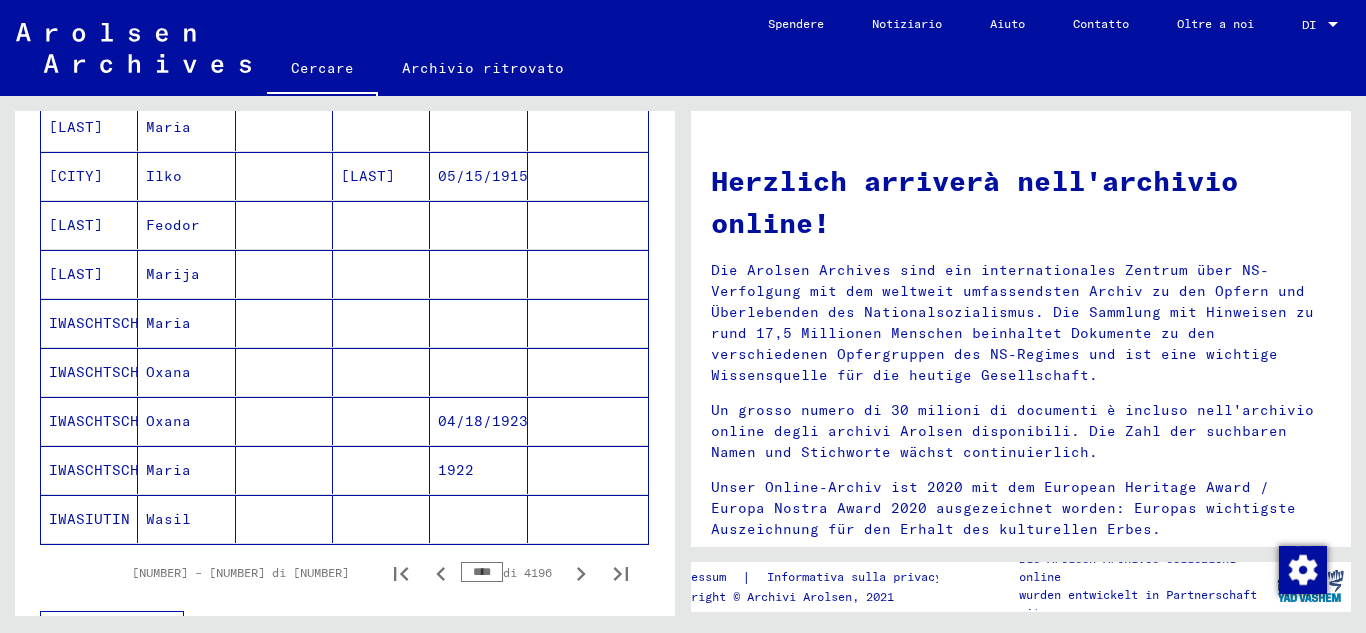 click 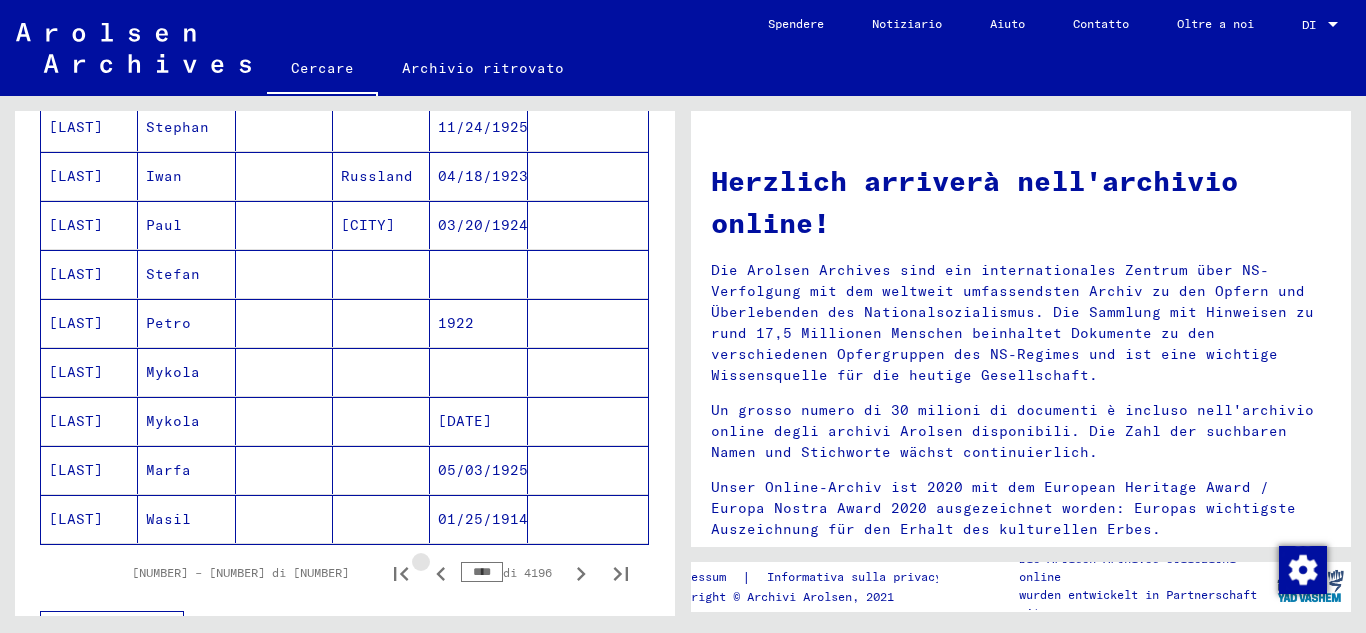 click 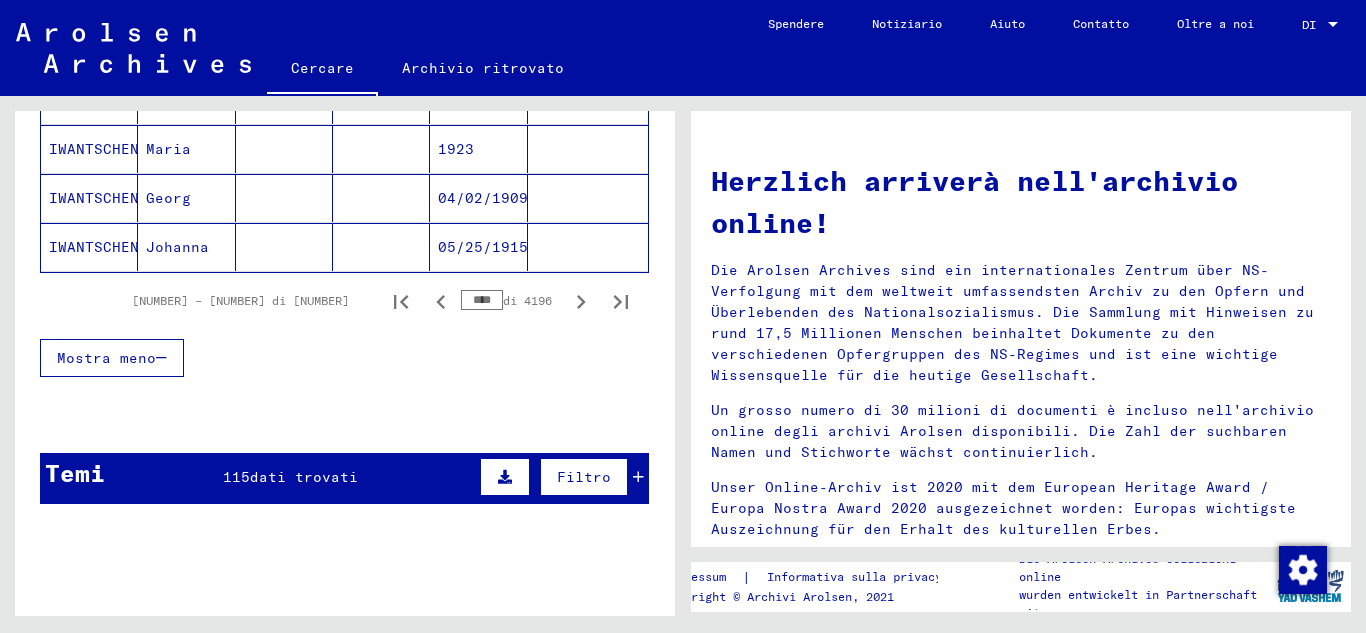 scroll, scrollTop: 1319, scrollLeft: 0, axis: vertical 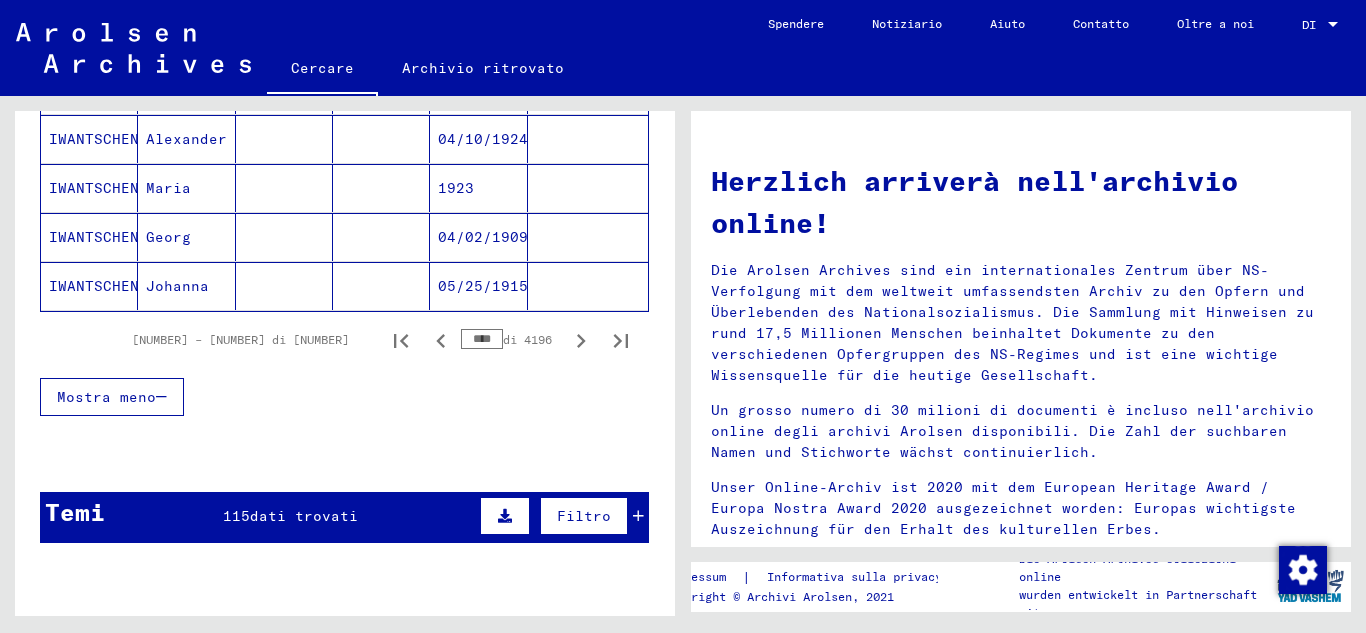 click on "****" at bounding box center [482, 339] 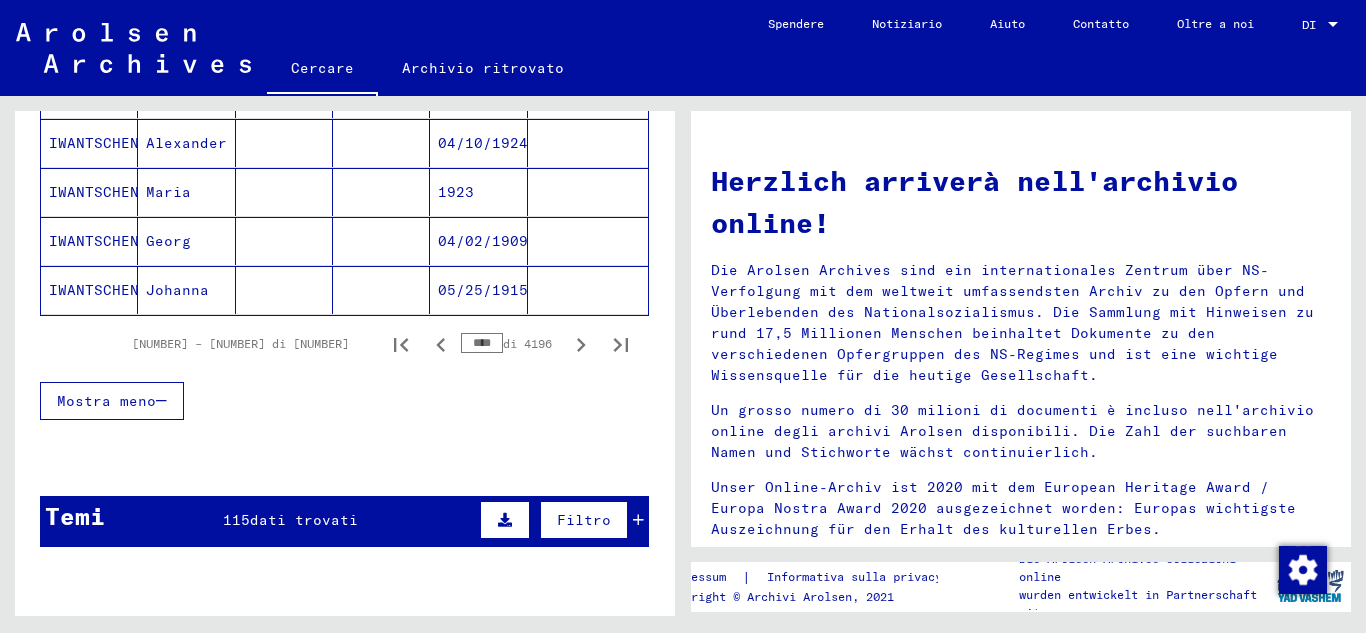 scroll, scrollTop: 1323, scrollLeft: 0, axis: vertical 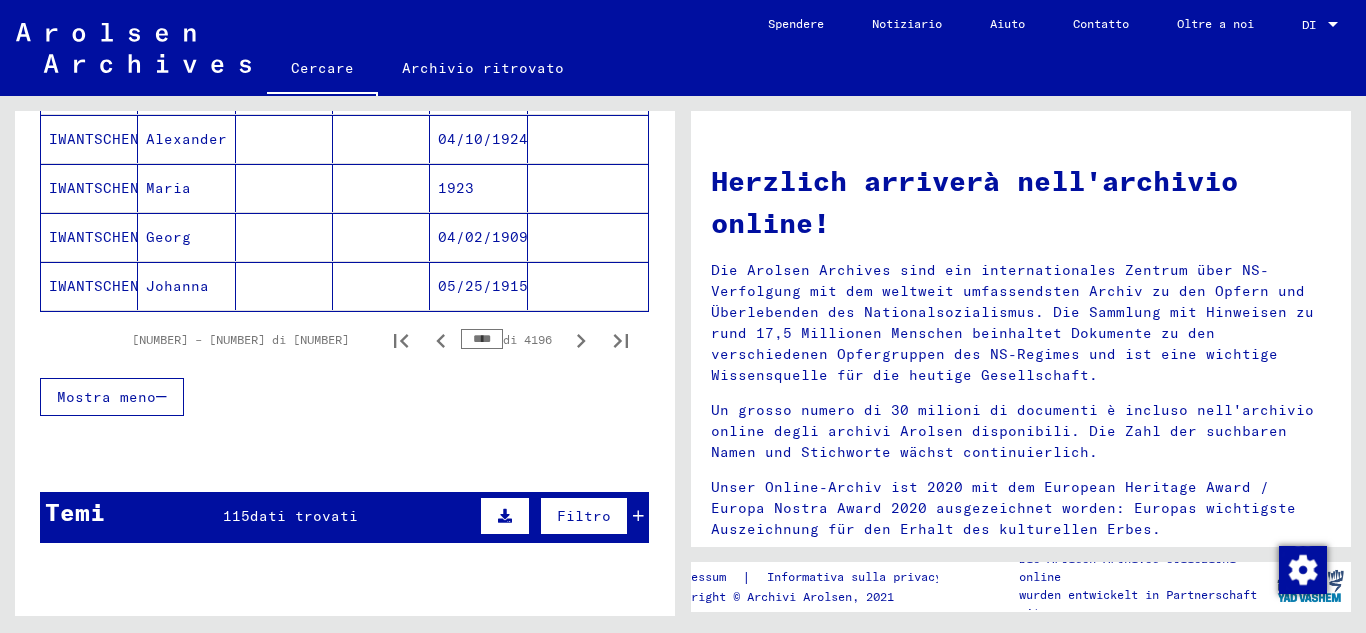 click 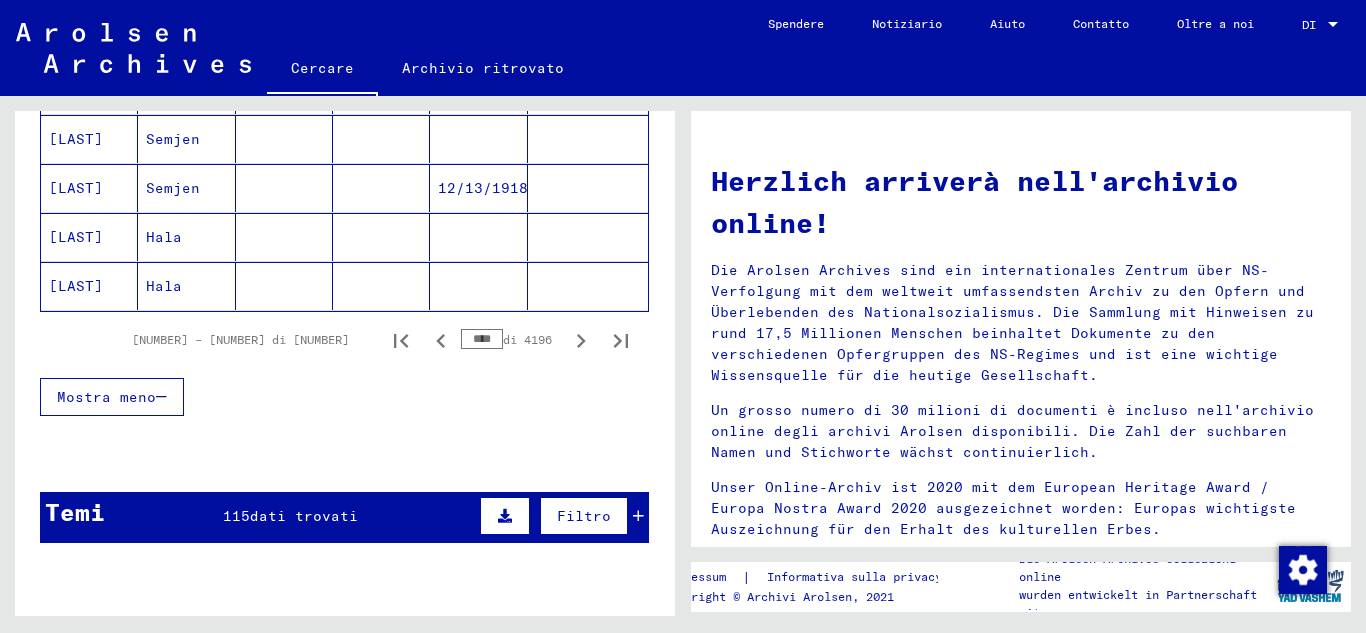 click on "****" at bounding box center [482, 339] 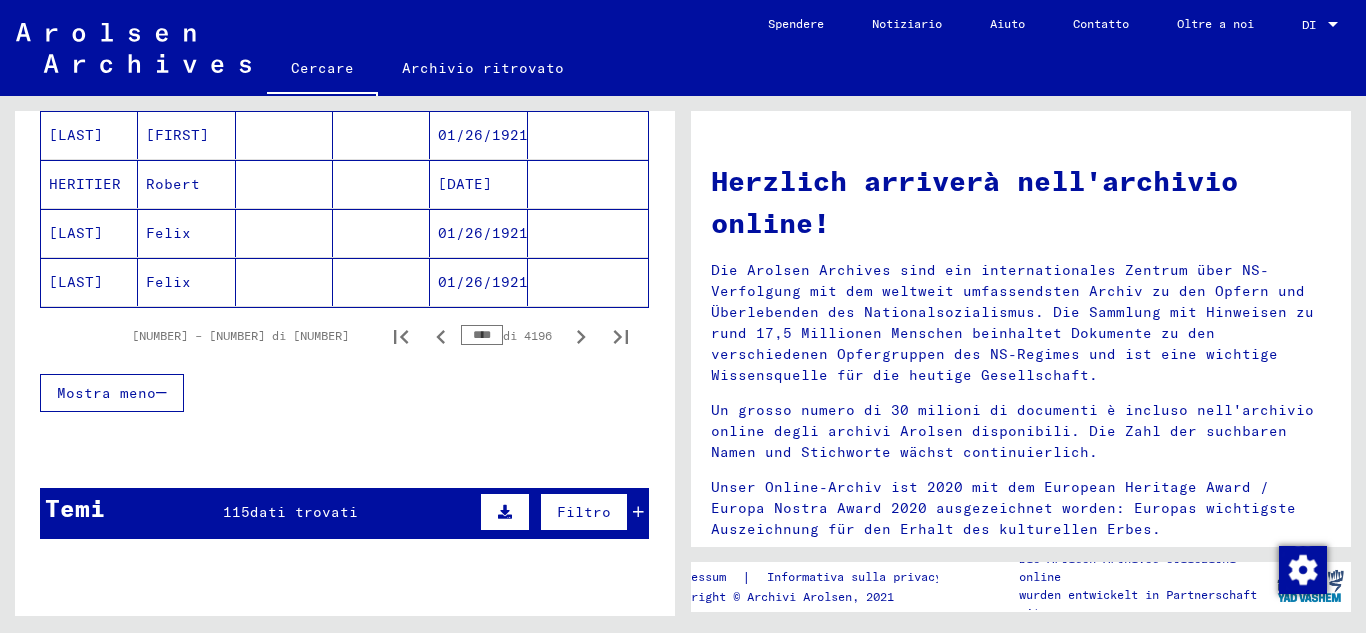 scroll, scrollTop: 1319, scrollLeft: 0, axis: vertical 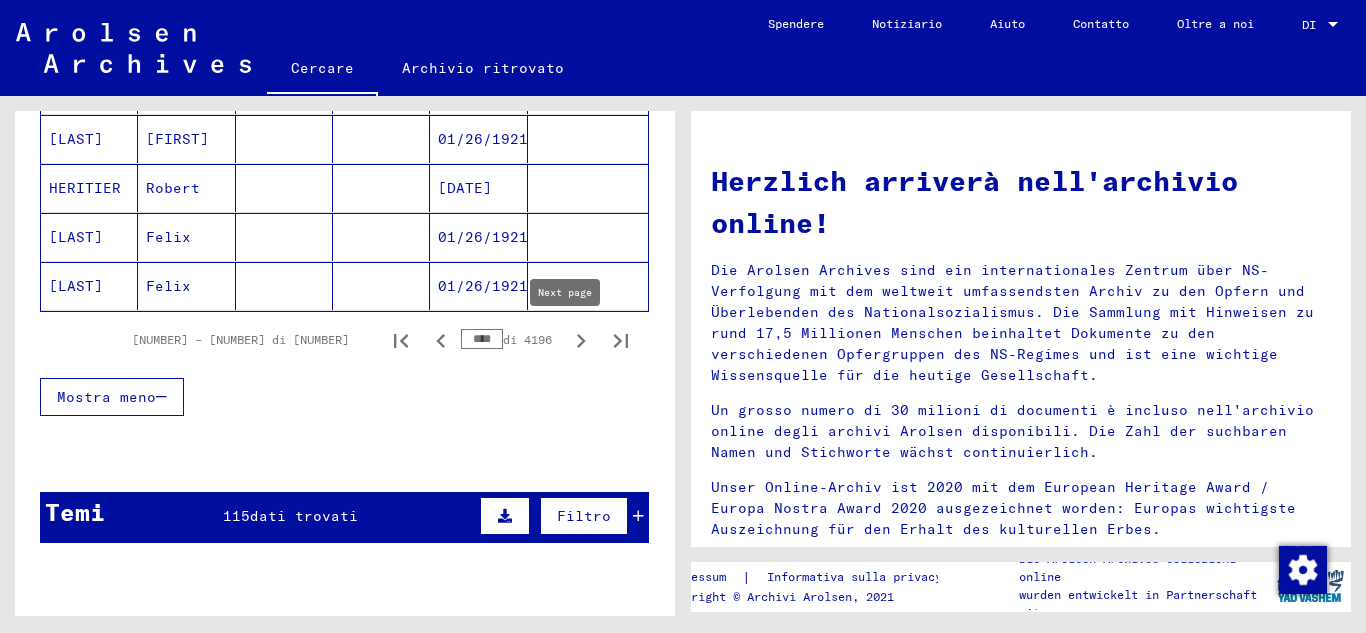 click 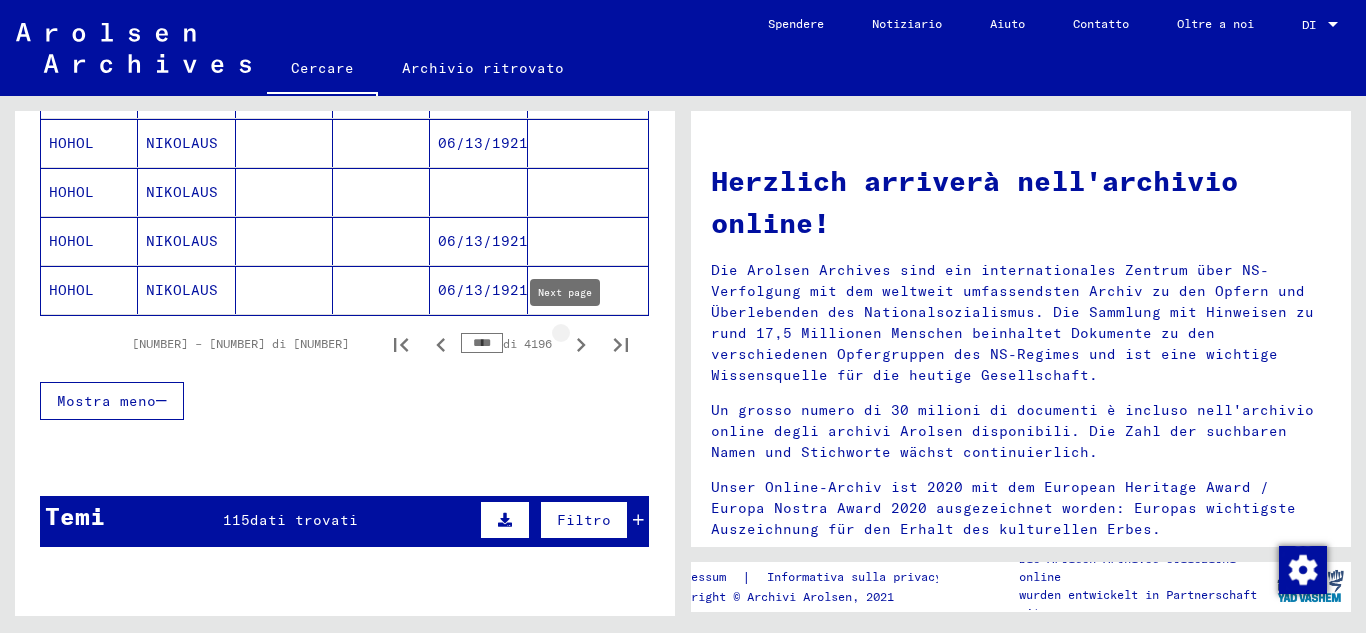 scroll, scrollTop: 1323, scrollLeft: 0, axis: vertical 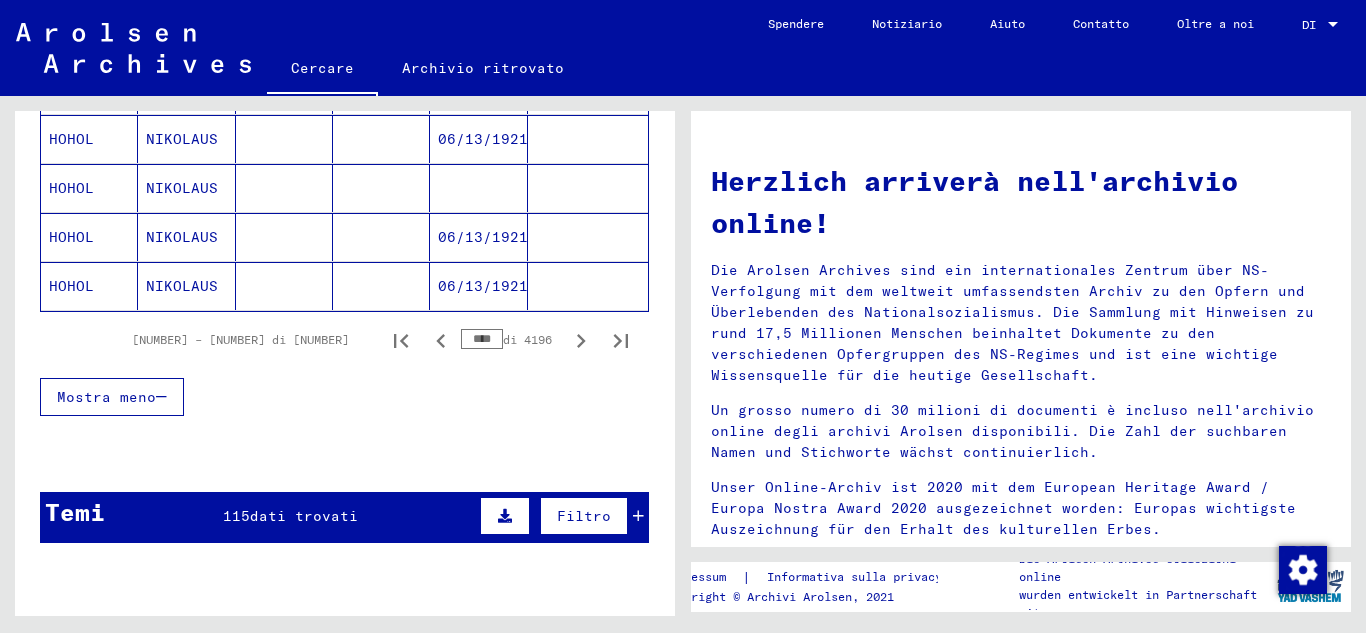 click 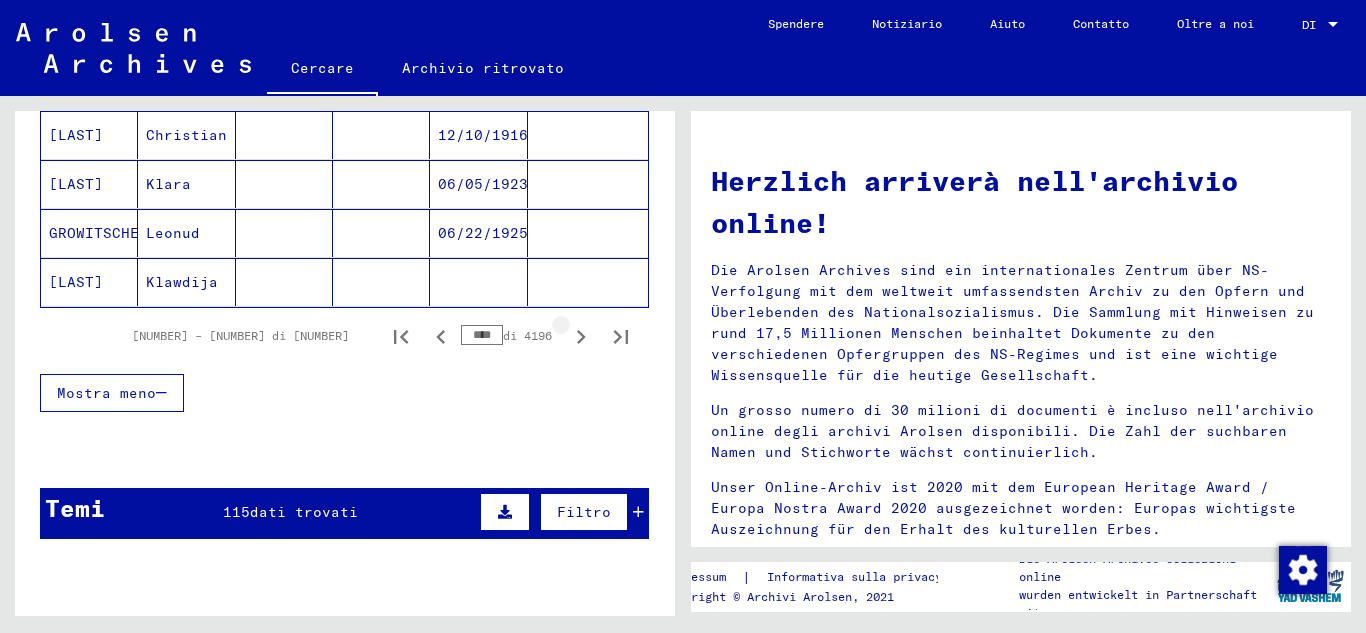 scroll, scrollTop: 1319, scrollLeft: 0, axis: vertical 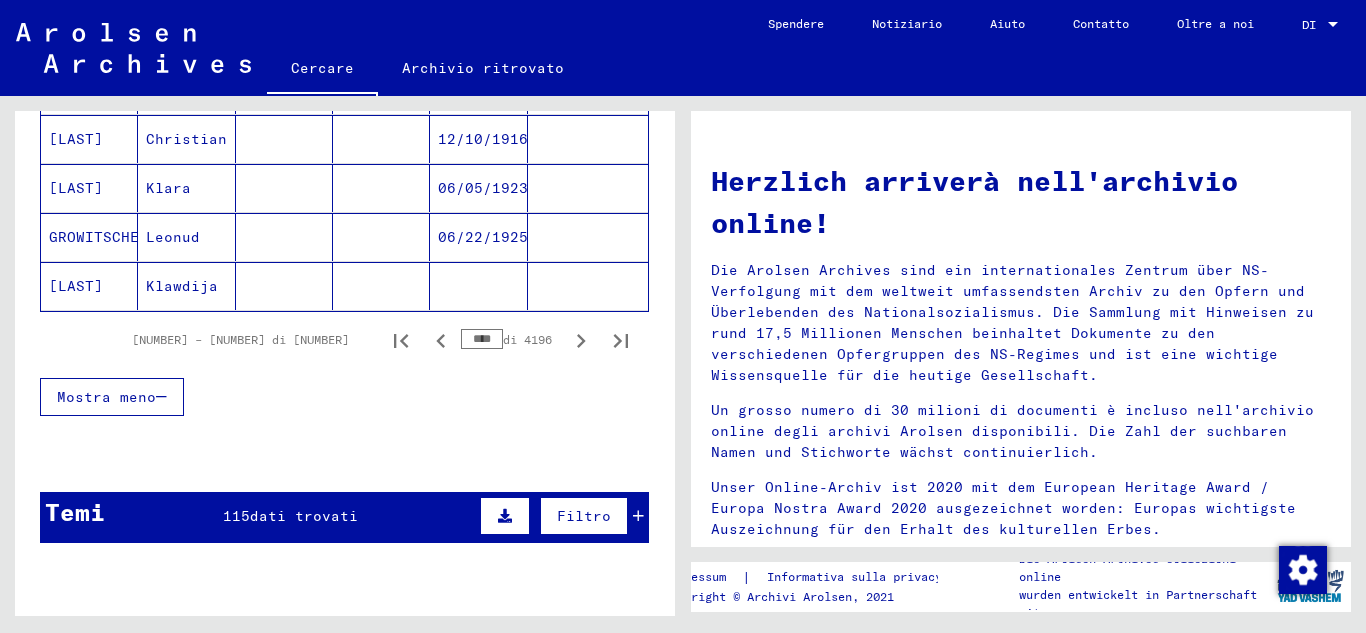 click on "****" at bounding box center (482, 339) 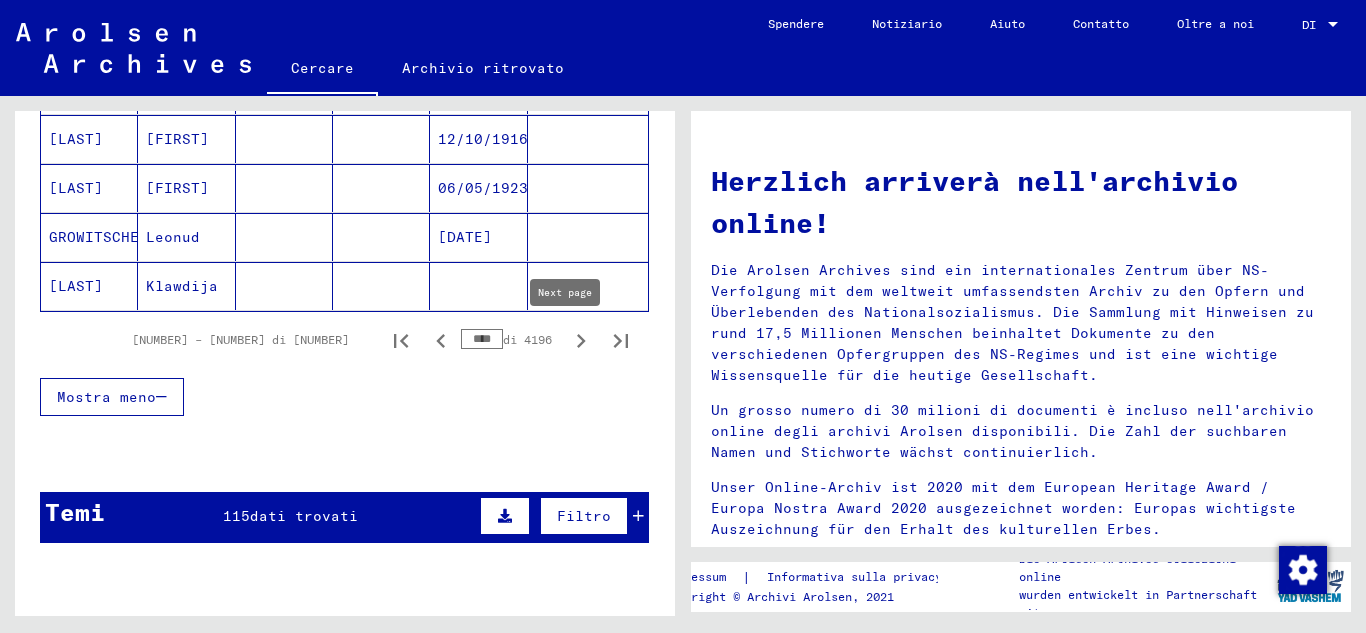 click 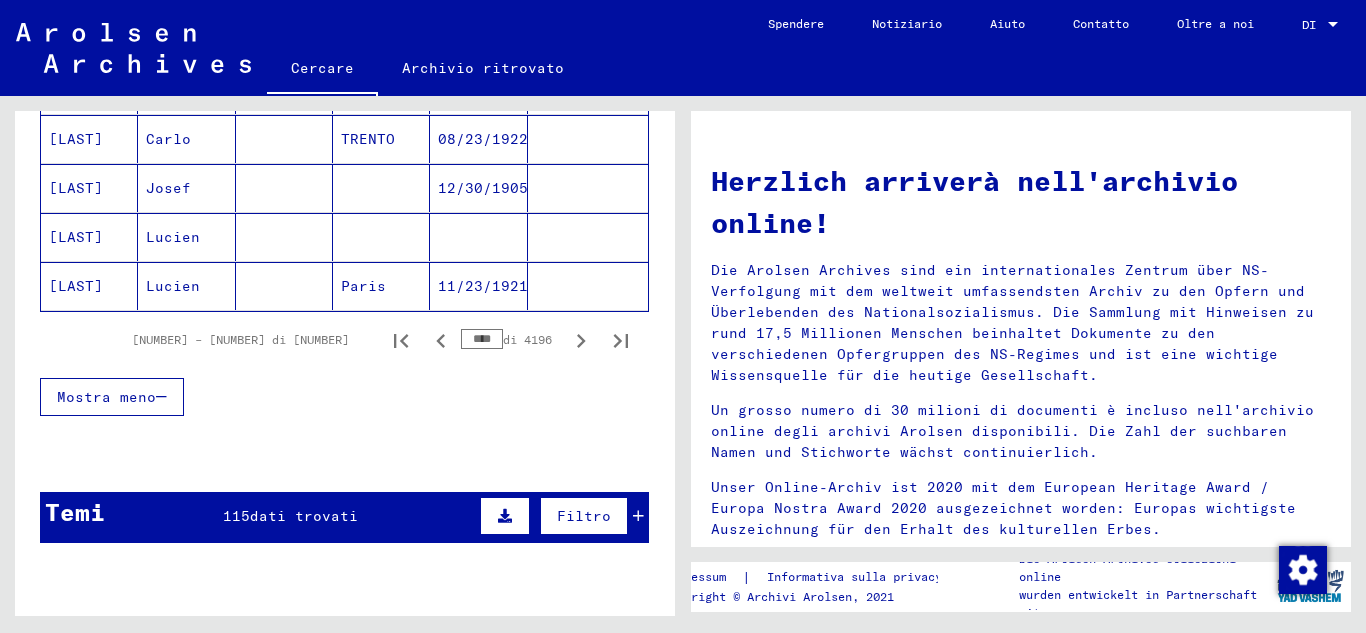 scroll, scrollTop: 1400, scrollLeft: 0, axis: vertical 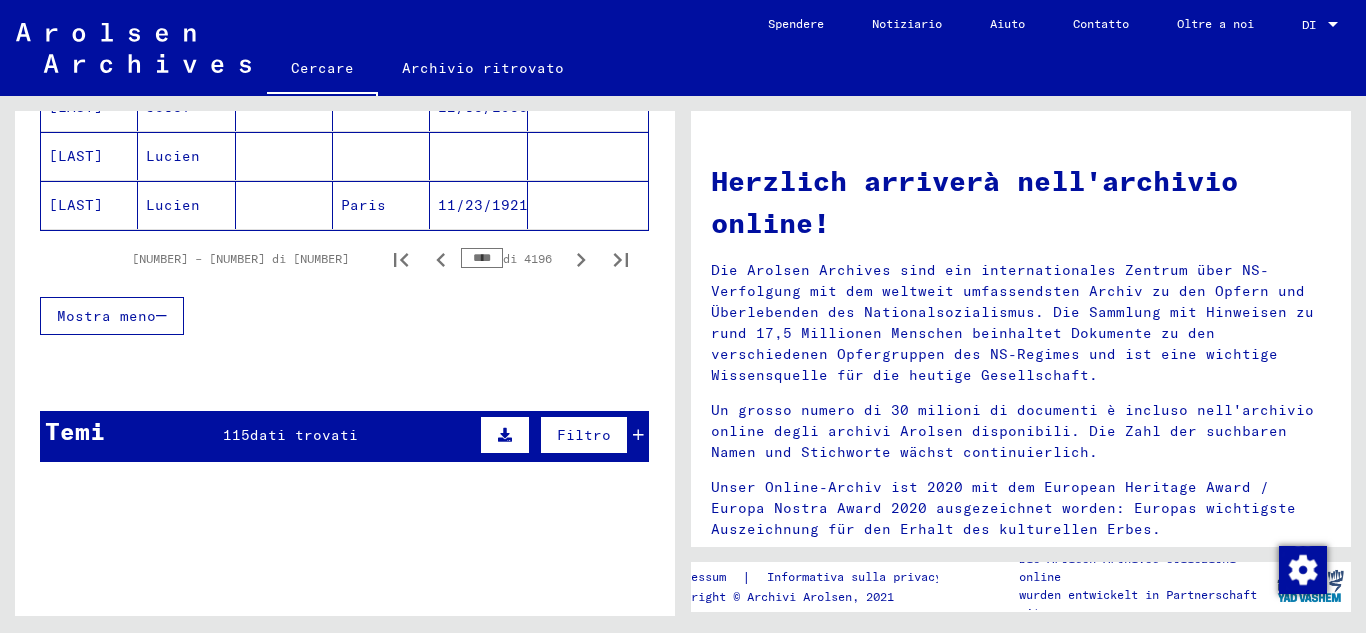 click on "****" at bounding box center (482, 258) 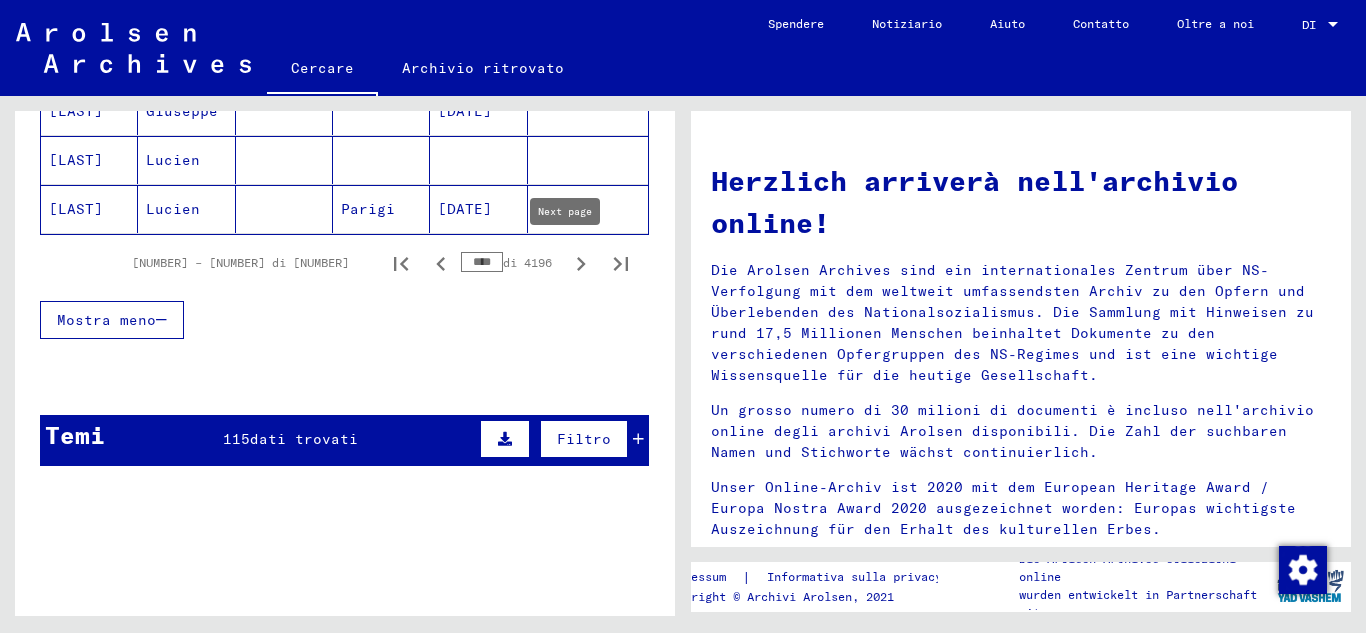 scroll, scrollTop: 1404, scrollLeft: 0, axis: vertical 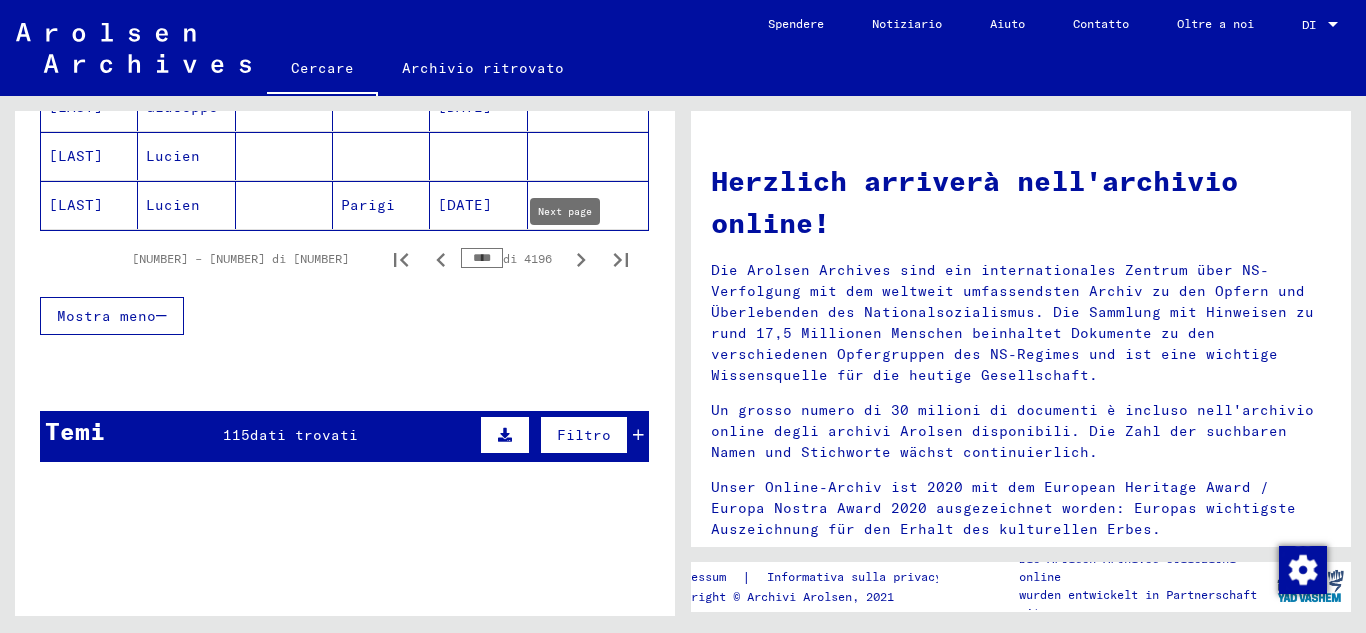 click 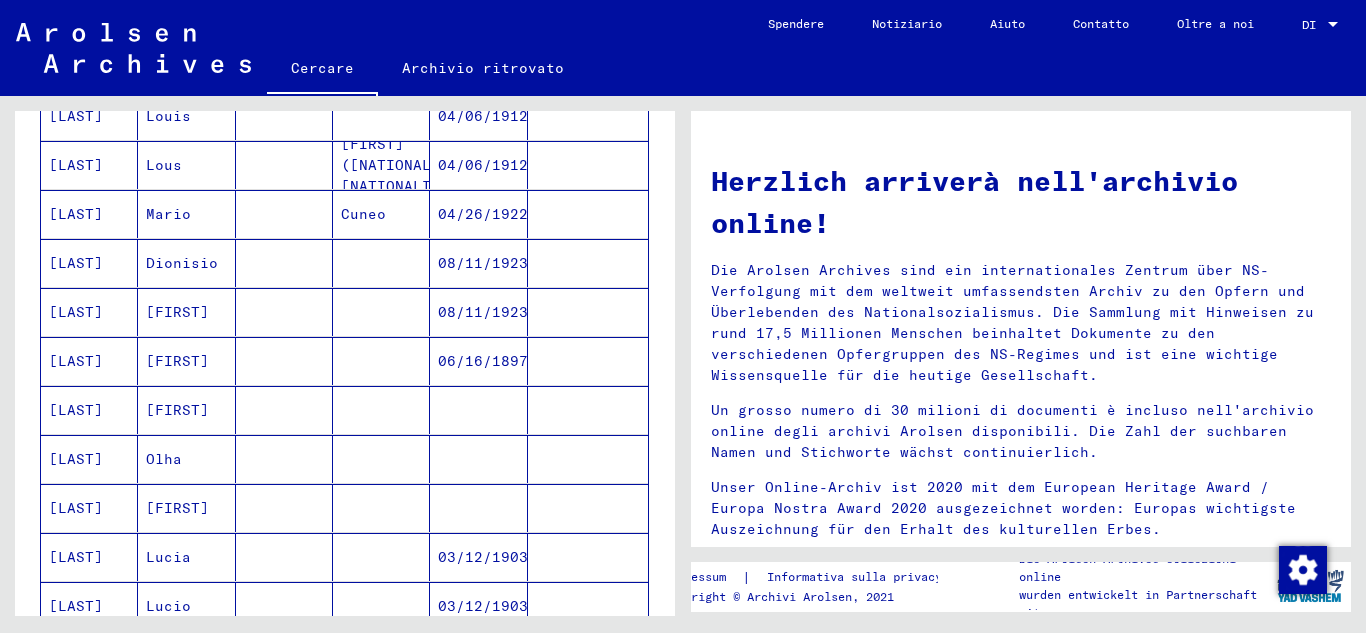 scroll, scrollTop: 1167, scrollLeft: 0, axis: vertical 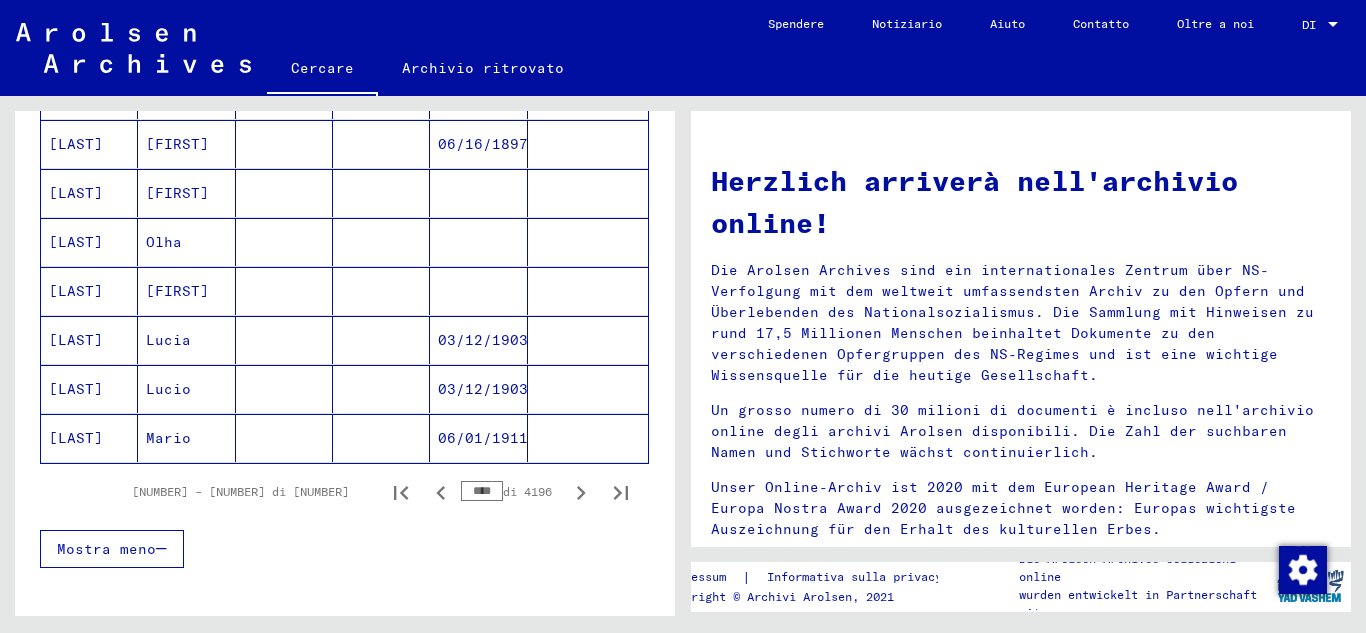 click on "****" at bounding box center (482, 491) 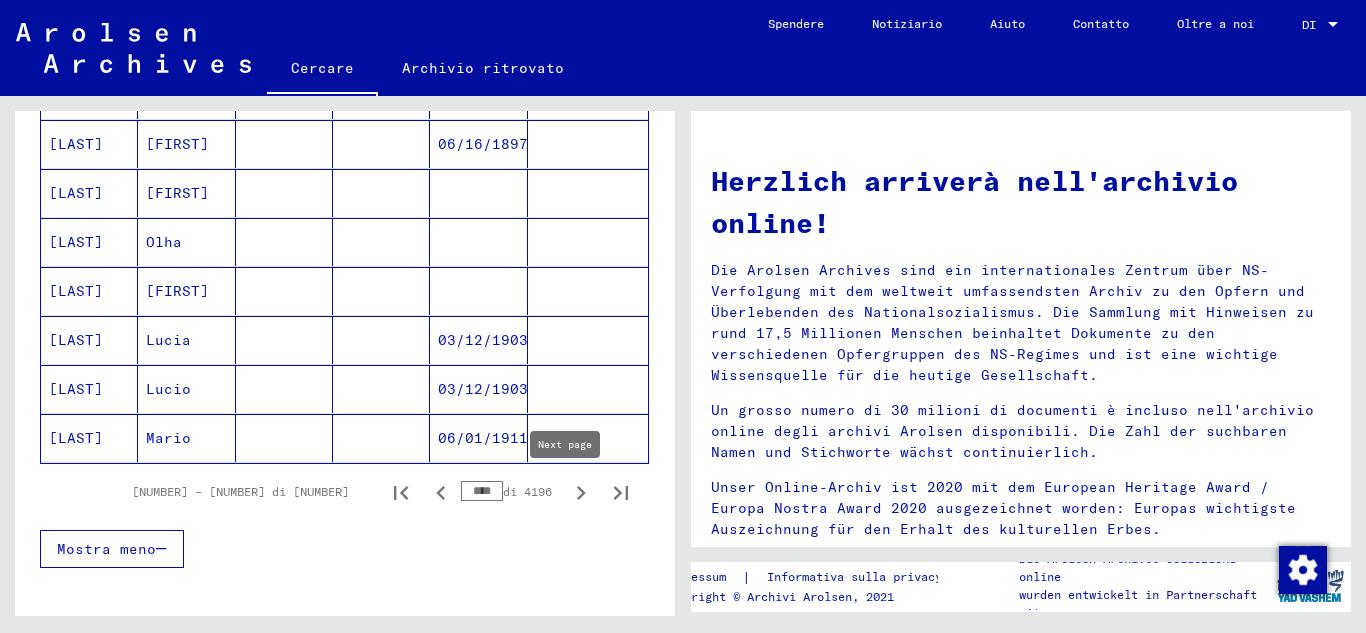 click 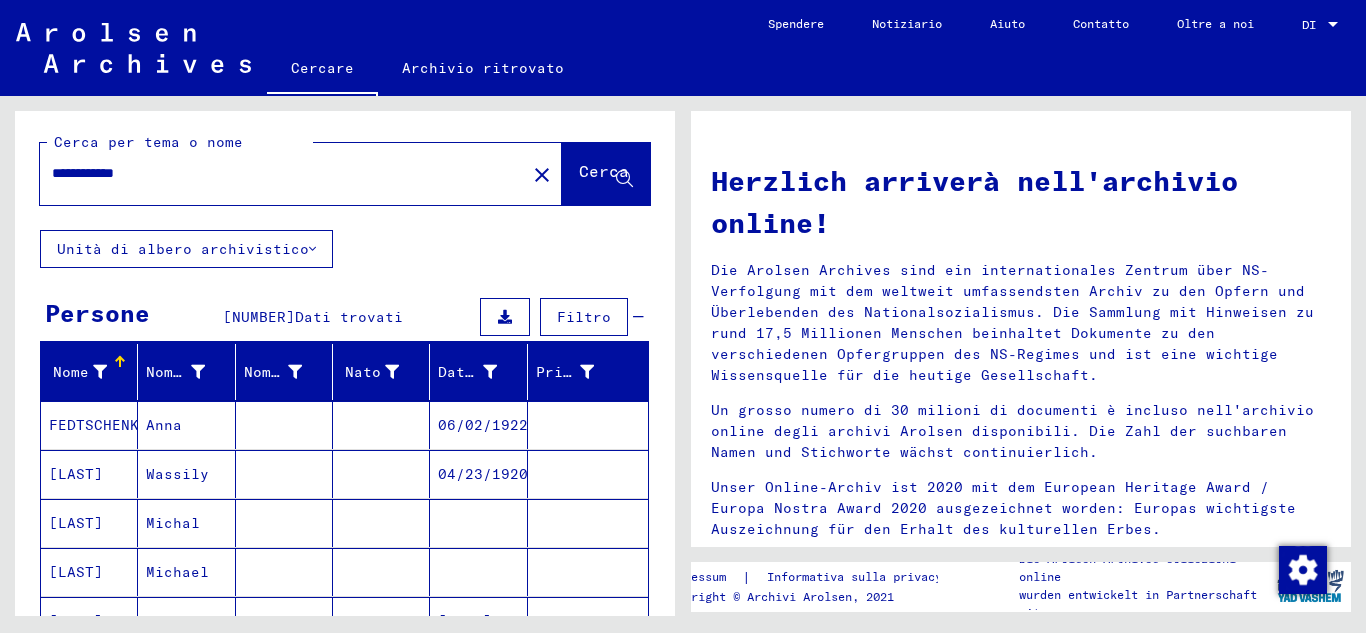 scroll, scrollTop: 1404, scrollLeft: 0, axis: vertical 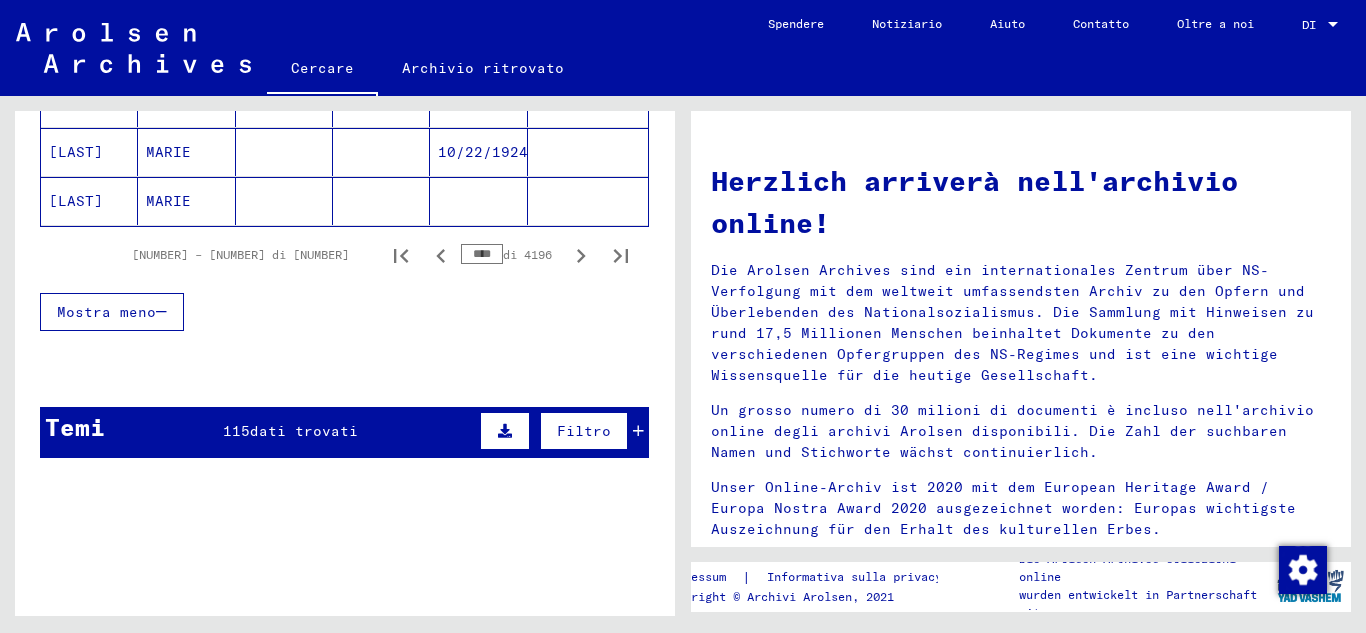 click on "****" at bounding box center [482, 254] 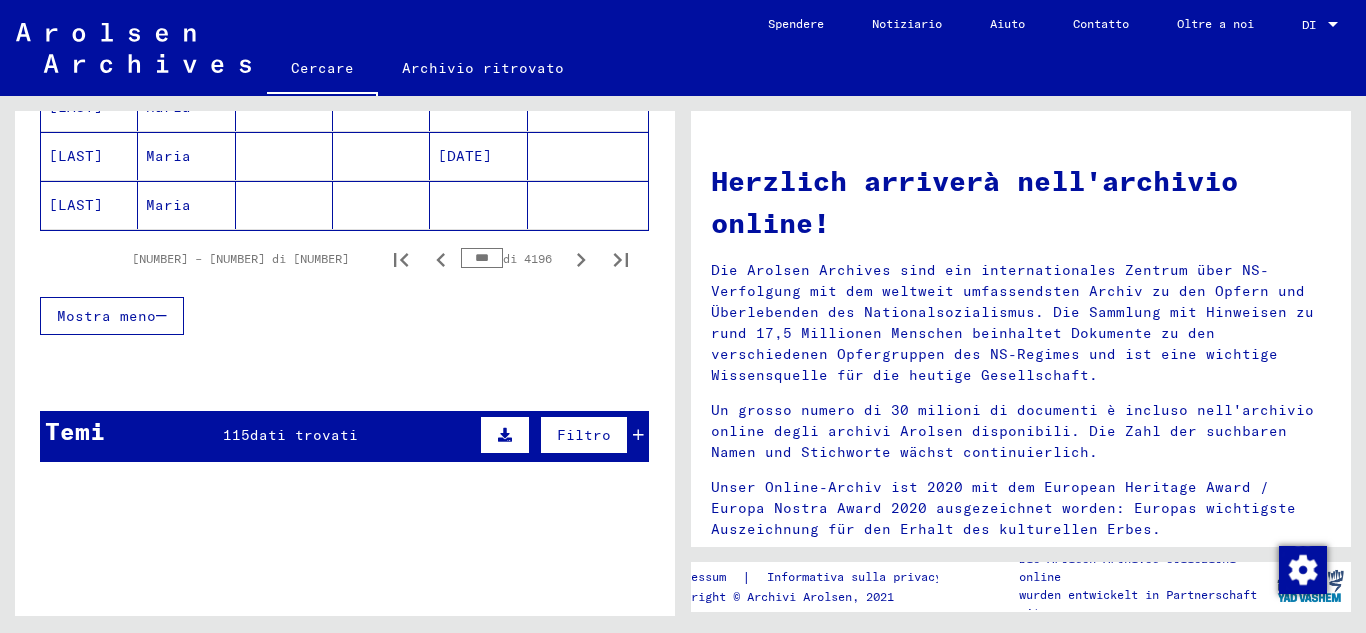 click 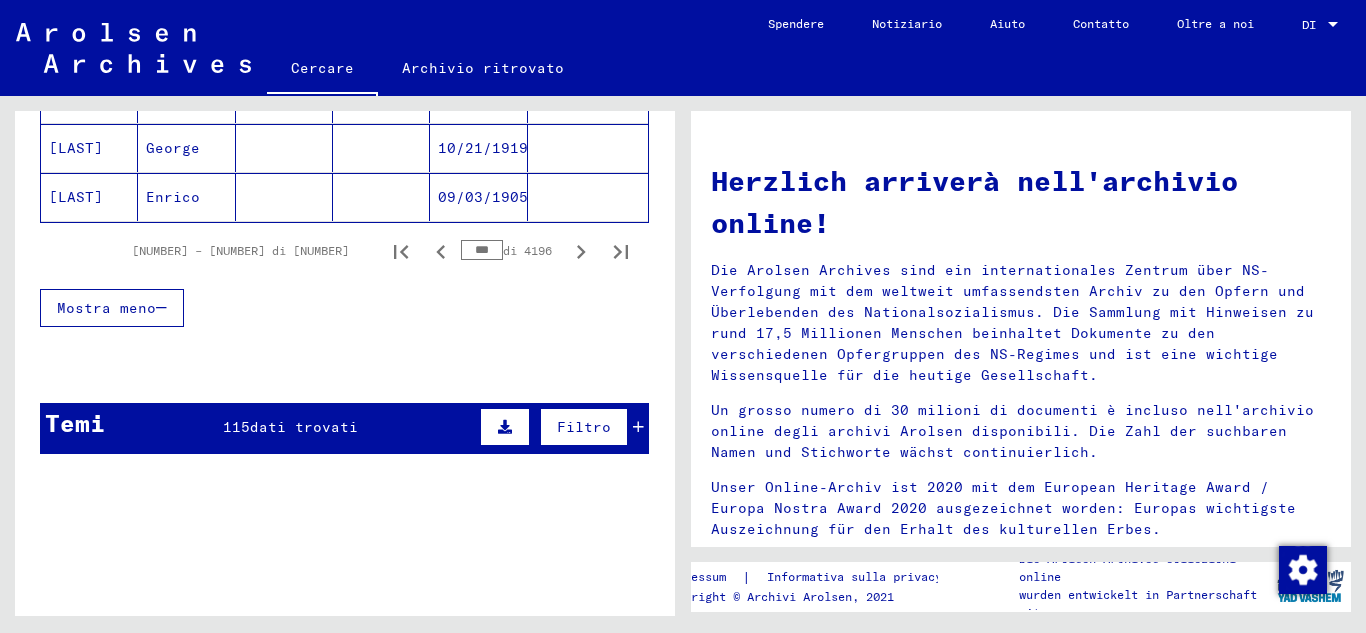 scroll, scrollTop: 1171, scrollLeft: 0, axis: vertical 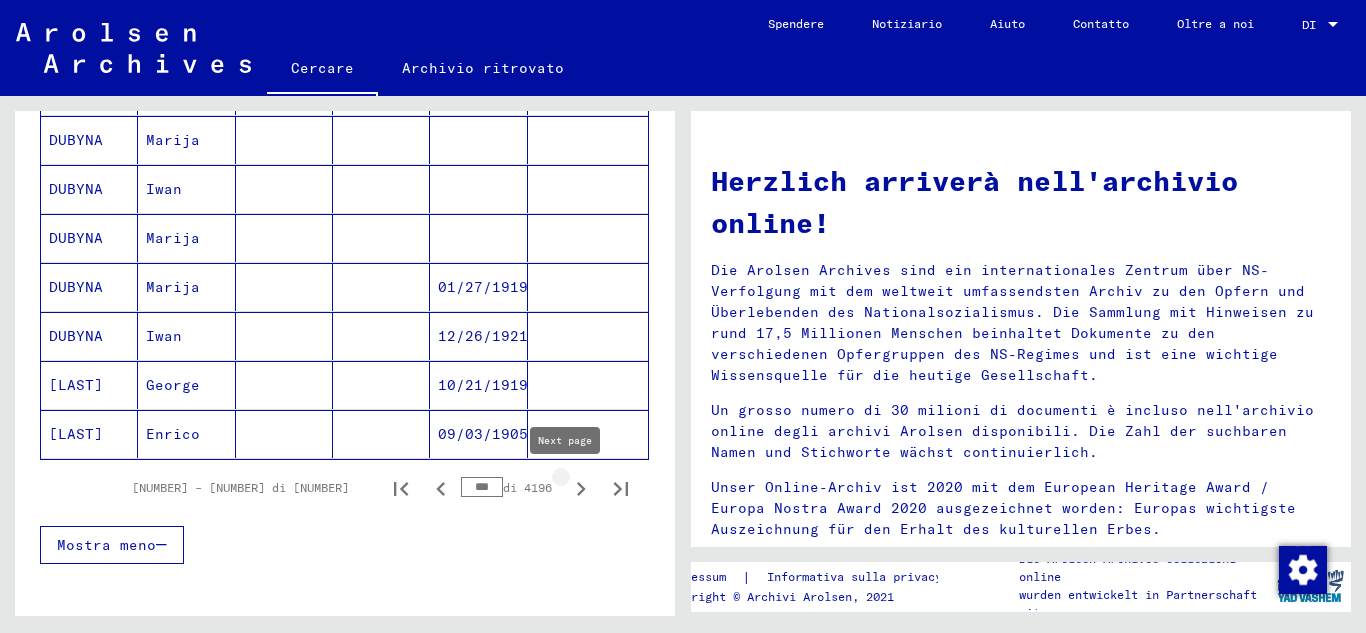 click 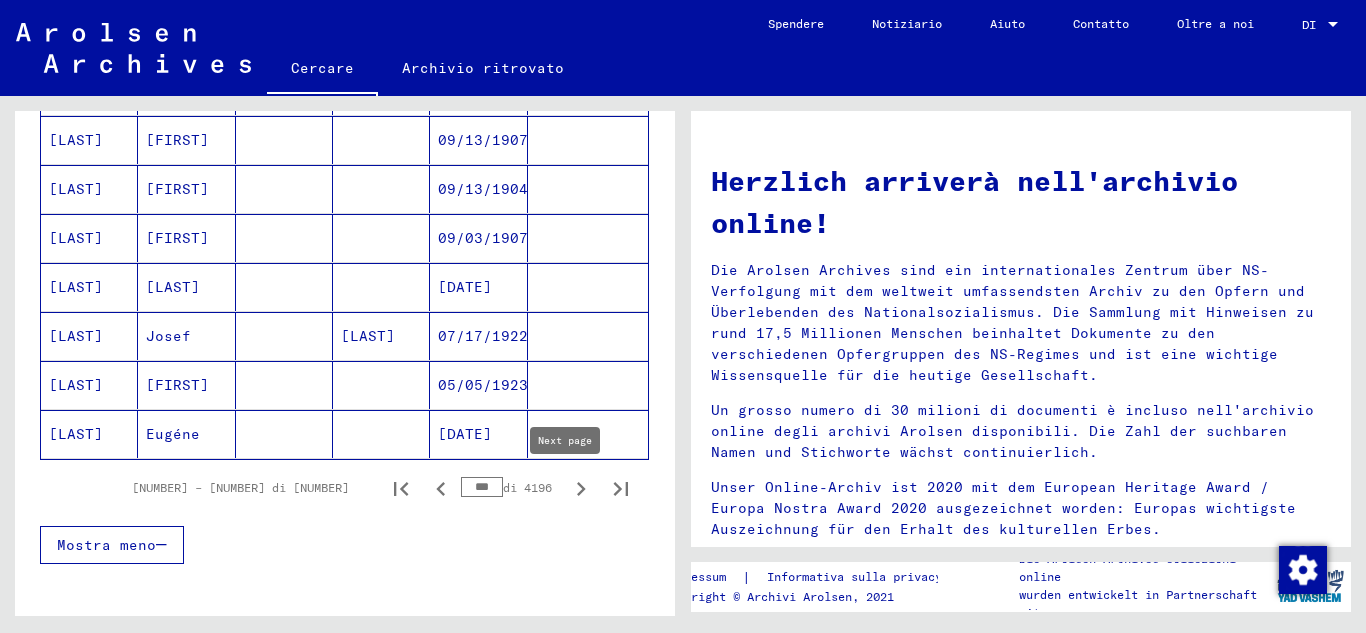 click 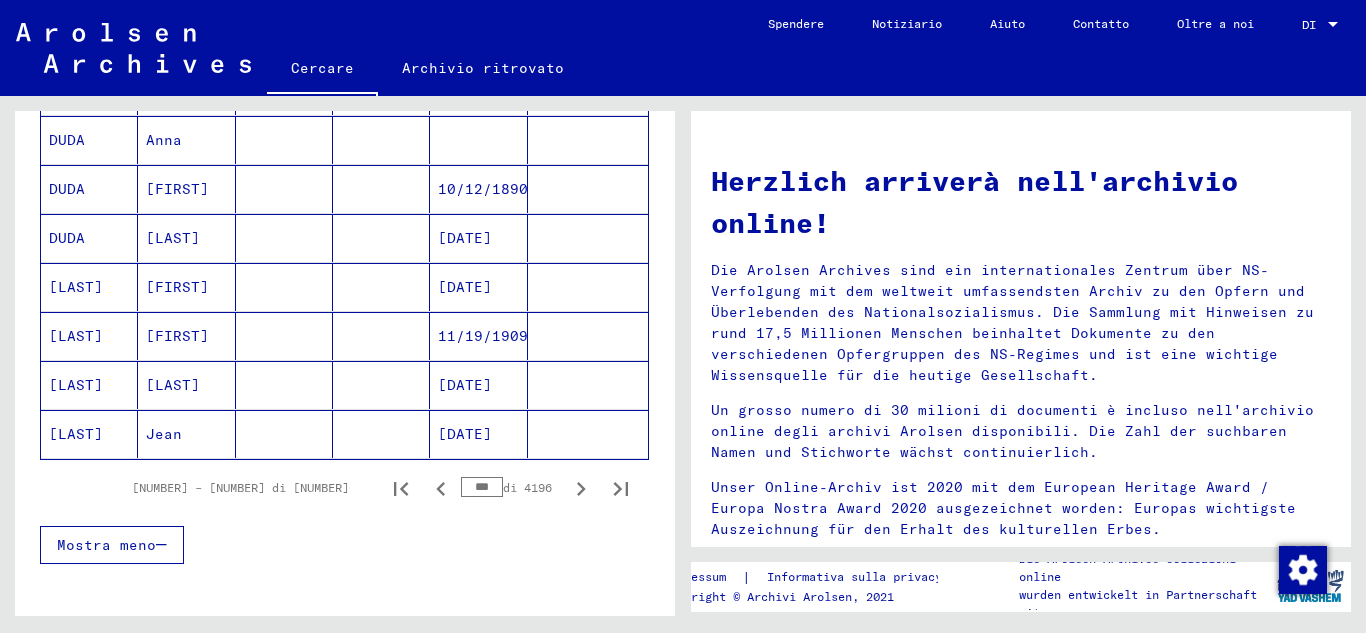 click 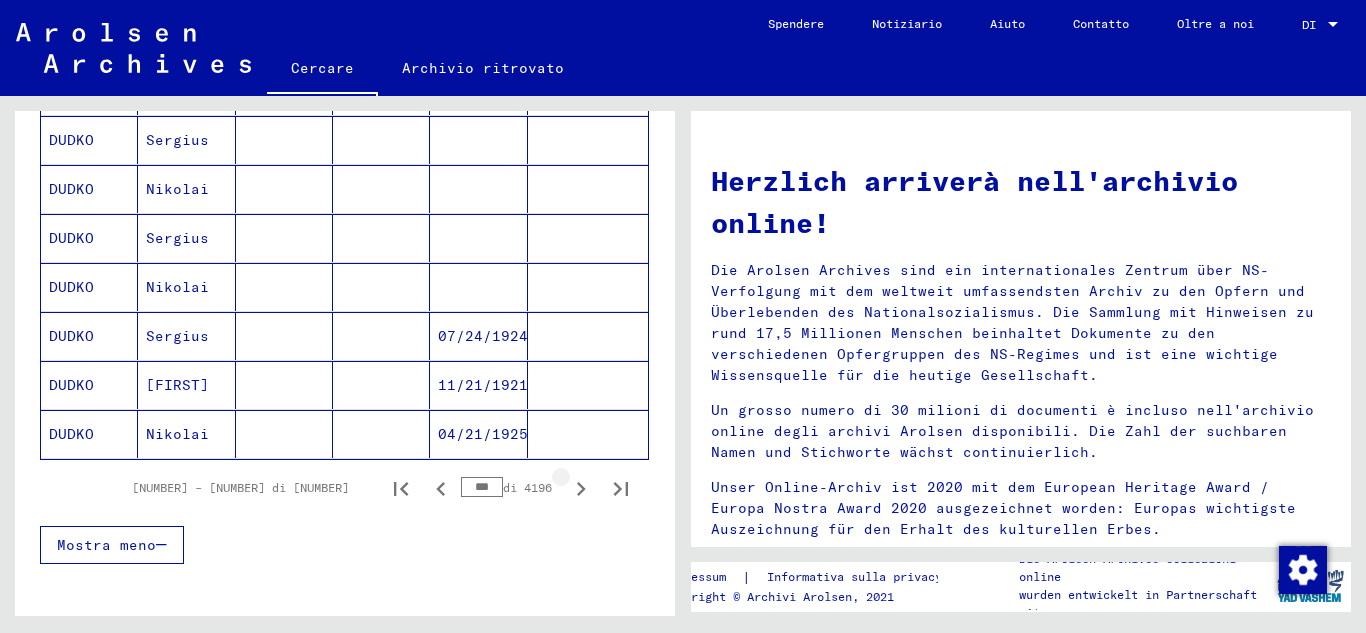 click 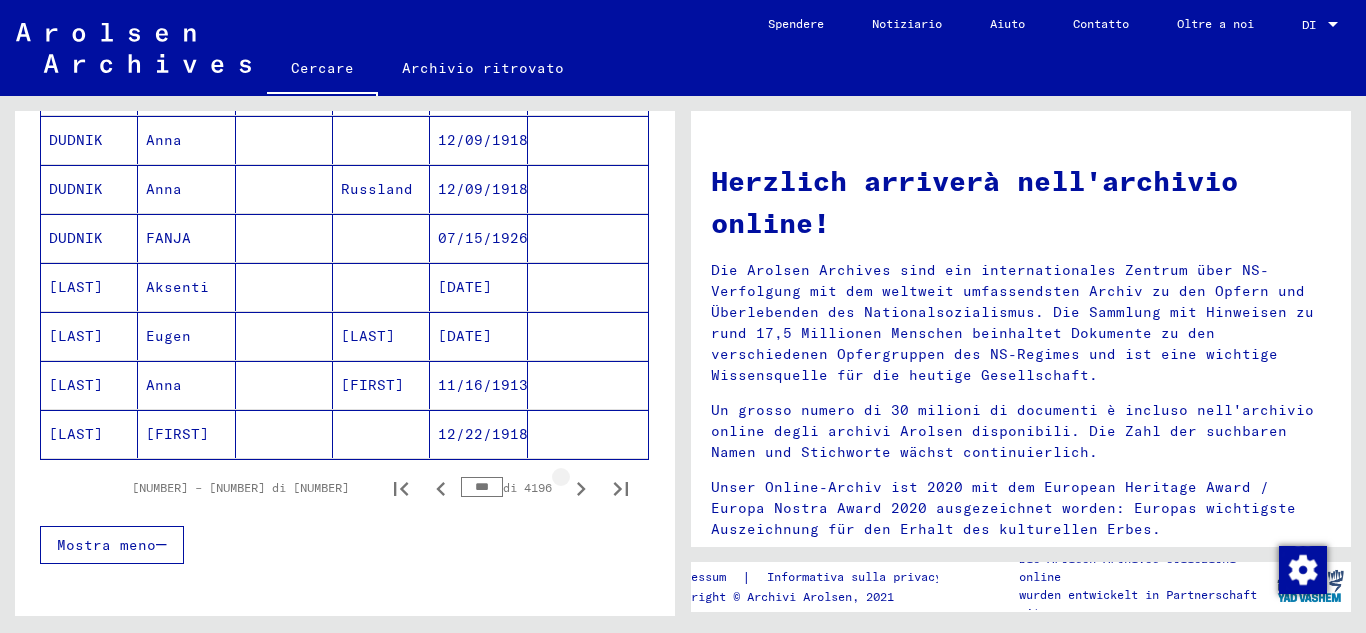 click 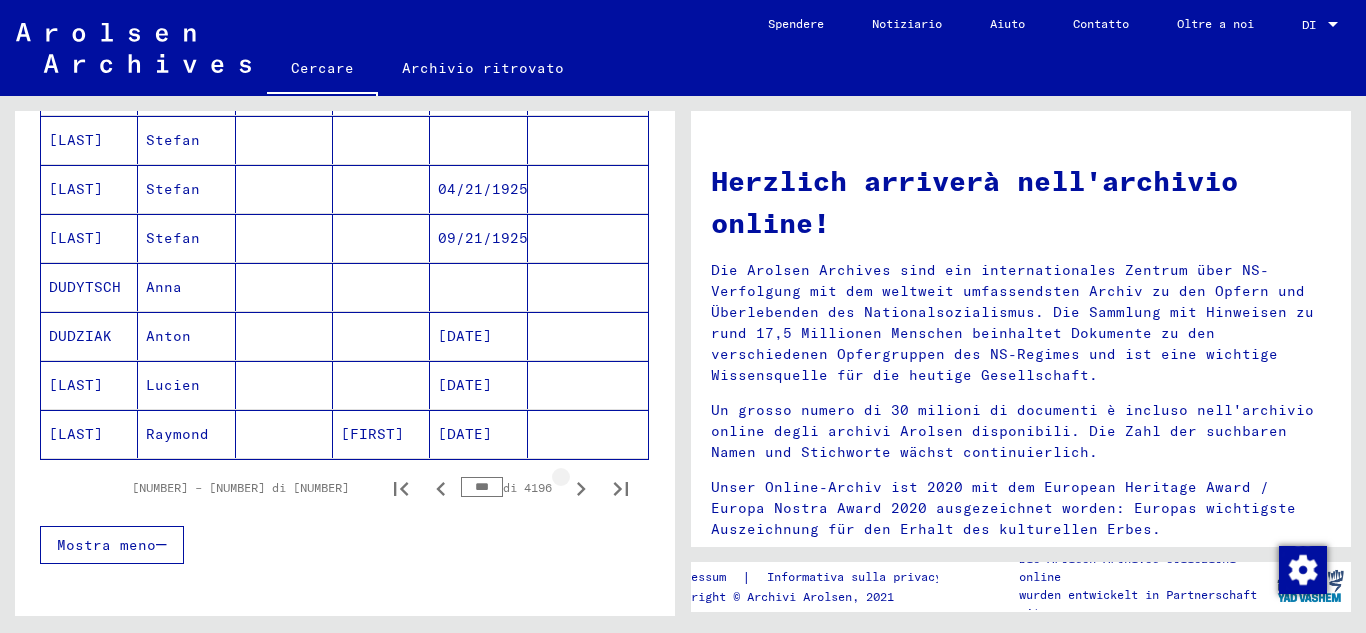 click 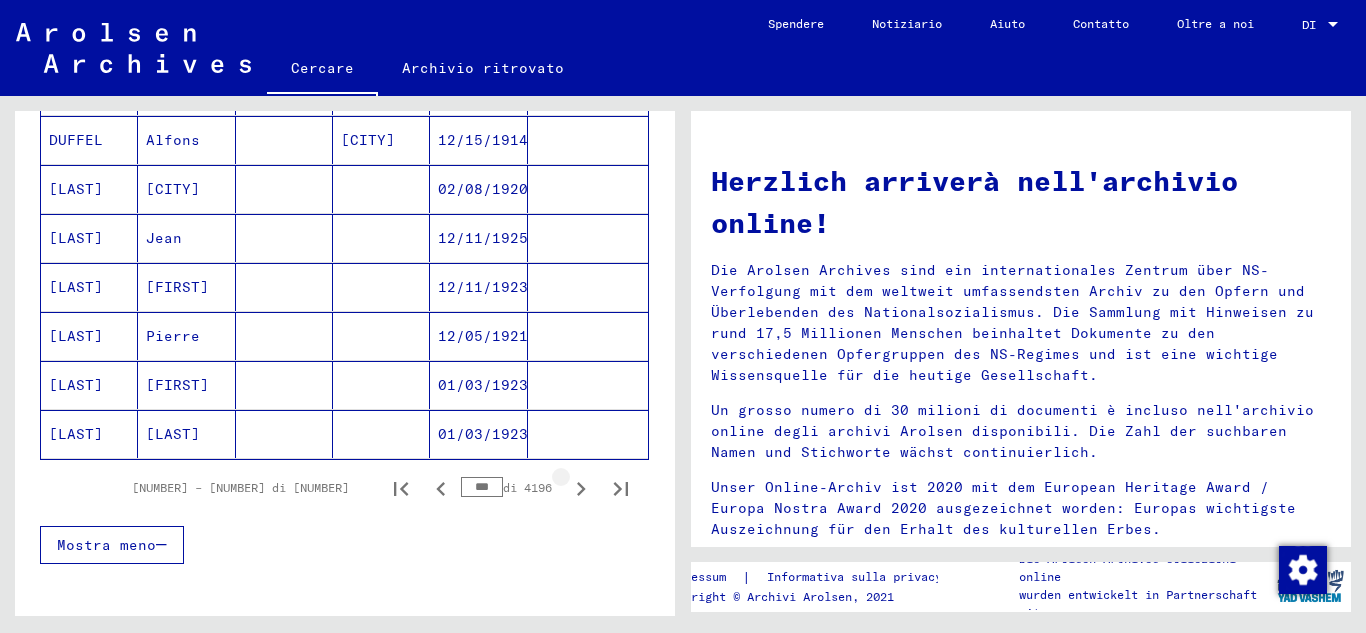click 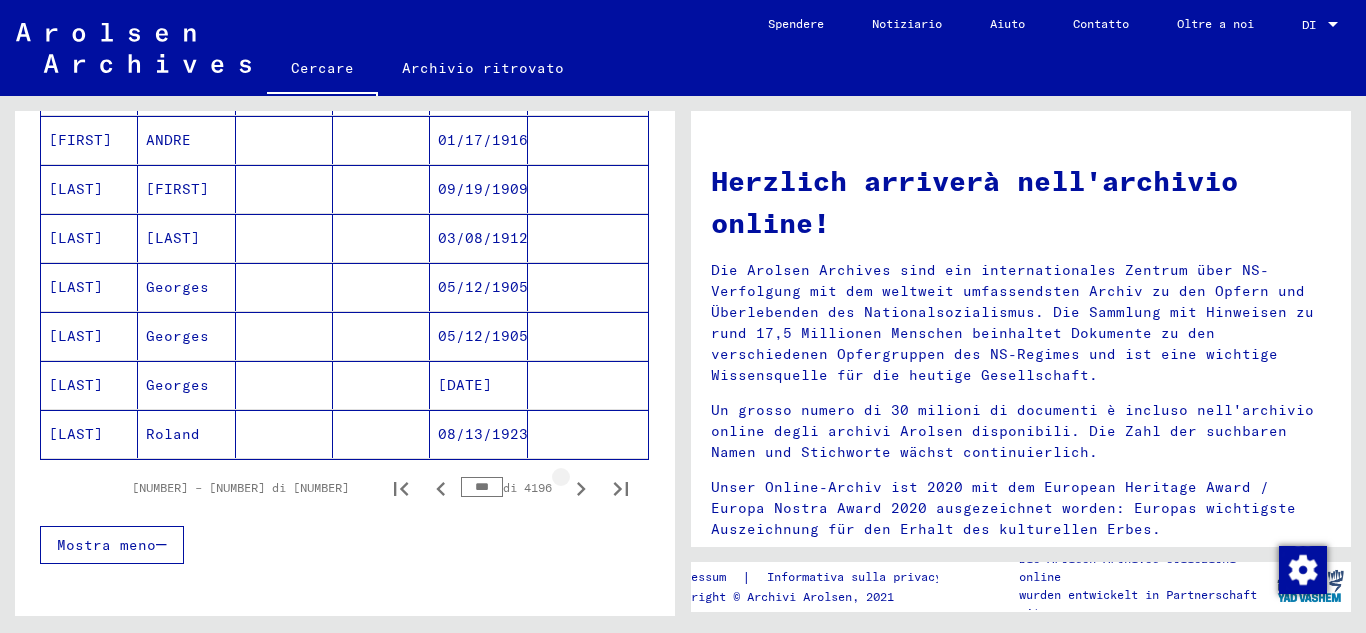 click 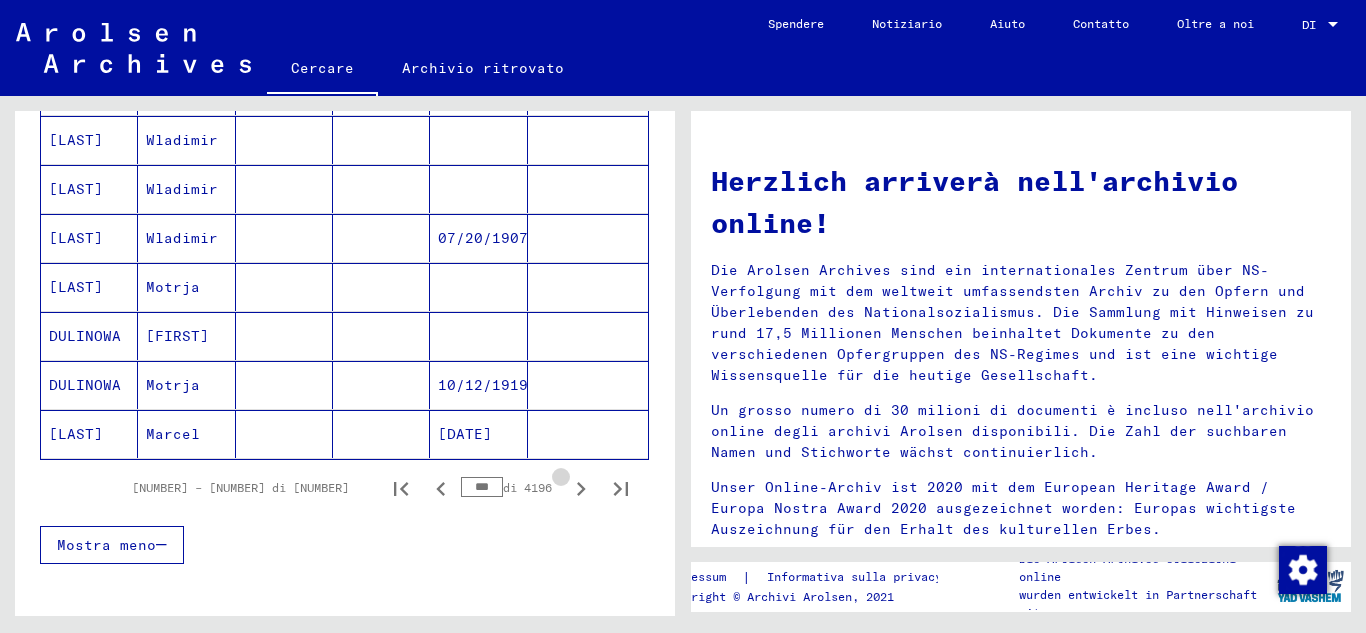 click 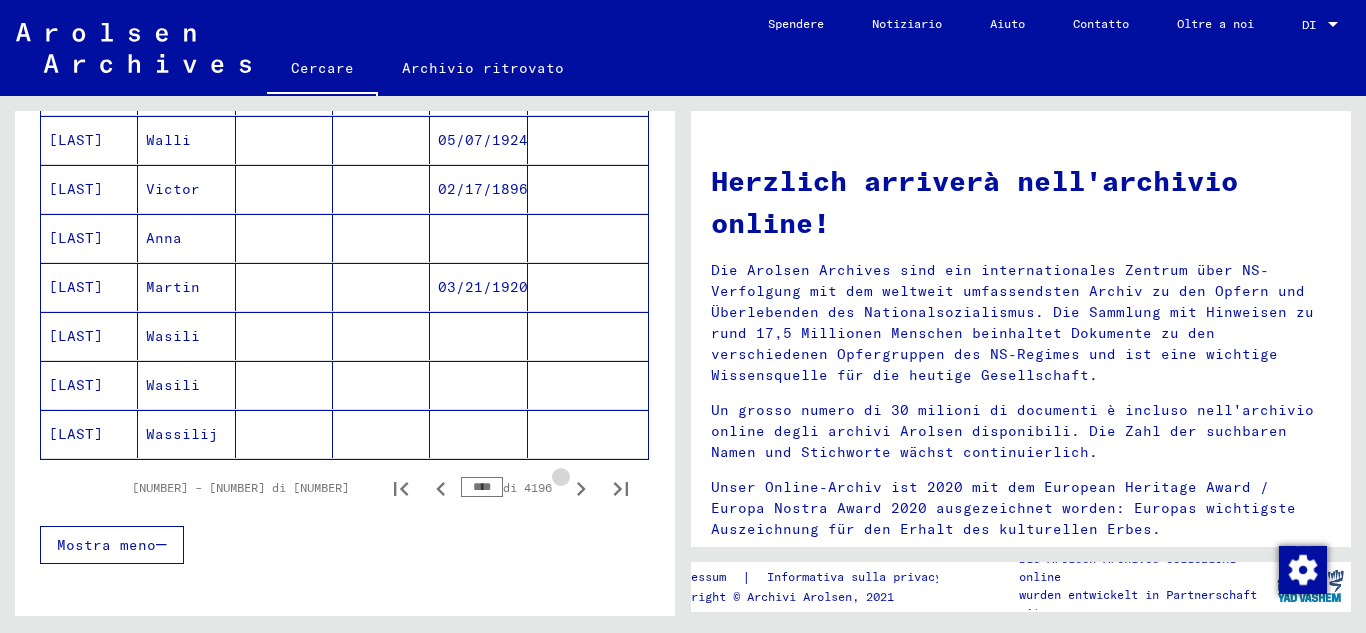 click 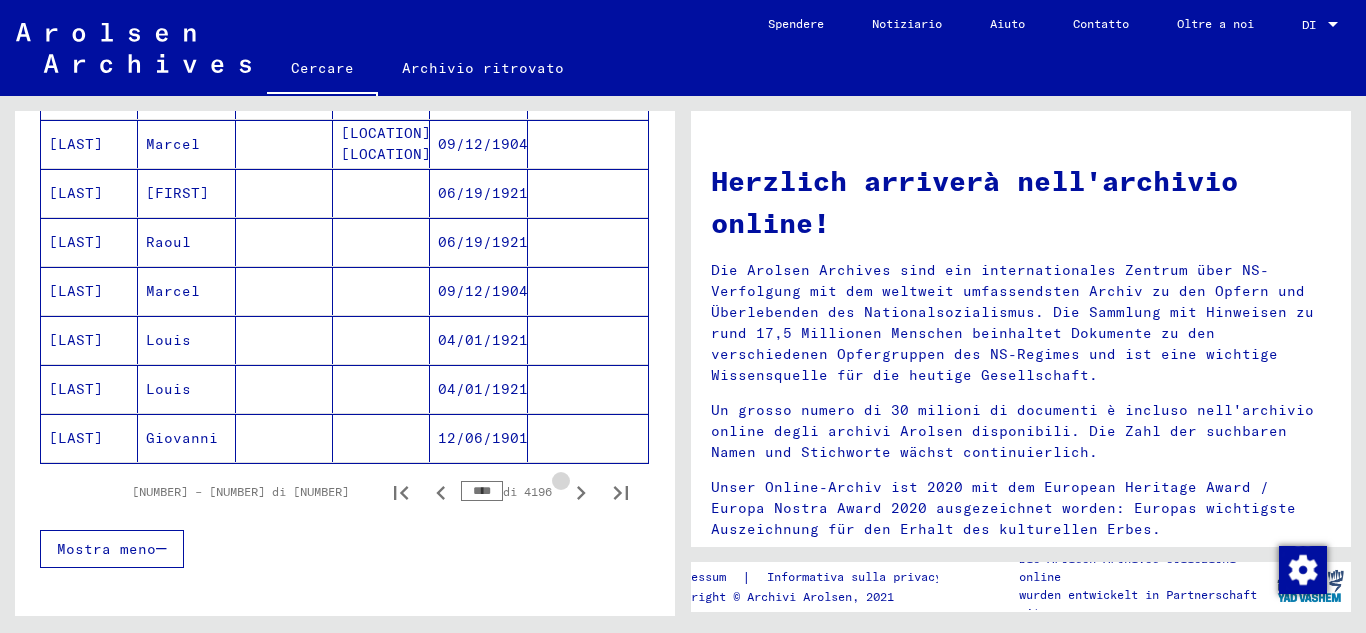 click 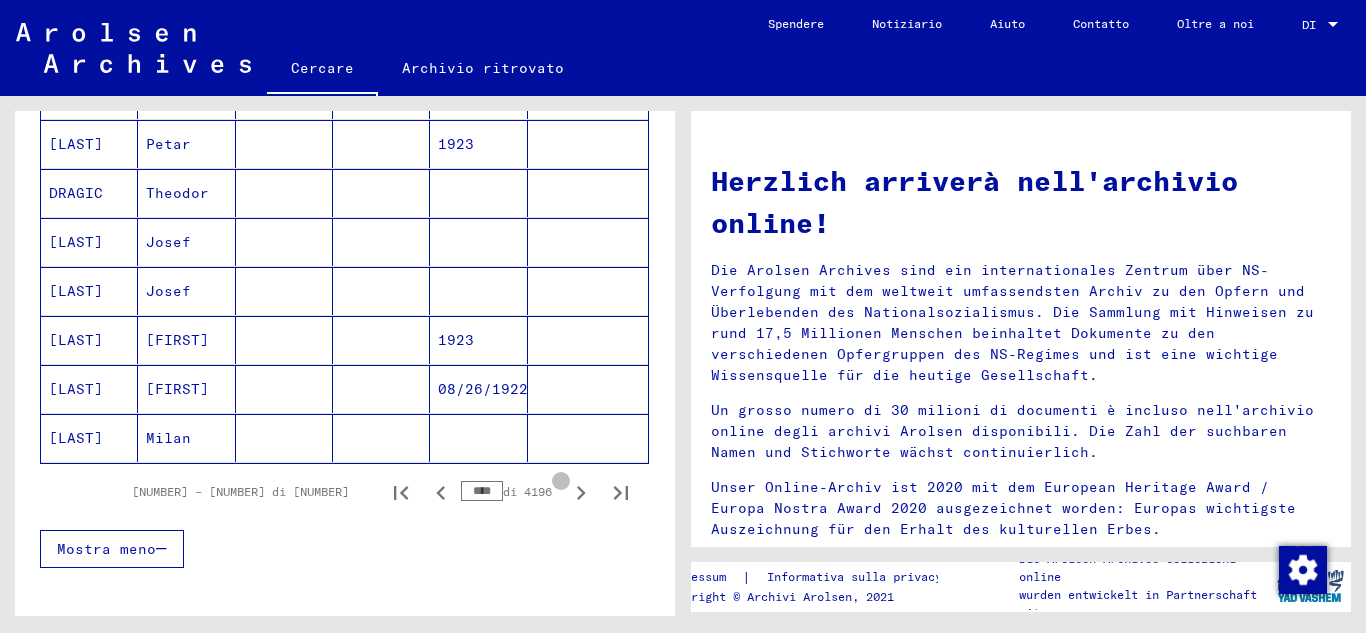 click 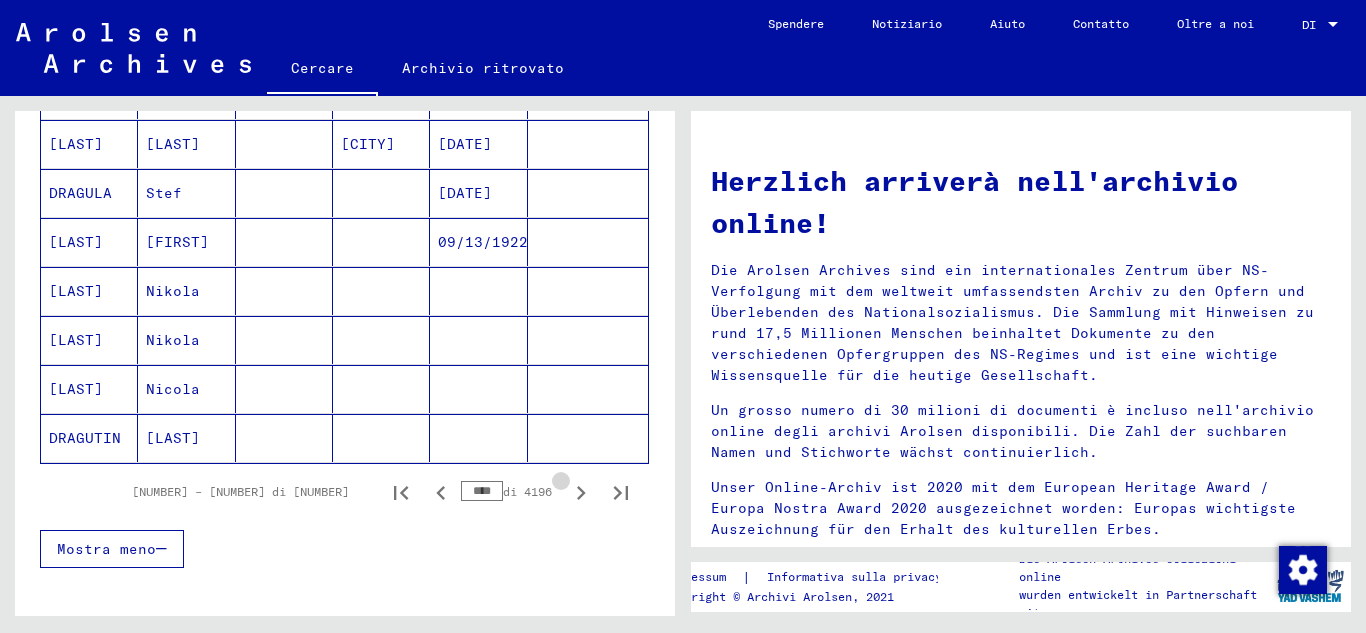 scroll, scrollTop: 1175, scrollLeft: 0, axis: vertical 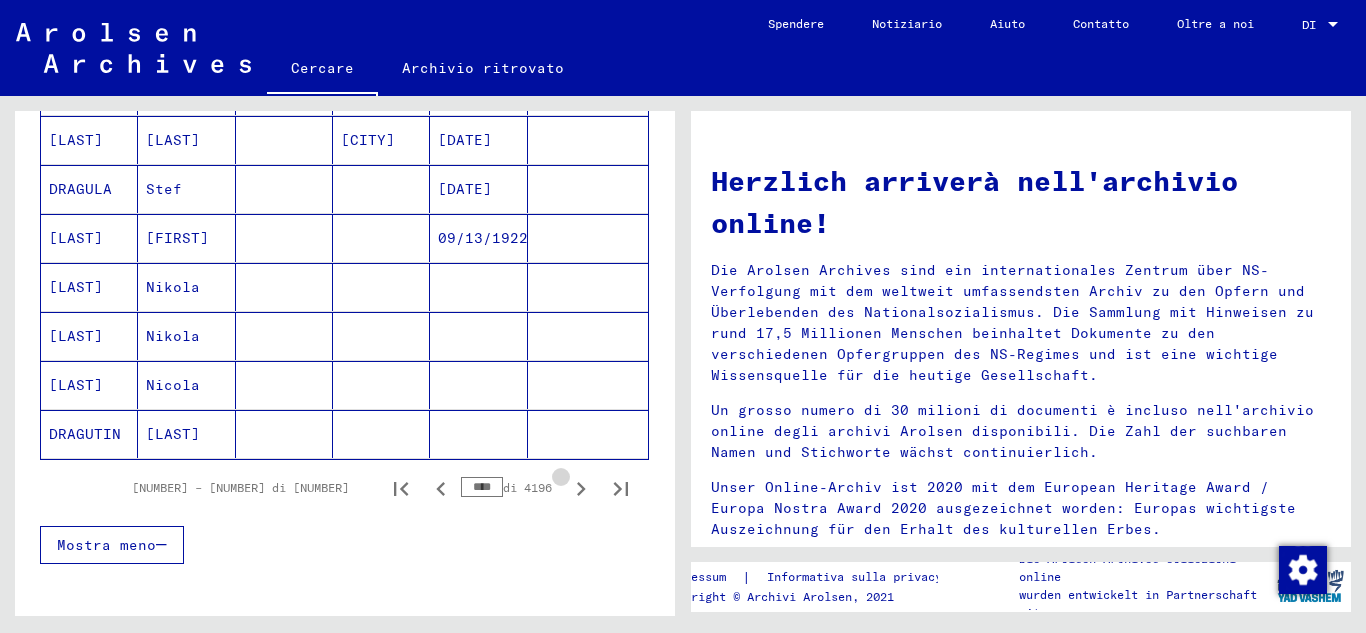 click 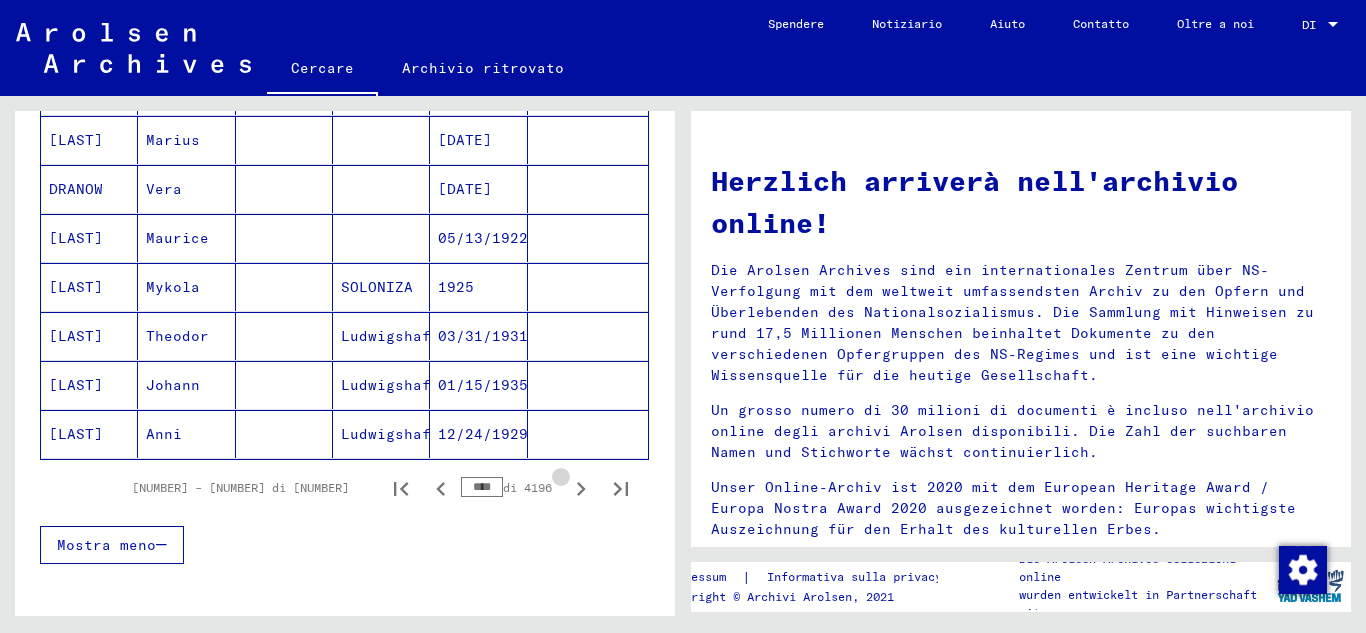 click 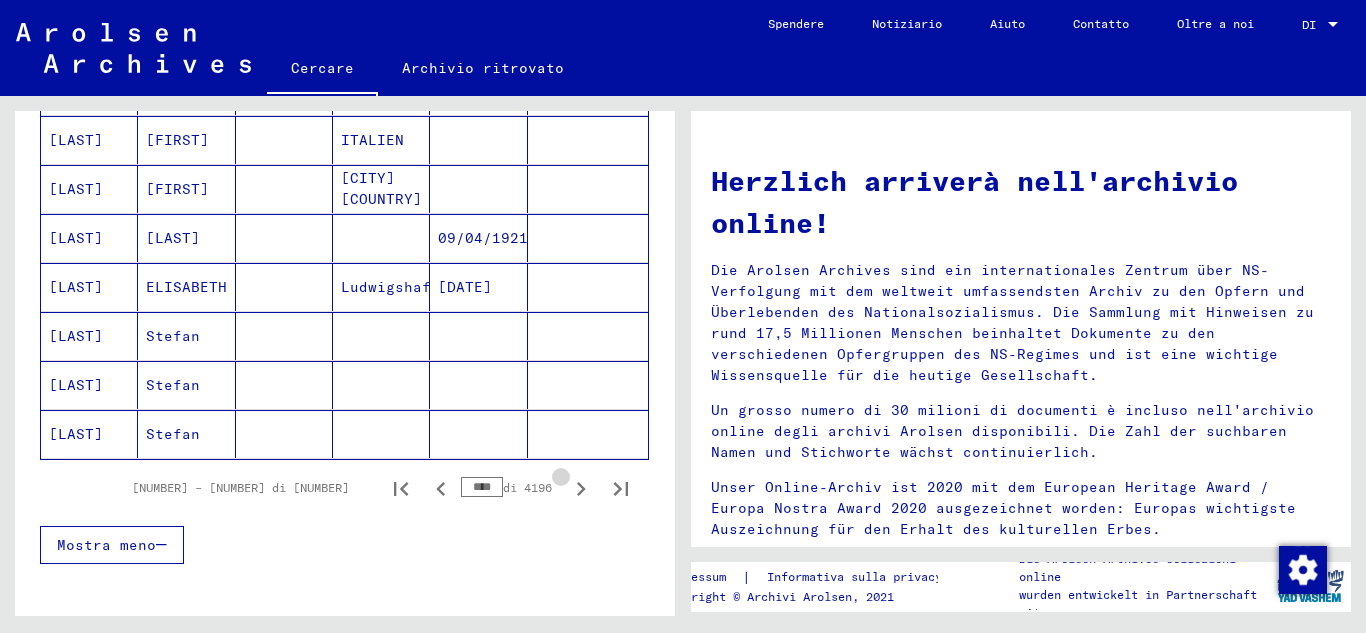 click 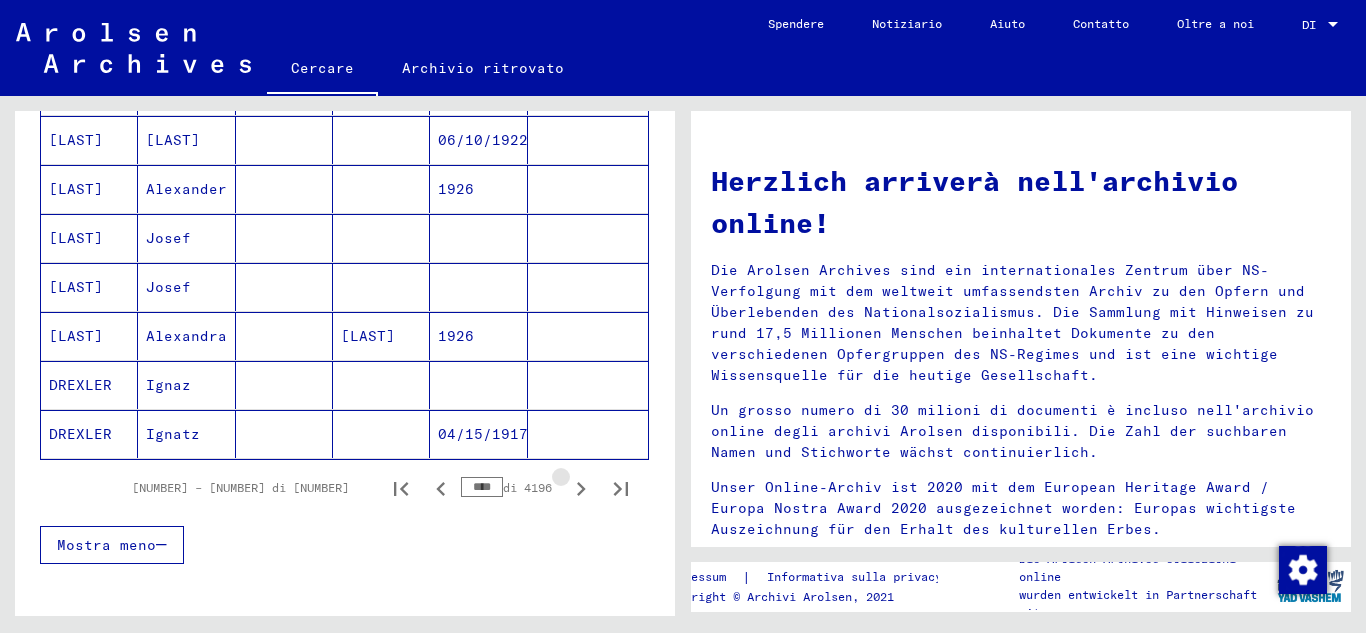 click 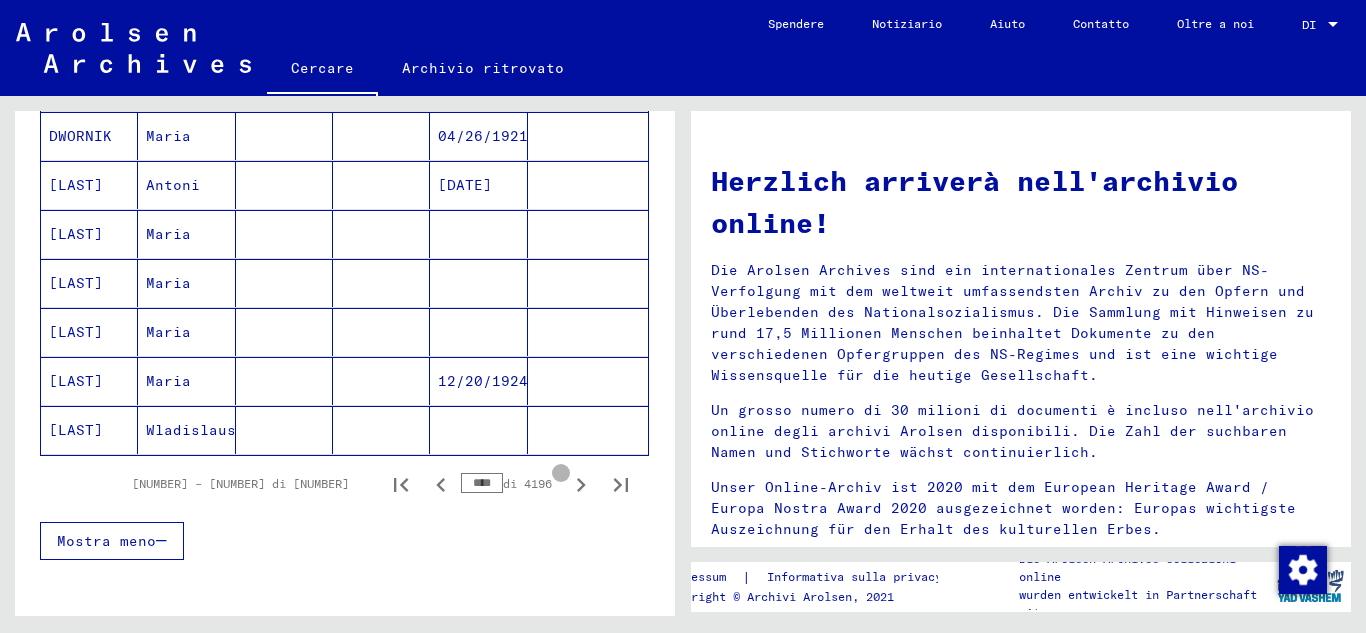 click 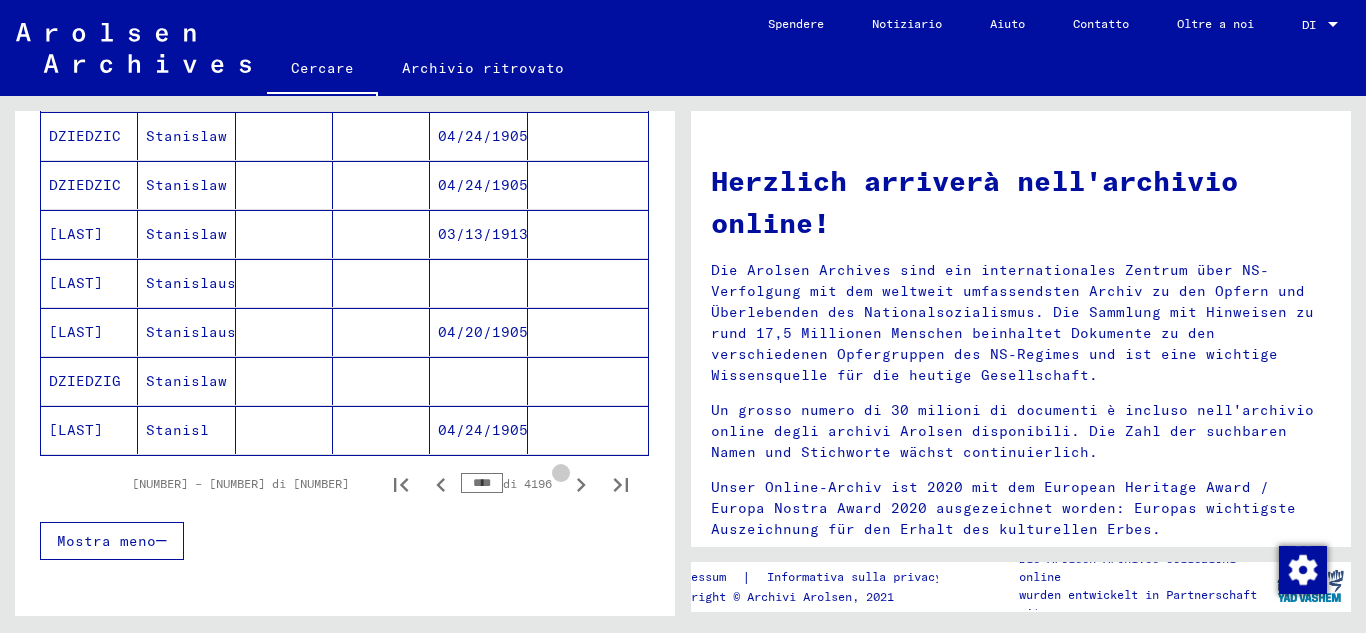scroll, scrollTop: 1171, scrollLeft: 0, axis: vertical 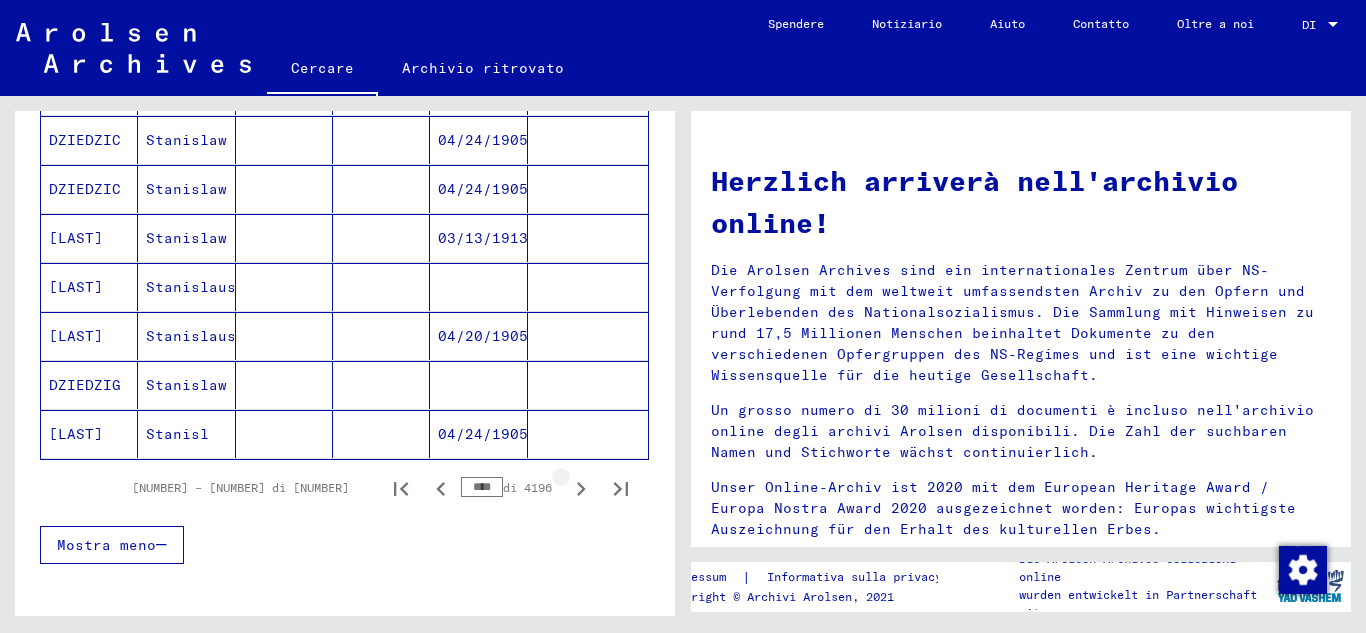 click 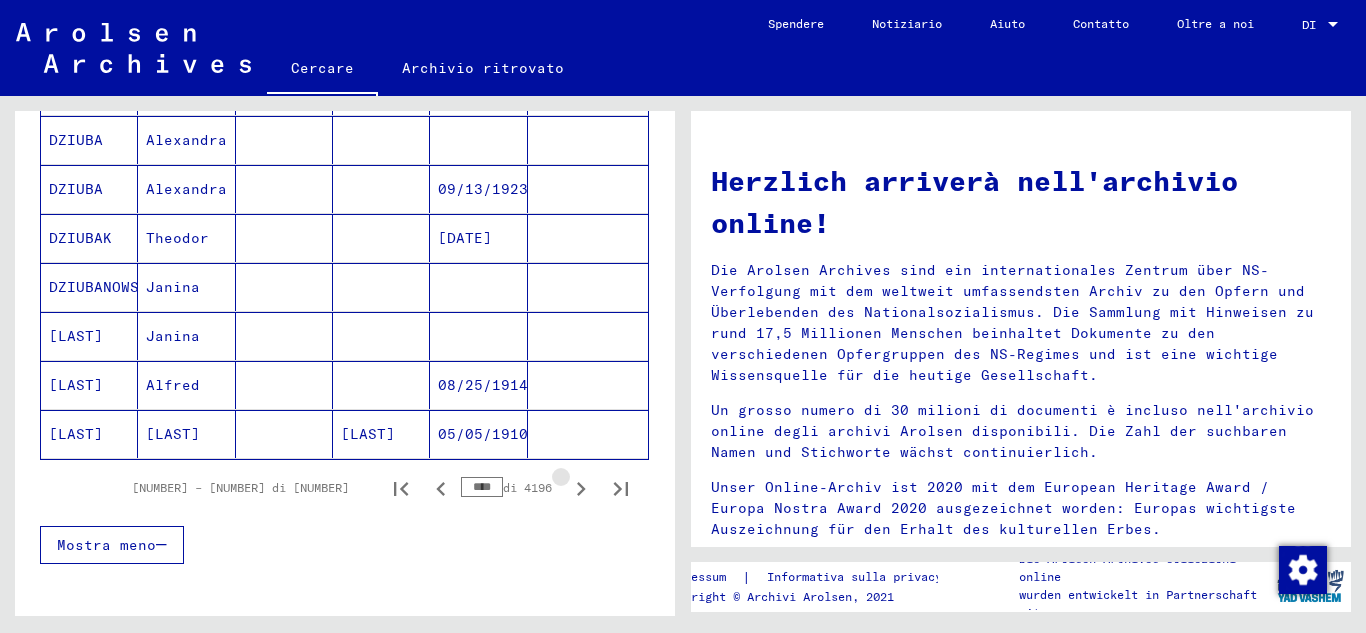 click 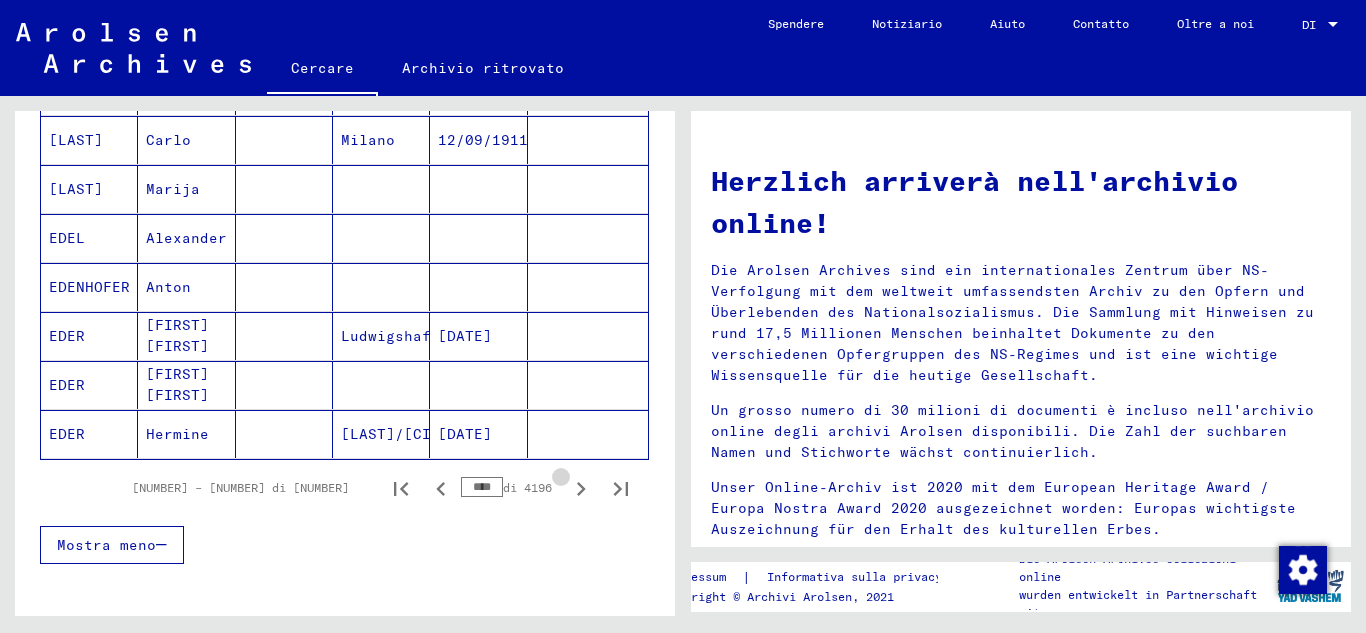 click 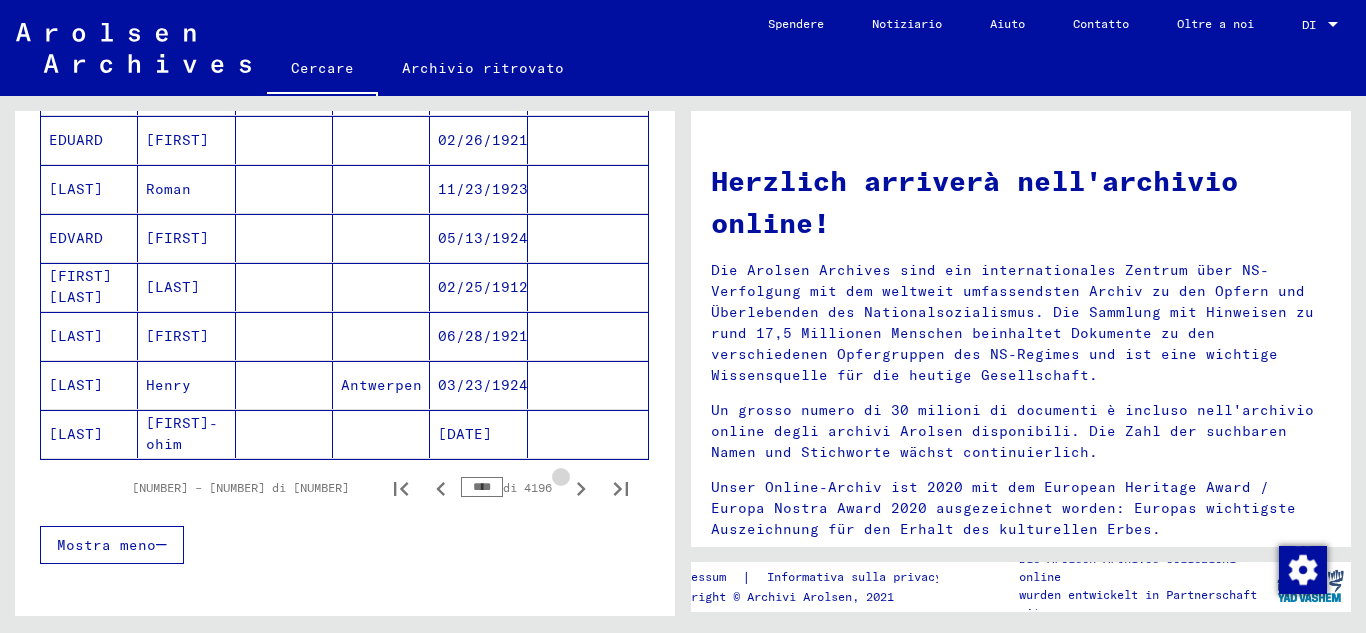 click 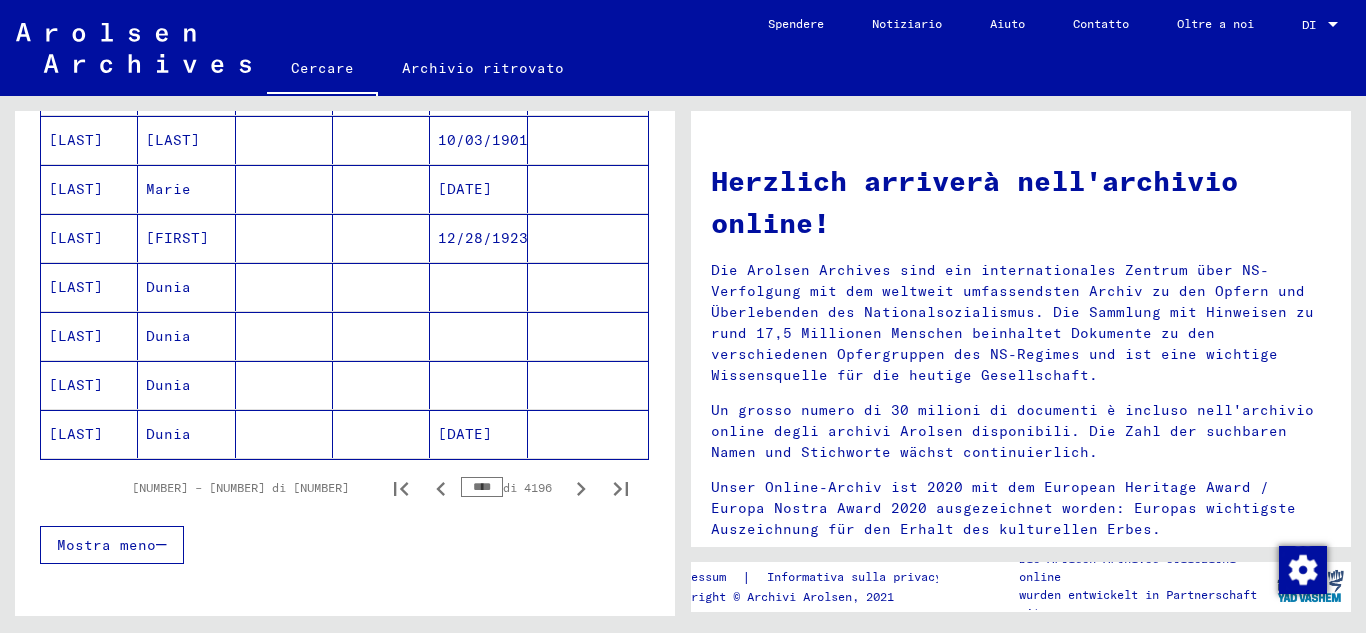 click 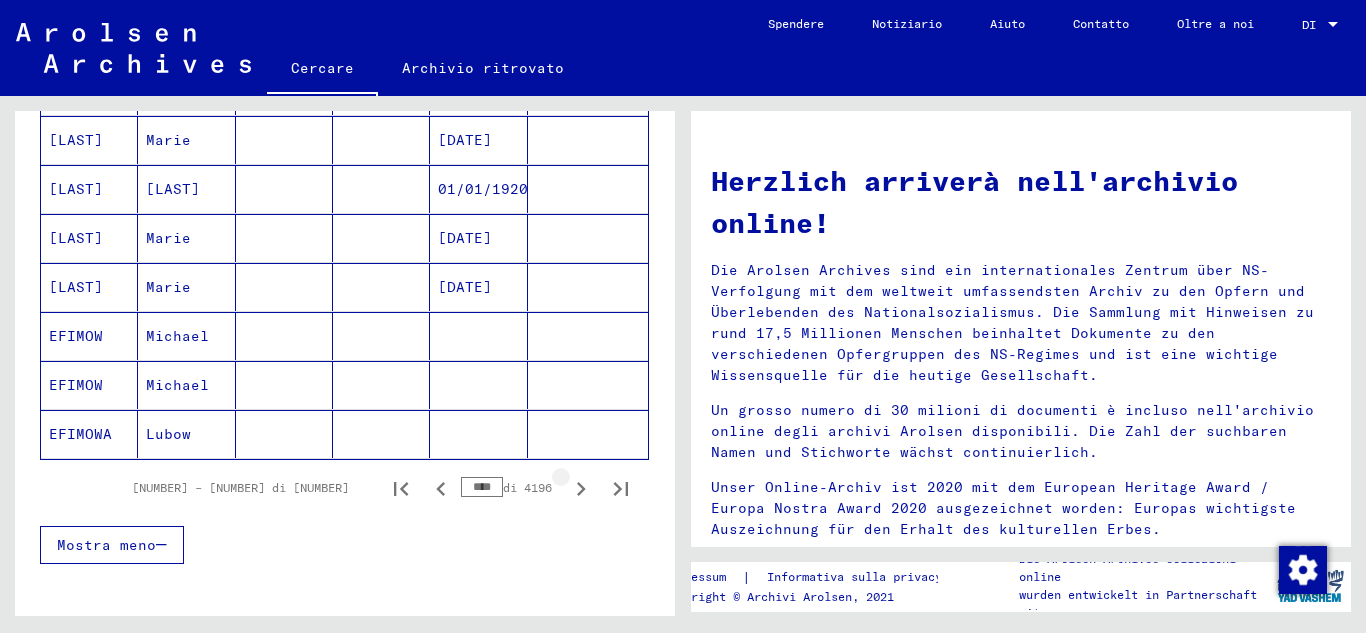 click 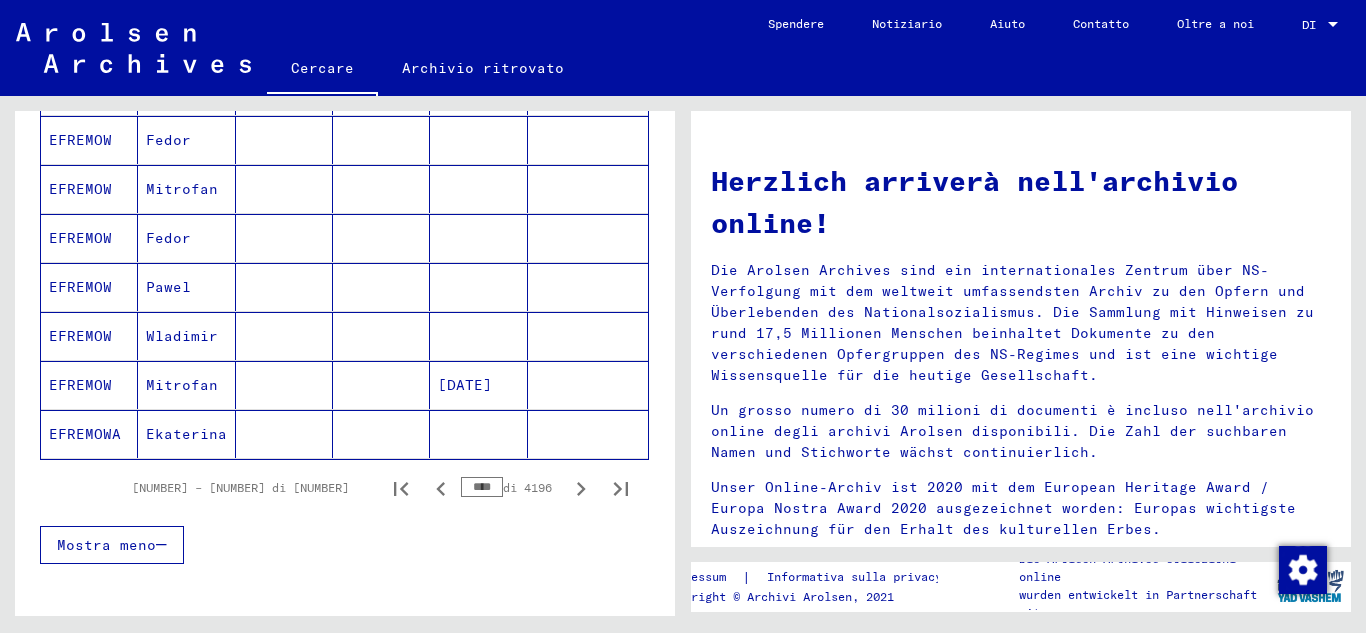 click 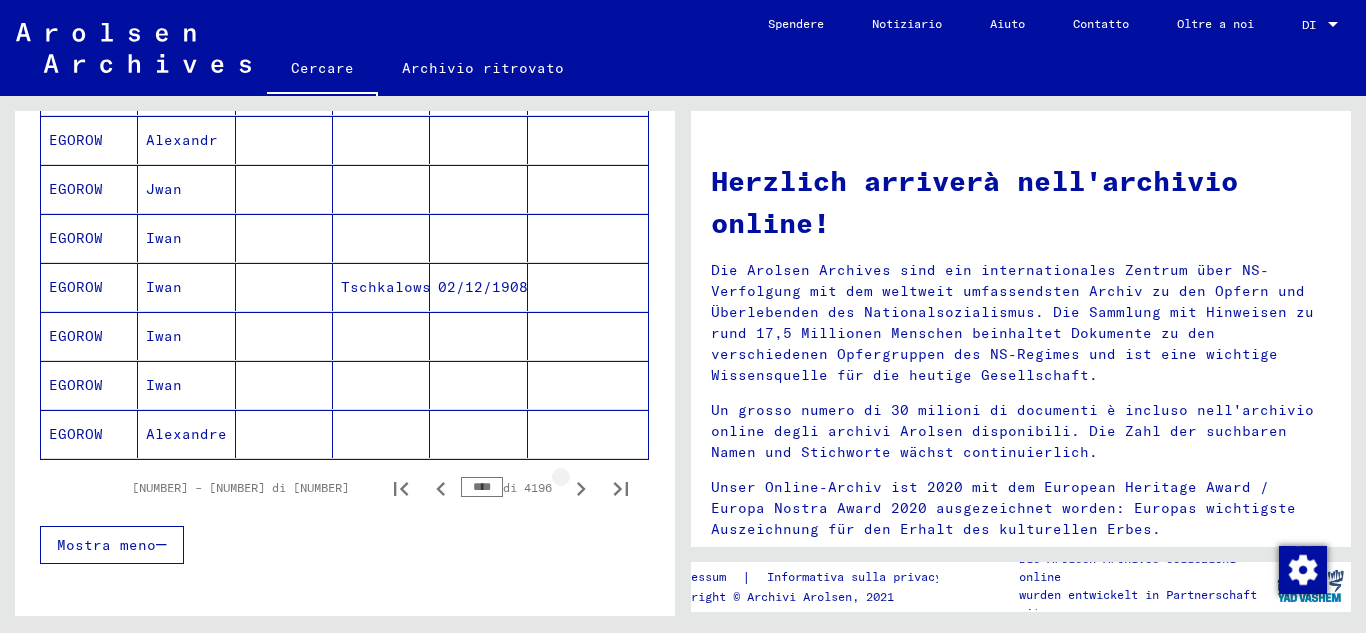 click 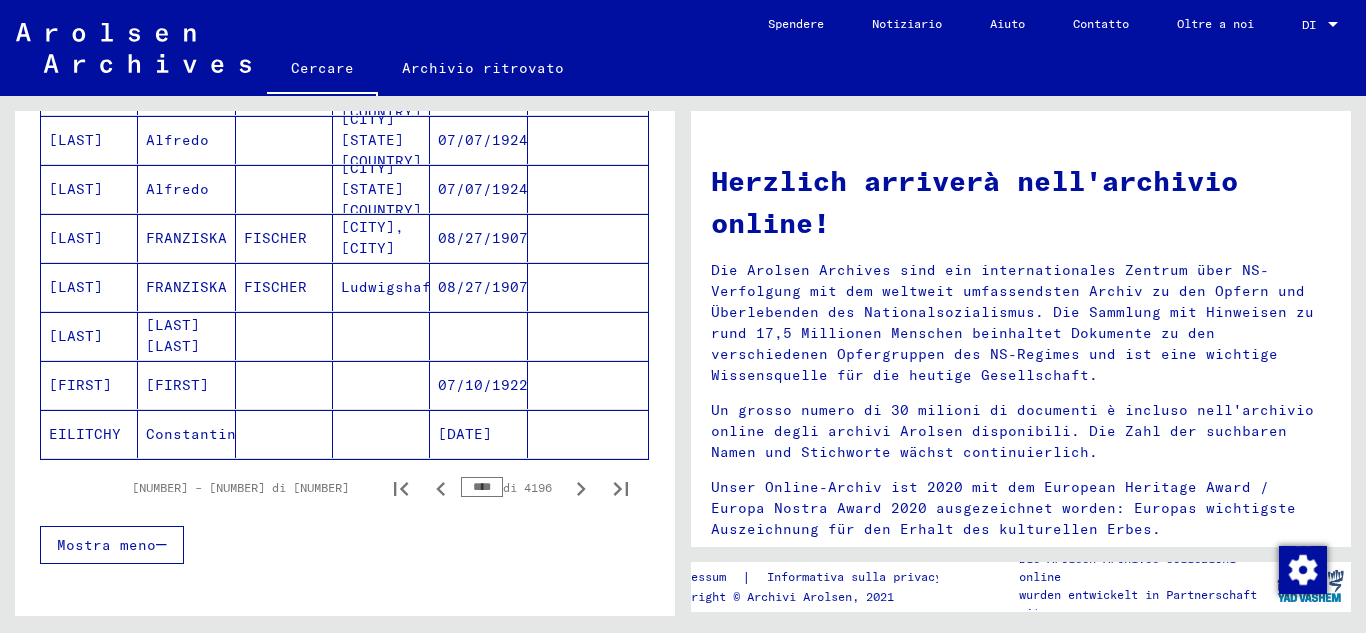 click 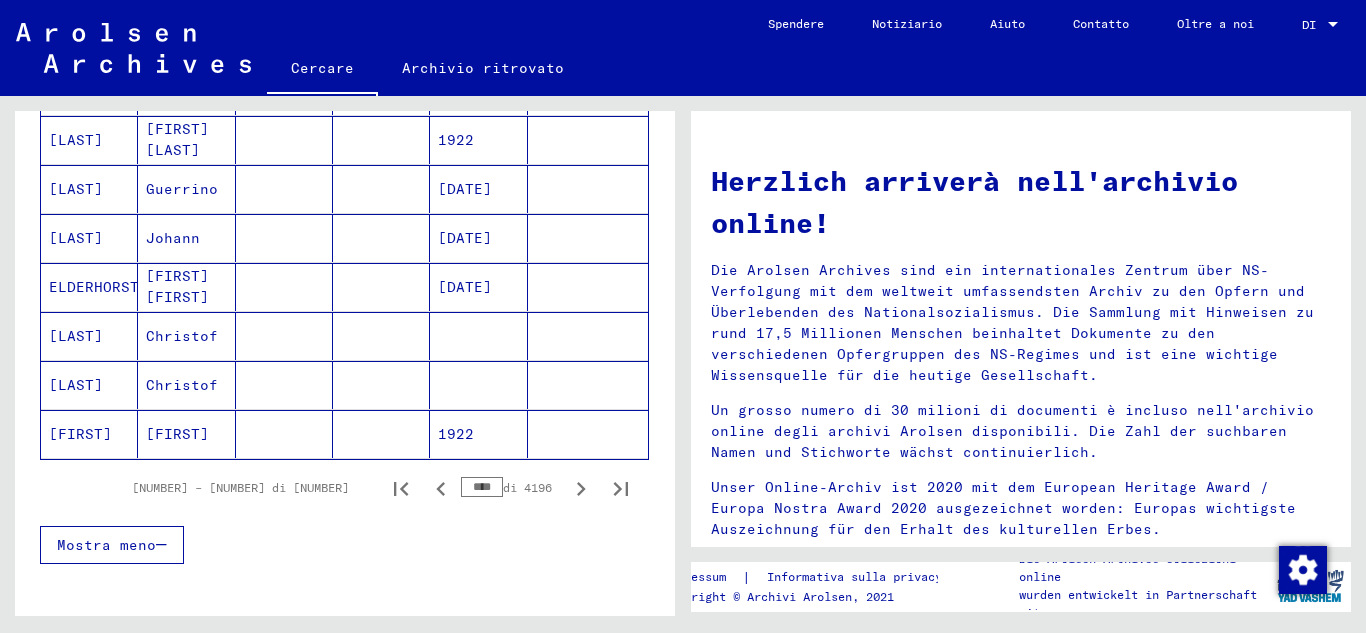 click 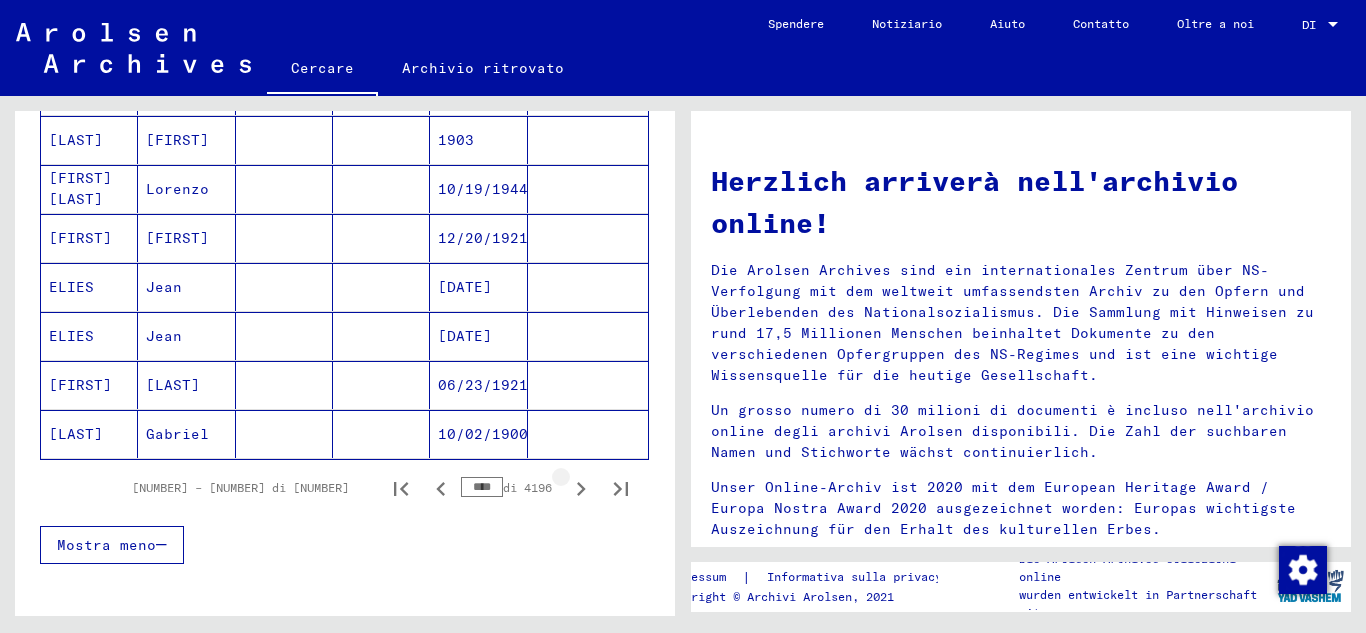 click 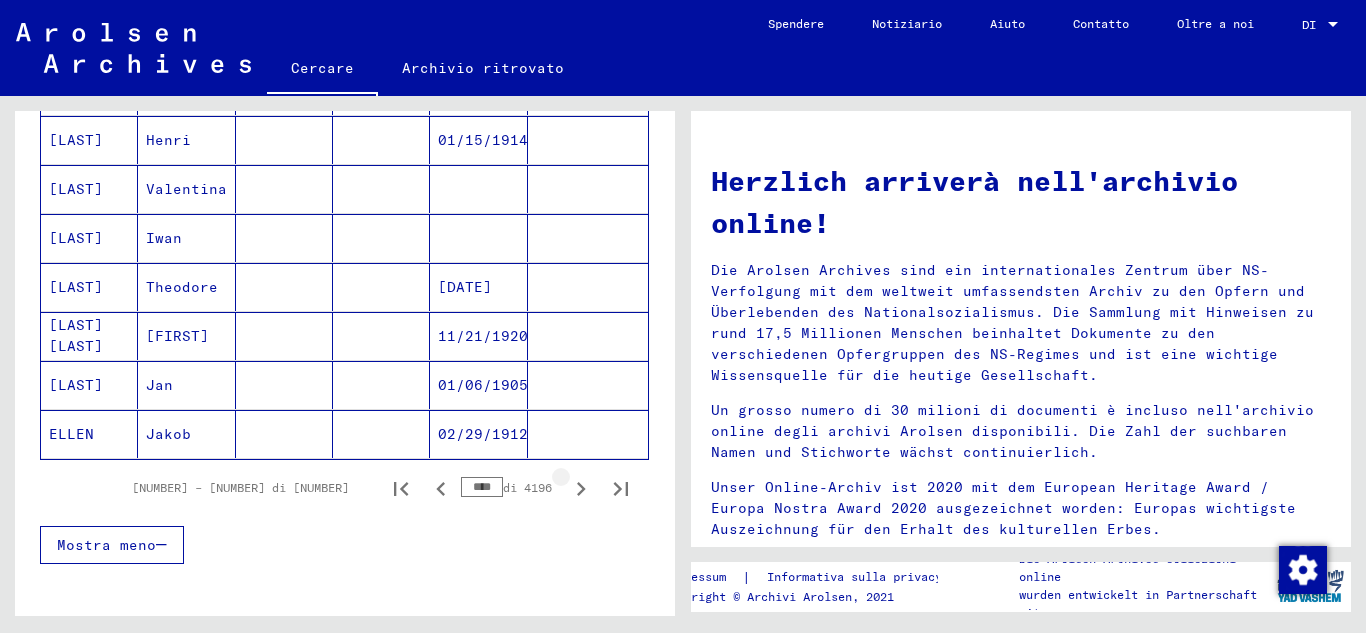 click 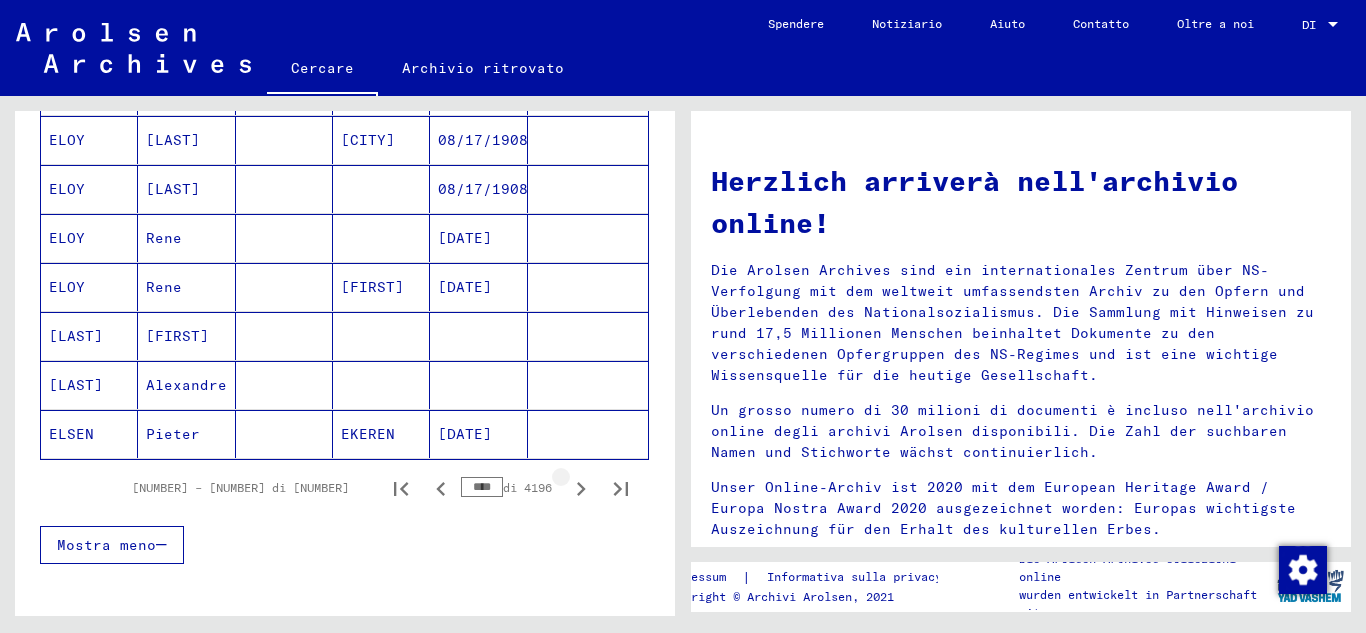 click 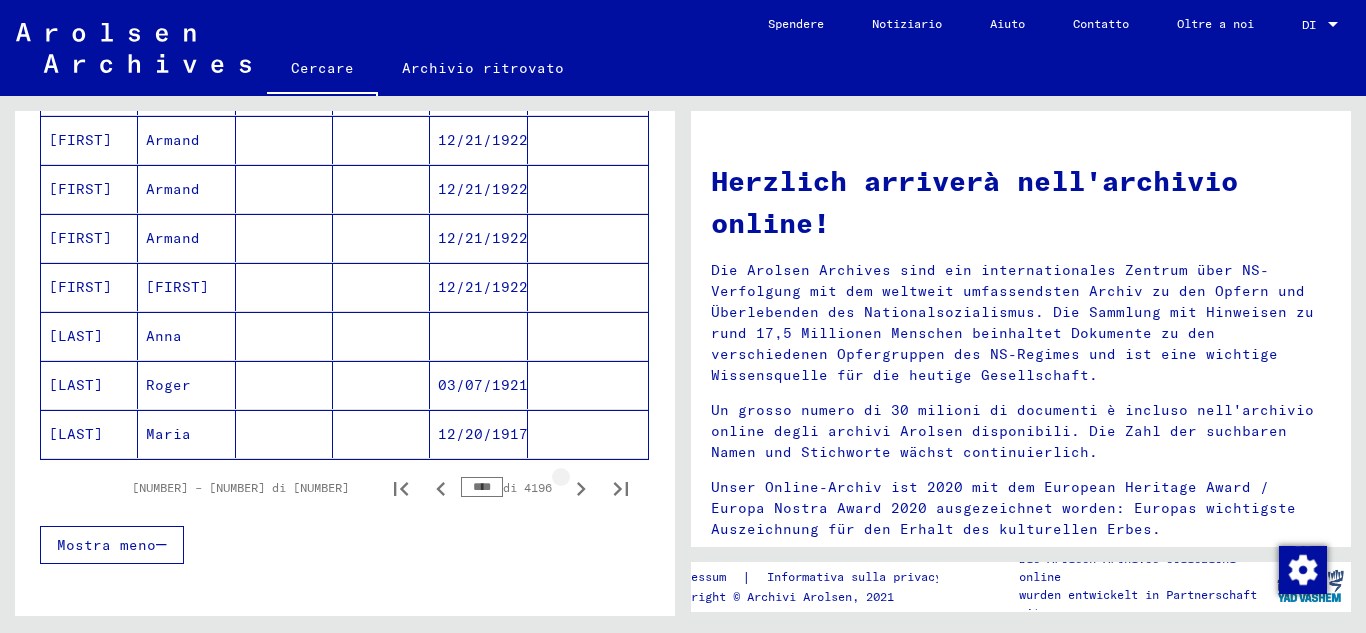 click 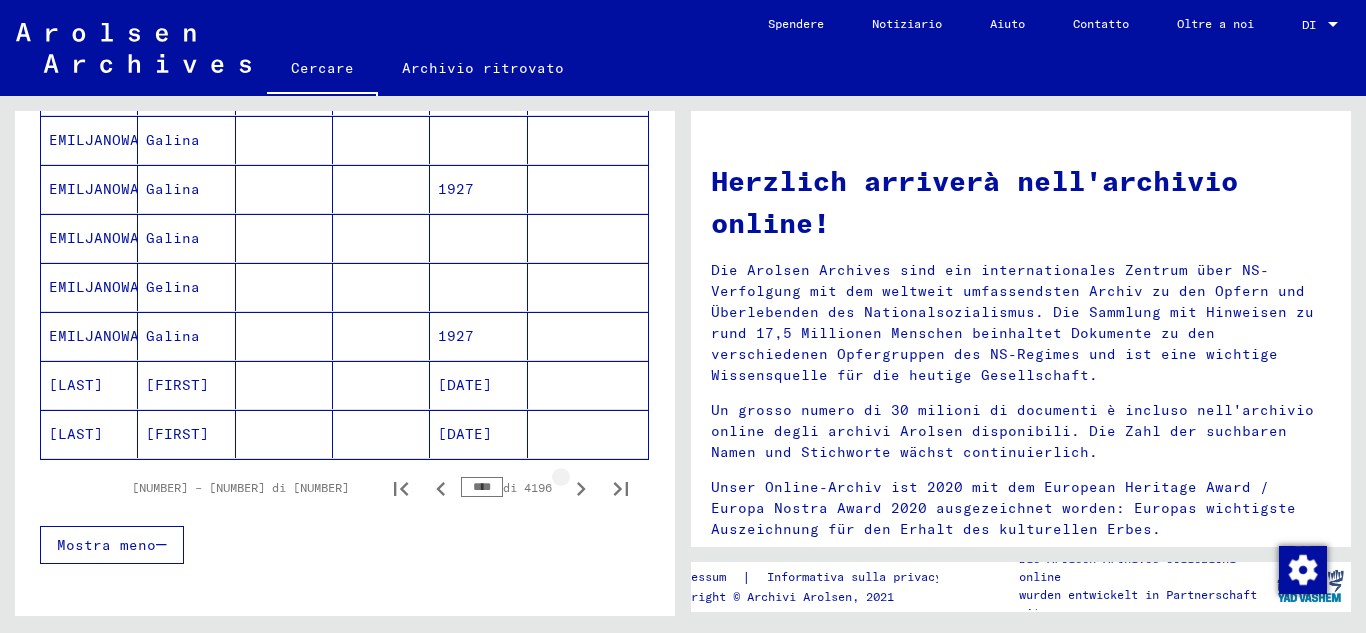click 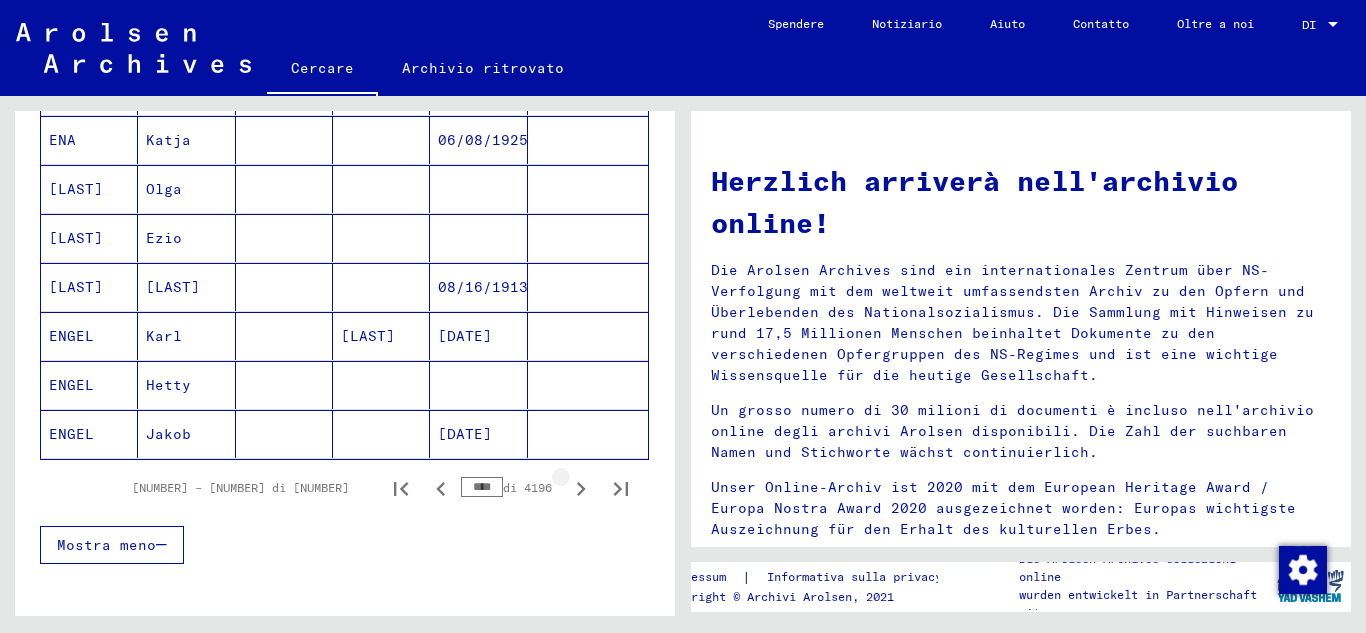 click 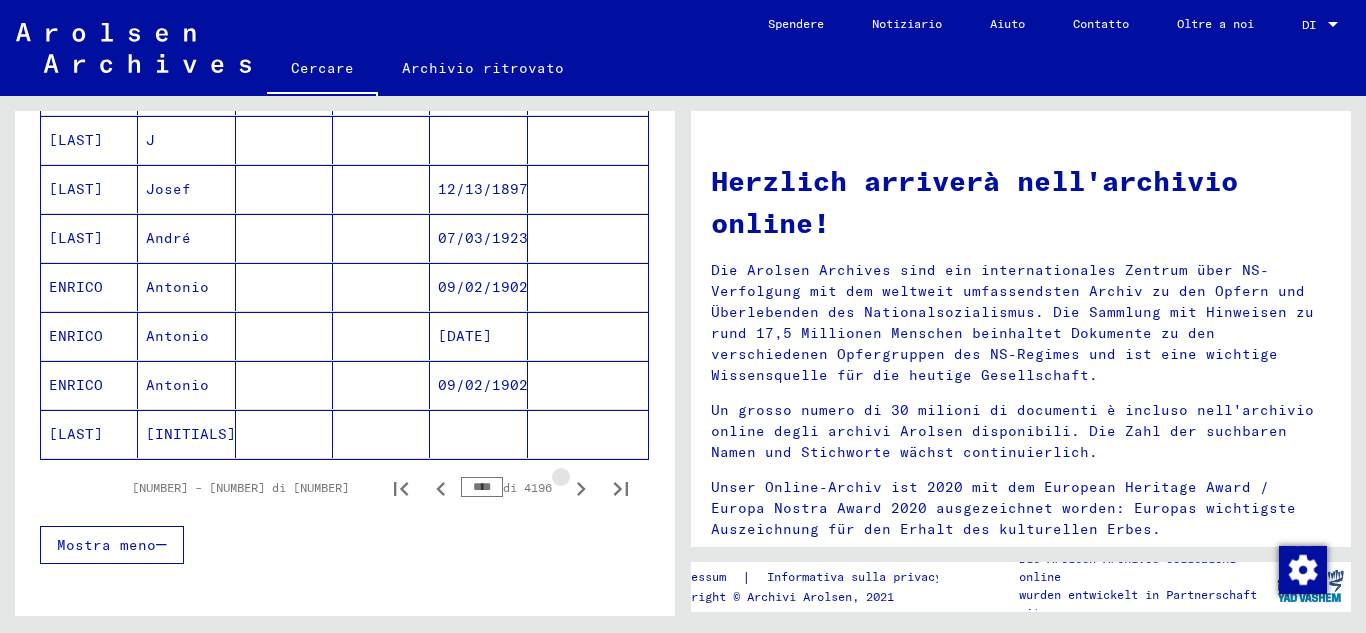 click 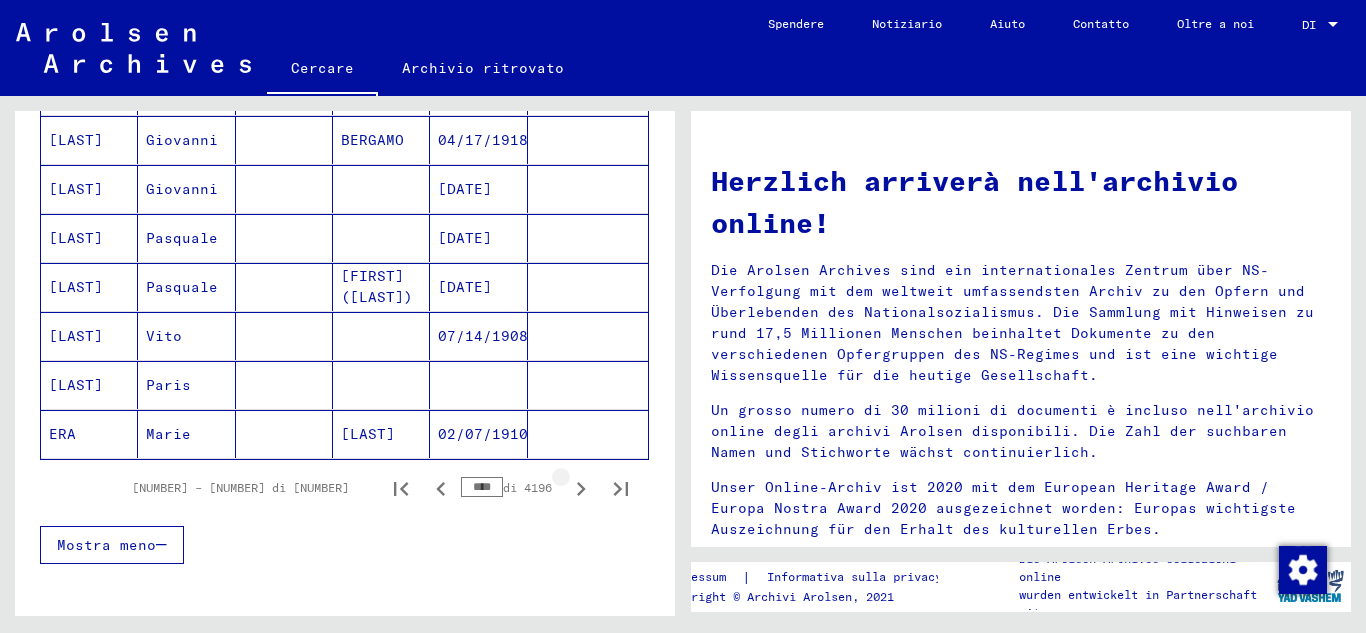 click 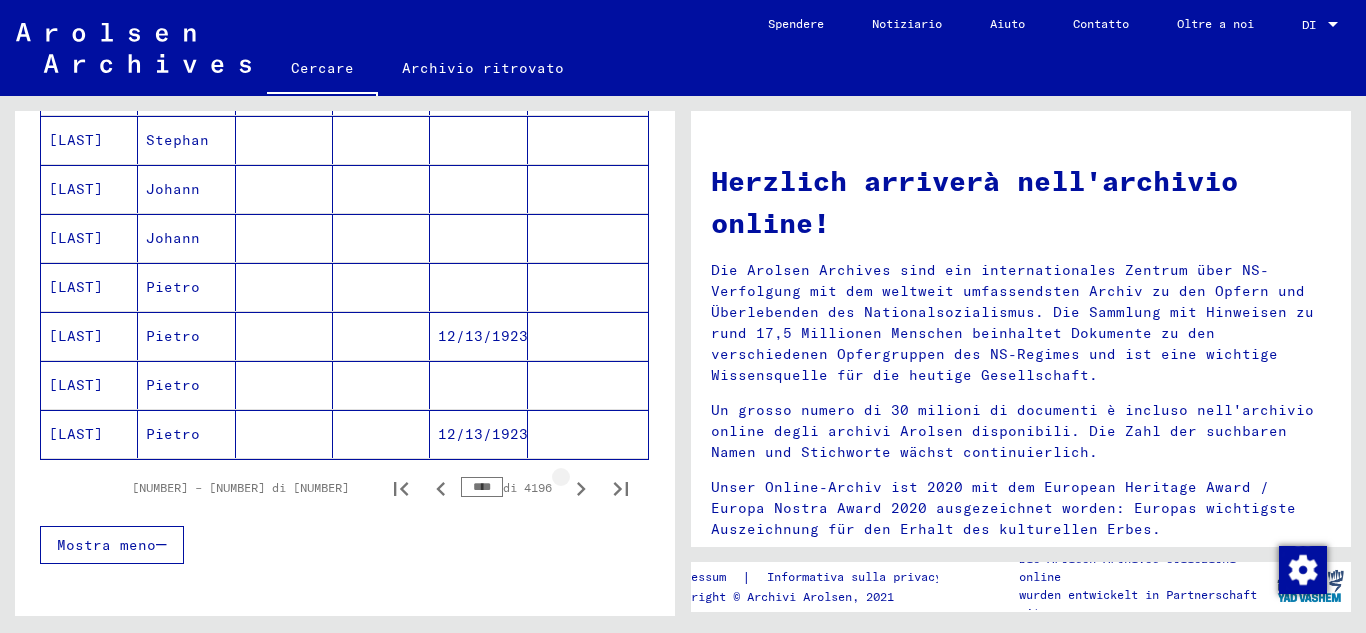 click 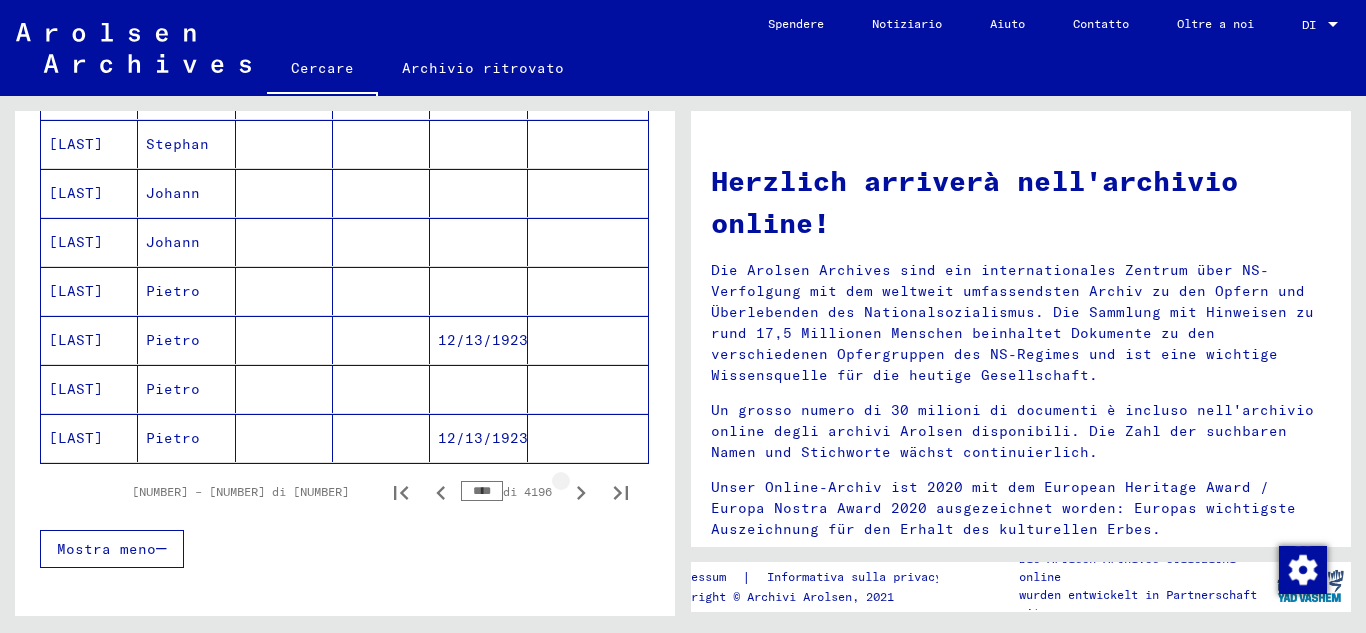 scroll, scrollTop: 1175, scrollLeft: 0, axis: vertical 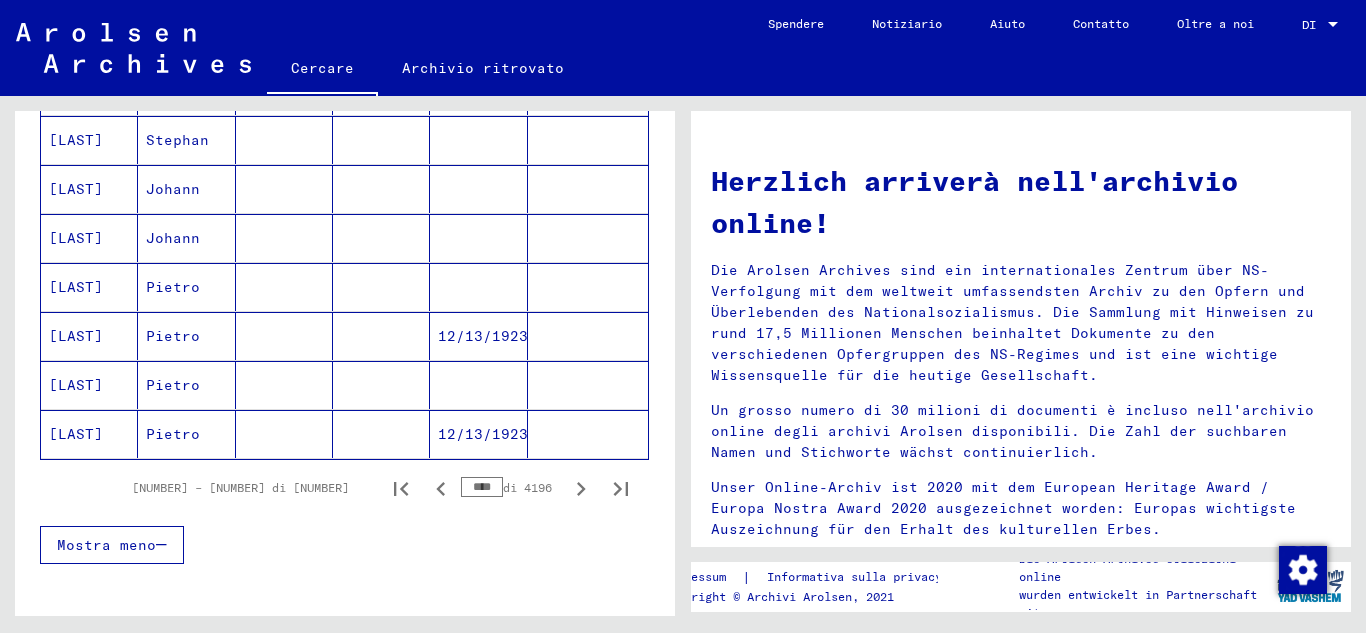 click 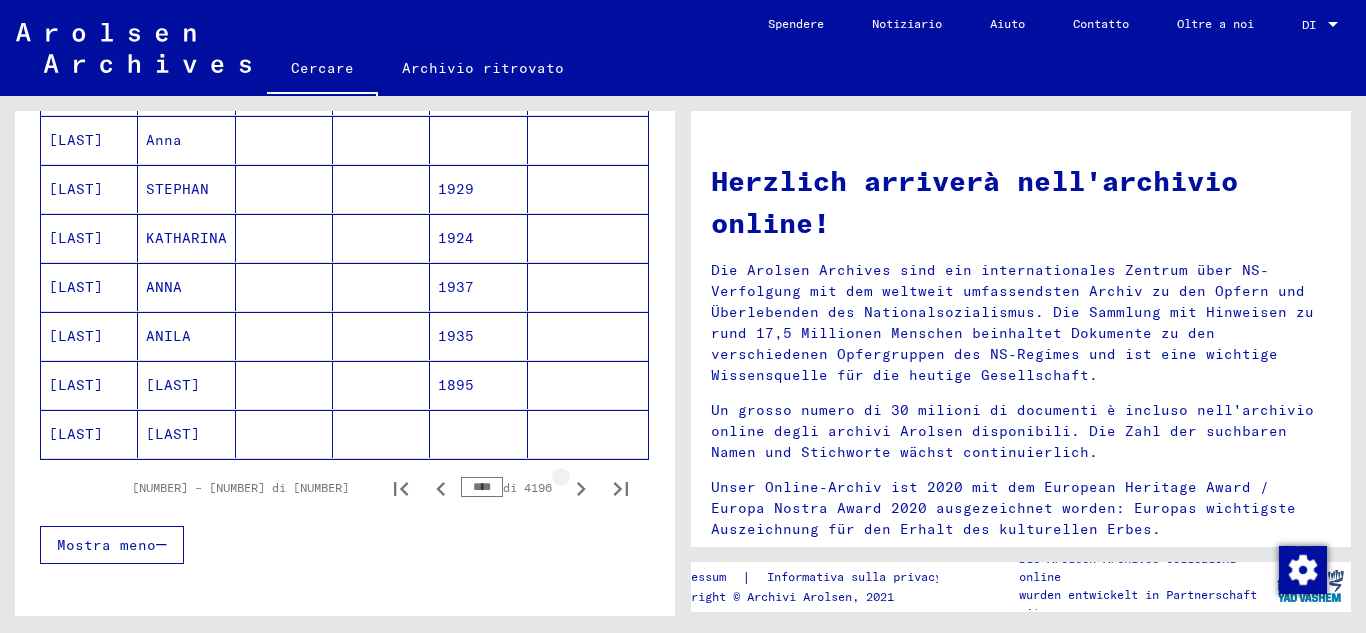click 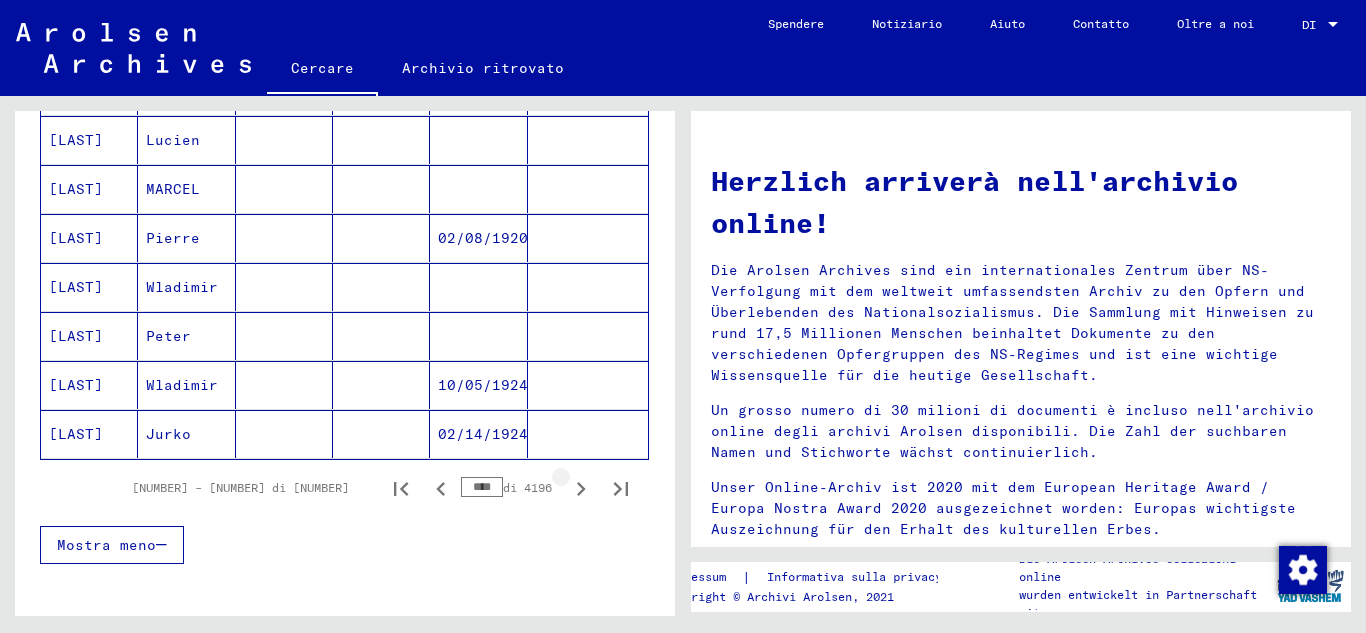 click 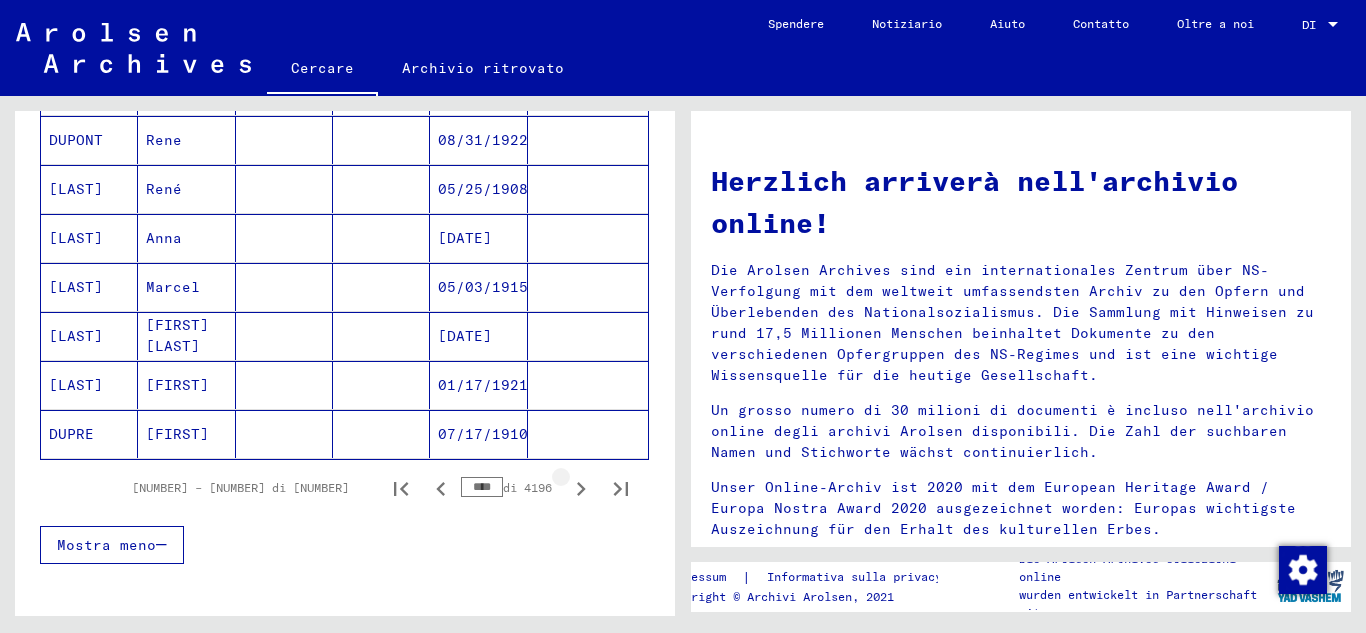 click 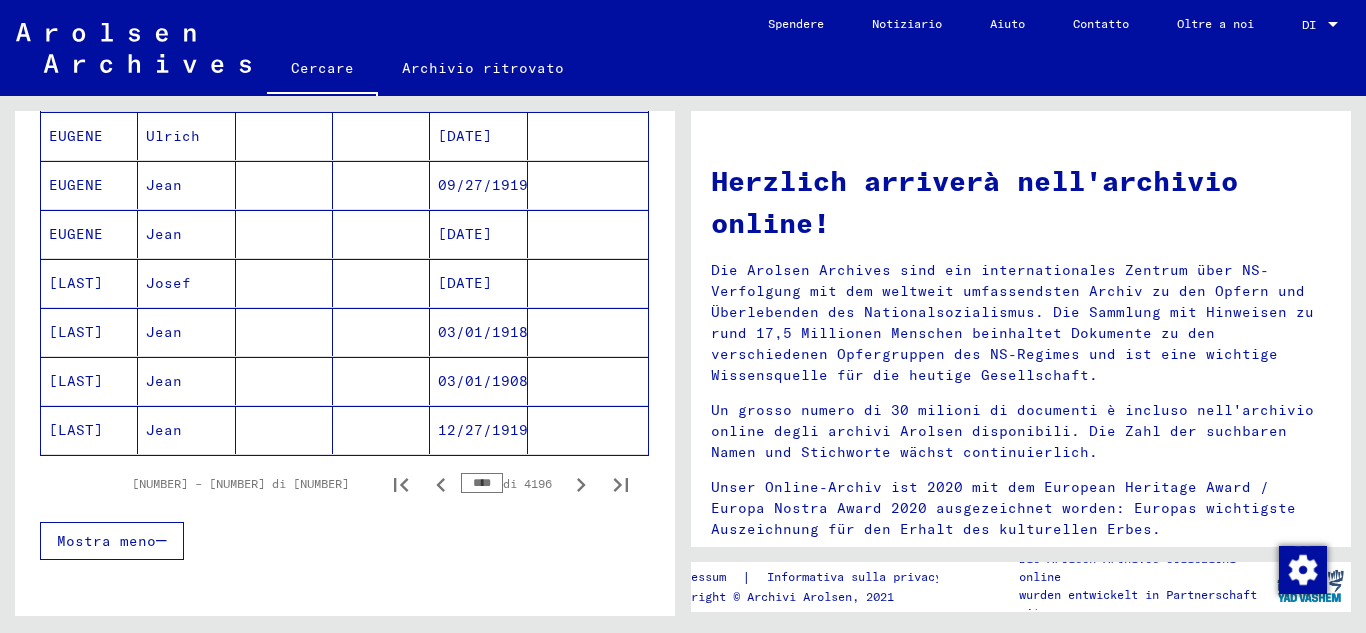 scroll, scrollTop: 1171, scrollLeft: 0, axis: vertical 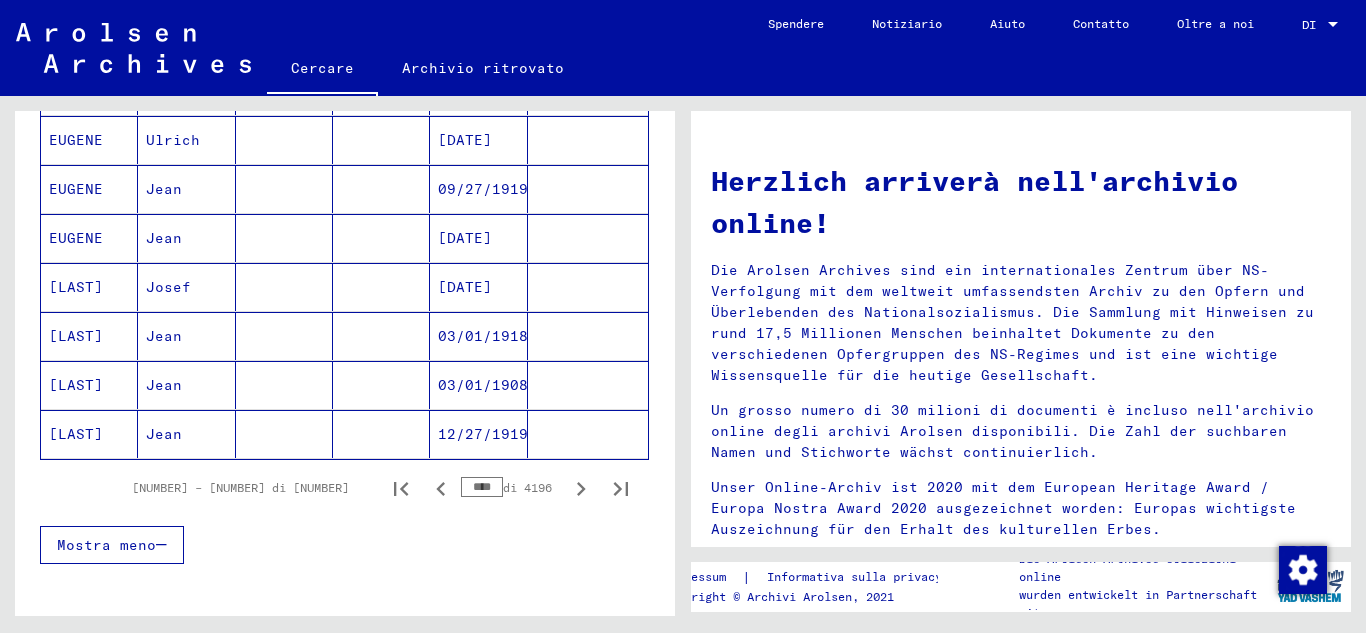 click 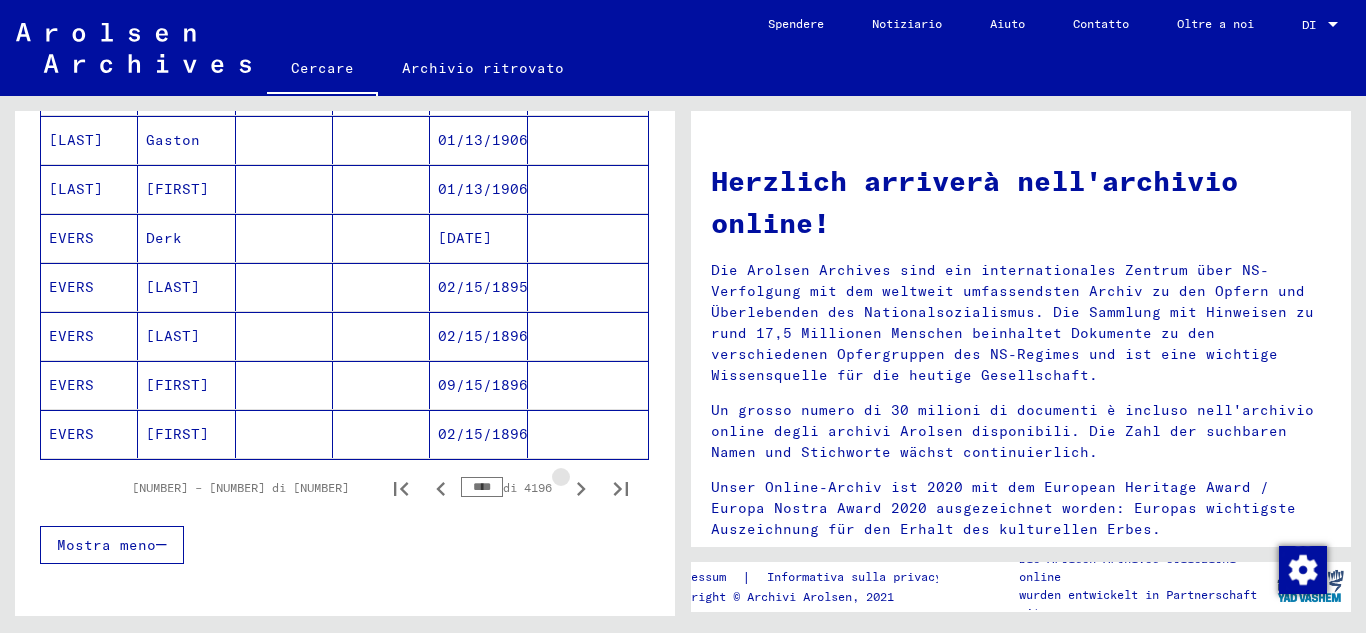 click 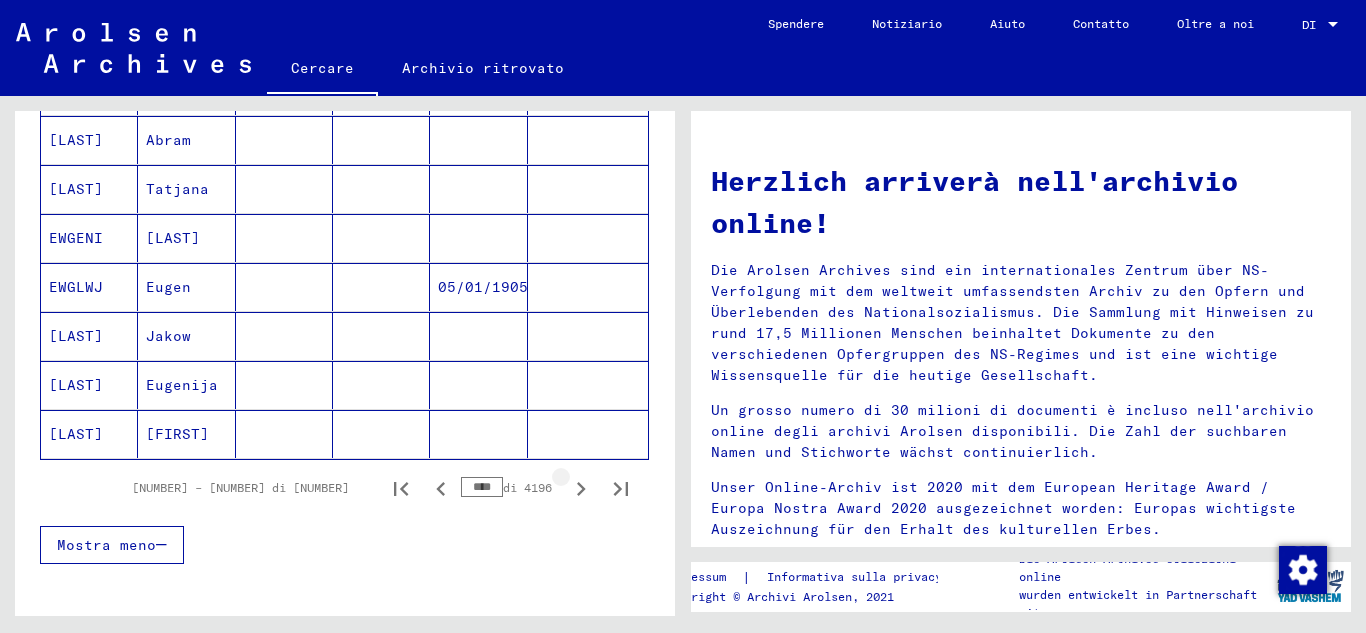click 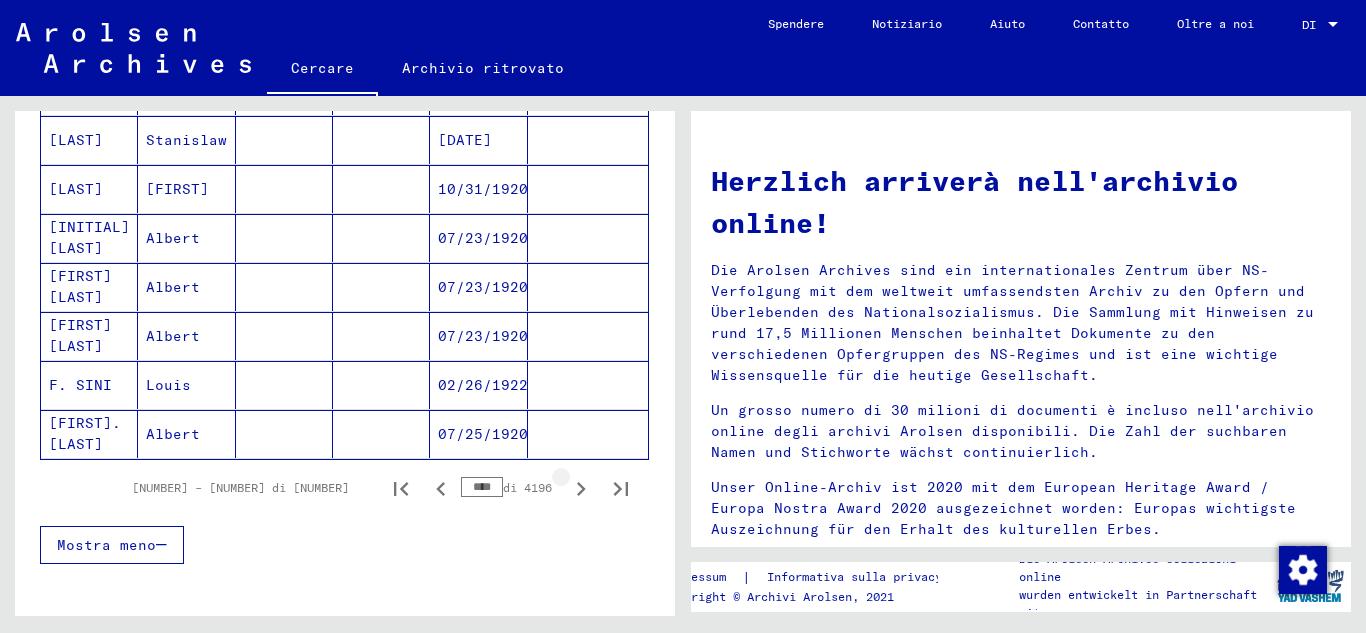 click 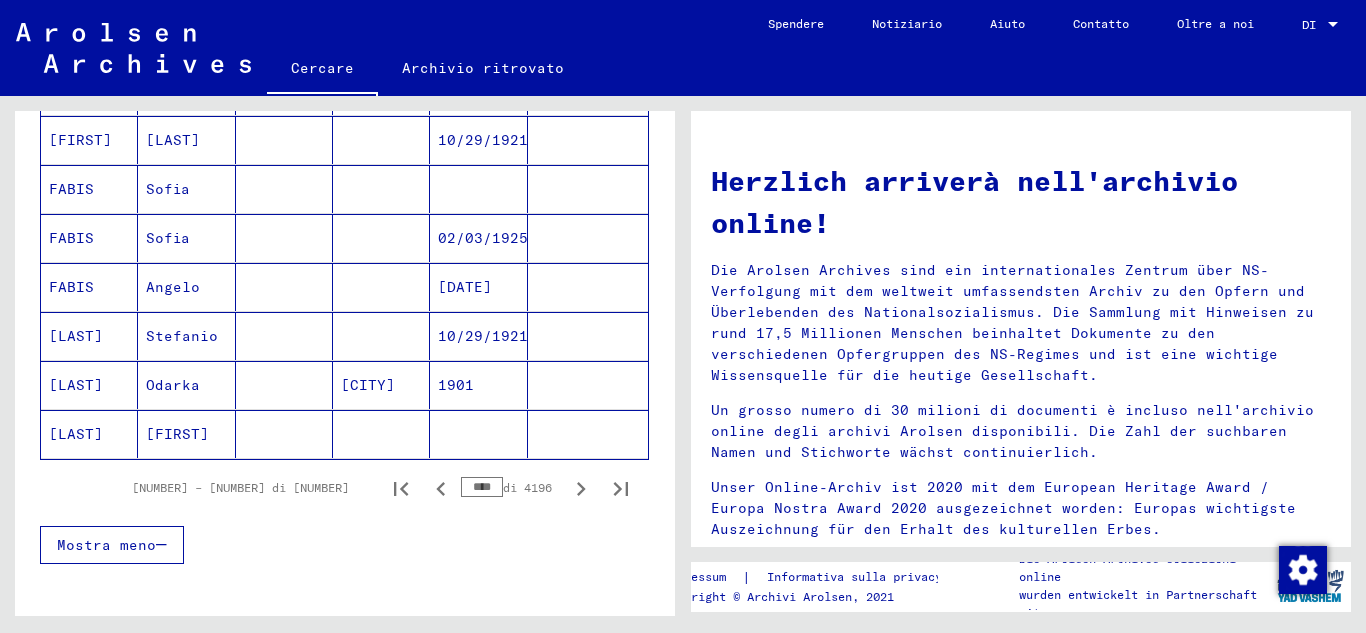 click 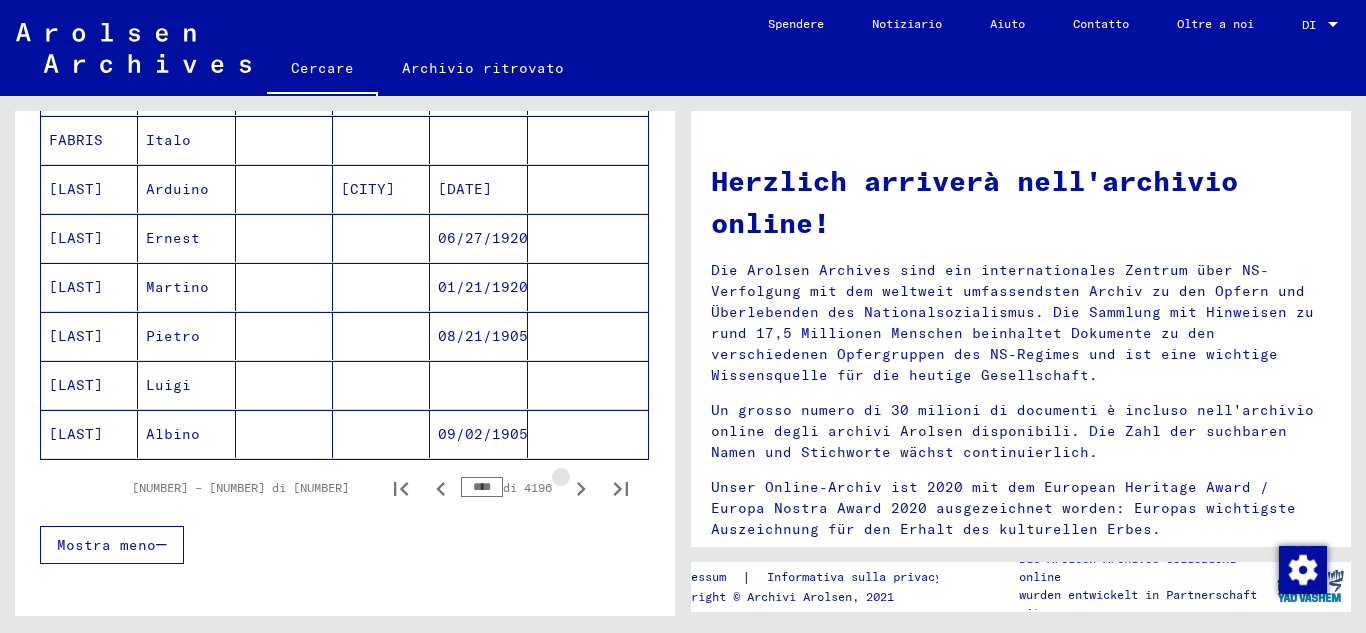 click 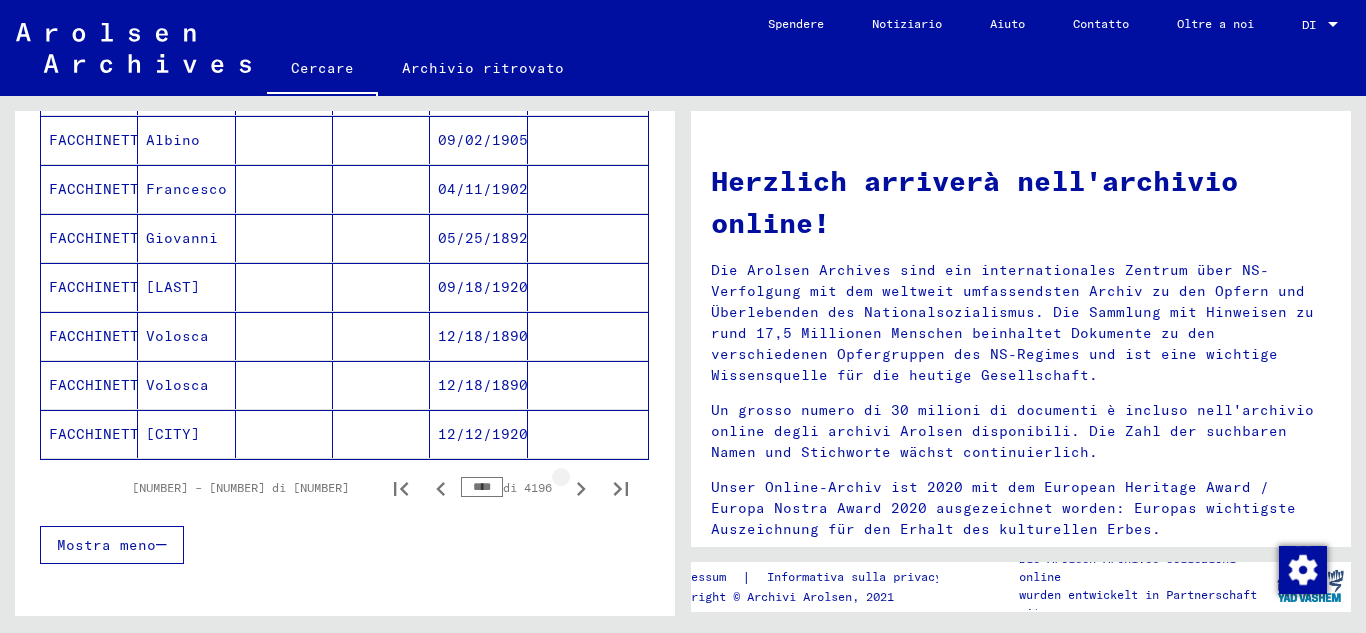 click 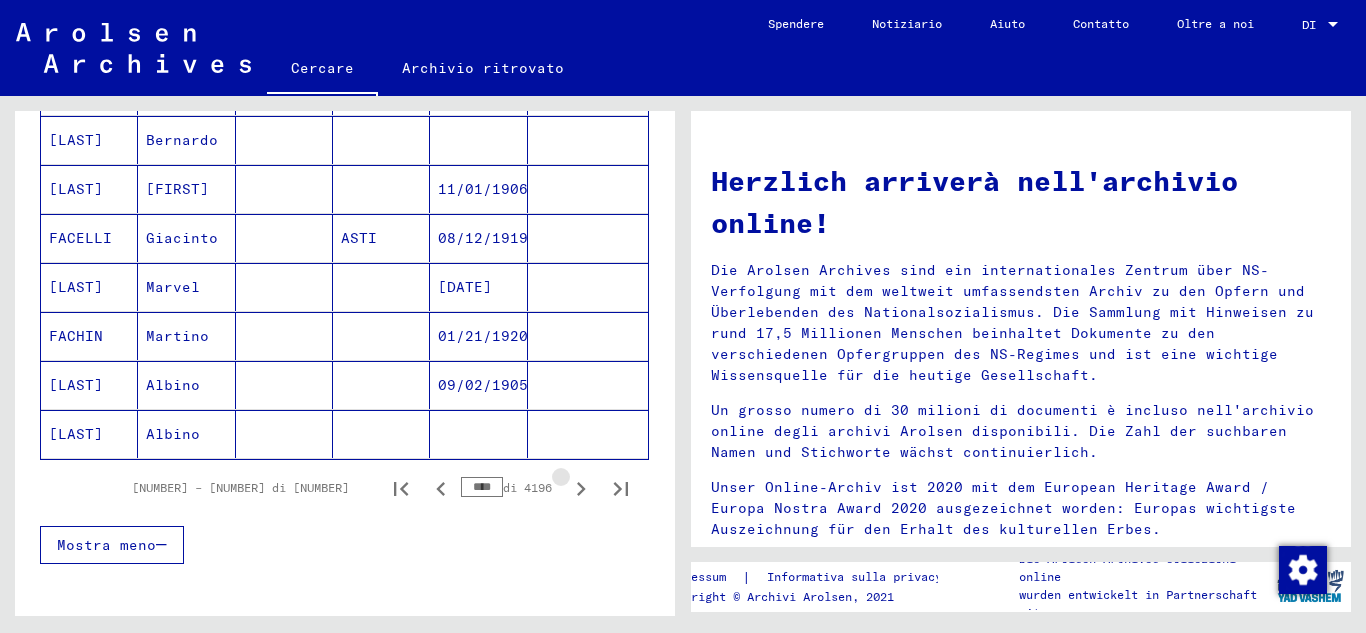 click 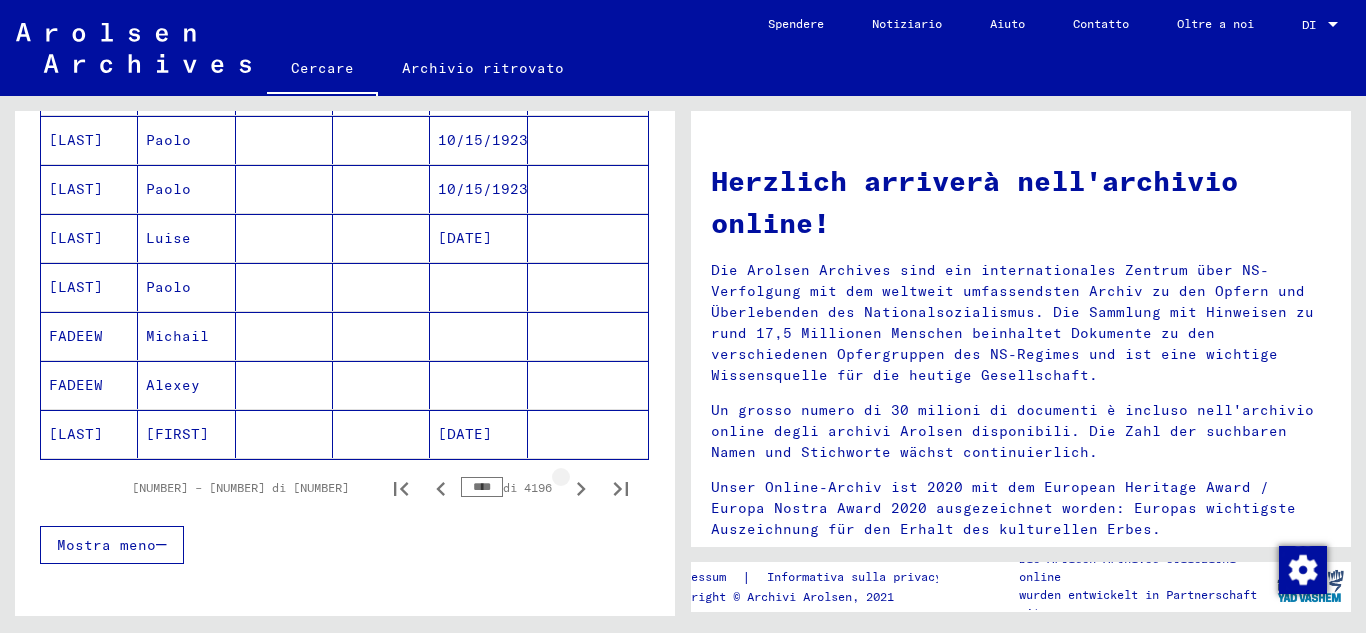 click 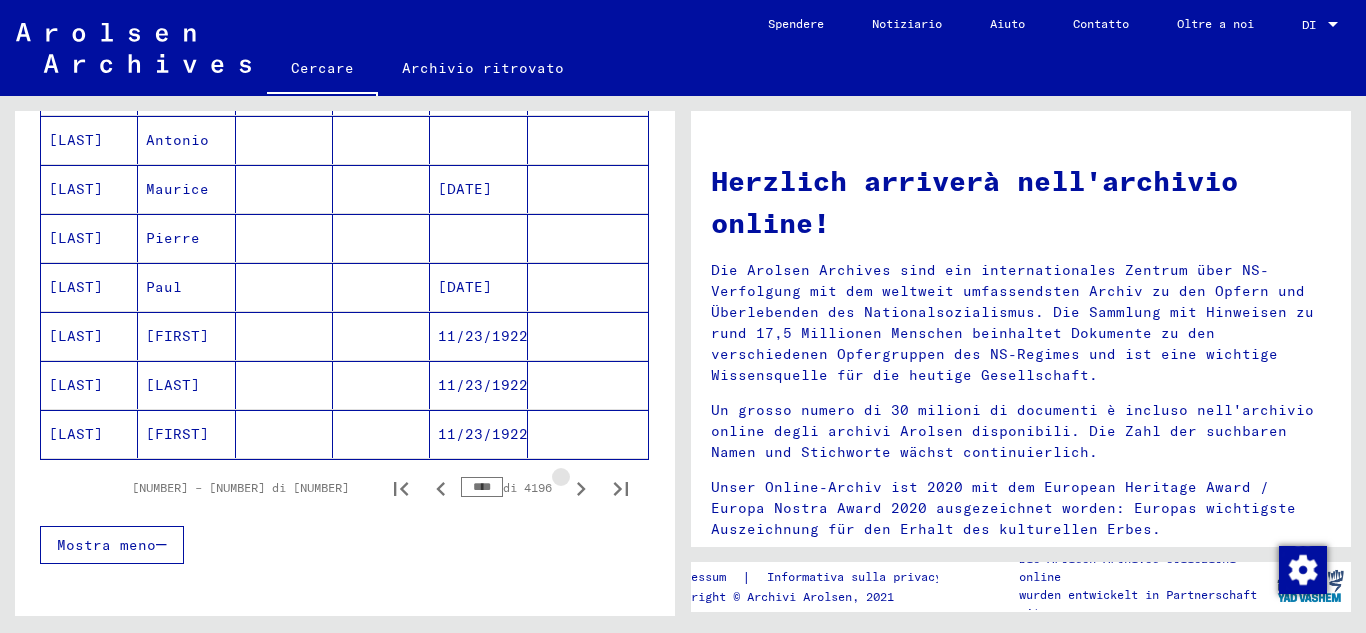 click 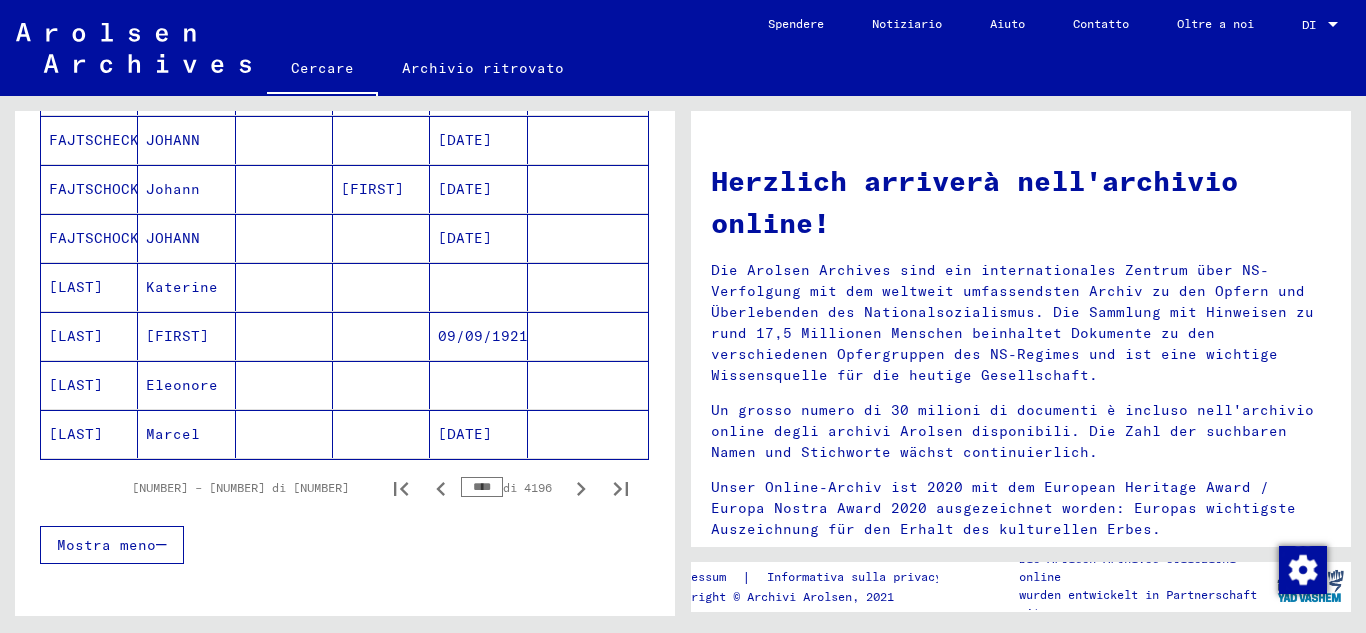 click 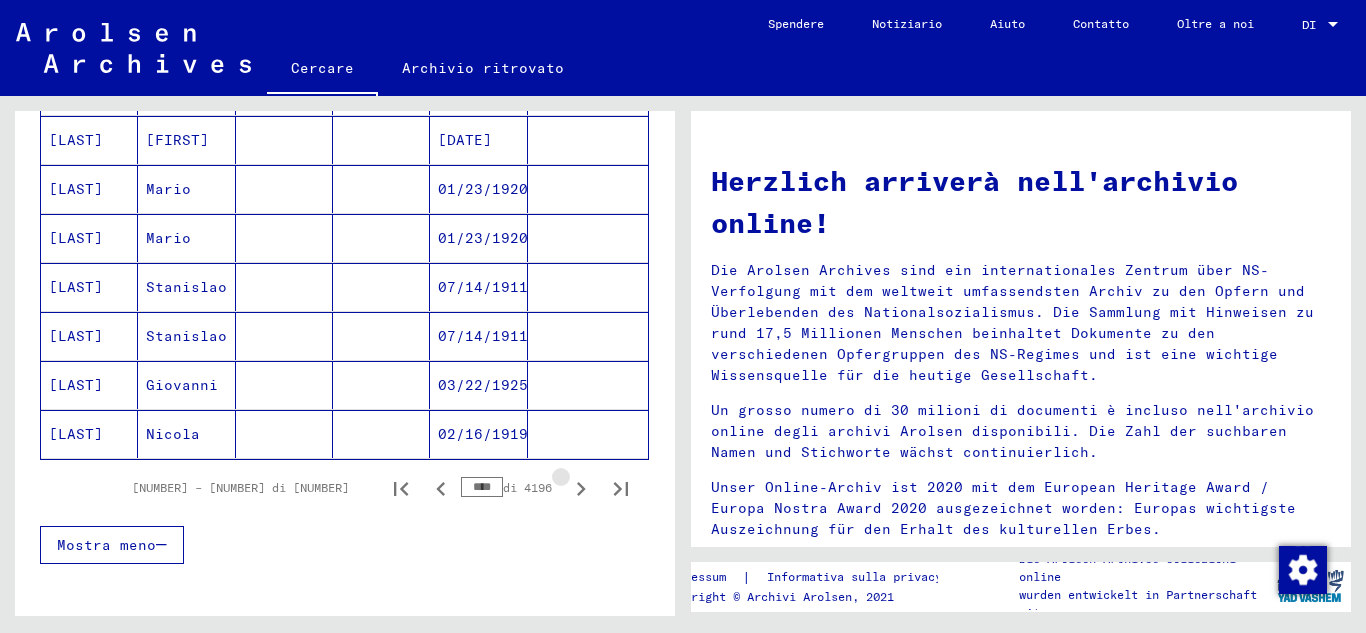 click 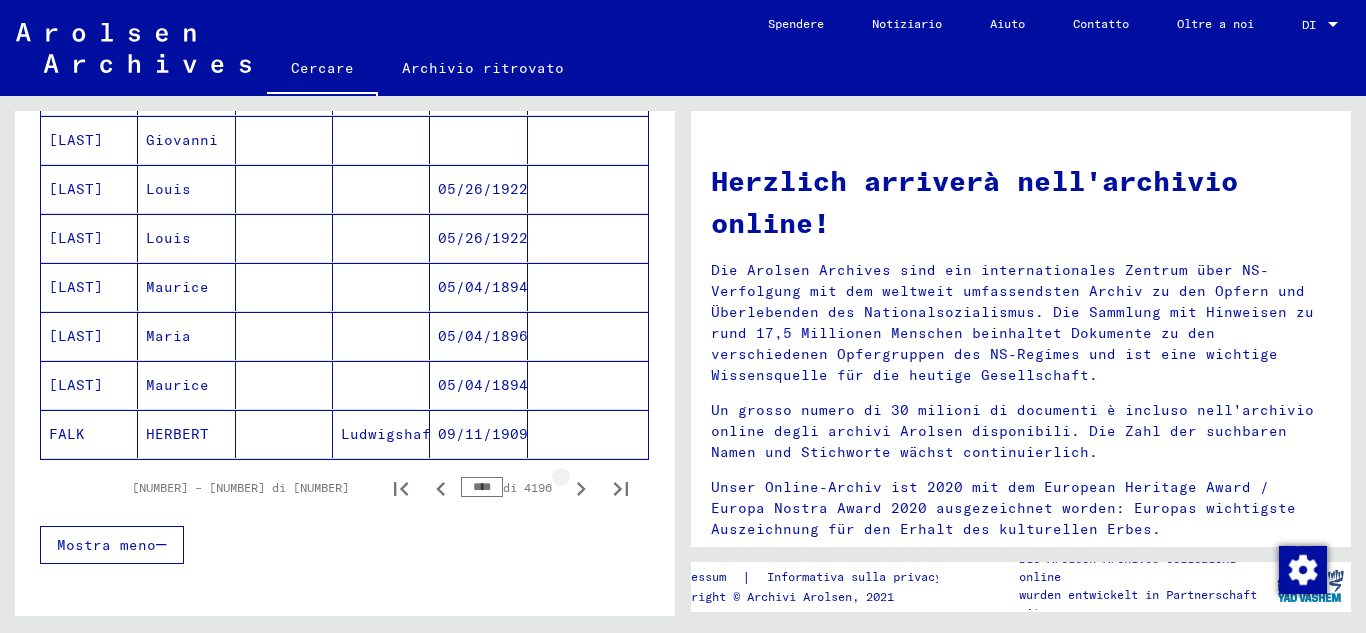 click 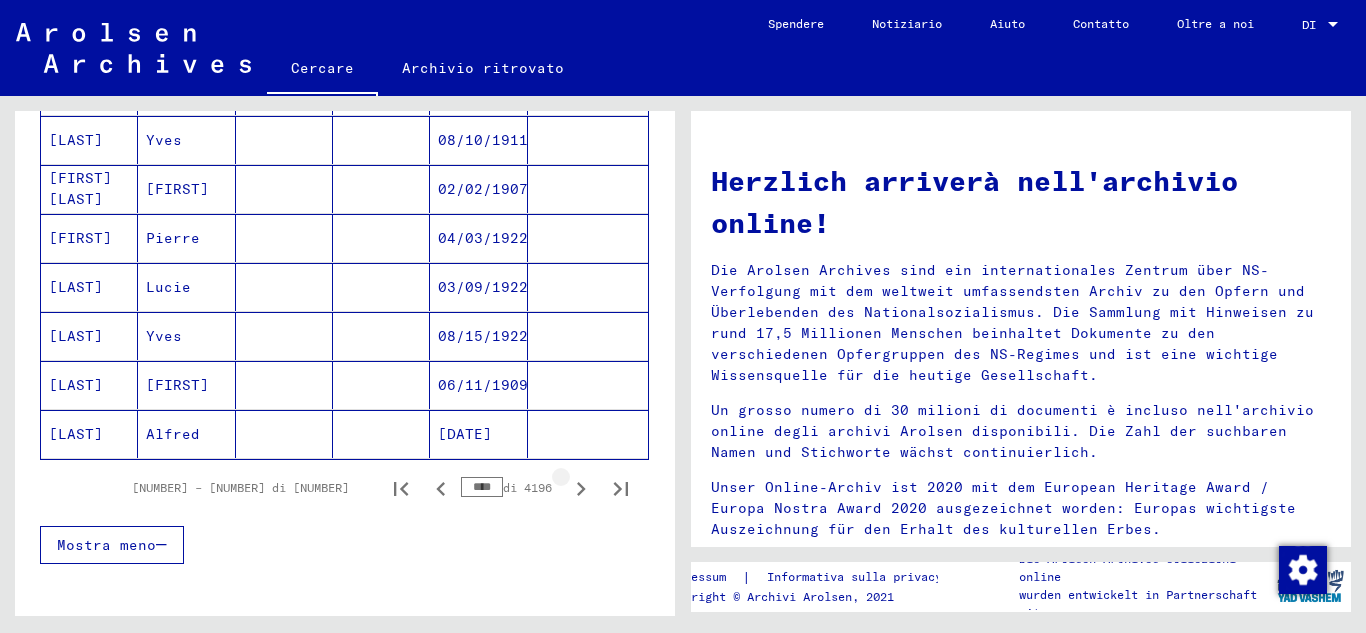 click 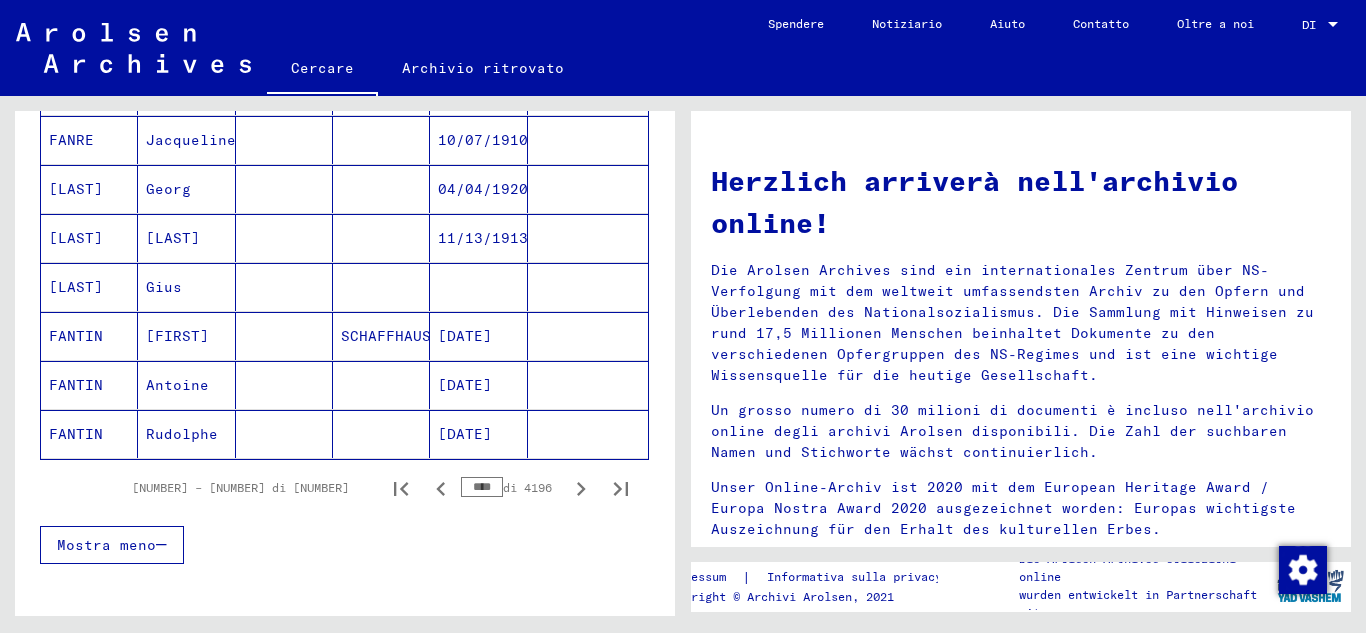 click 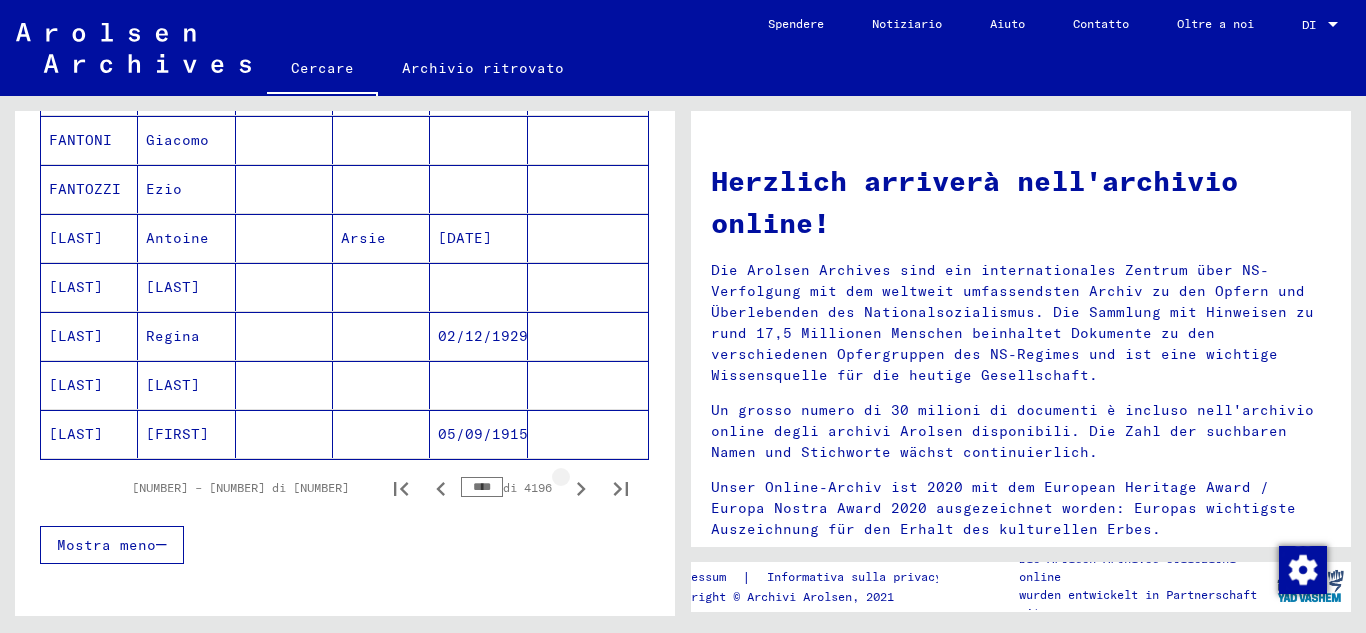 click 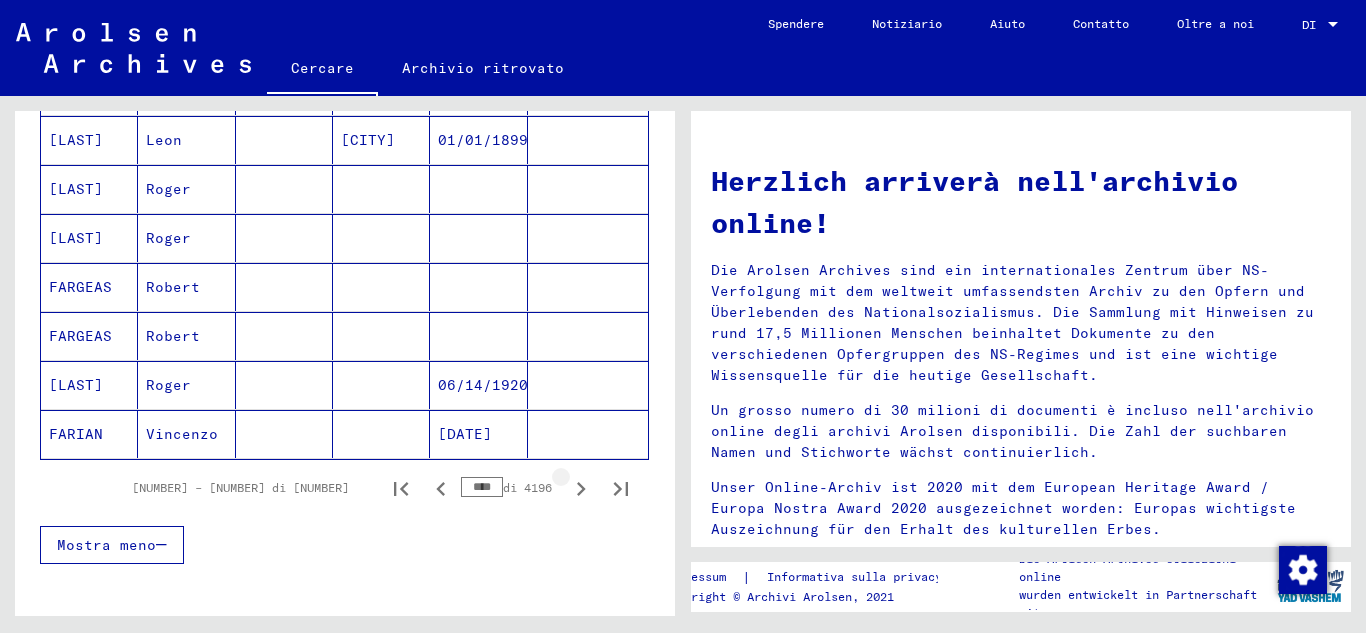 click 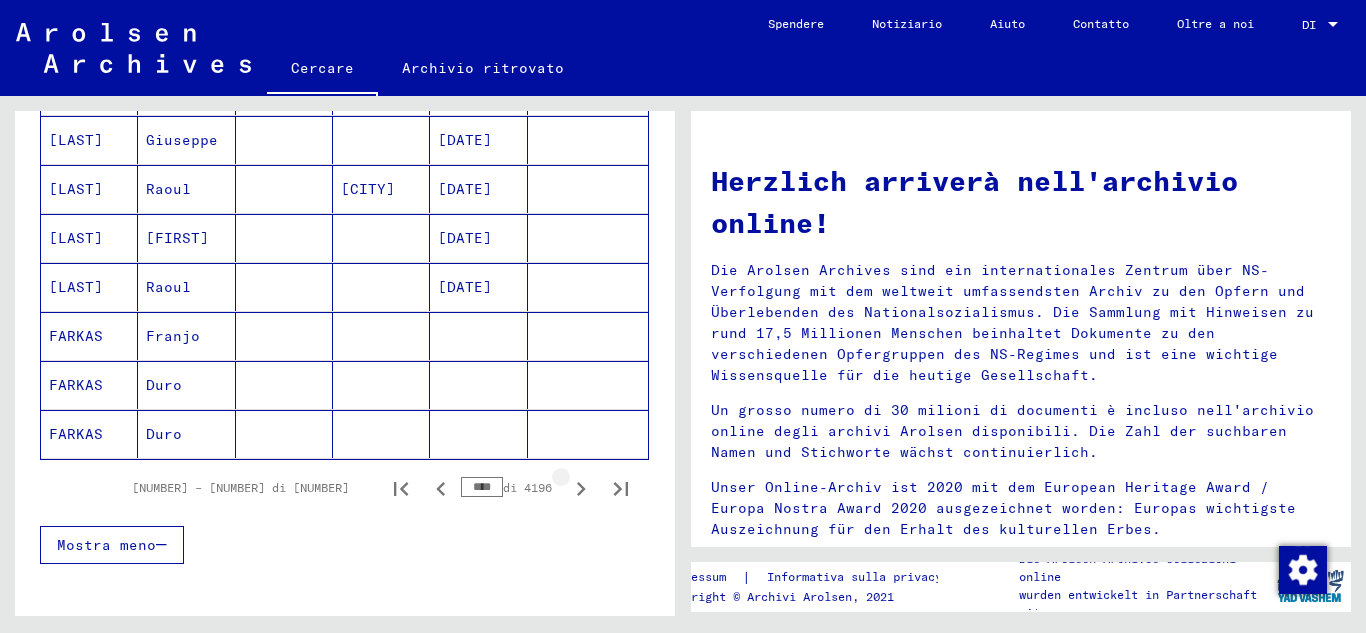 click 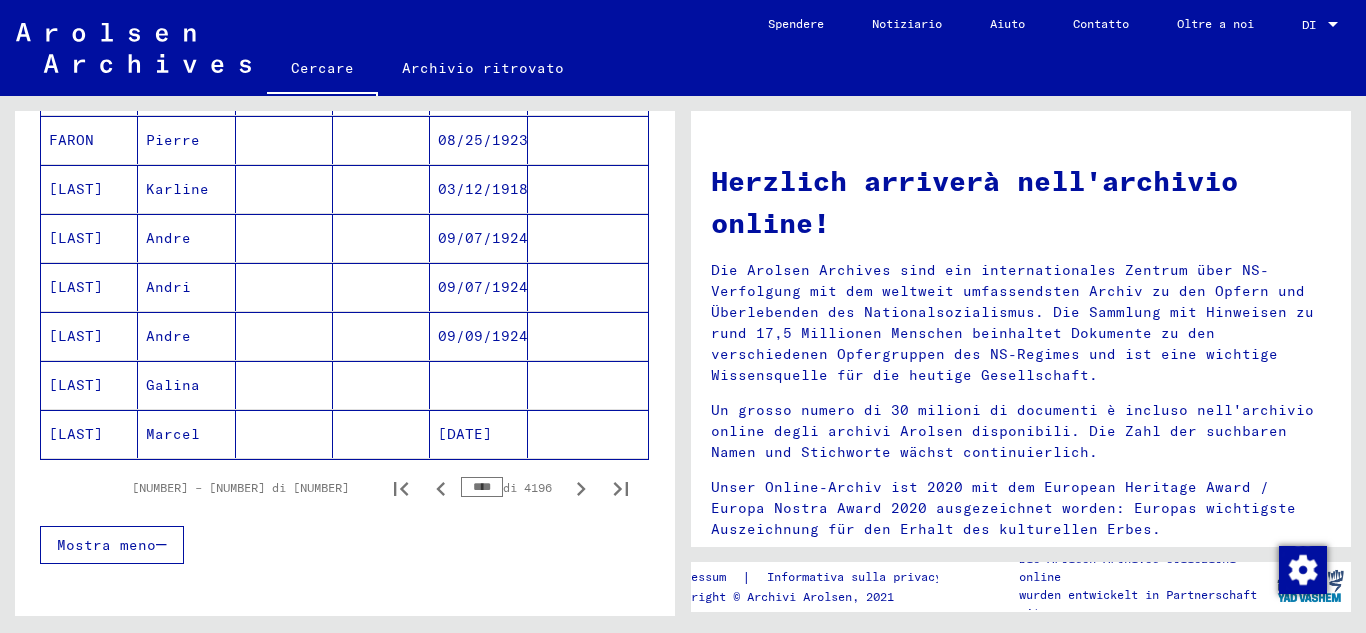 click 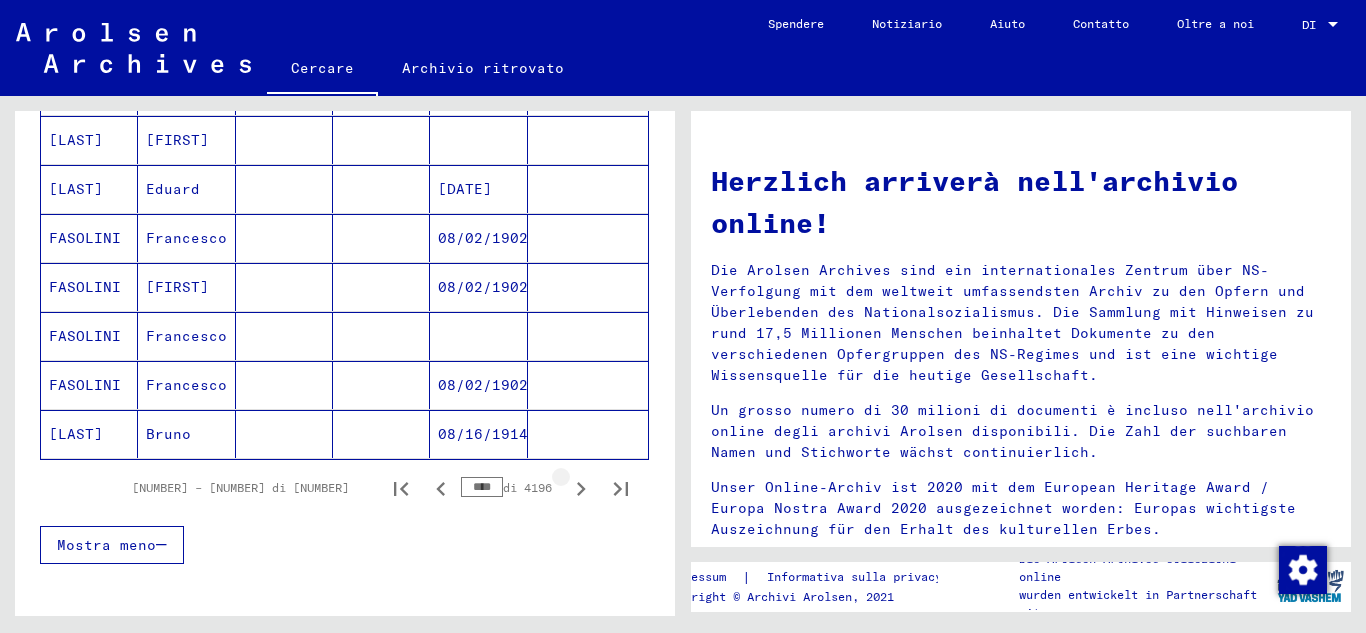 click 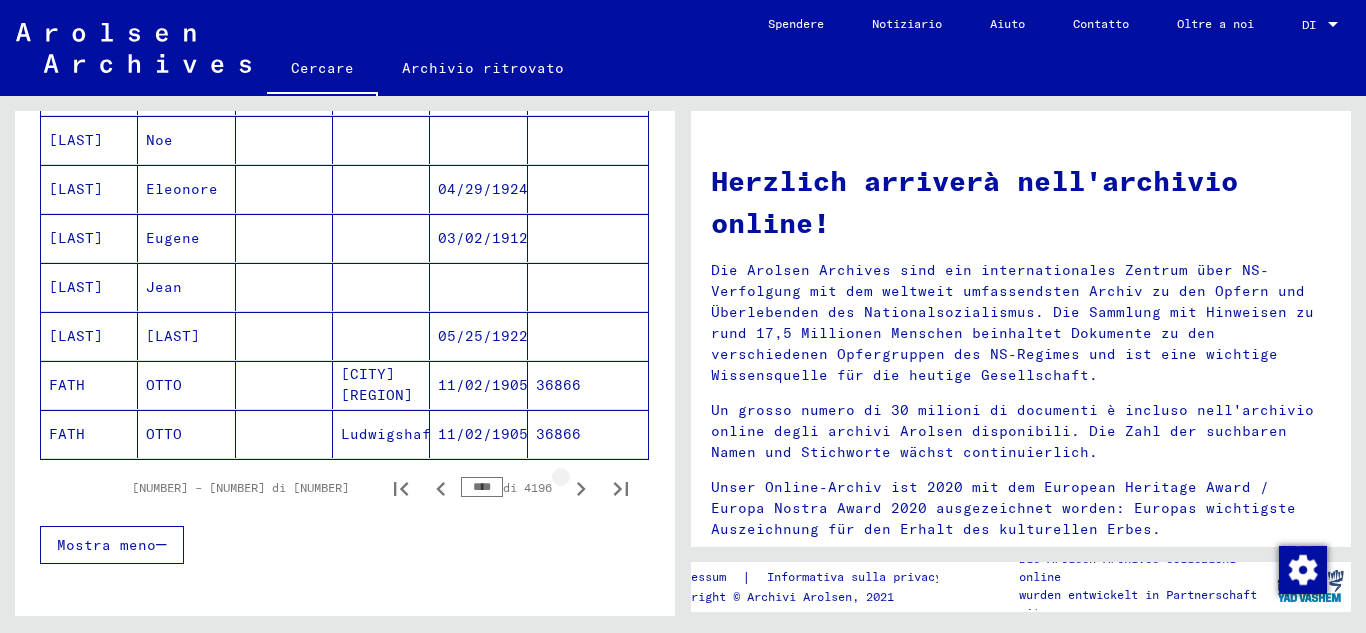 click 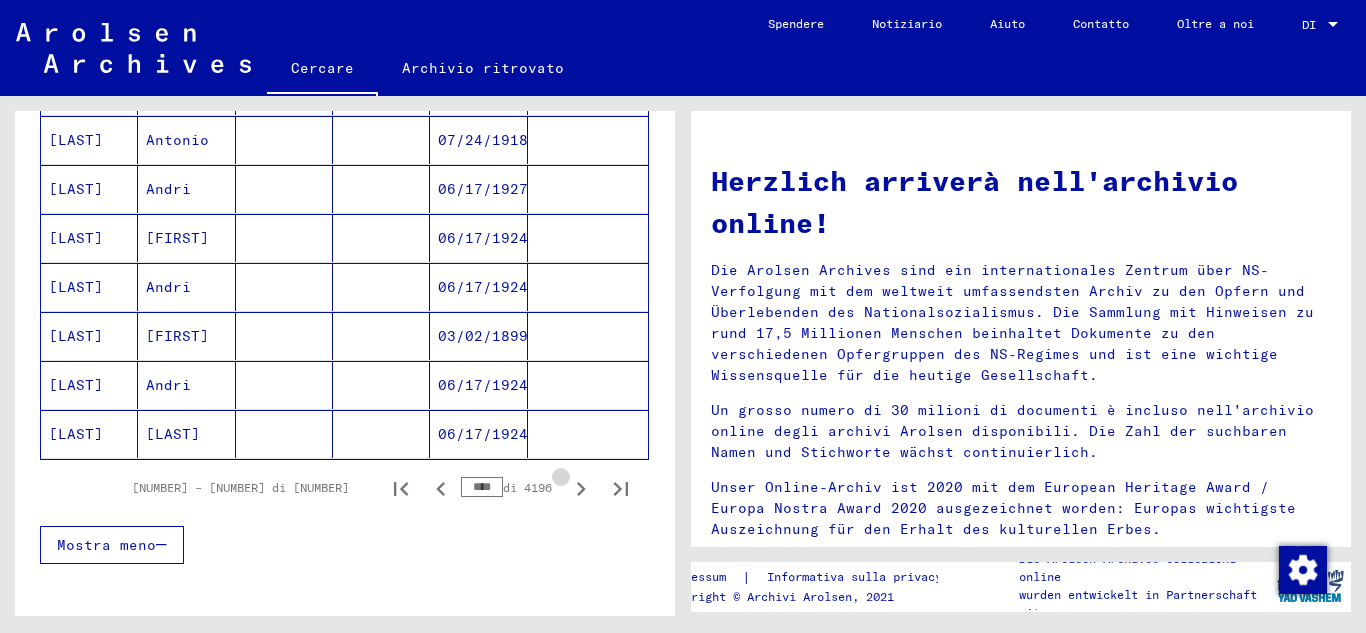 click 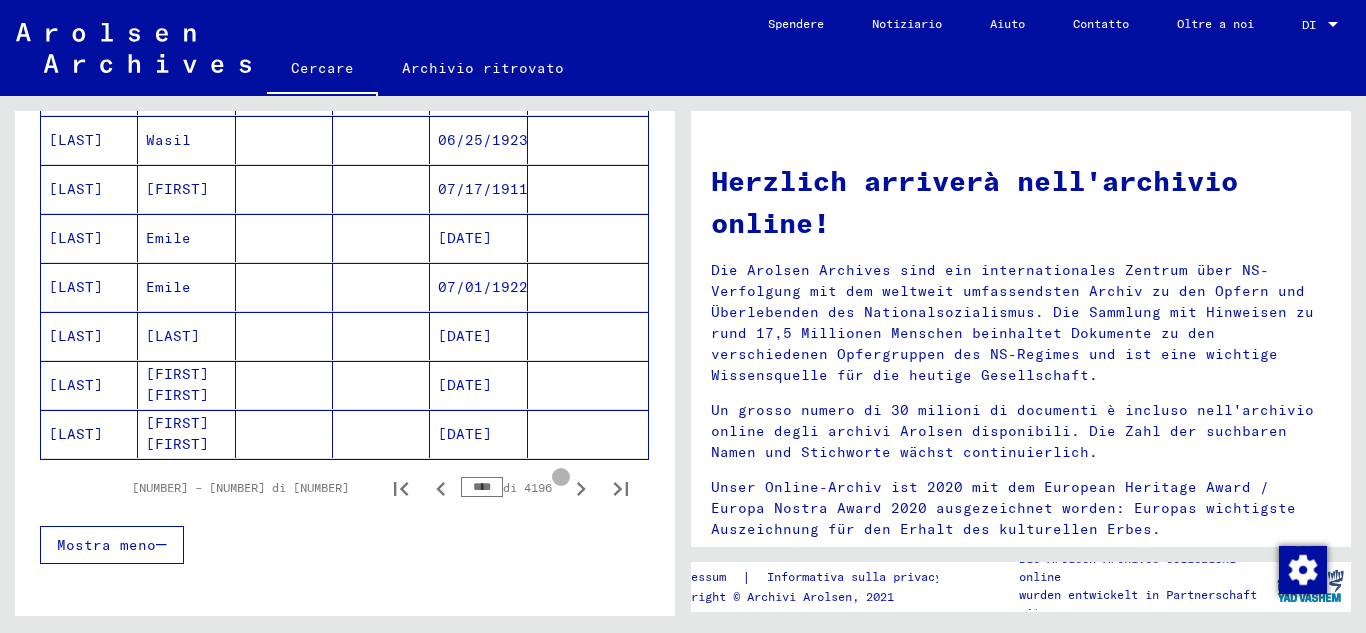 click 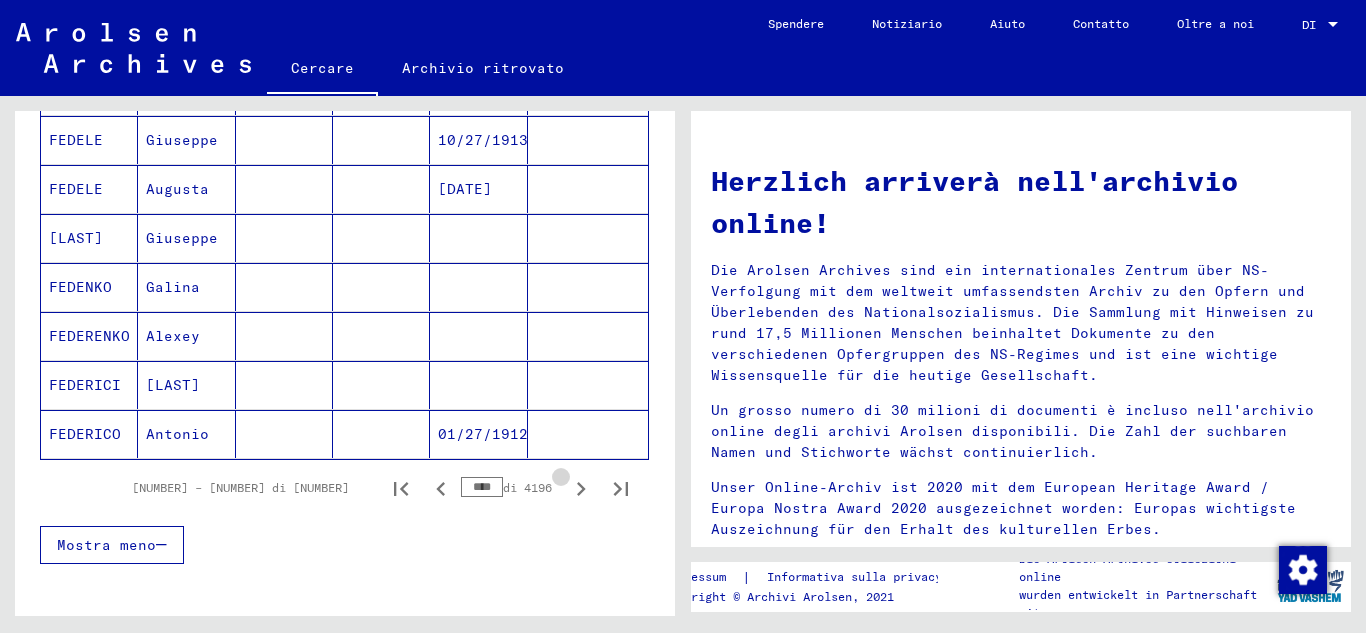 click 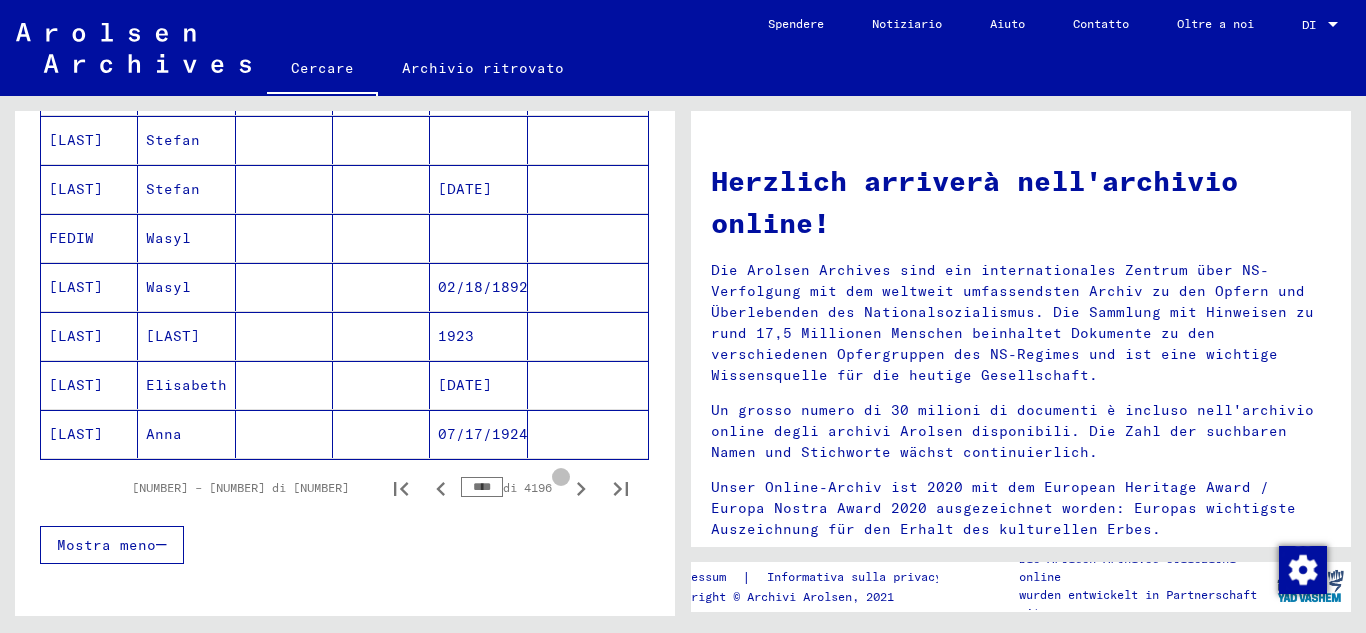 click 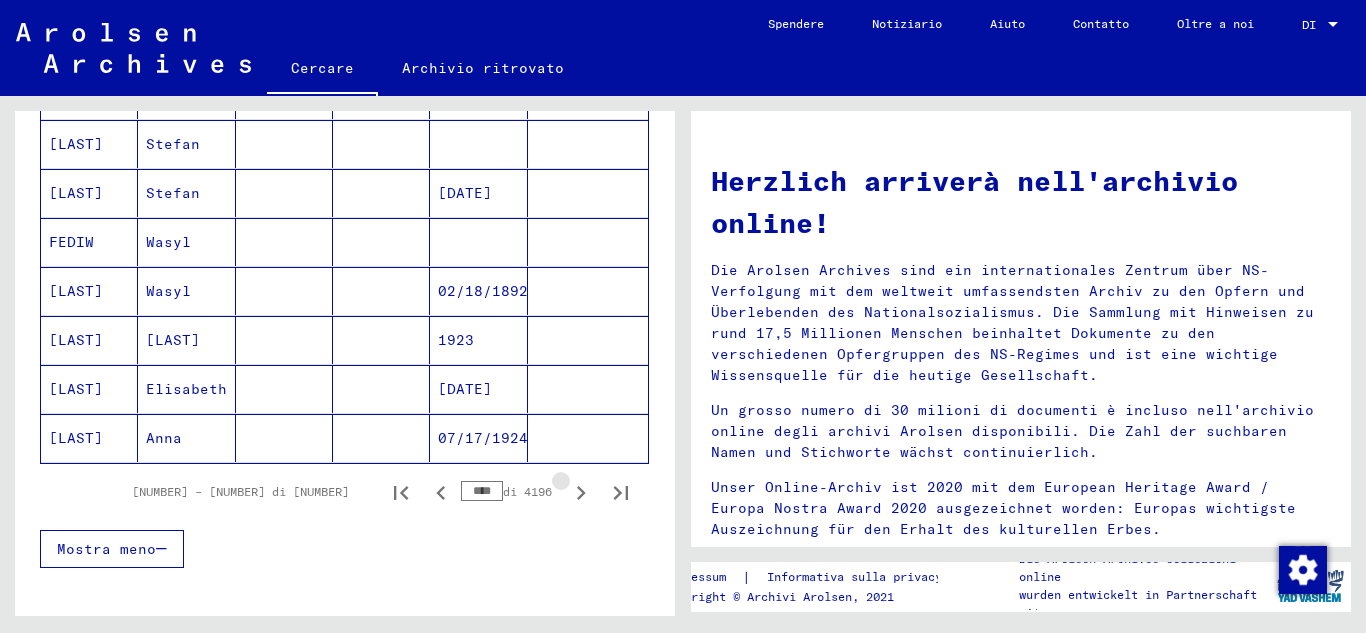 click 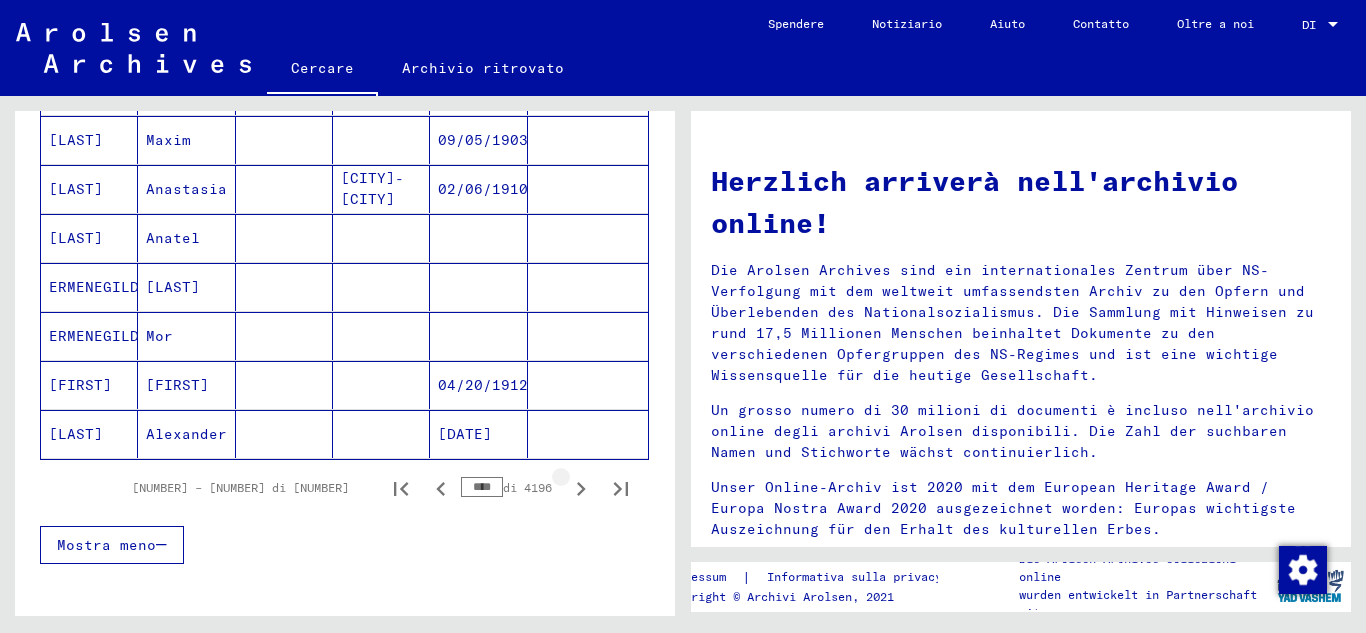 click 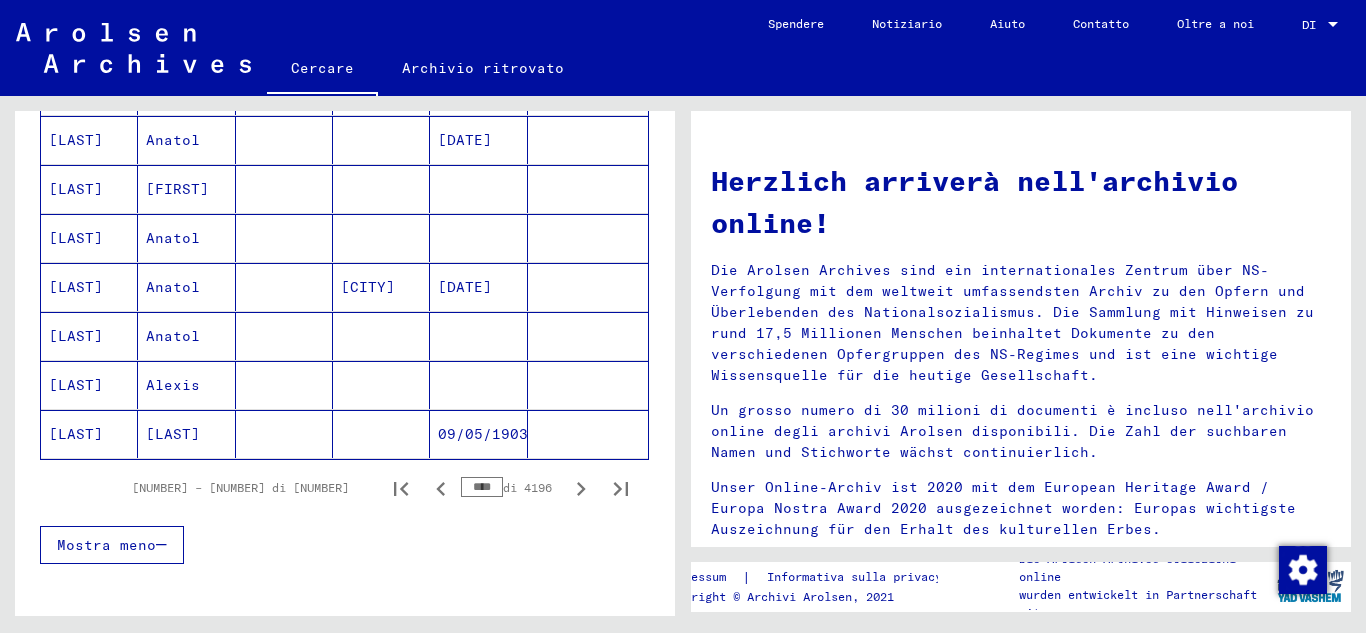 click 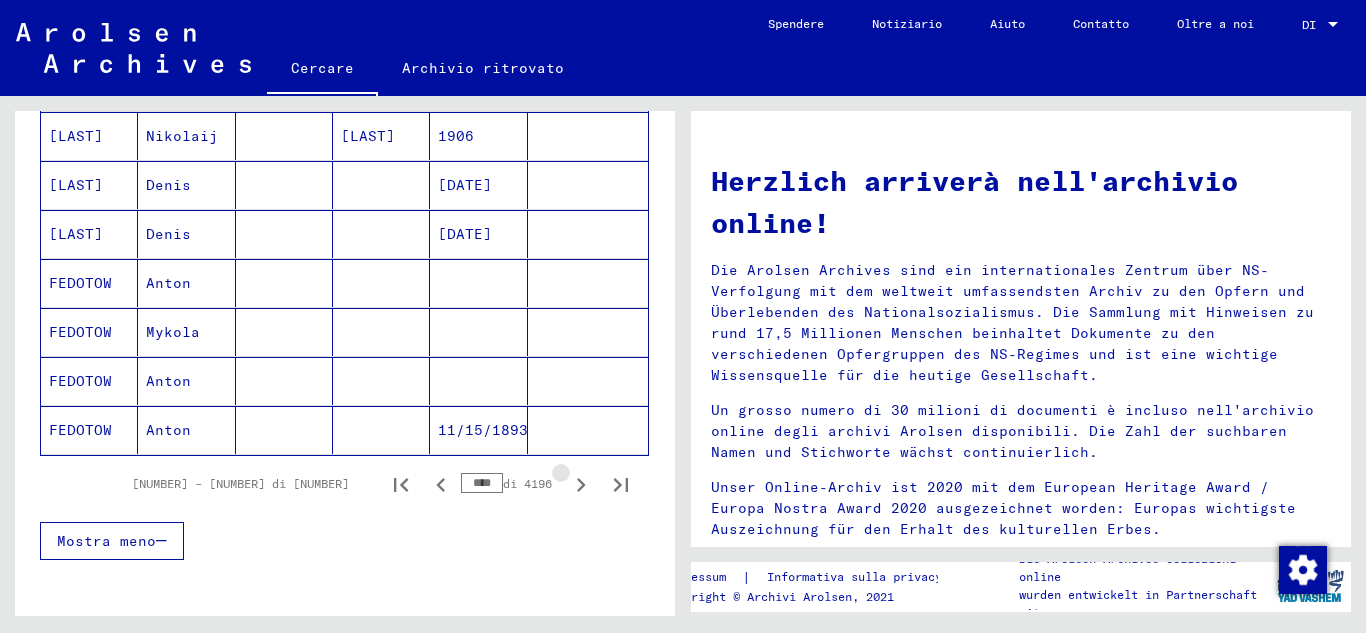 scroll, scrollTop: 1171, scrollLeft: 0, axis: vertical 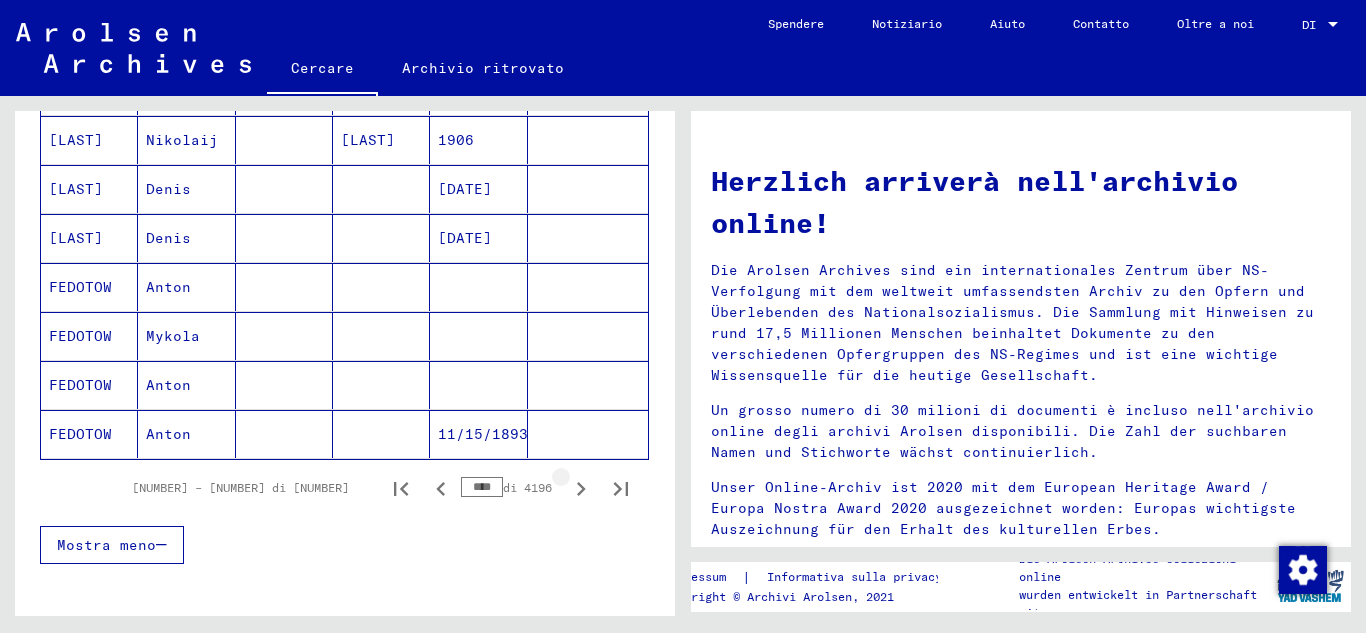 click 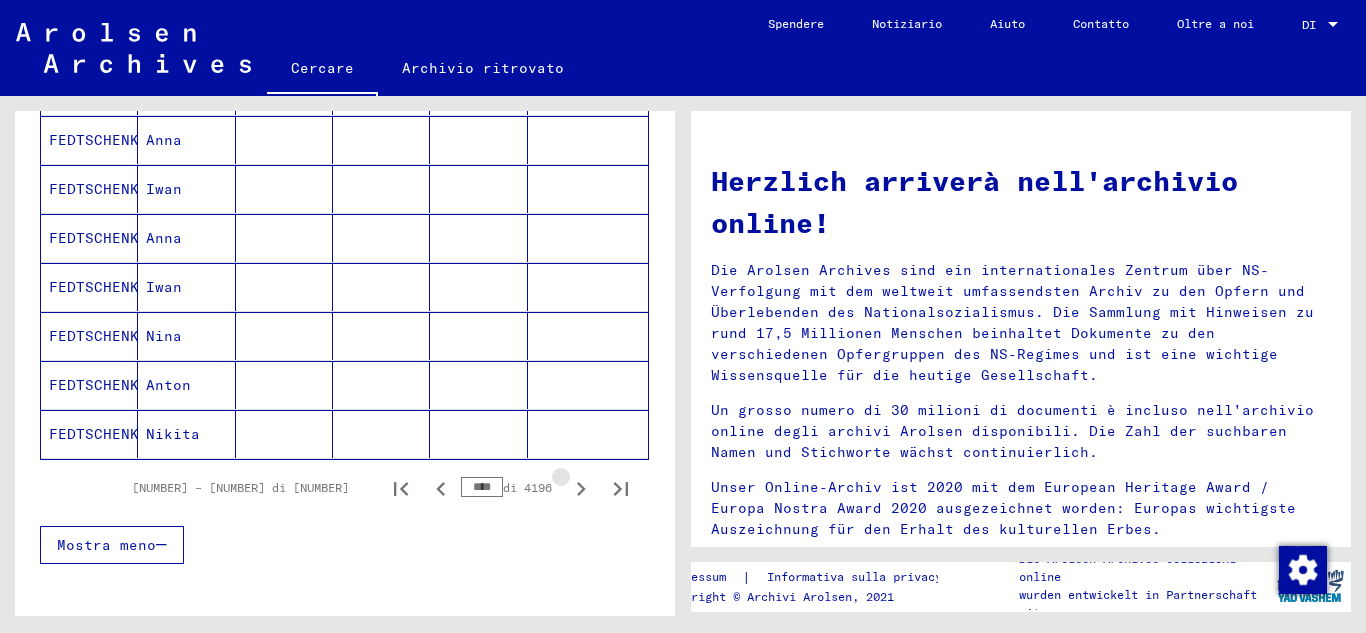 click 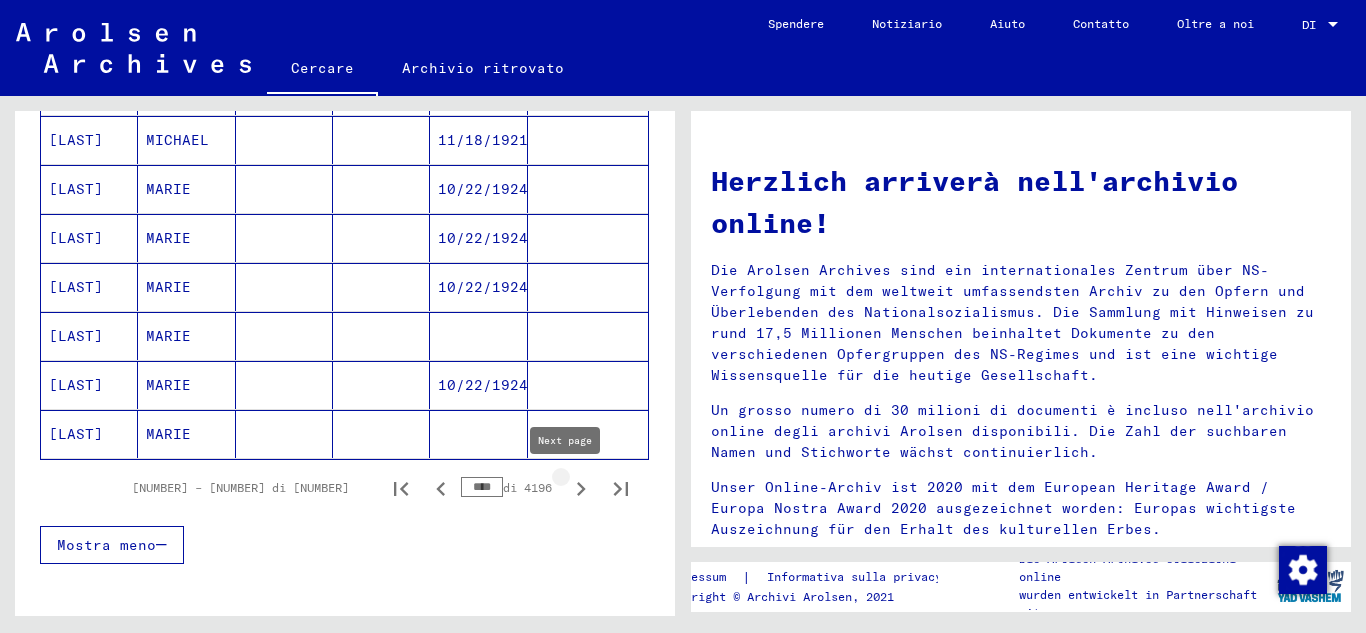 click 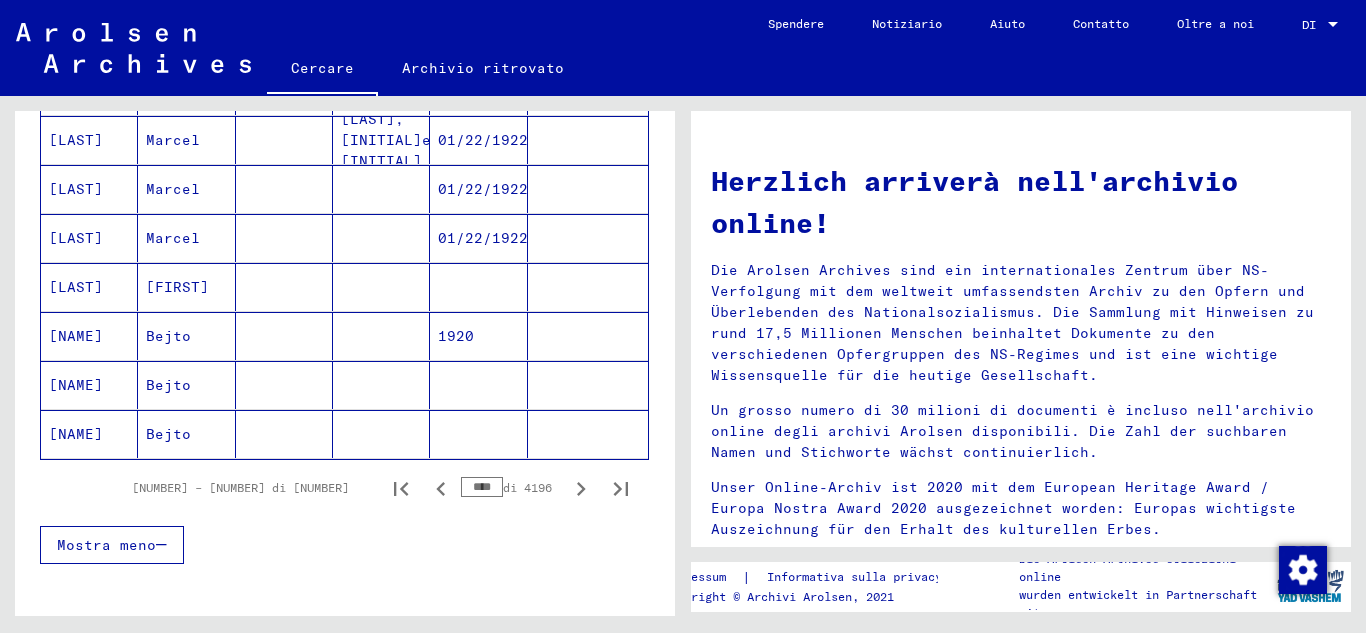 click 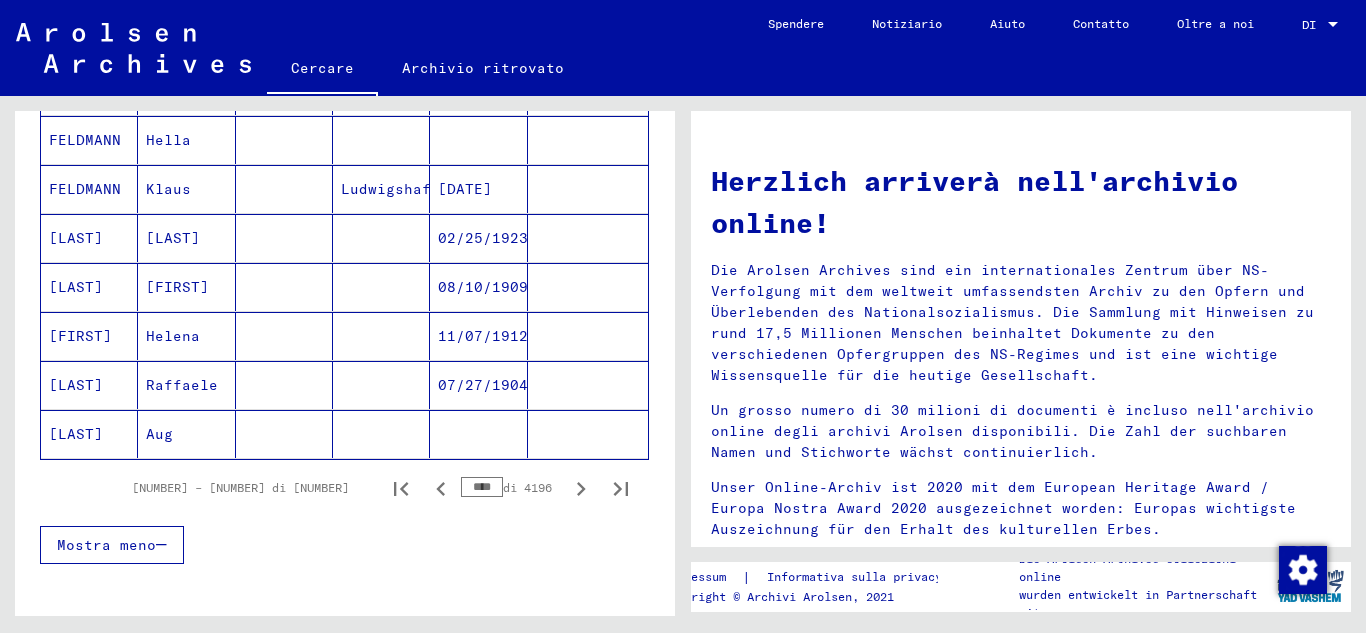 click 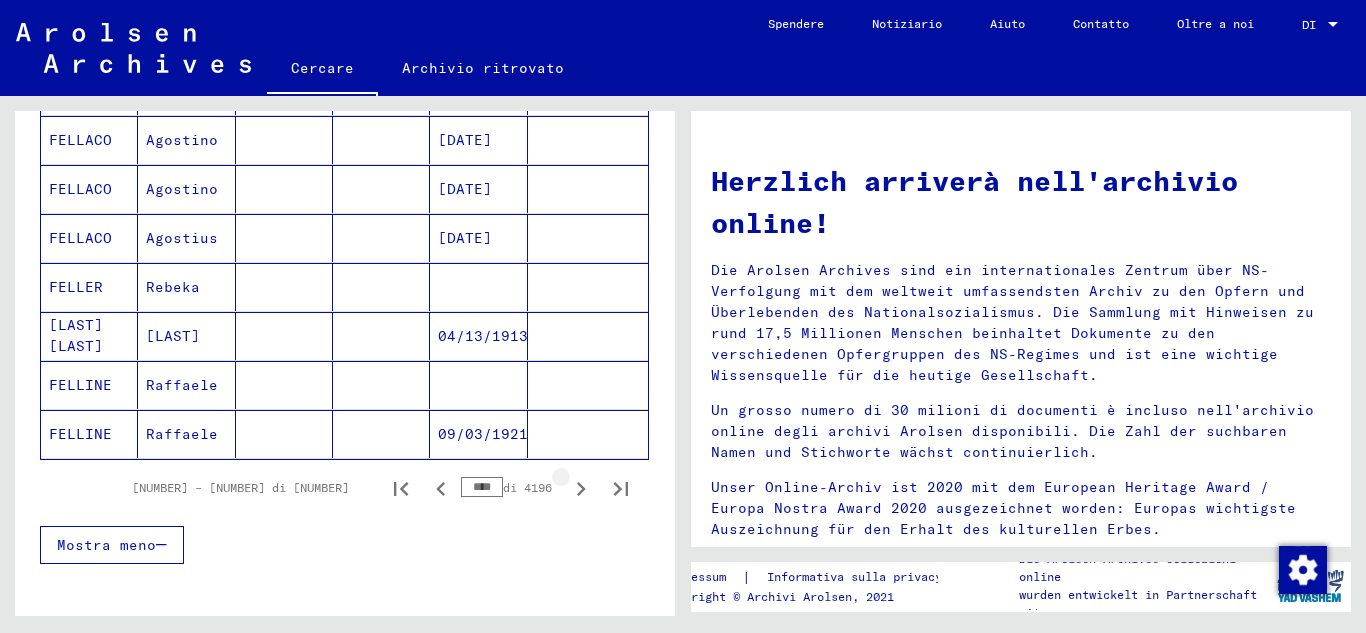 click 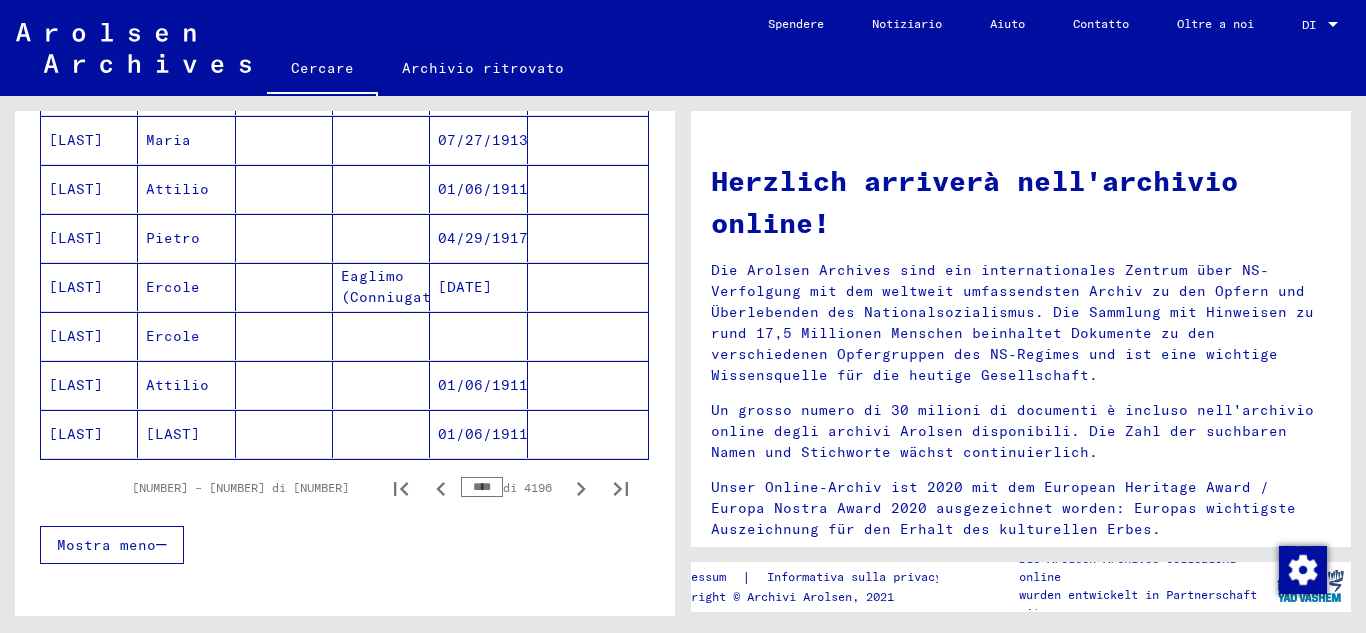 click 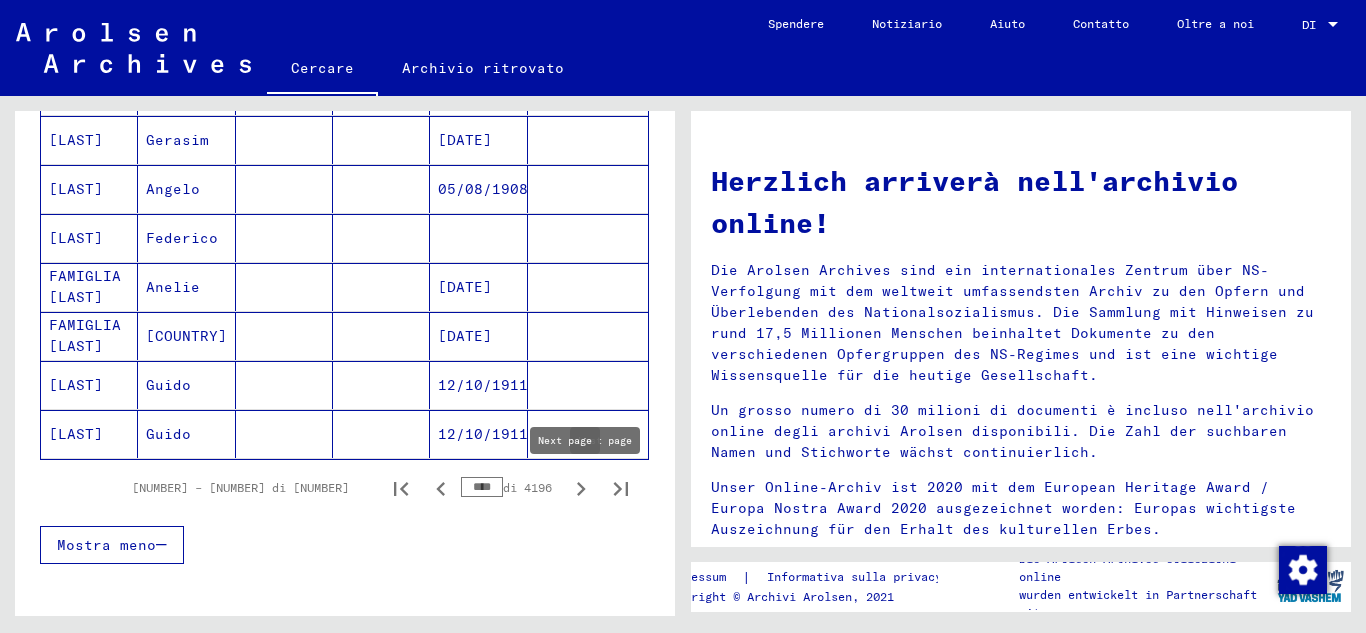 click 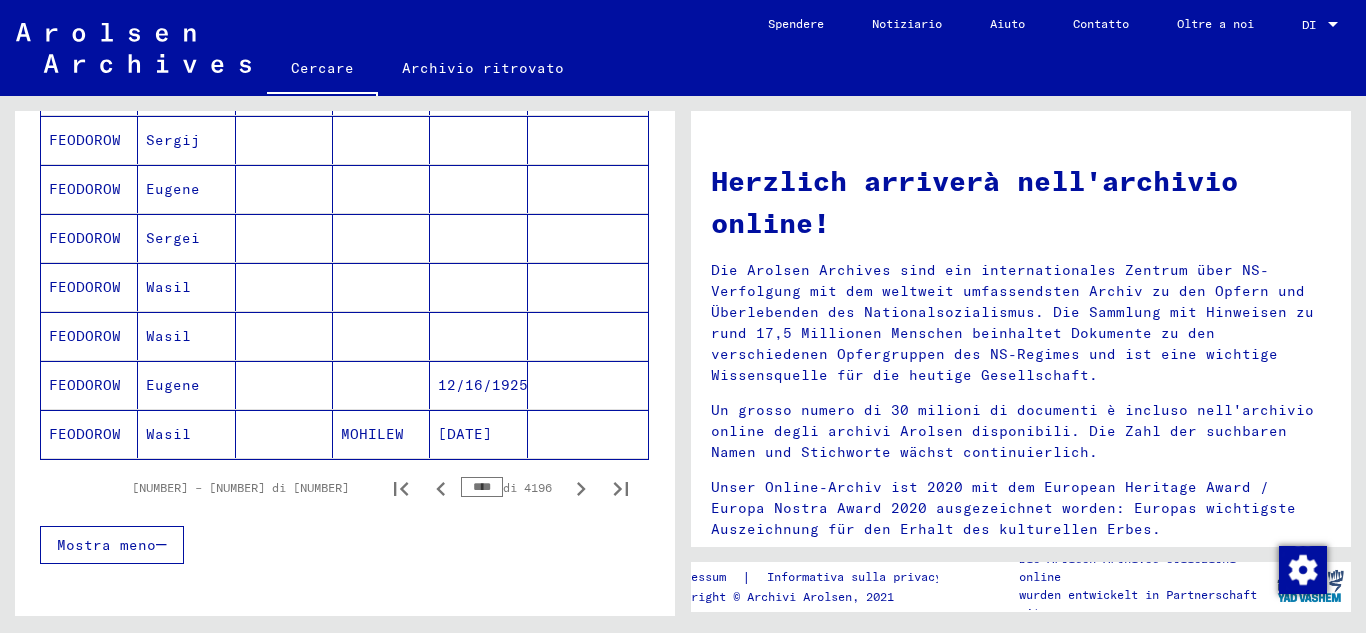 click 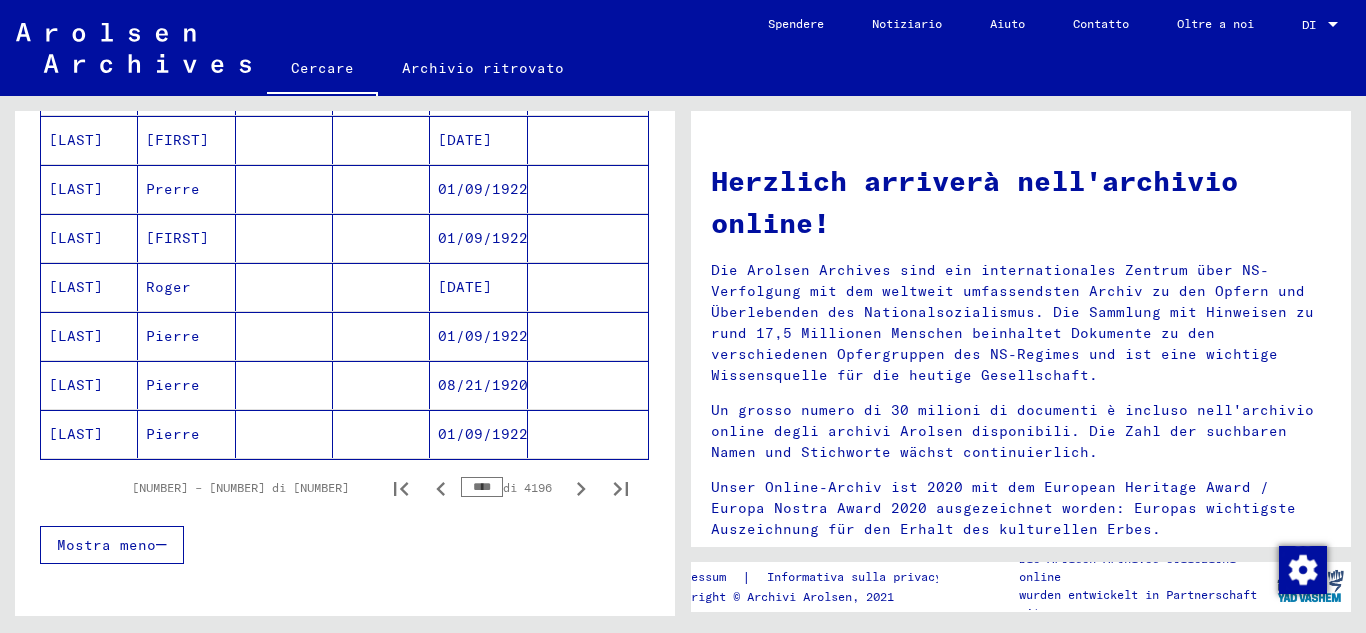 click 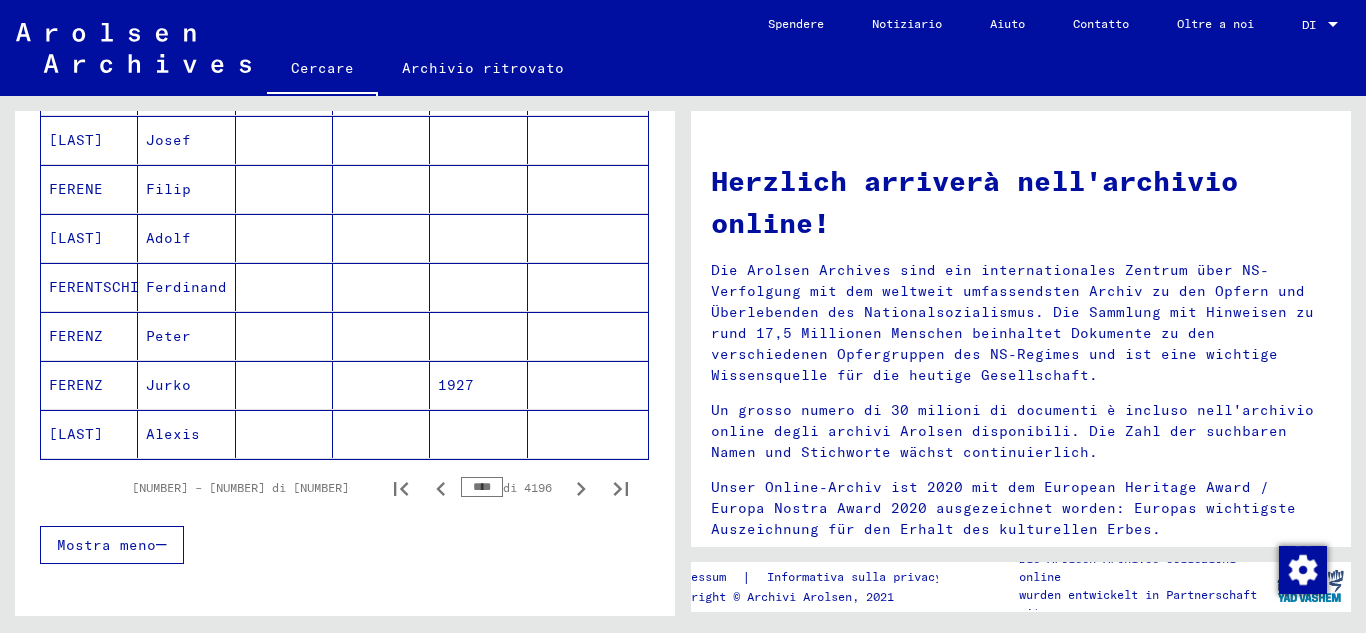 click 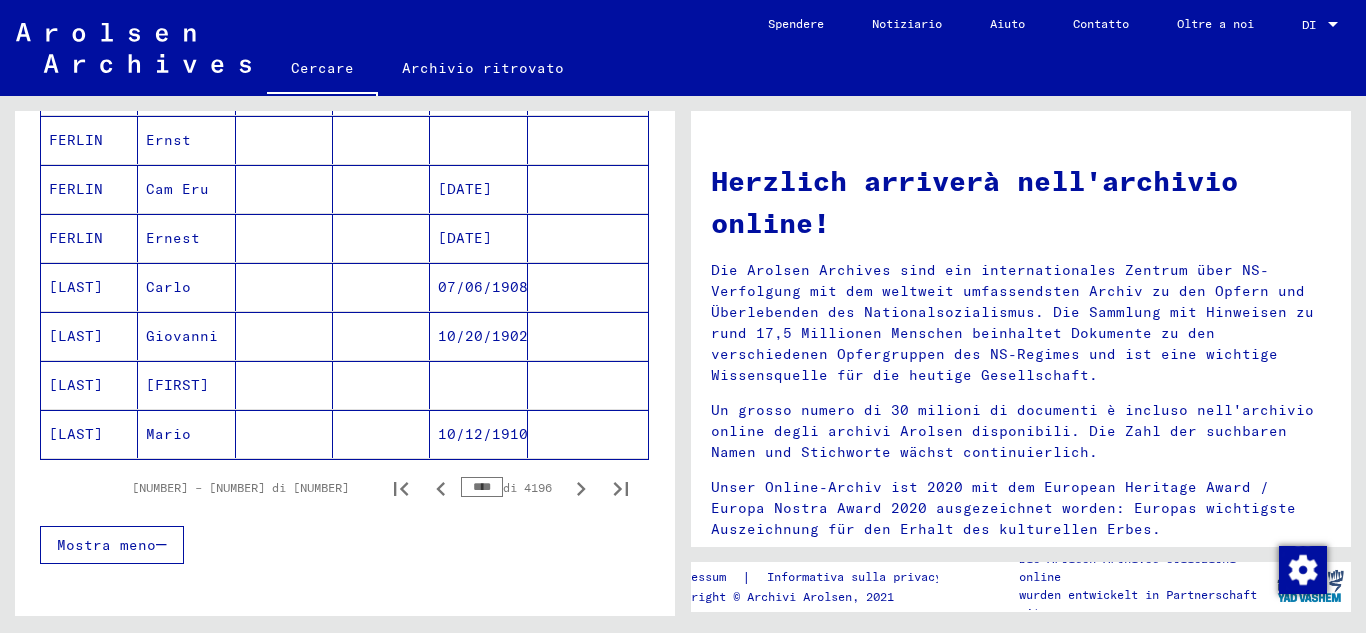 click 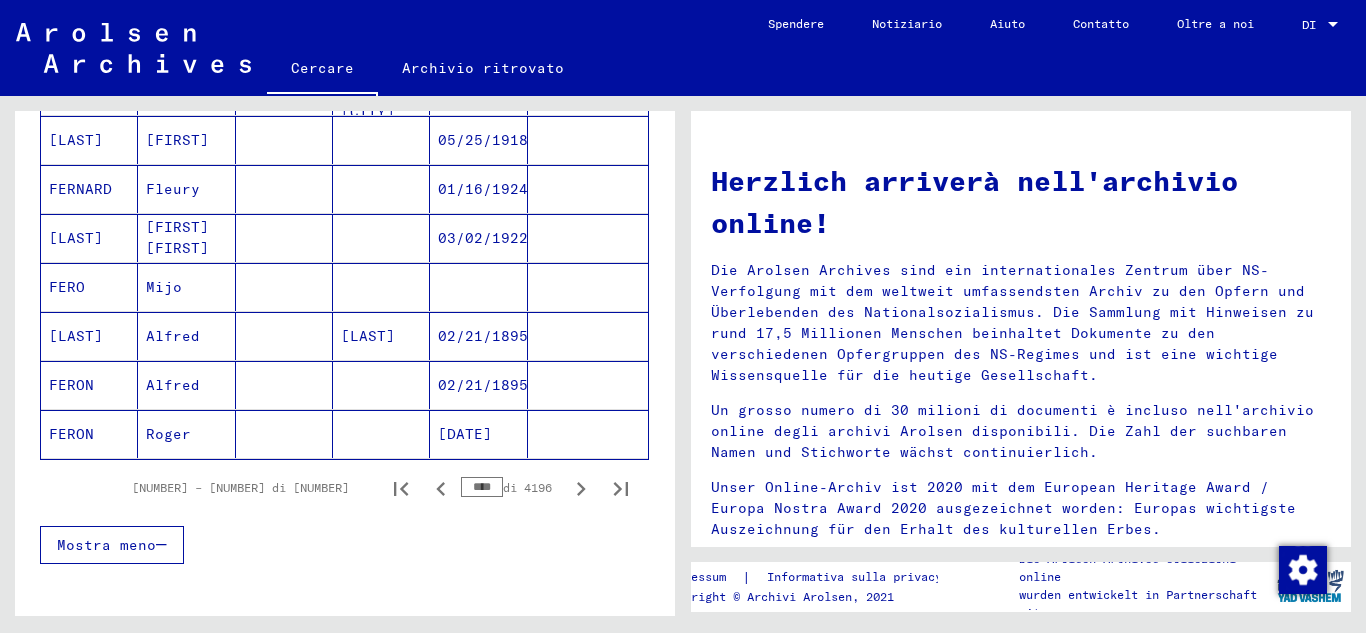 click 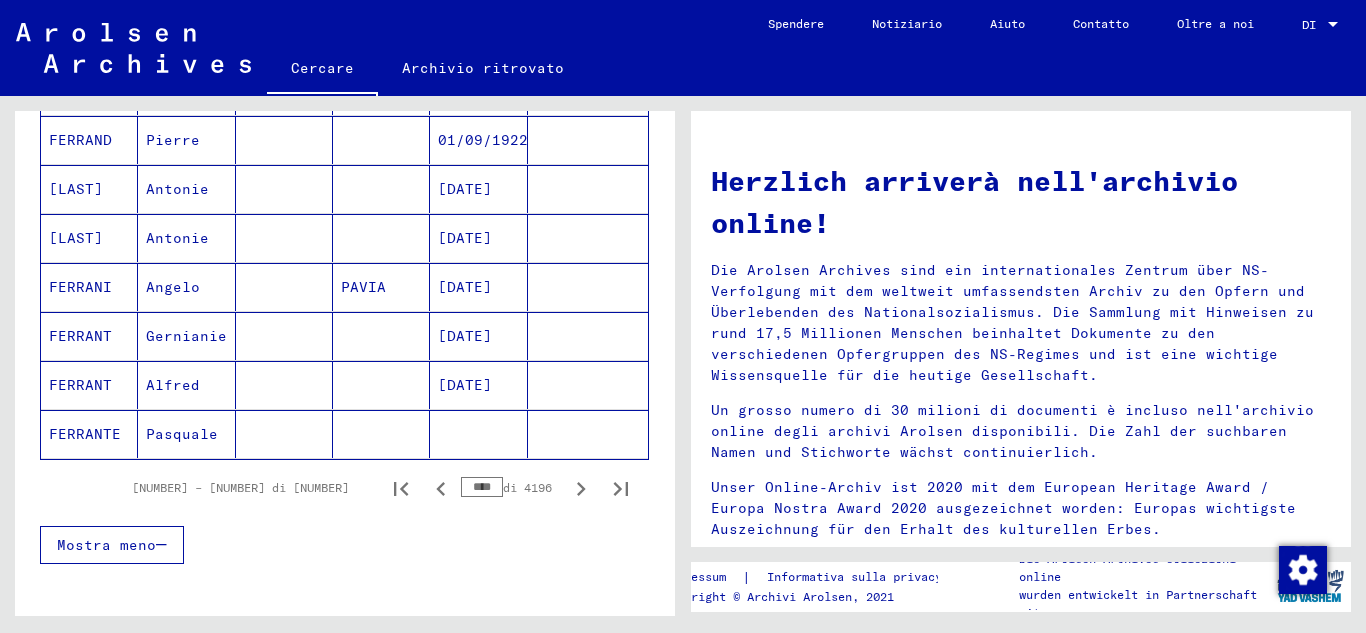click 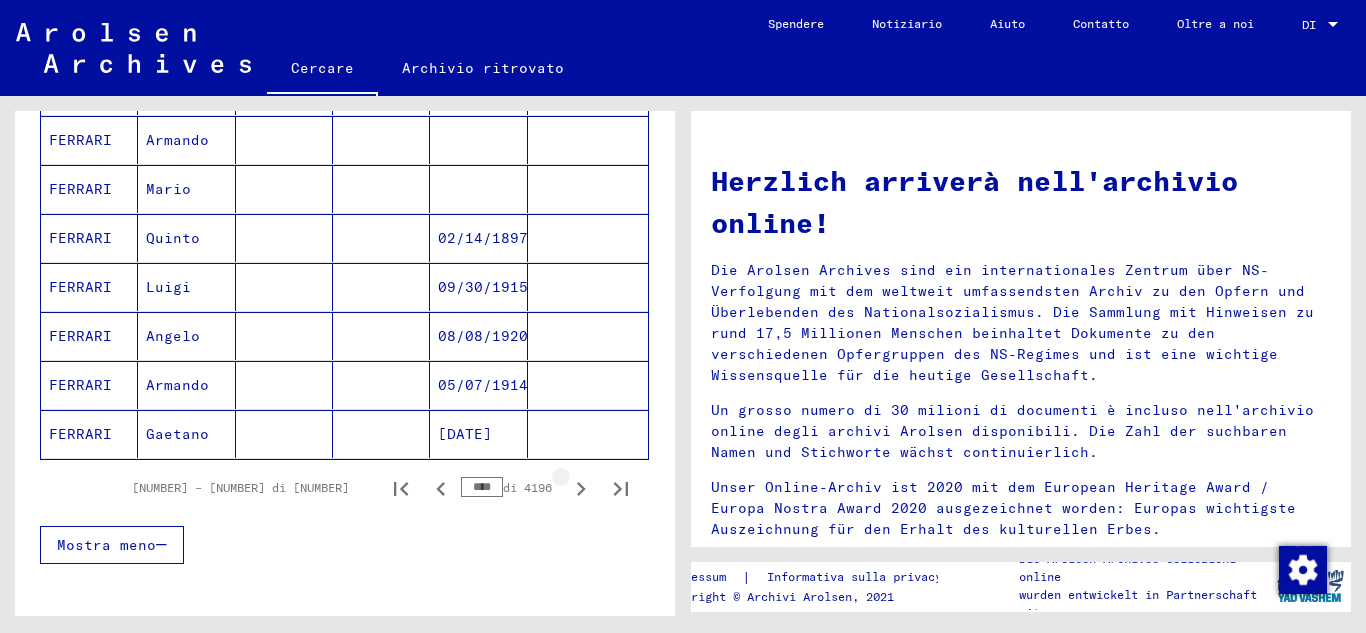 type on "****" 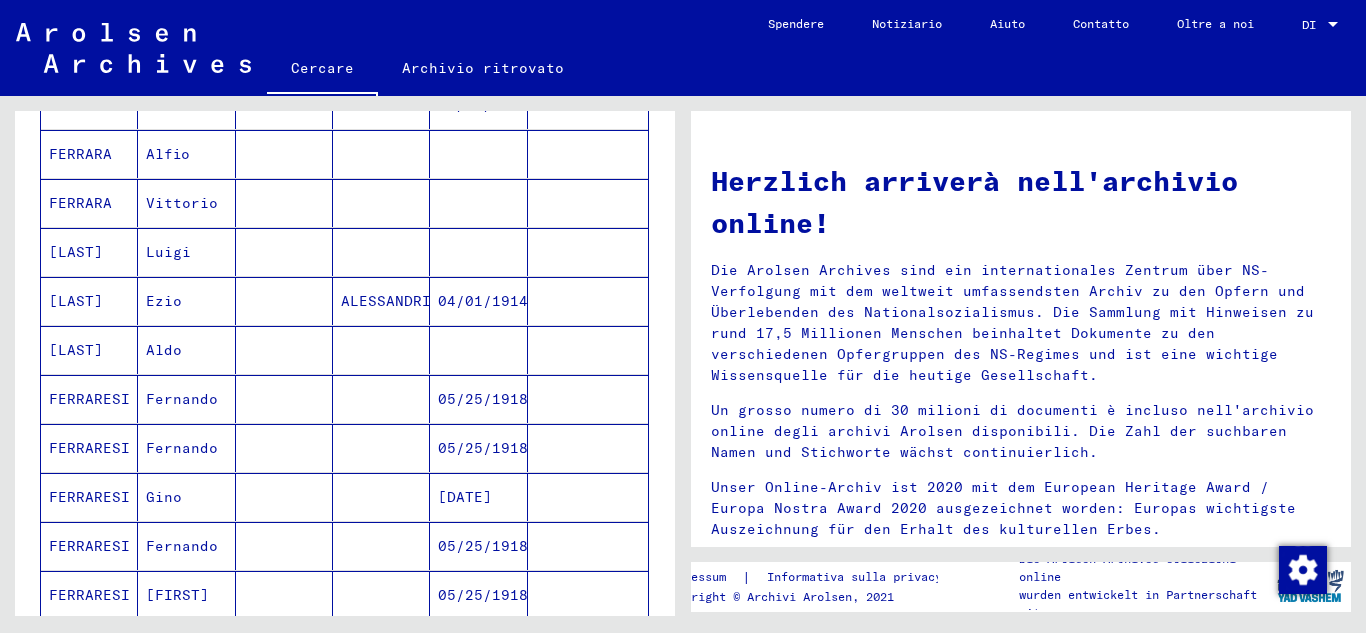 scroll, scrollTop: 1171, scrollLeft: 0, axis: vertical 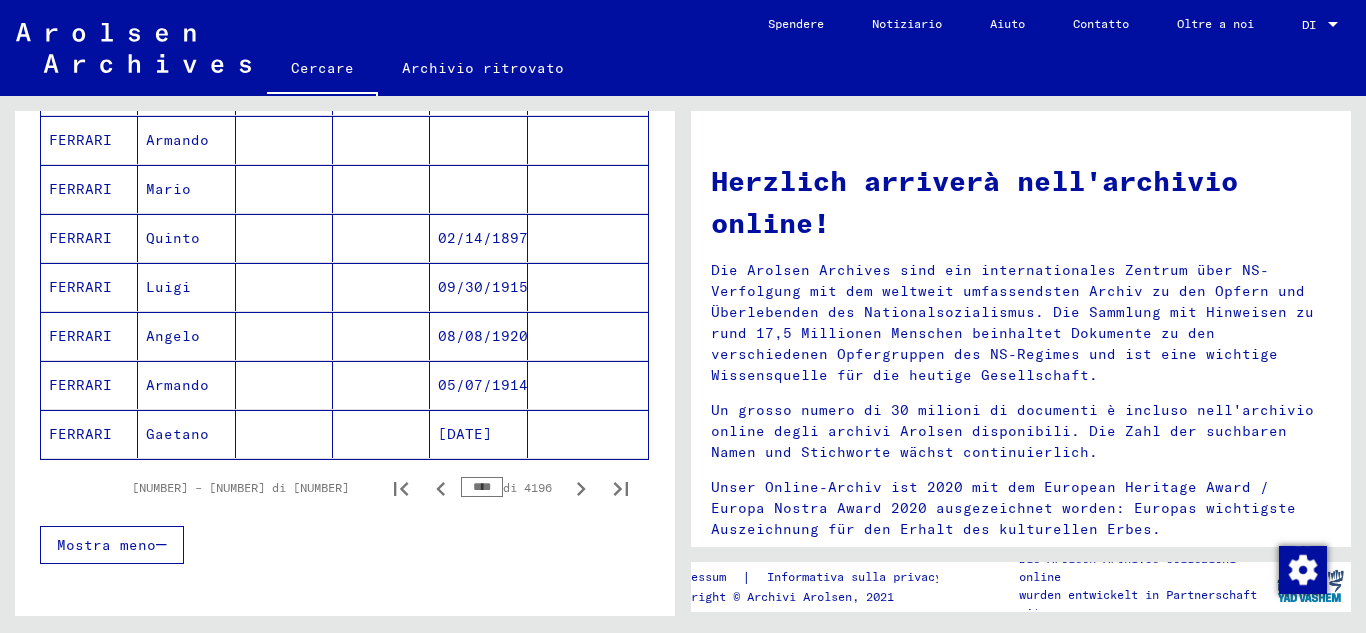 click on "Armando" at bounding box center (186, 434) 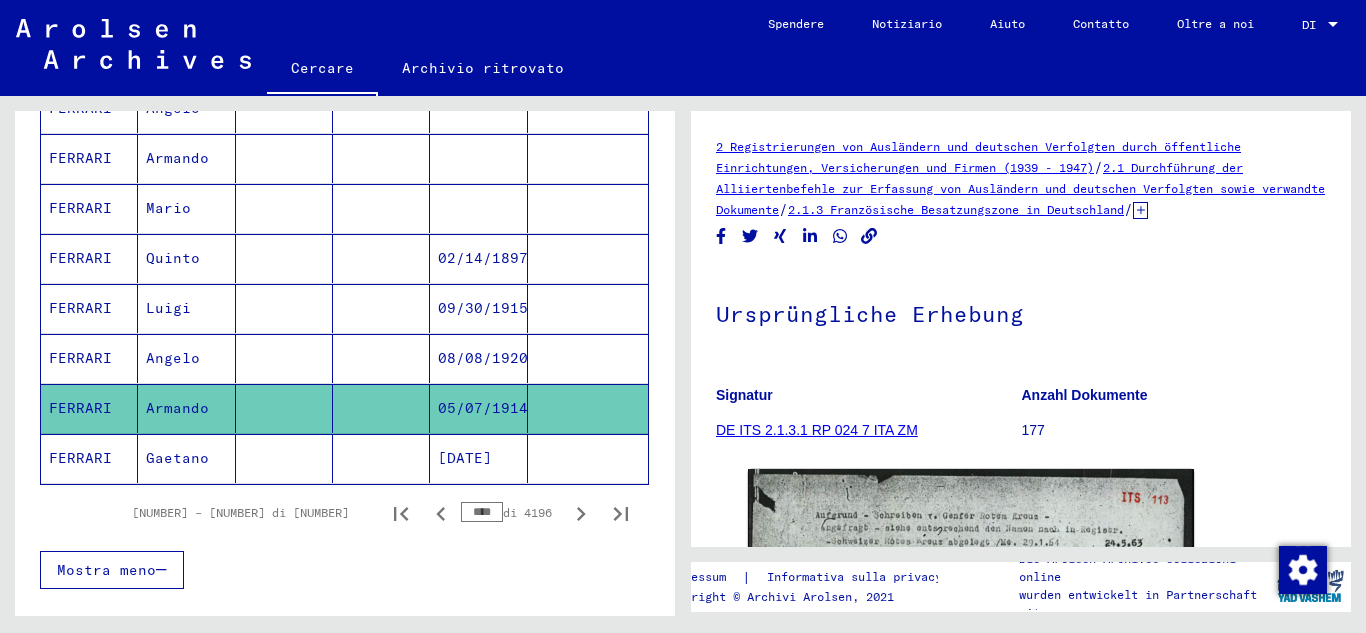 scroll, scrollTop: 1188, scrollLeft: 0, axis: vertical 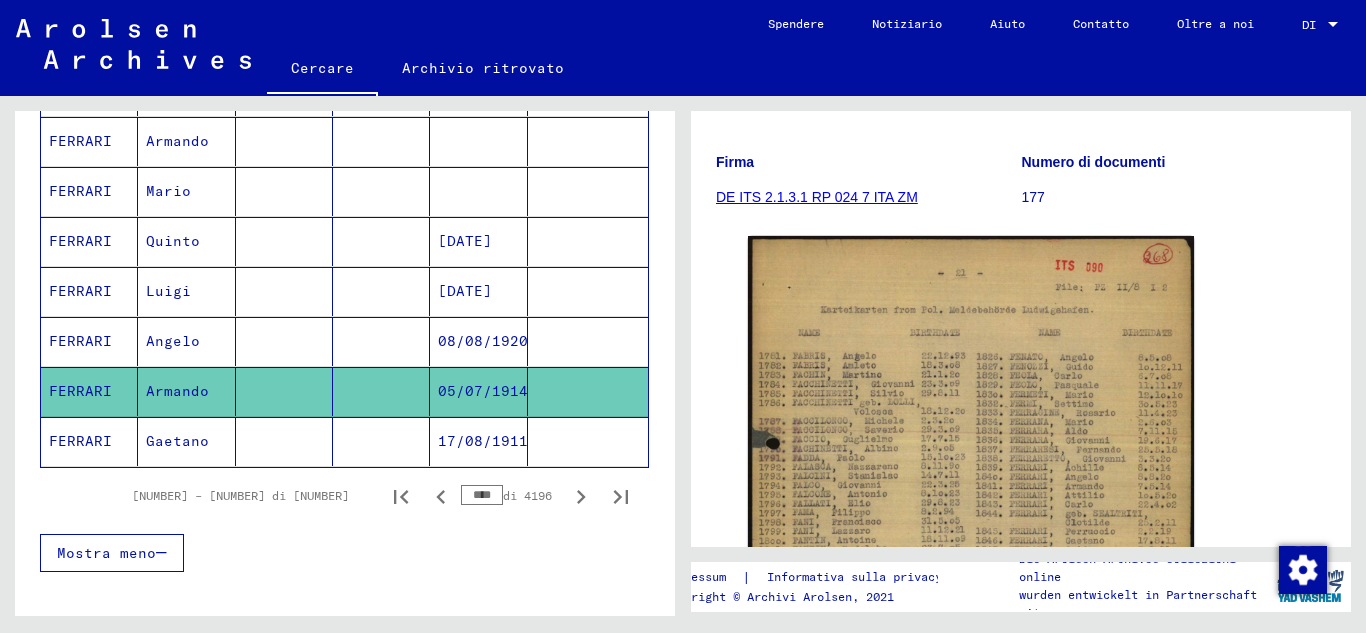 click on "DE ITS 2.1.3.1 RP 024 7 ITA ZM" 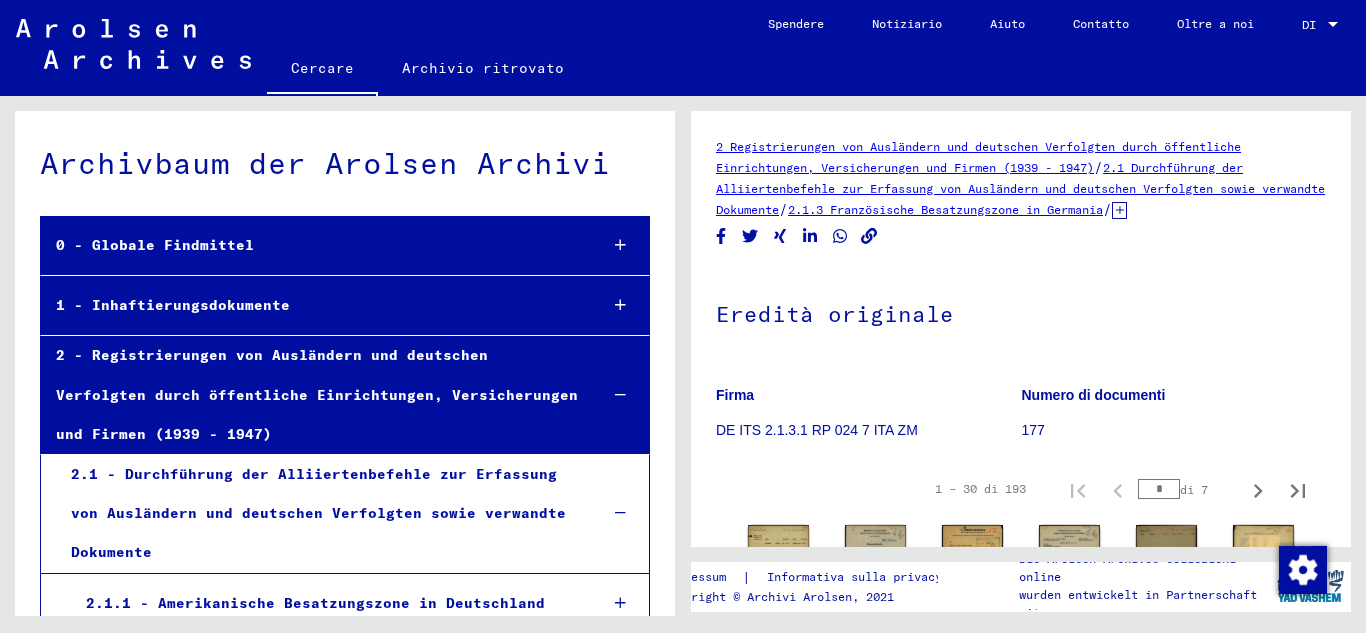 scroll, scrollTop: 3874, scrollLeft: 0, axis: vertical 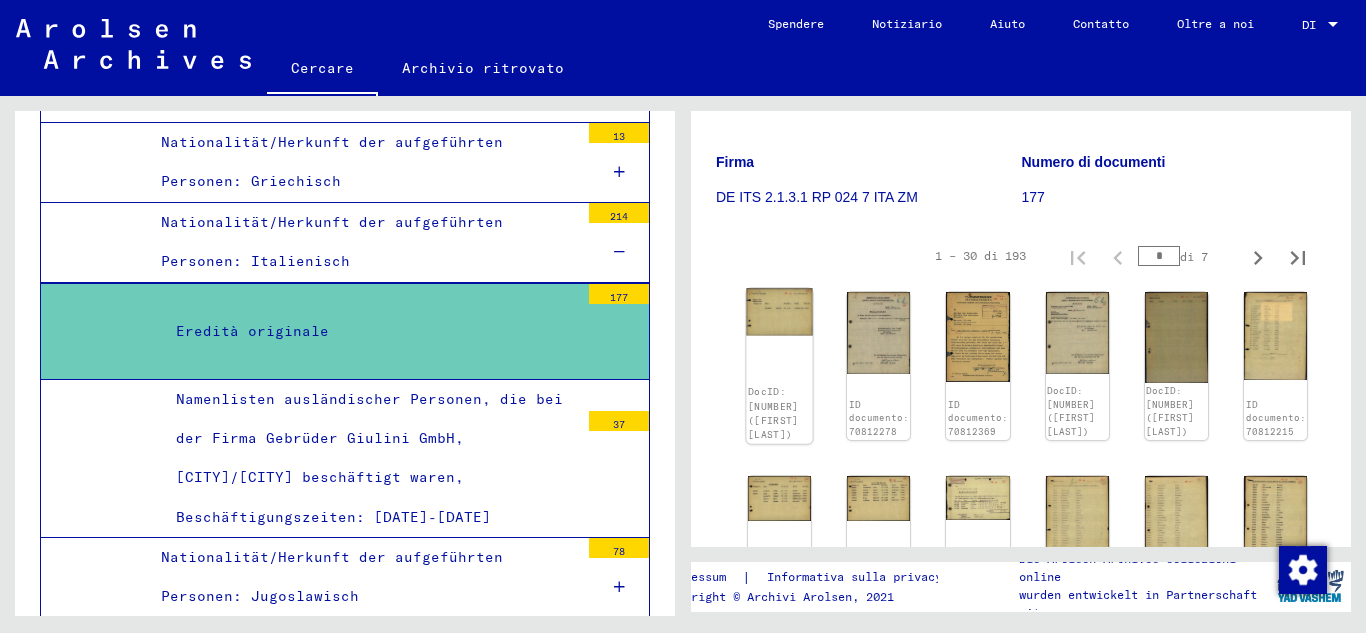 click 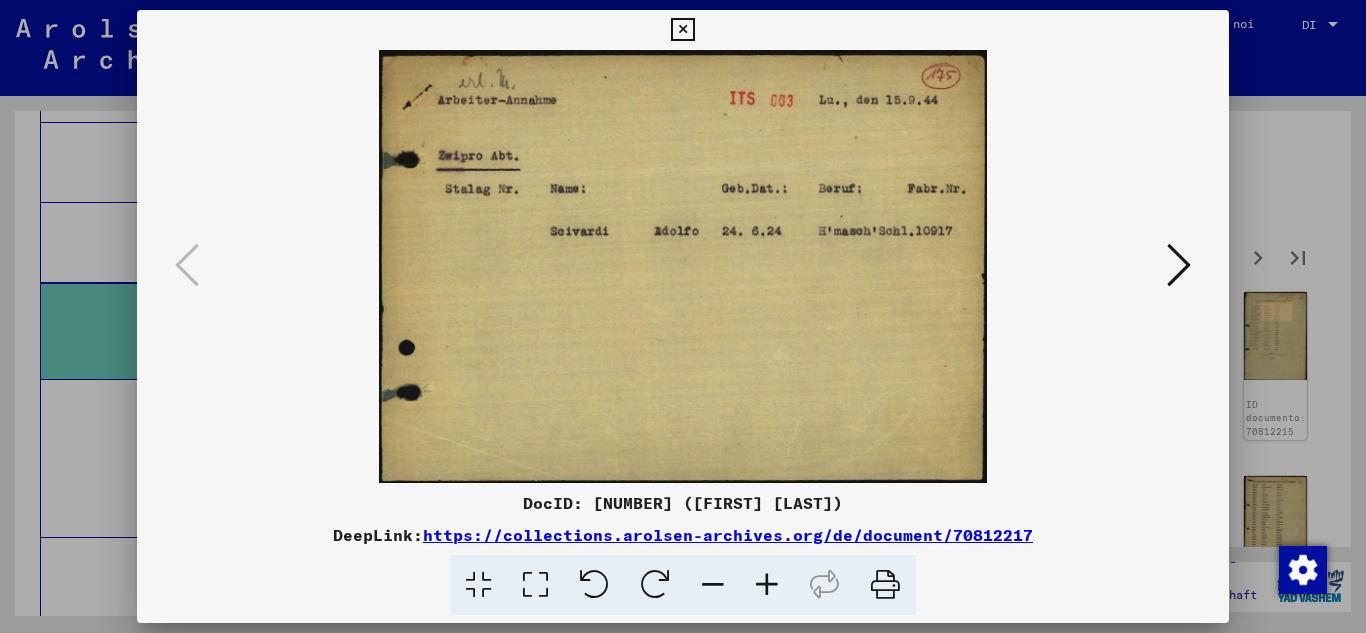 click at bounding box center [1179, 265] 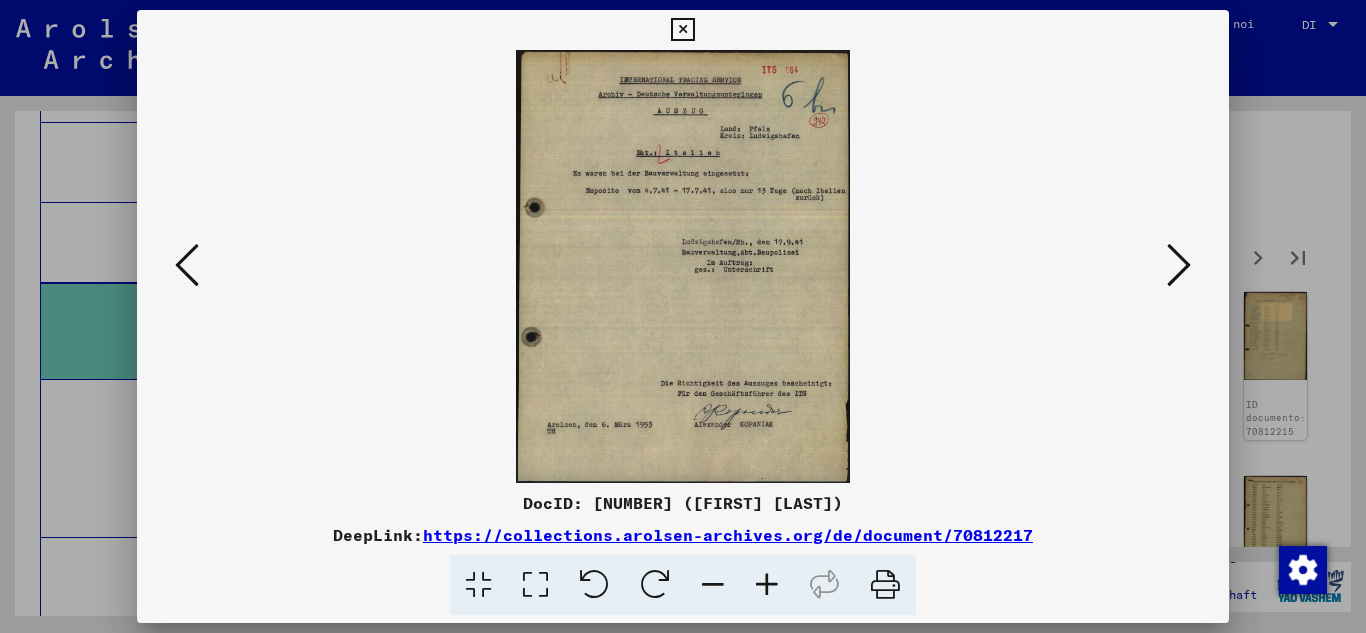 click at bounding box center (1179, 265) 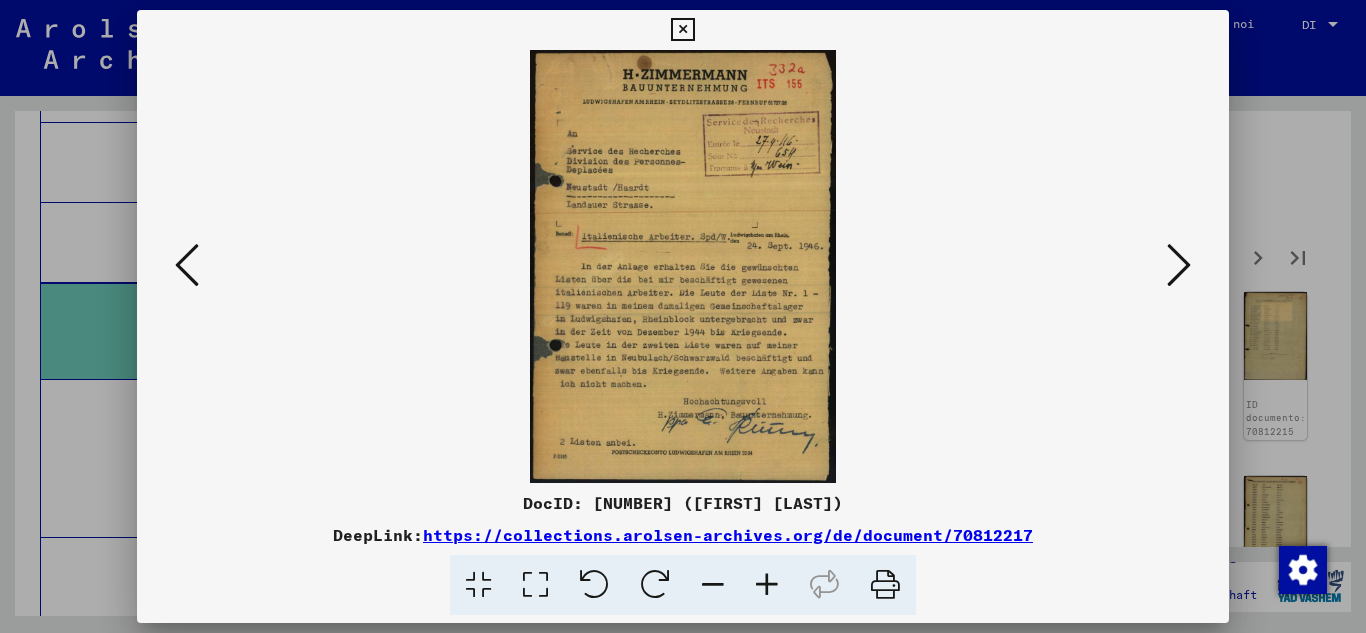 click at bounding box center [1179, 265] 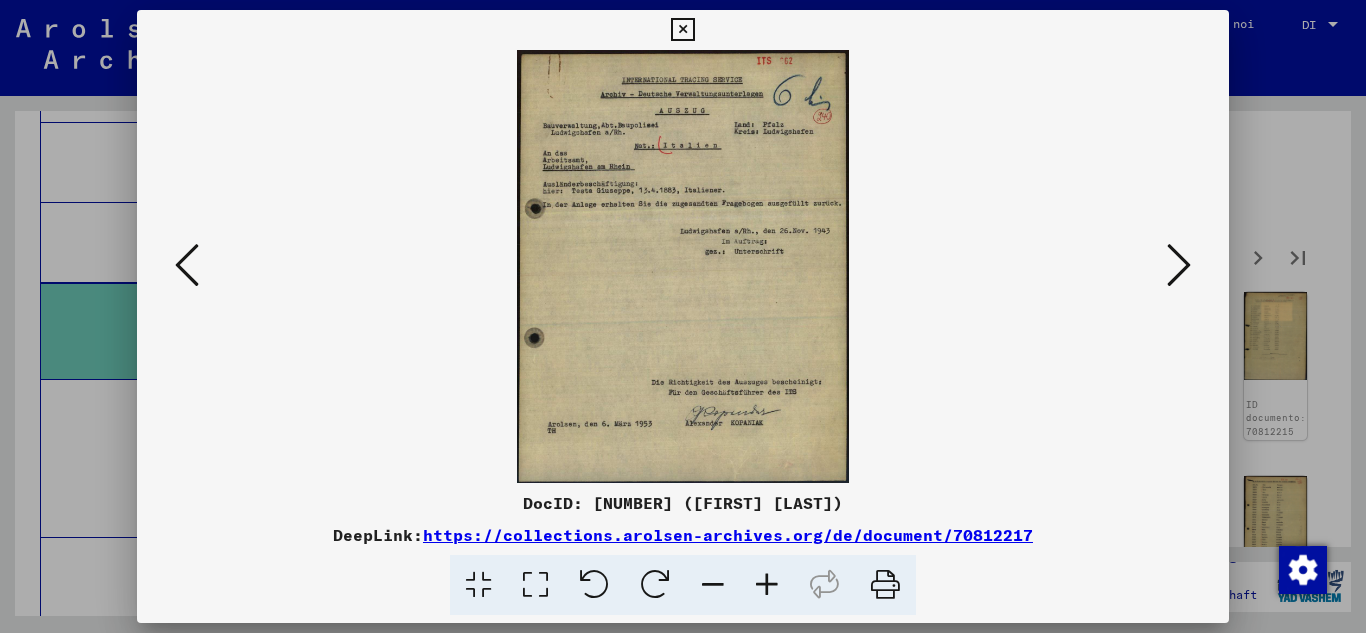 click at bounding box center [1179, 265] 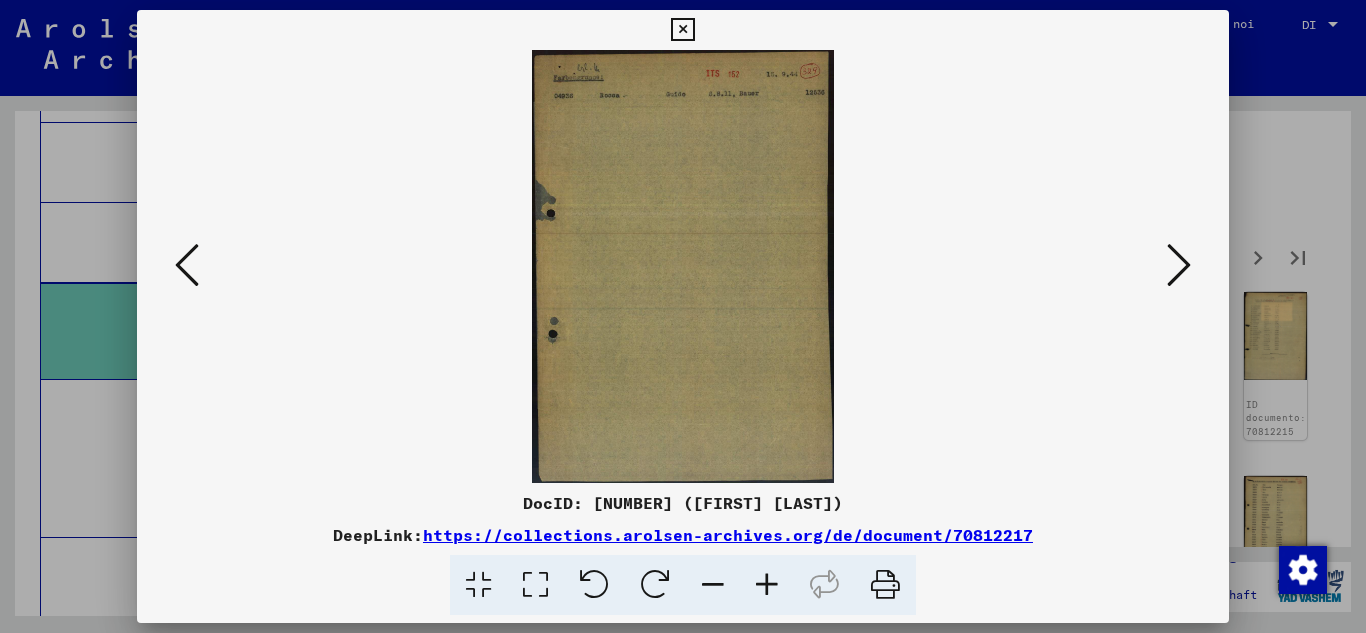 click at bounding box center [1179, 265] 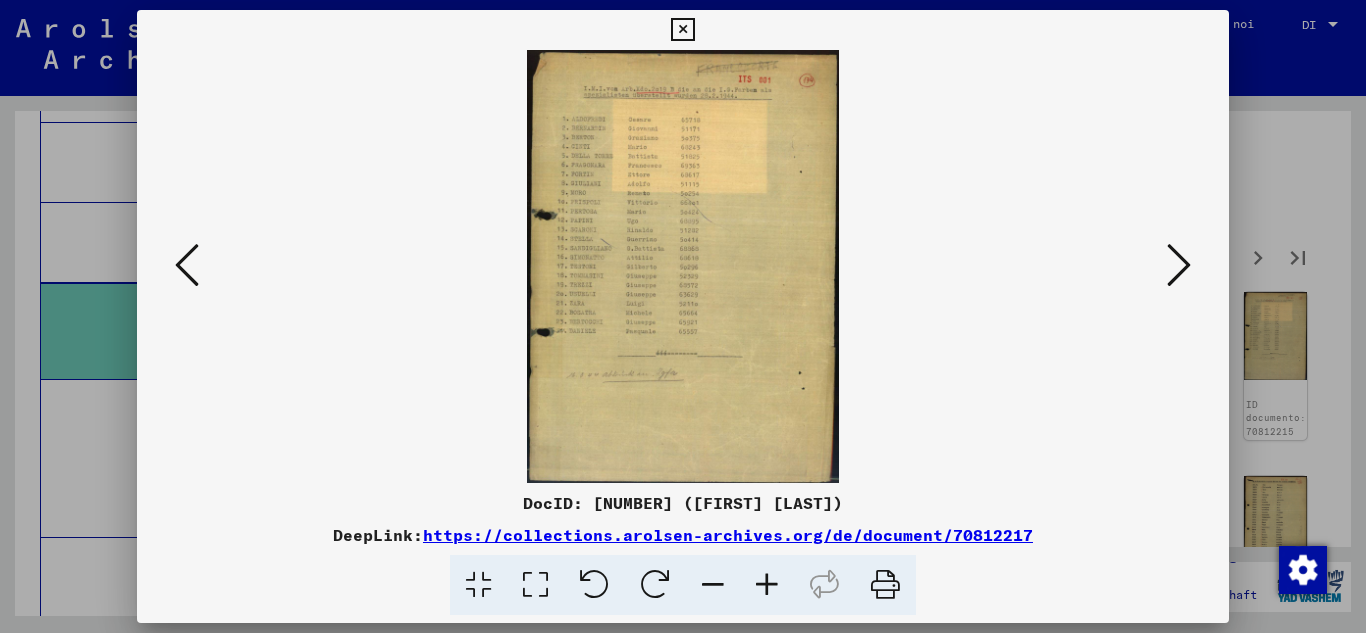 click at bounding box center (767, 585) 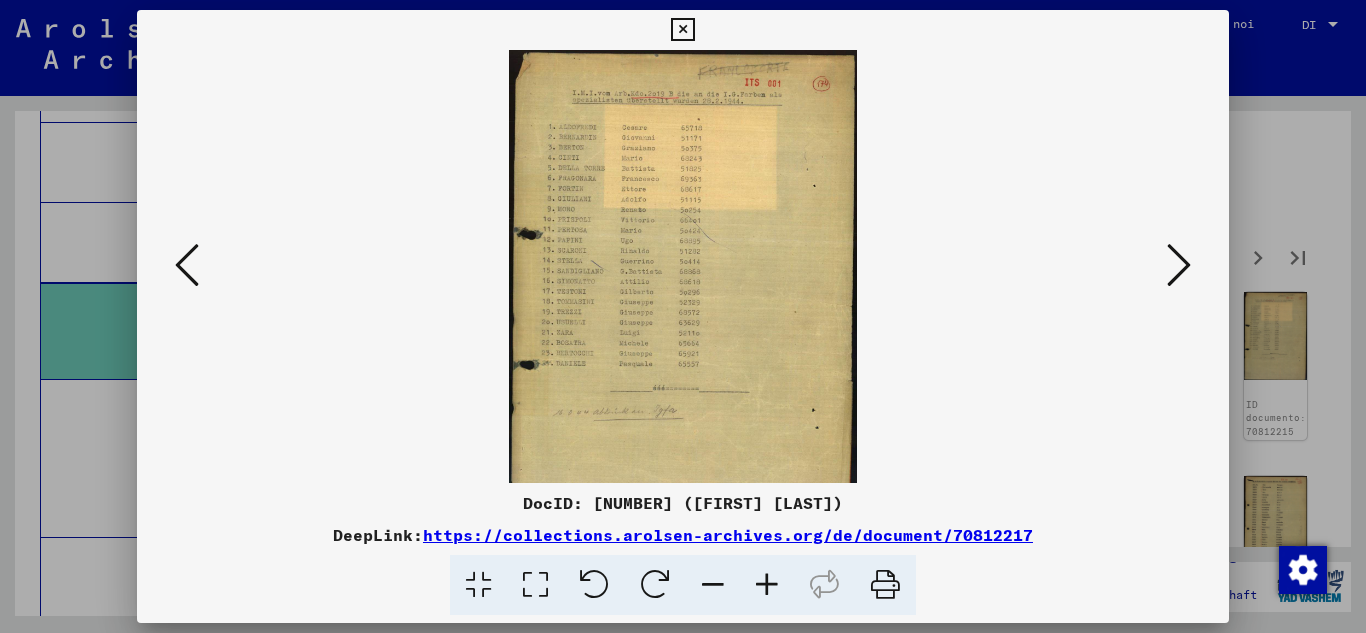 click at bounding box center (767, 585) 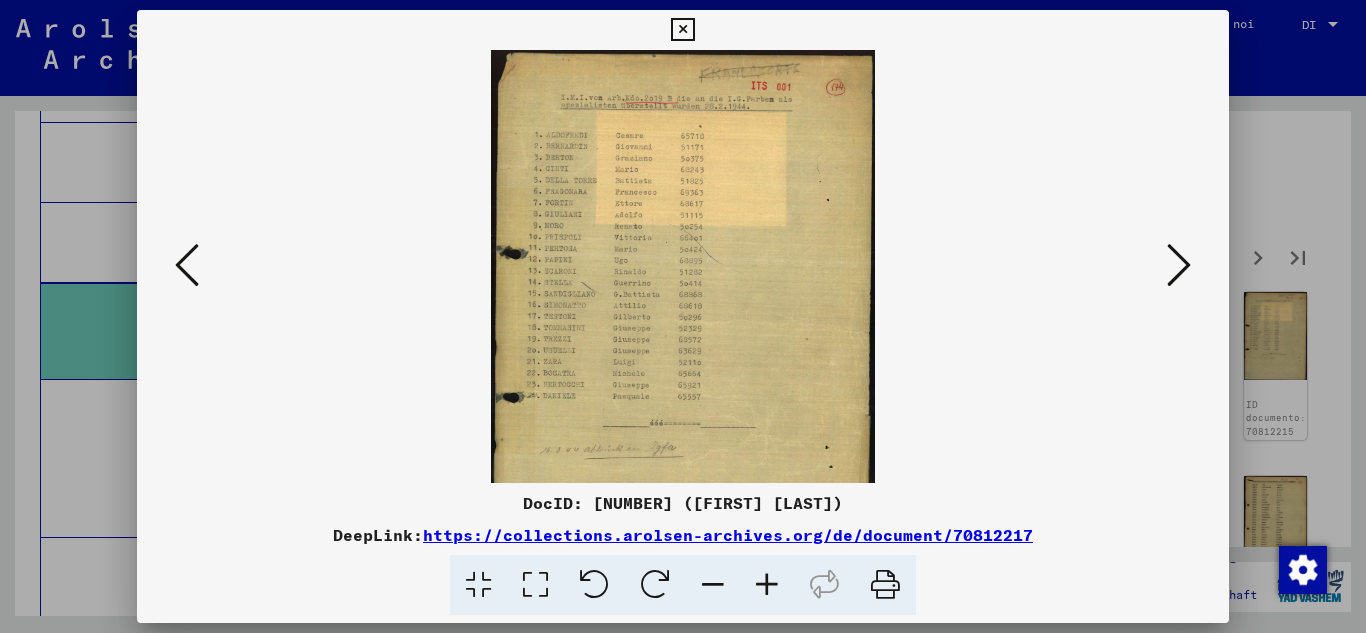 click at bounding box center (767, 585) 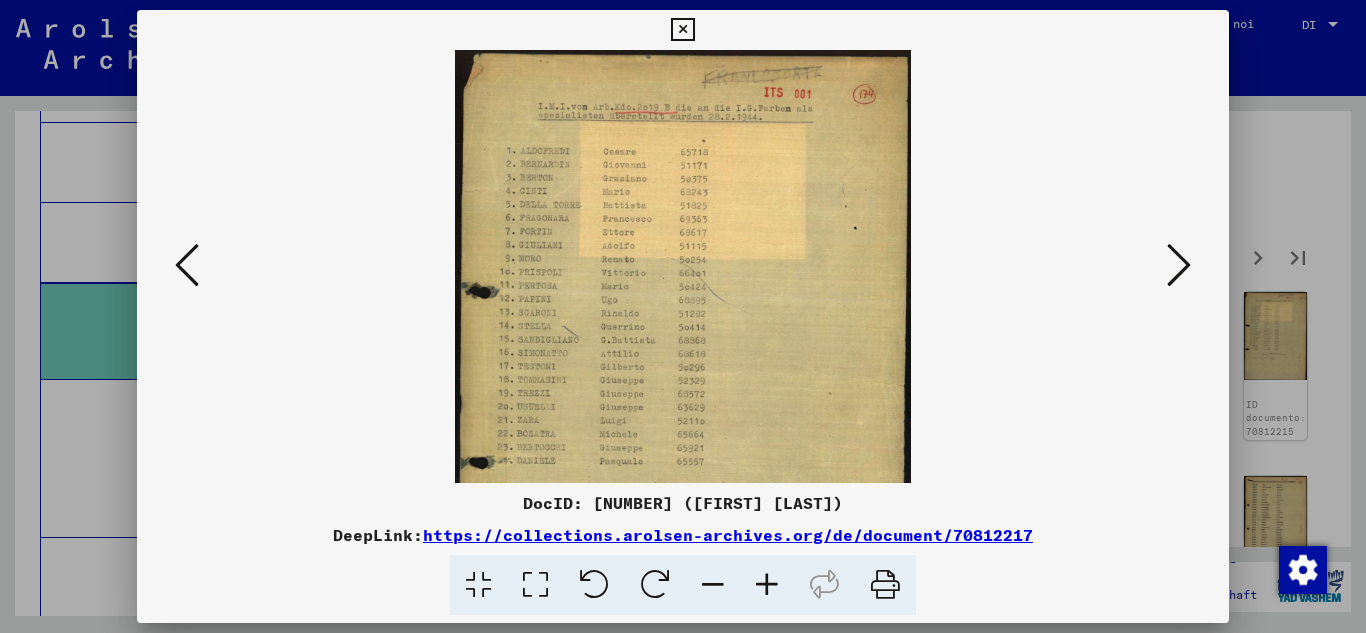 click at bounding box center (767, 585) 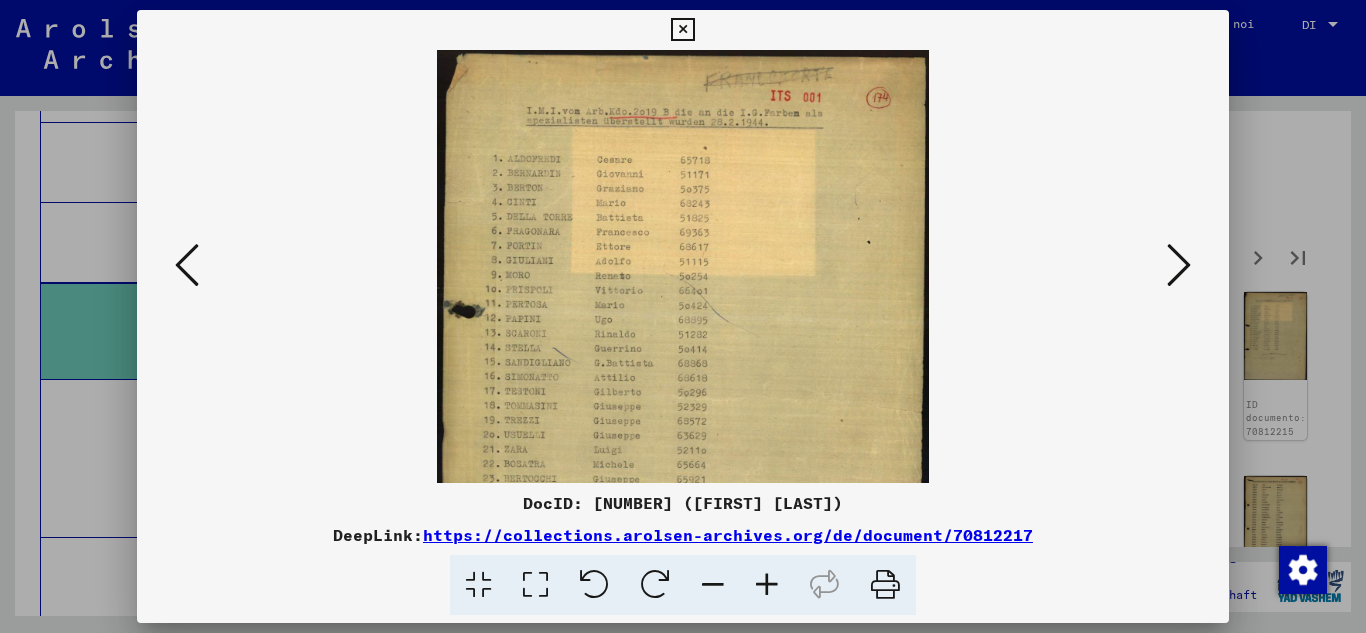 click at bounding box center [767, 585] 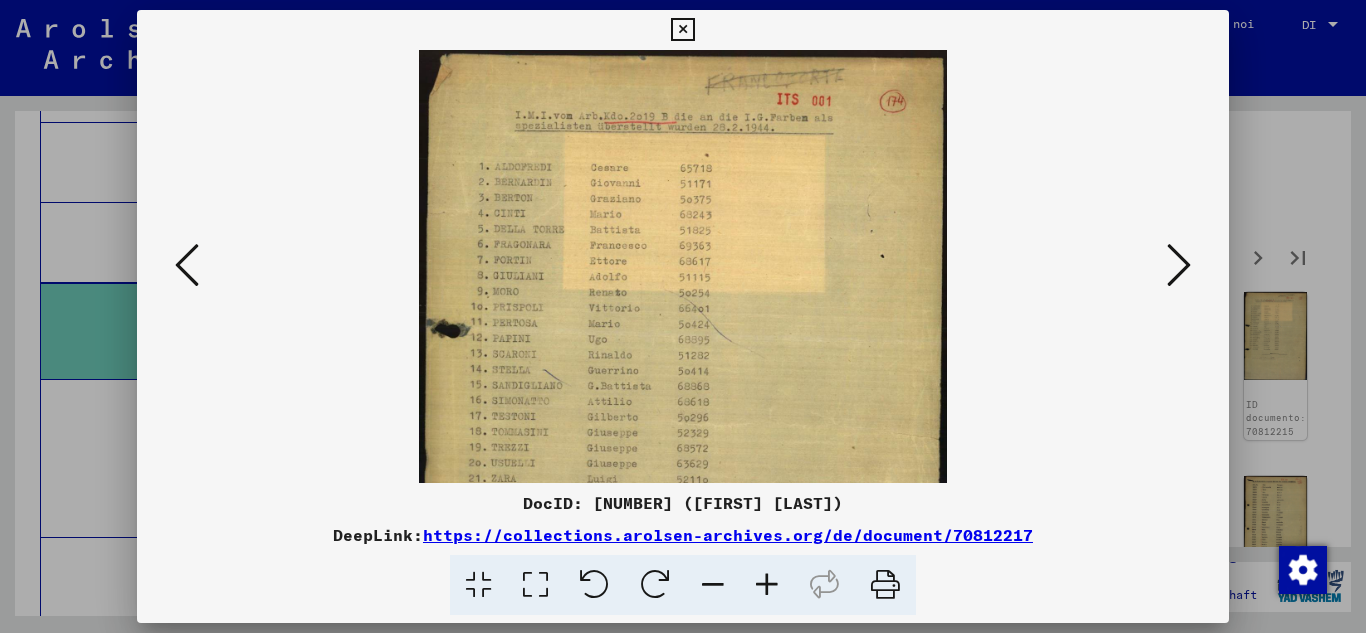 click at bounding box center (767, 585) 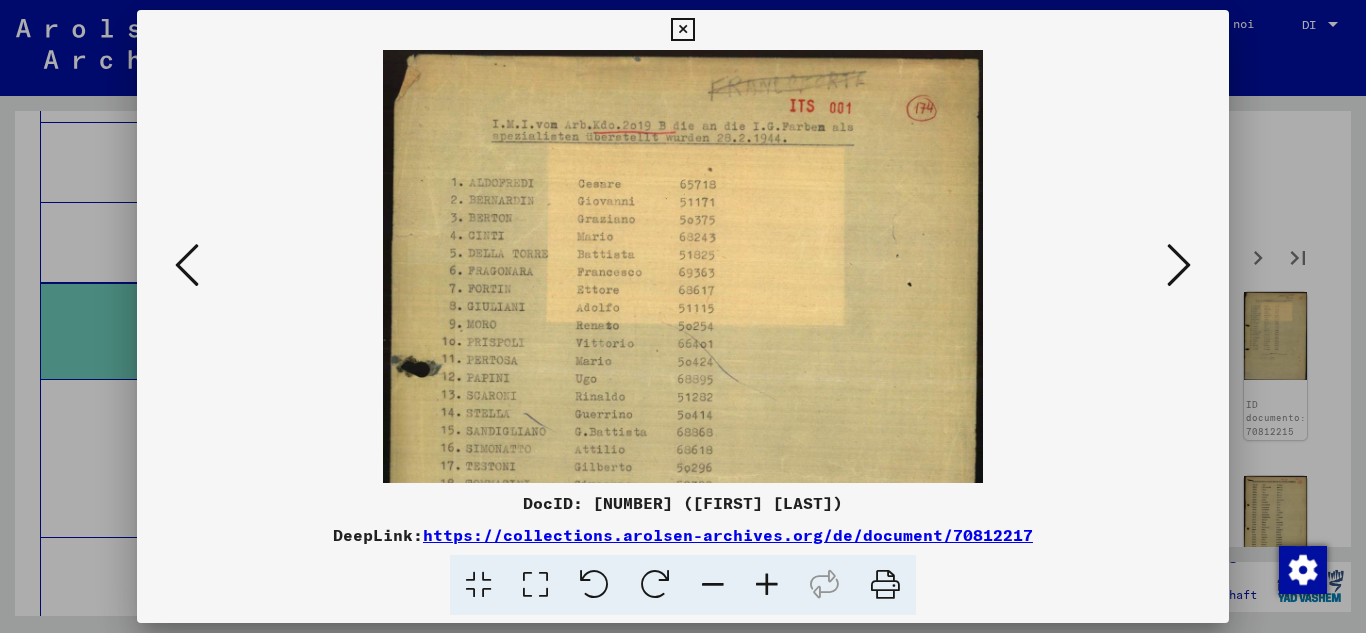 click at bounding box center [767, 585] 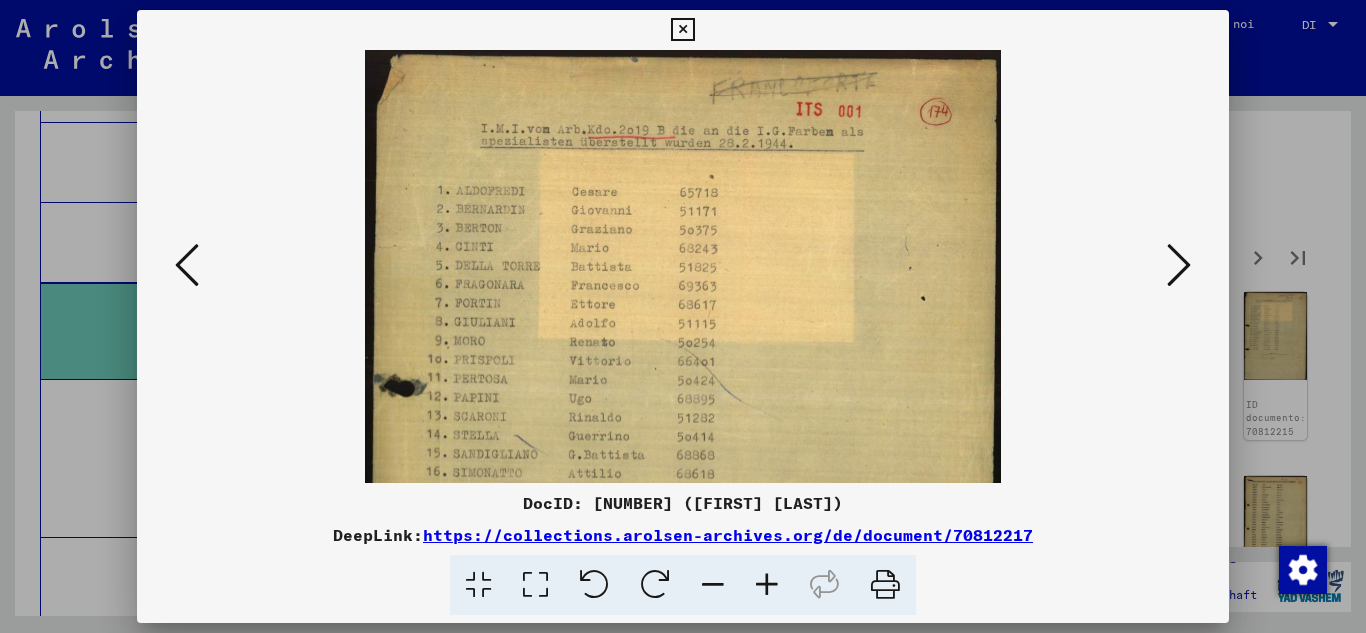 click at bounding box center [767, 585] 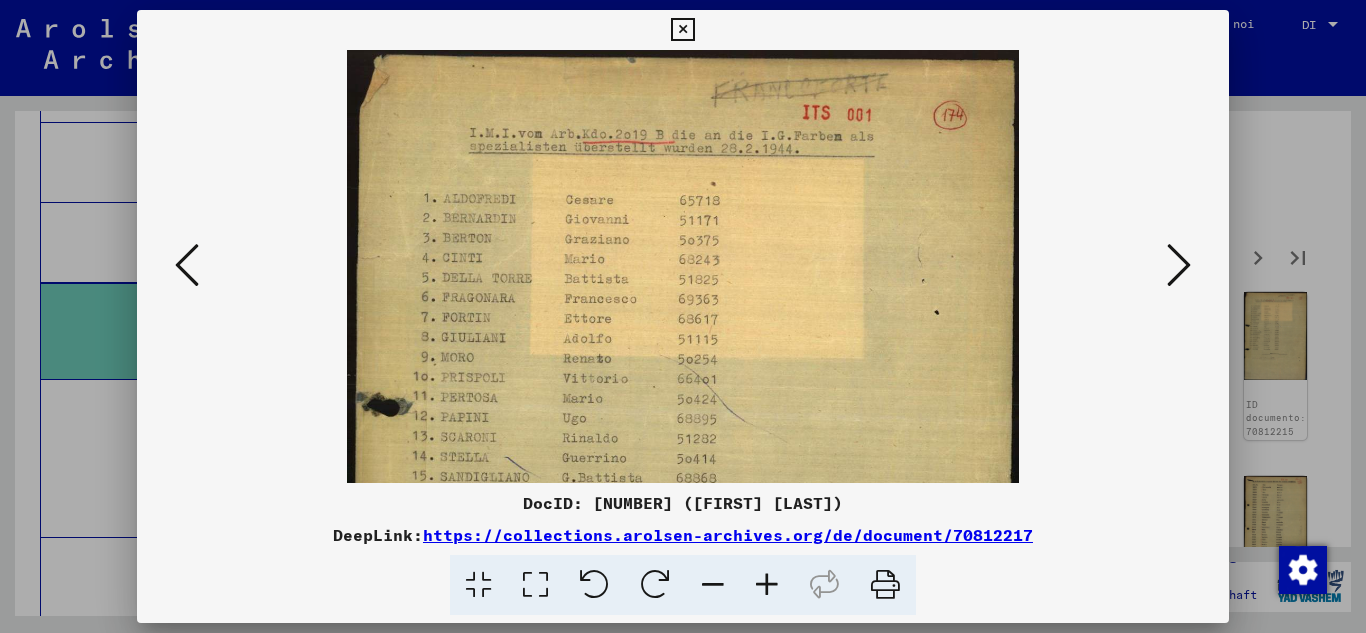 click at bounding box center [767, 585] 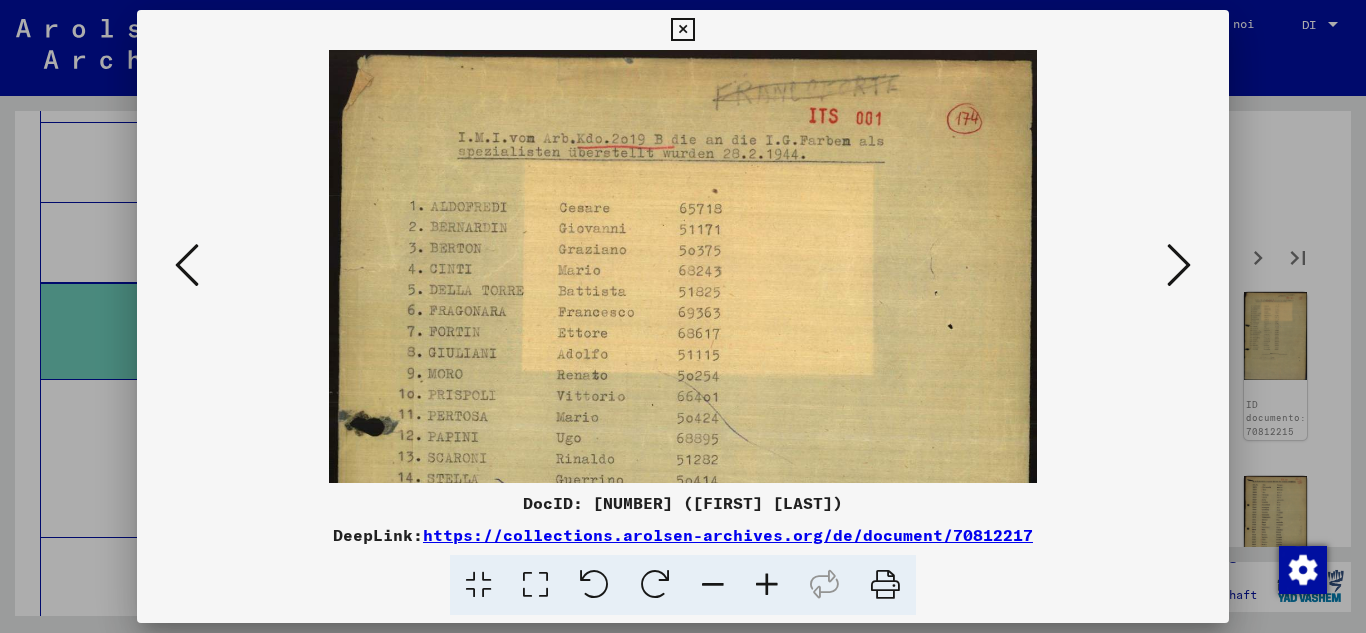 click at bounding box center [767, 585] 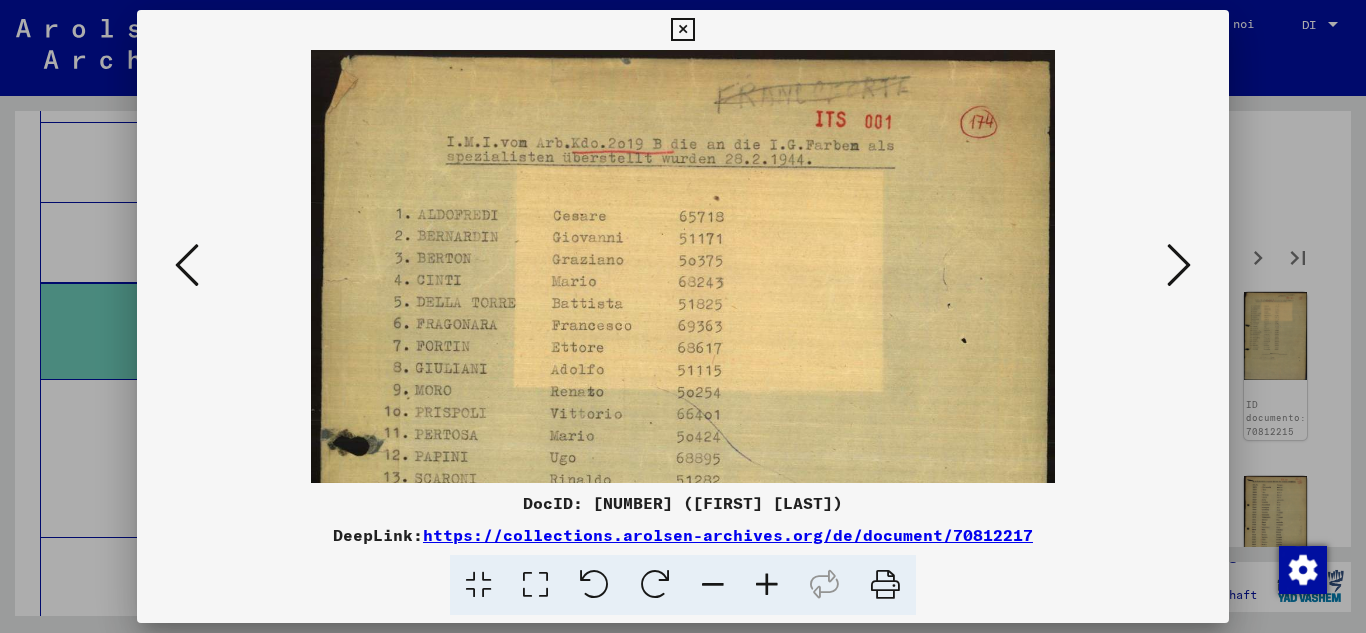click at bounding box center [767, 585] 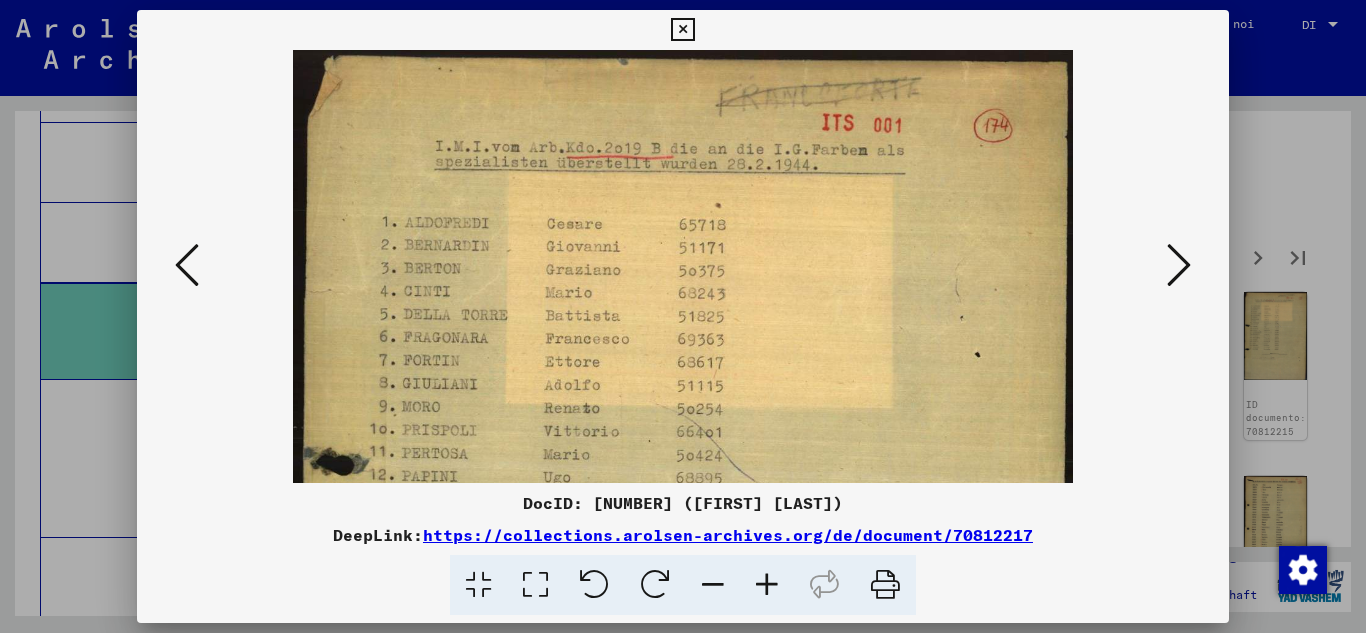 click at bounding box center (767, 585) 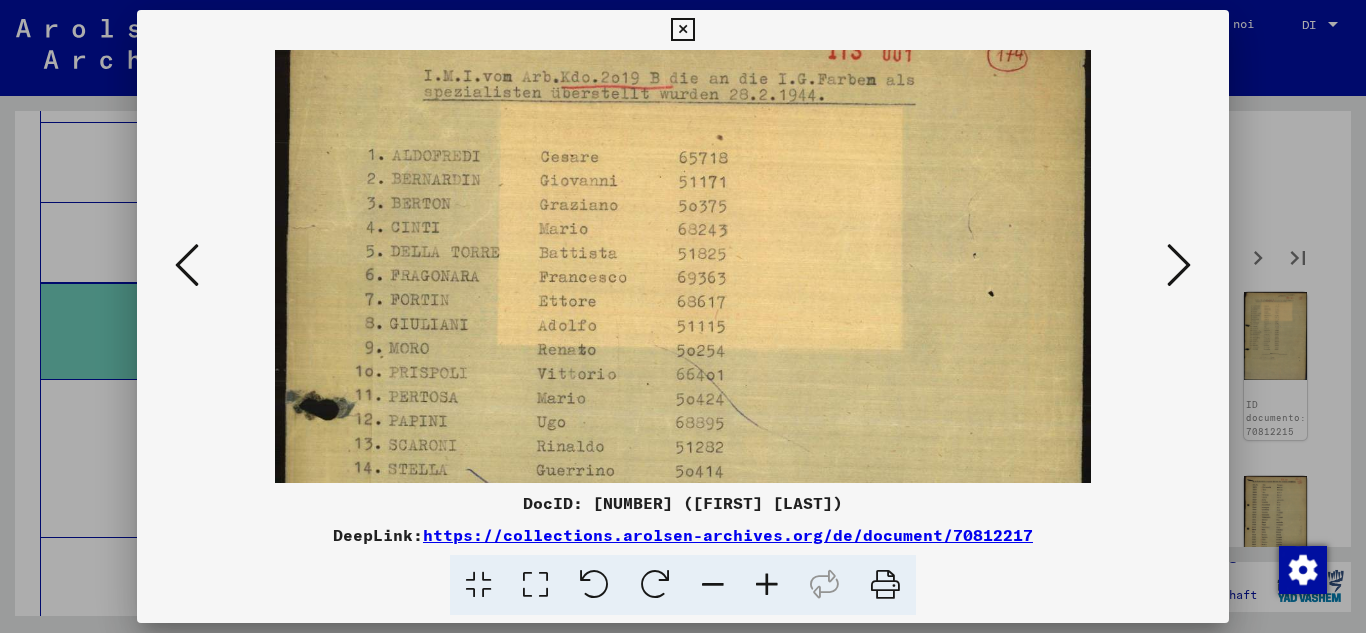 scroll, scrollTop: 78, scrollLeft: 0, axis: vertical 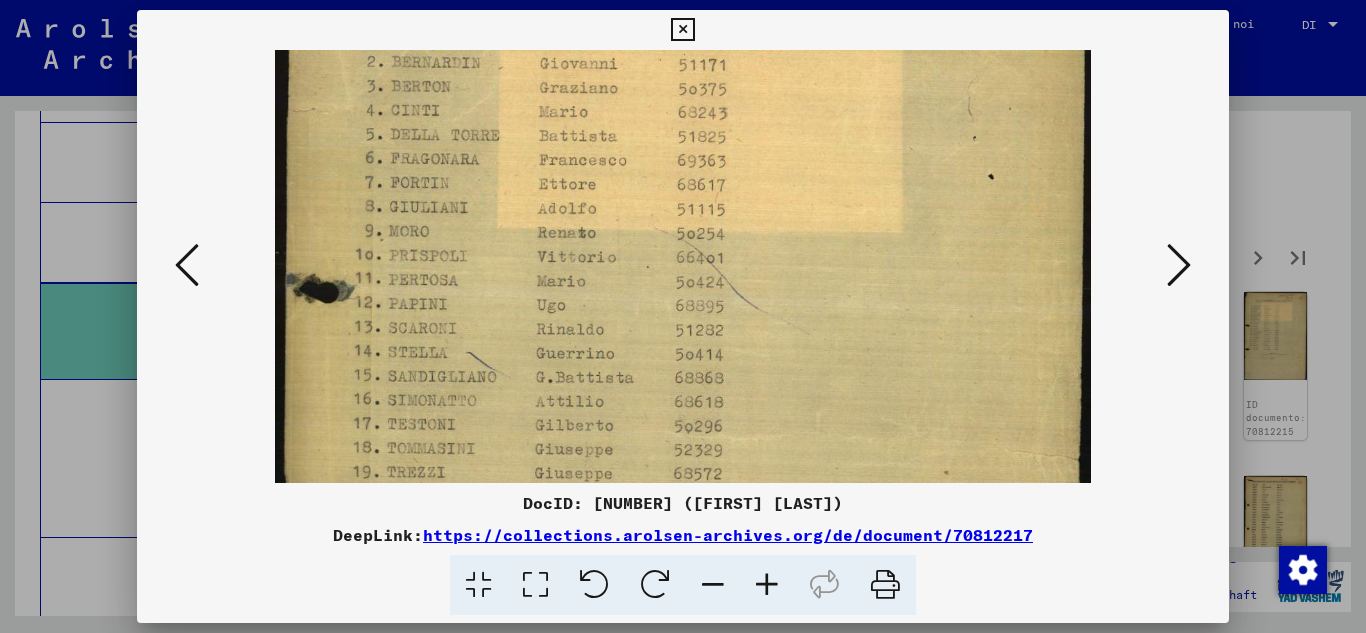 drag, startPoint x: 775, startPoint y: 373, endPoint x: 823, endPoint y: 176, distance: 202.76341 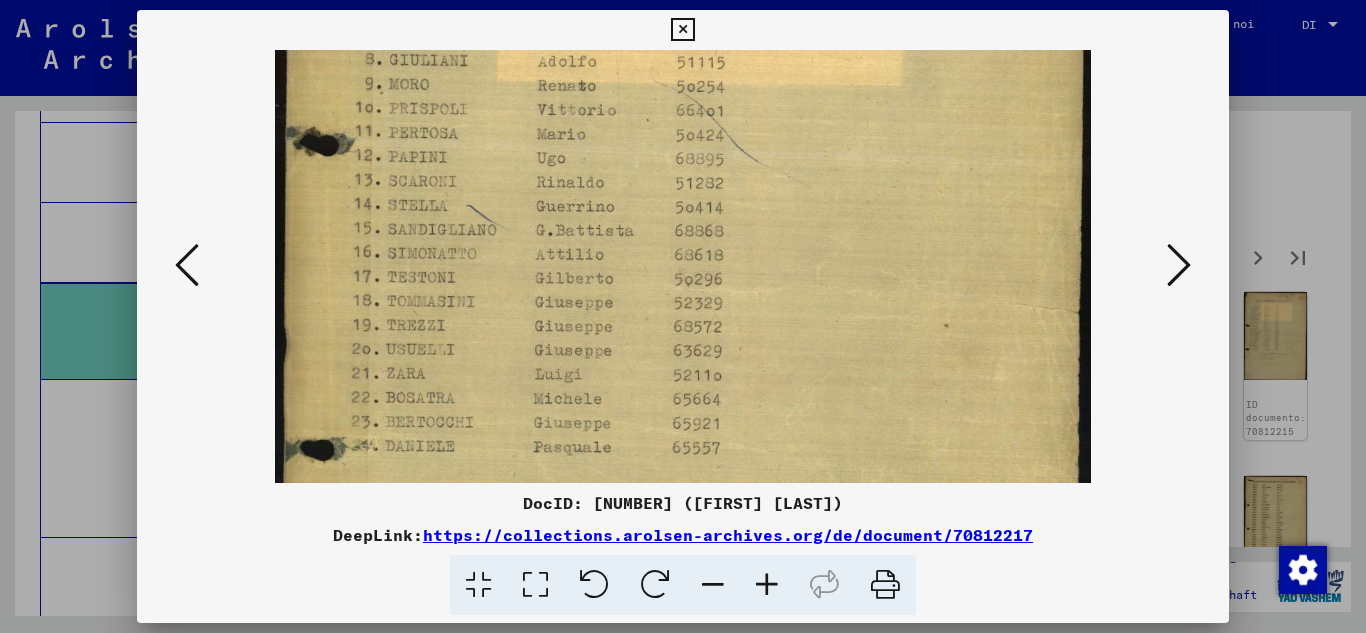 drag, startPoint x: 774, startPoint y: 405, endPoint x: 790, endPoint y: 263, distance: 142.89856 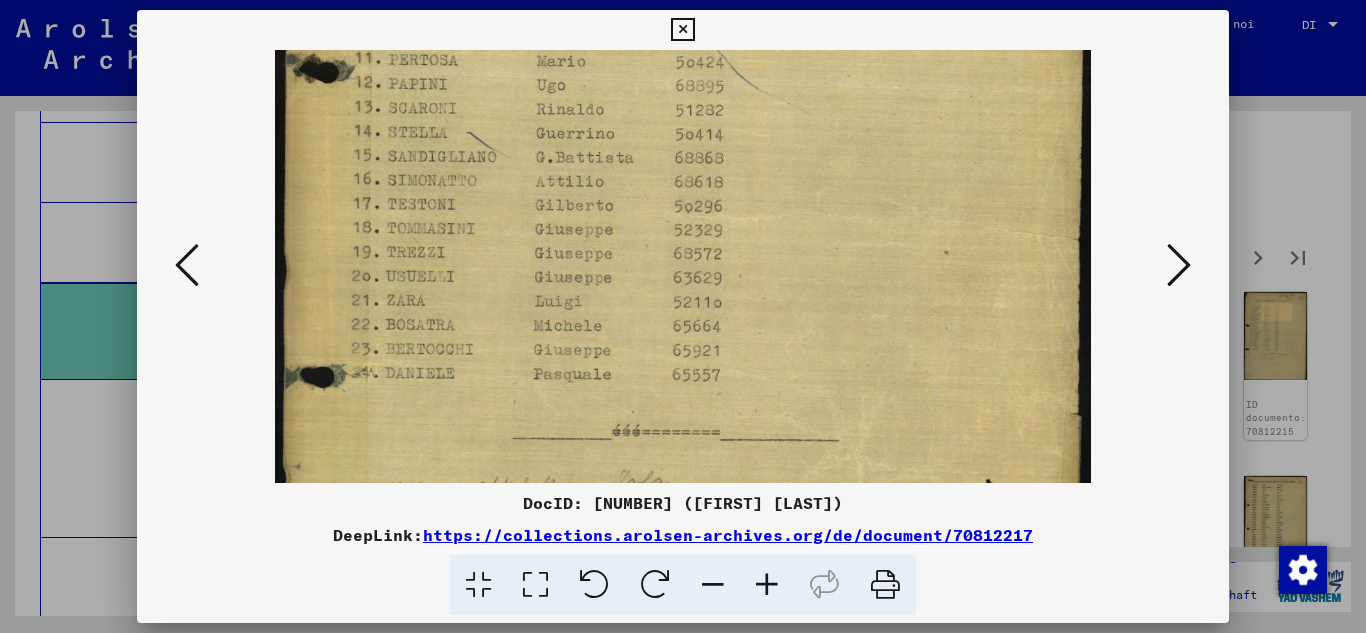 scroll, scrollTop: 425, scrollLeft: 0, axis: vertical 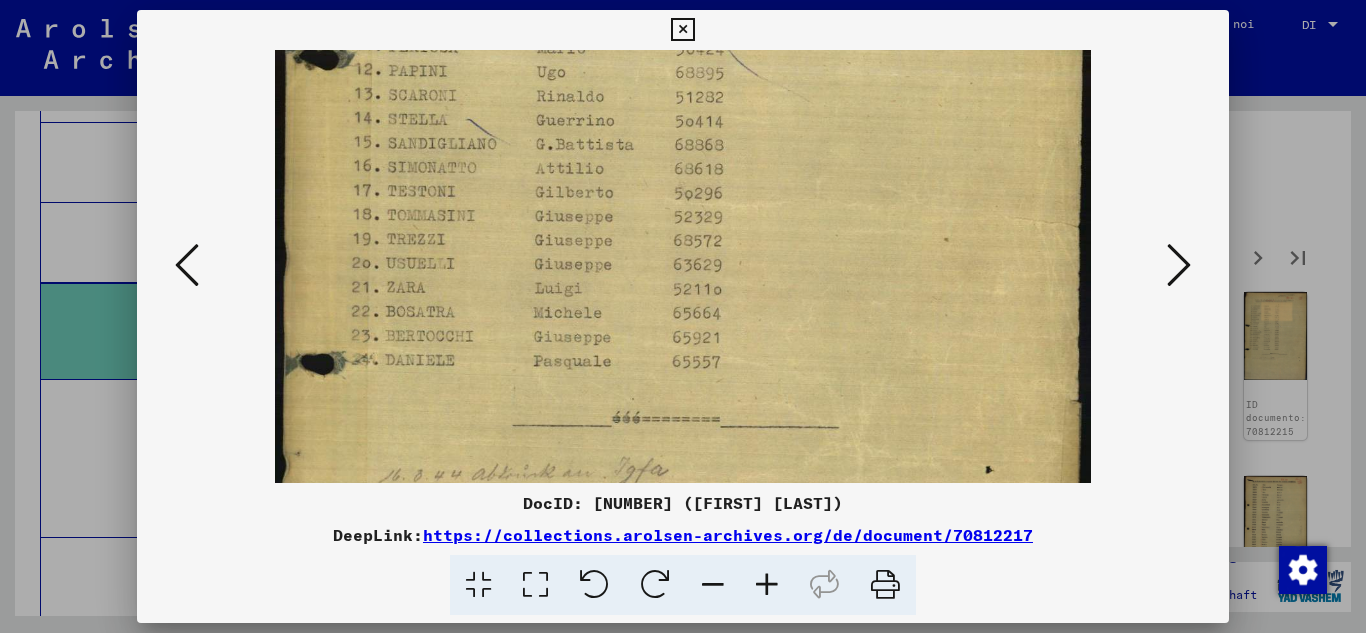 drag, startPoint x: 771, startPoint y: 407, endPoint x: 781, endPoint y: 321, distance: 86.579445 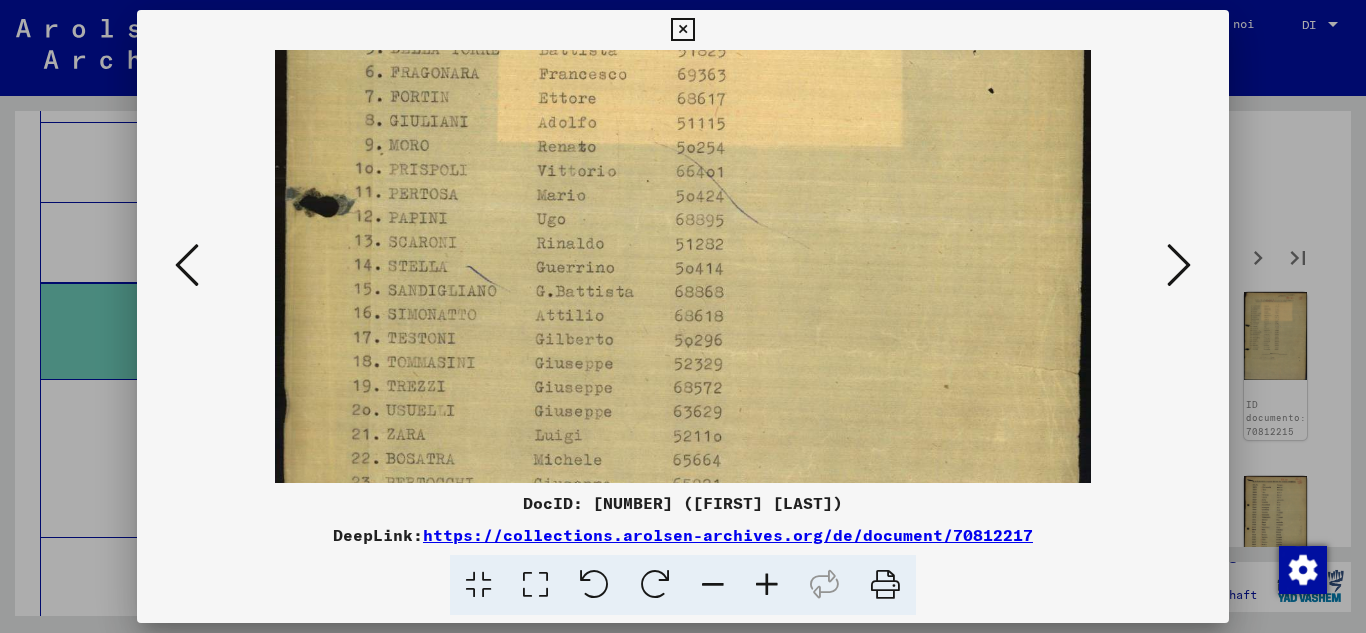 drag, startPoint x: 781, startPoint y: 321, endPoint x: 779, endPoint y: 462, distance: 141.01419 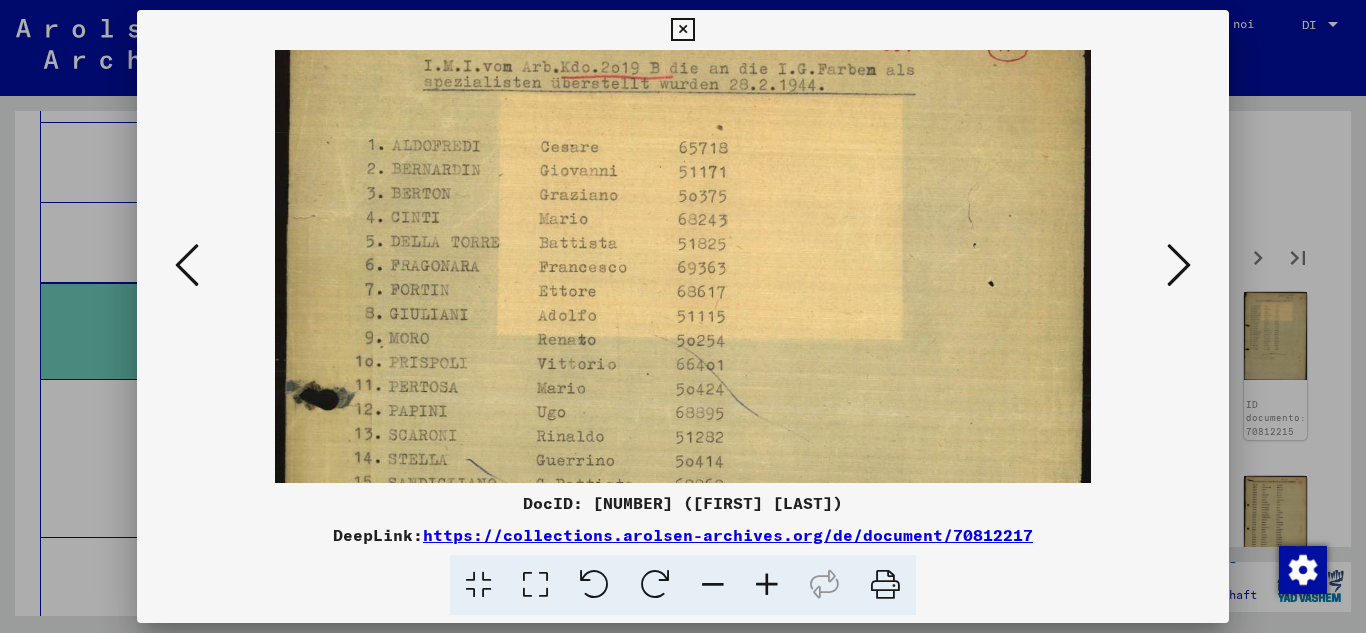 scroll, scrollTop: 79, scrollLeft: 0, axis: vertical 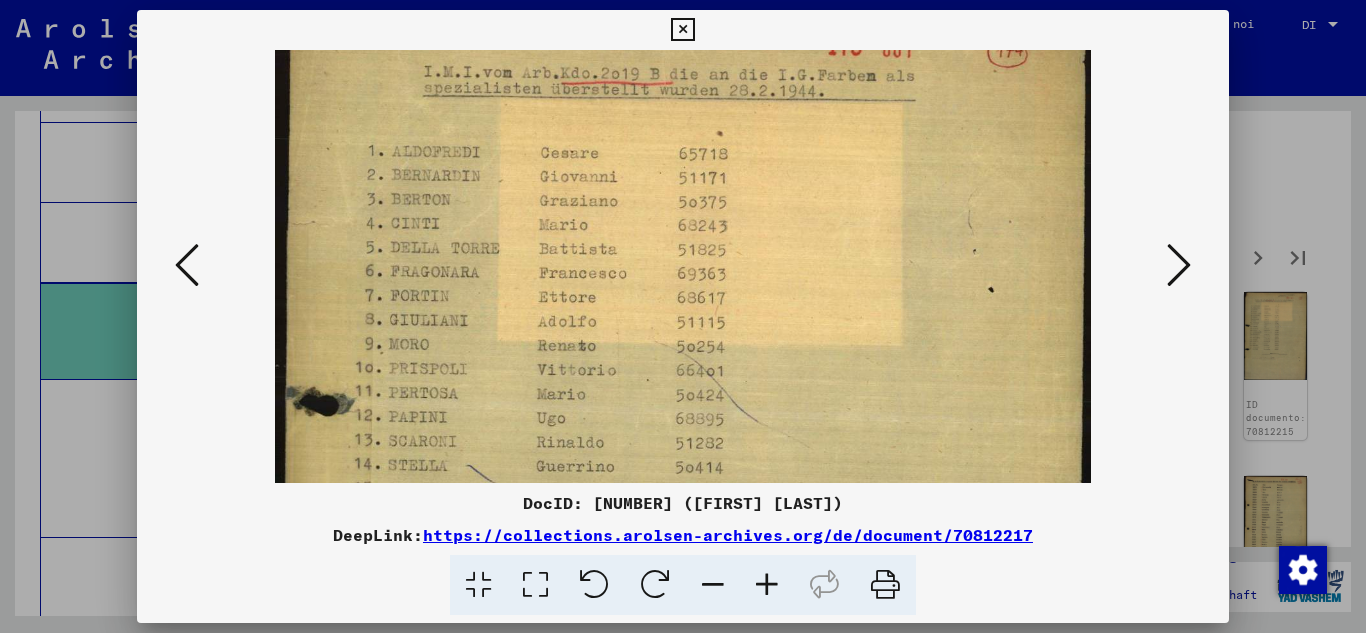 drag, startPoint x: 814, startPoint y: 221, endPoint x: 793, endPoint y: 406, distance: 186.18808 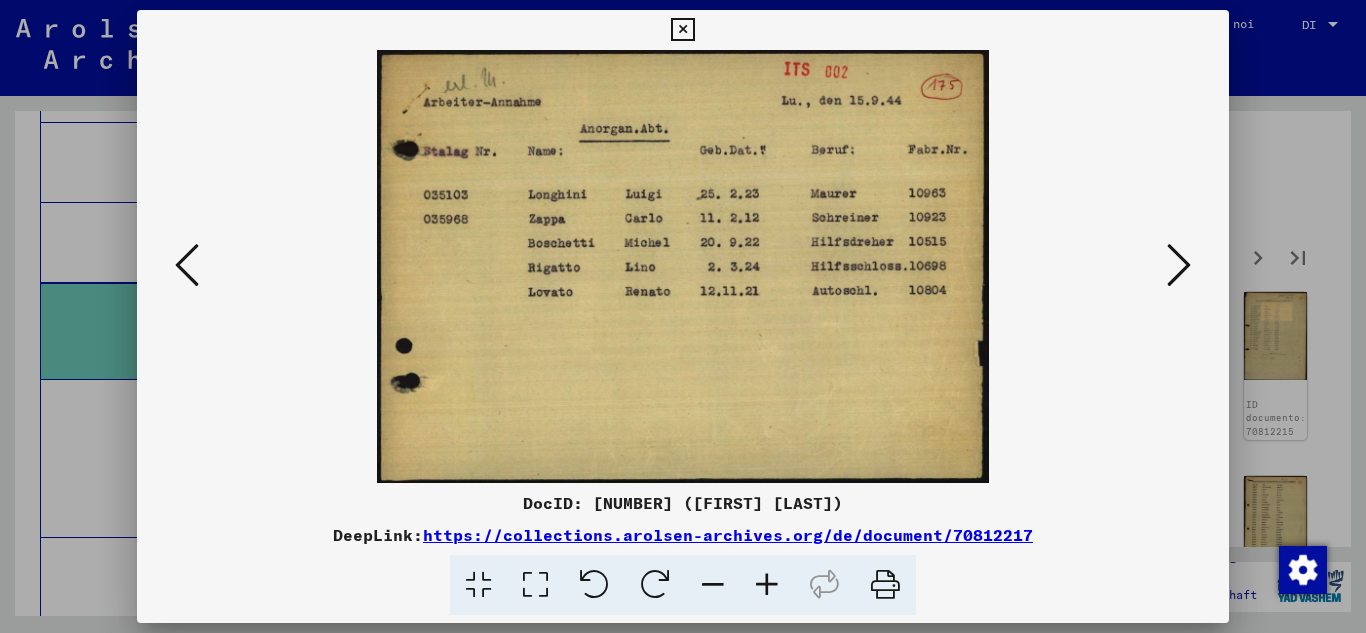type 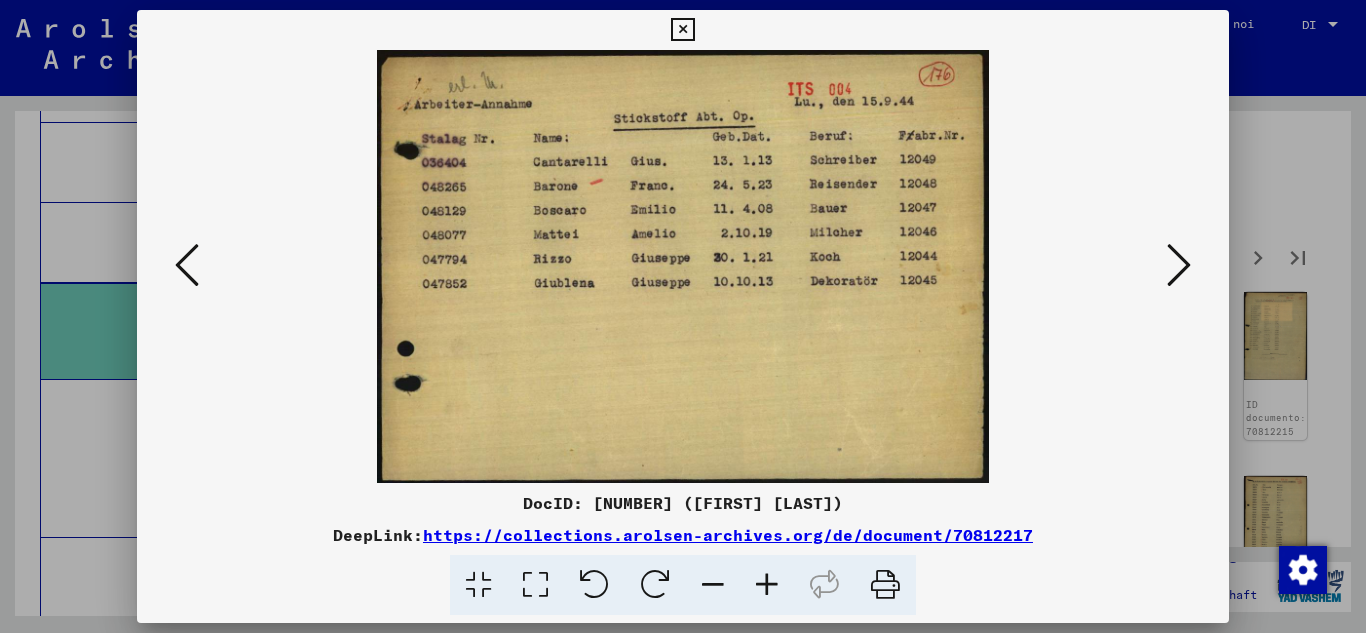 click at bounding box center [1179, 265] 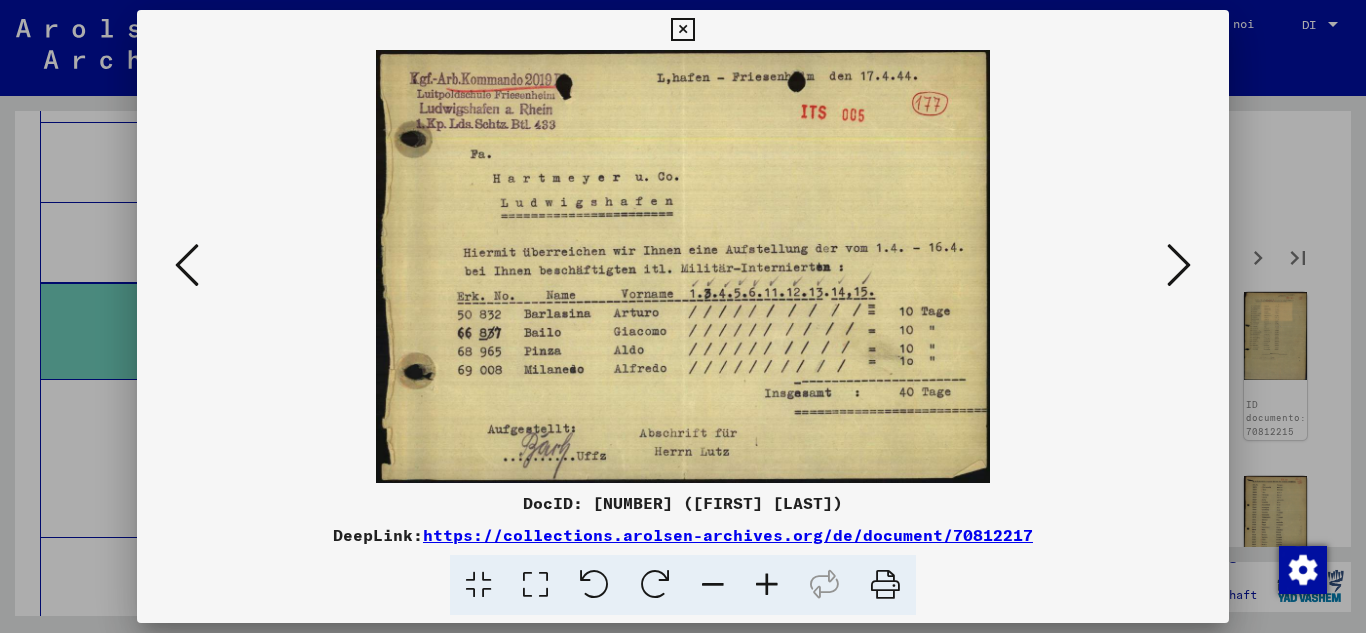 click at bounding box center (1179, 265) 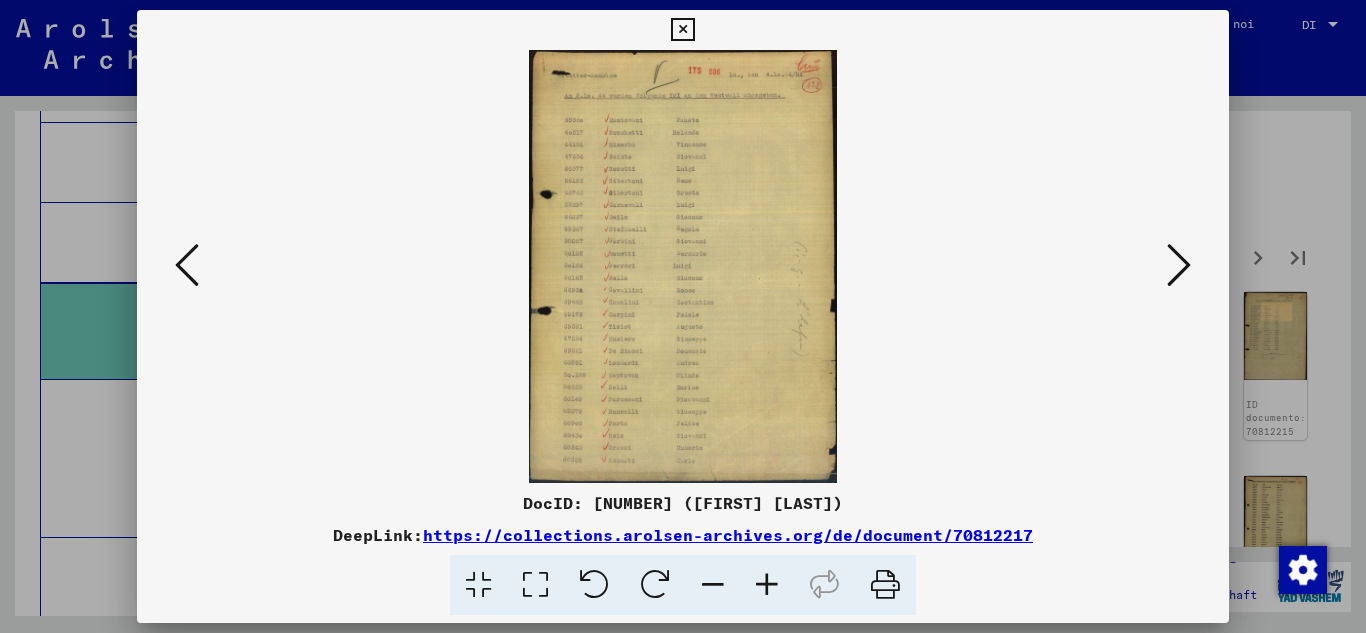 click at bounding box center (767, 585) 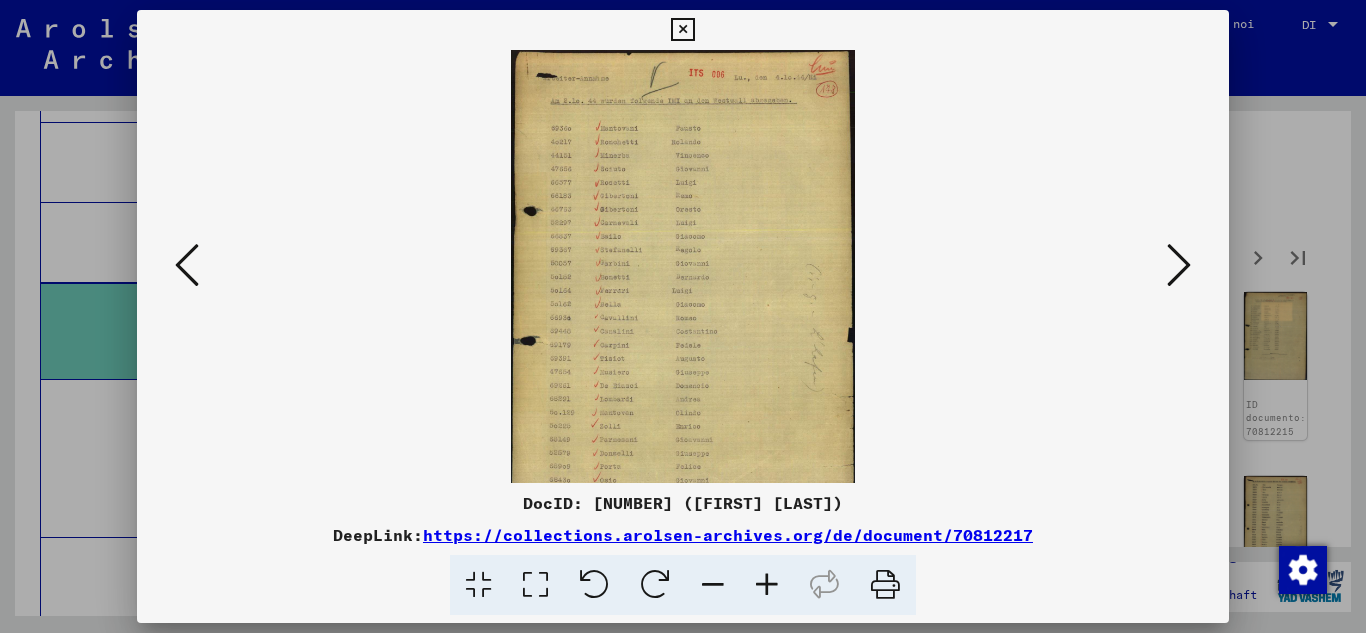 click at bounding box center [767, 585] 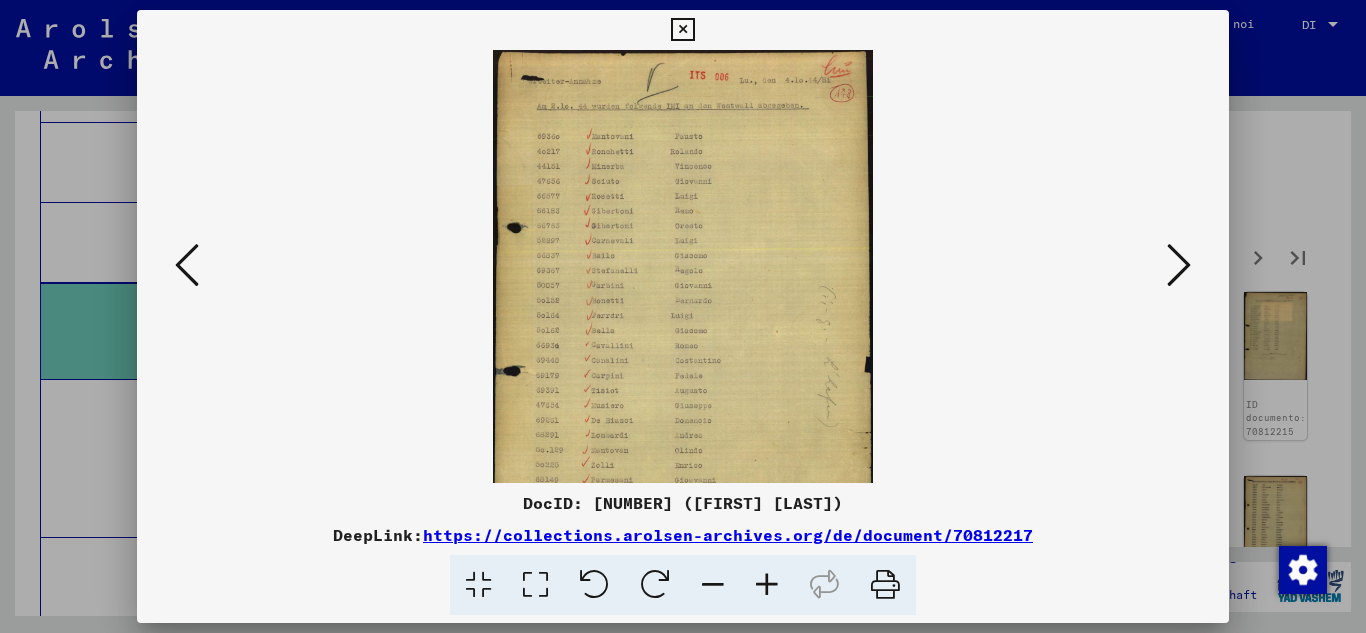 click at bounding box center [767, 585] 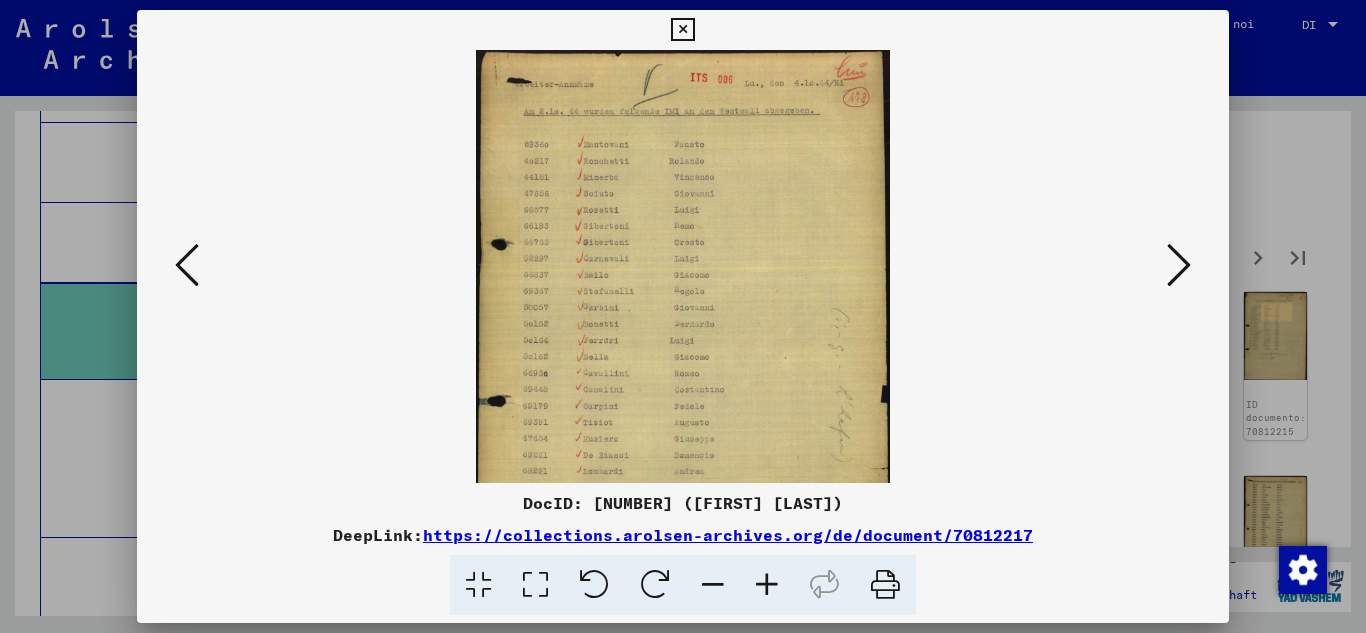 click at bounding box center (767, 585) 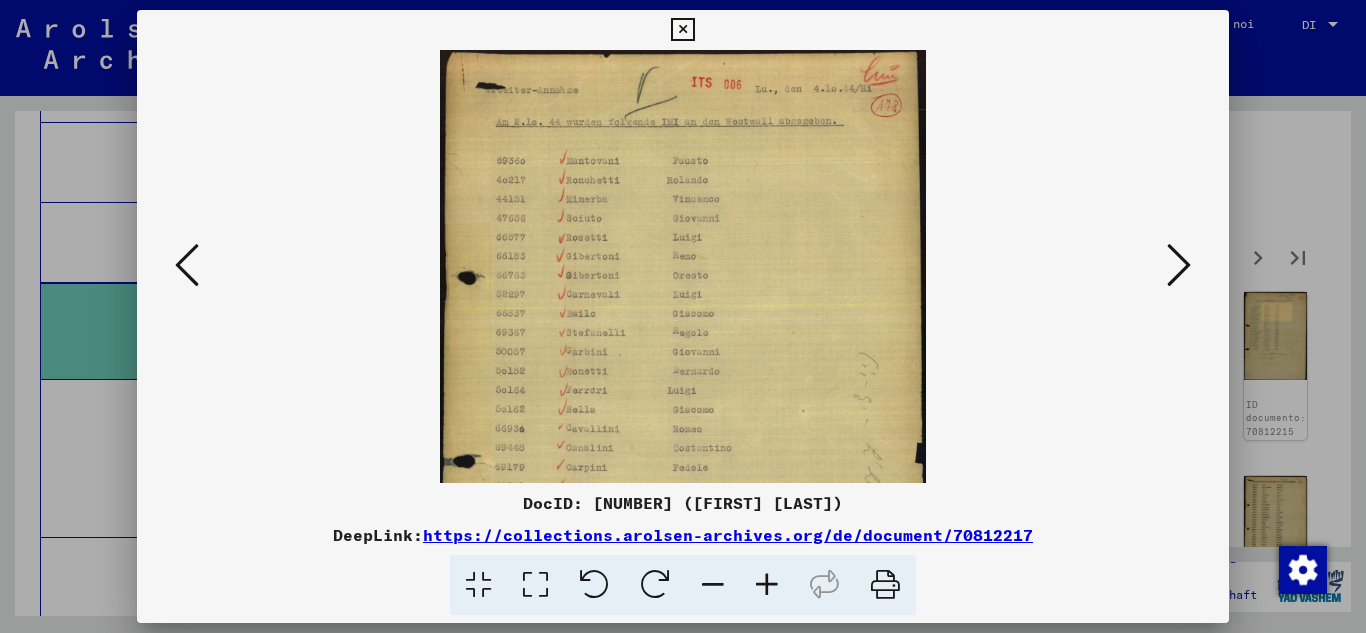 click at bounding box center (767, 585) 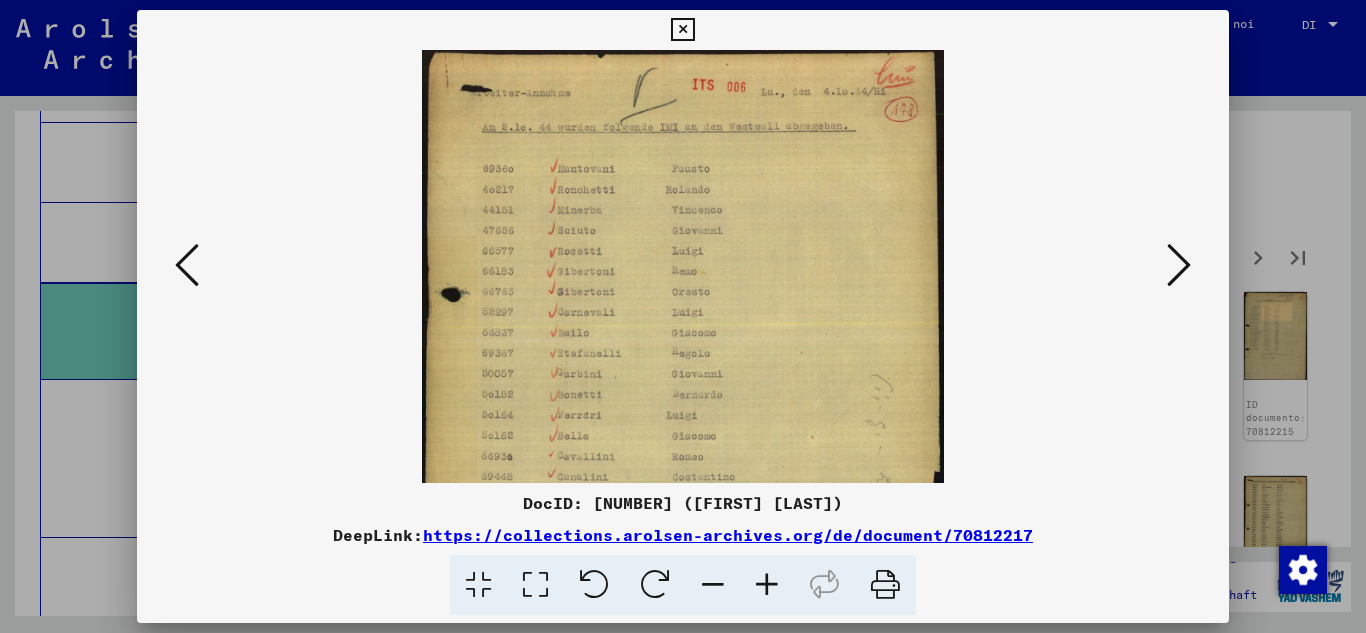 click at bounding box center [767, 585] 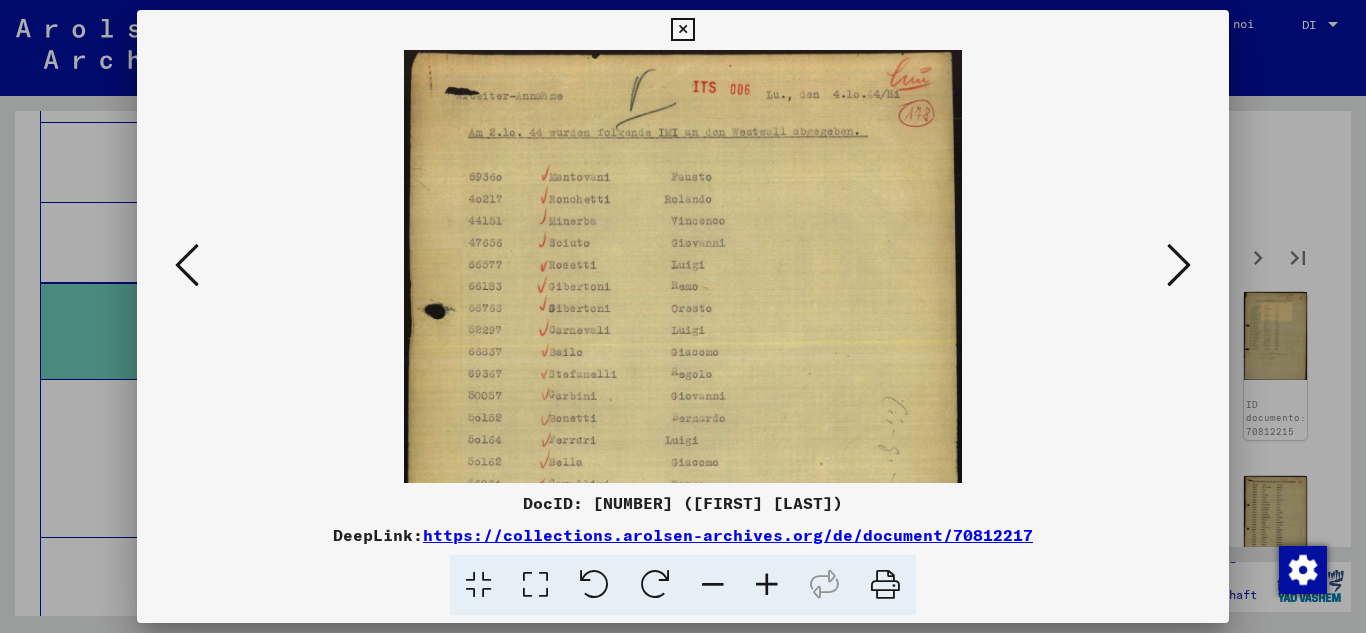 click at bounding box center (767, 585) 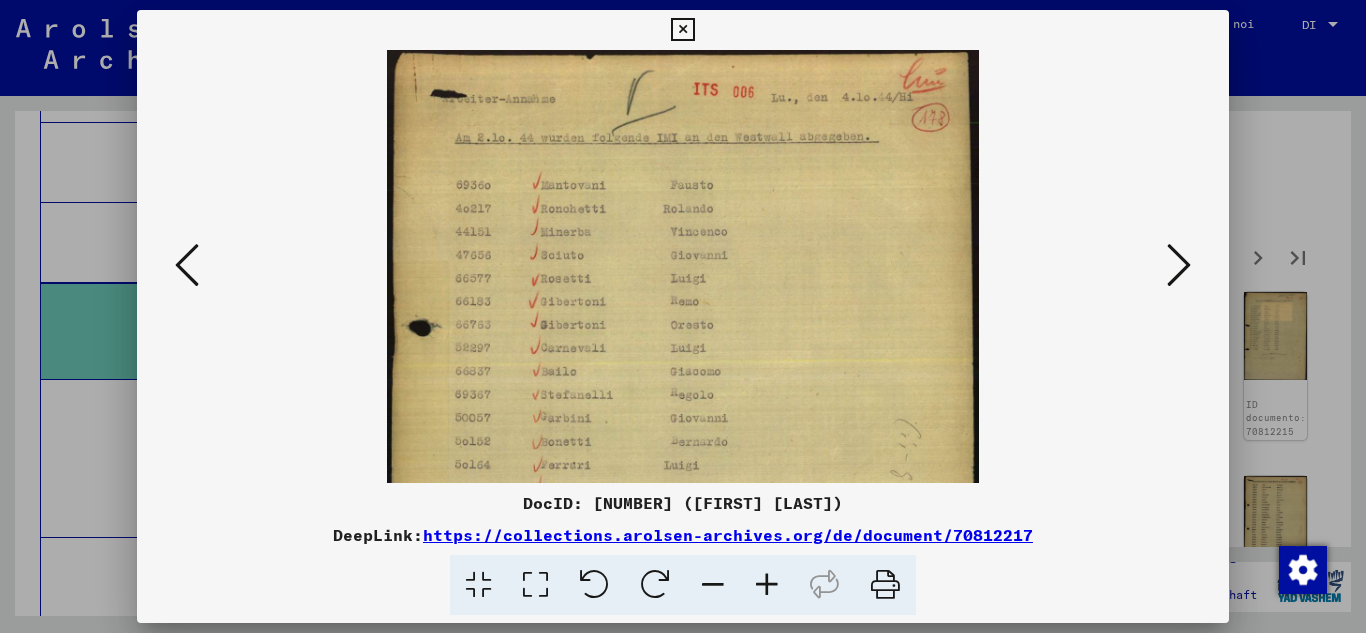 click at bounding box center (767, 585) 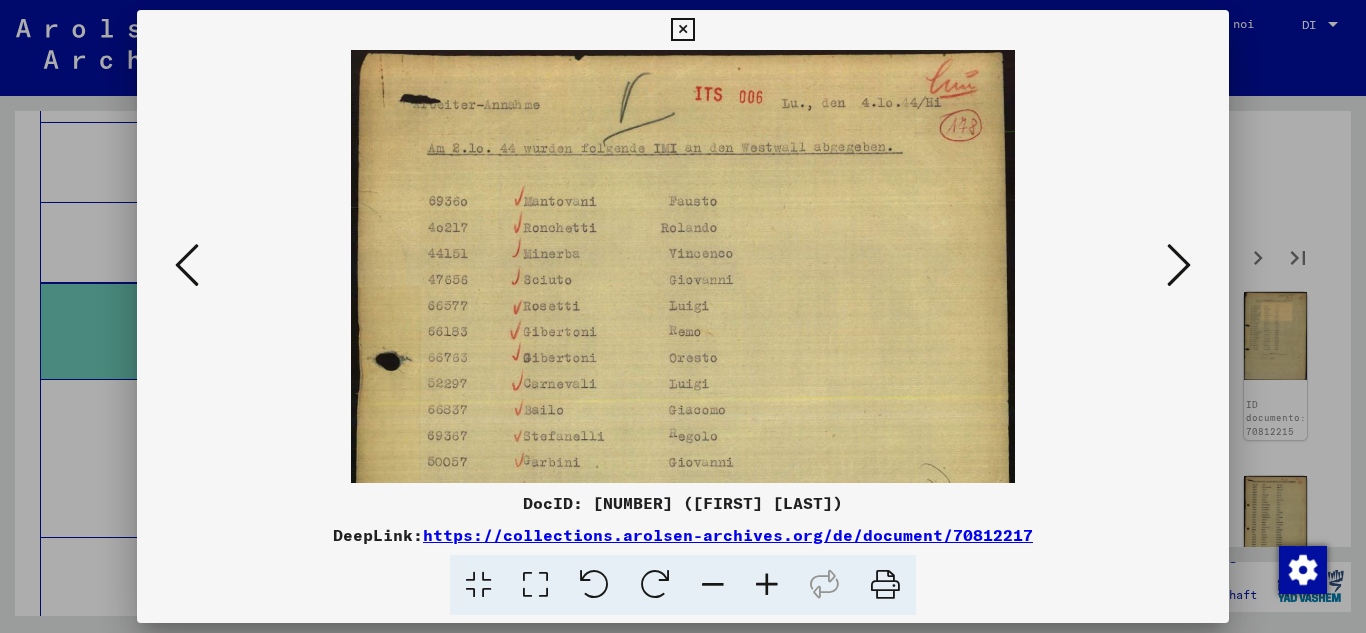 click at bounding box center (767, 585) 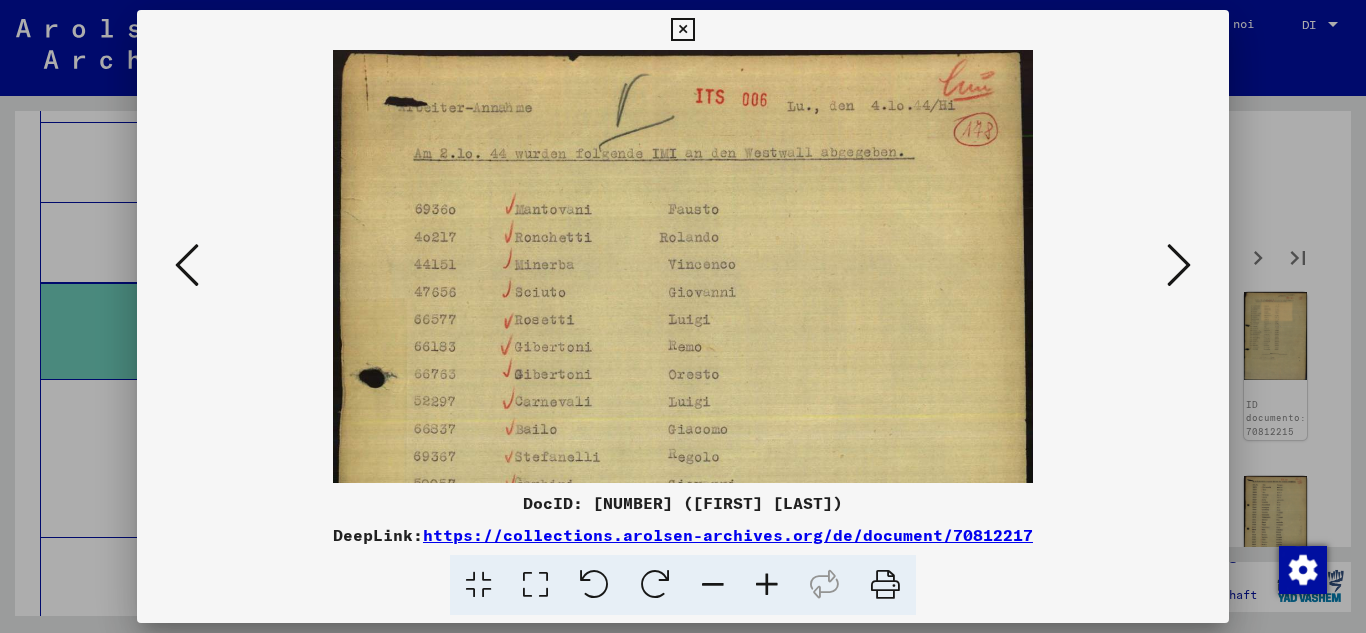 click at bounding box center [767, 585] 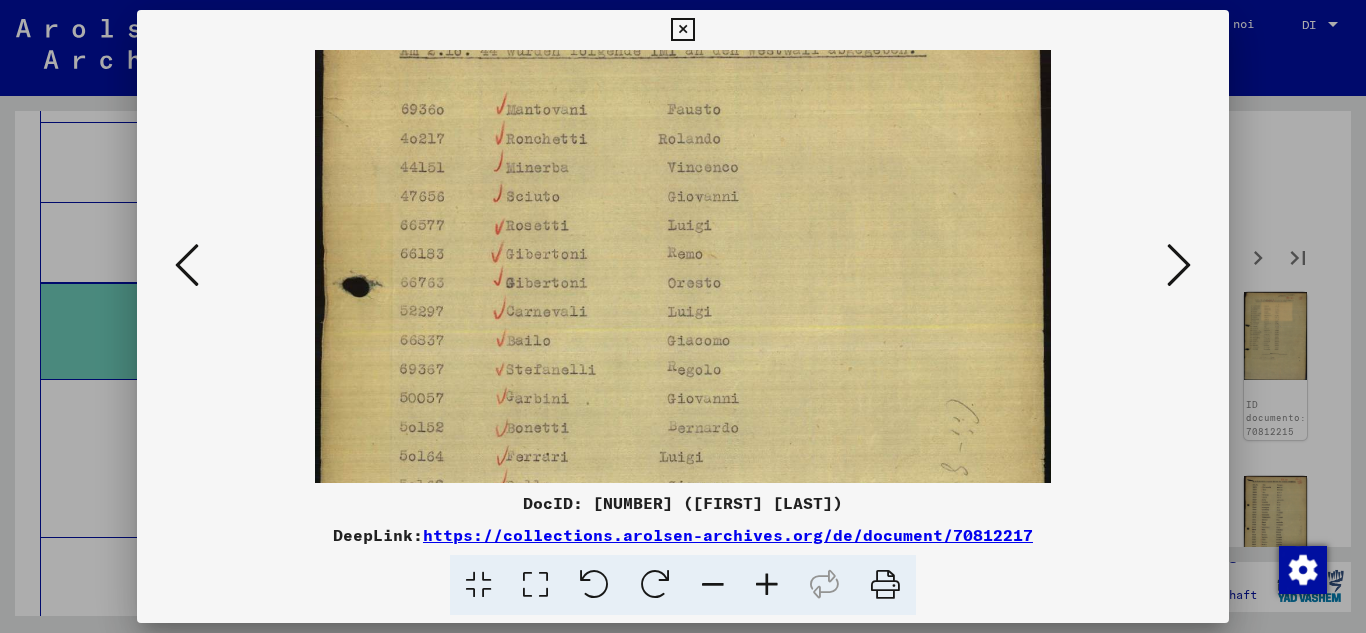 scroll, scrollTop: 132, scrollLeft: 0, axis: vertical 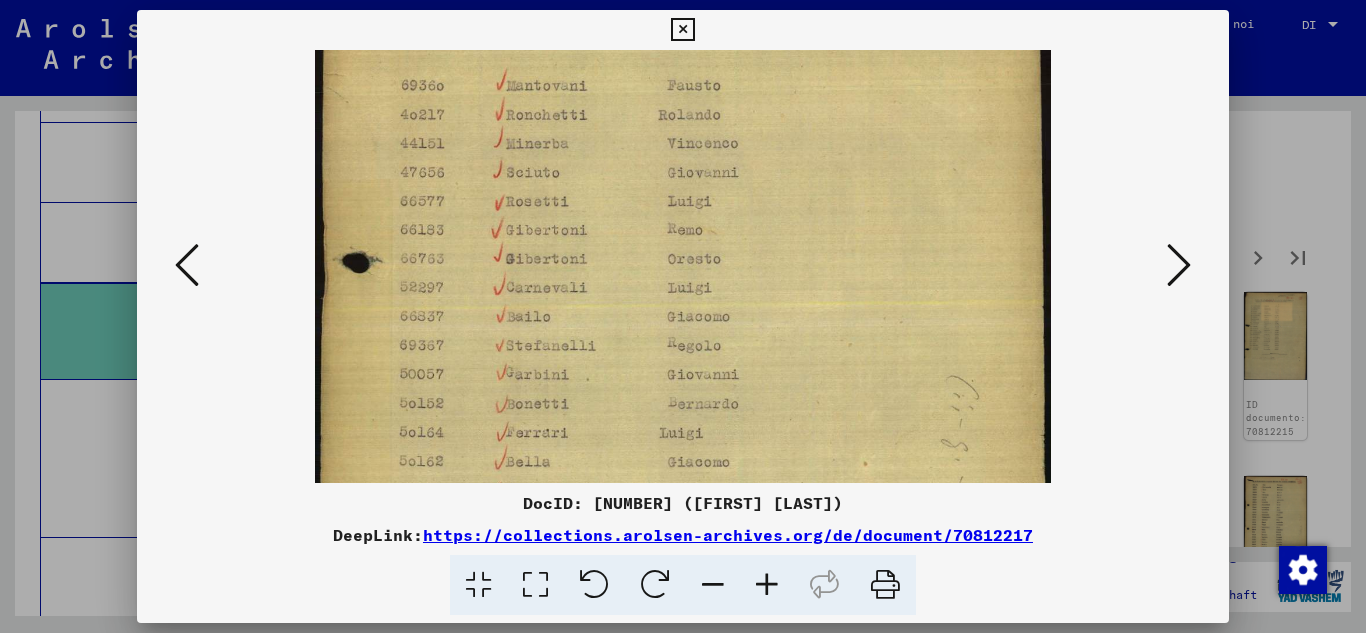 drag, startPoint x: 752, startPoint y: 409, endPoint x: 785, endPoint y: 277, distance: 136.06248 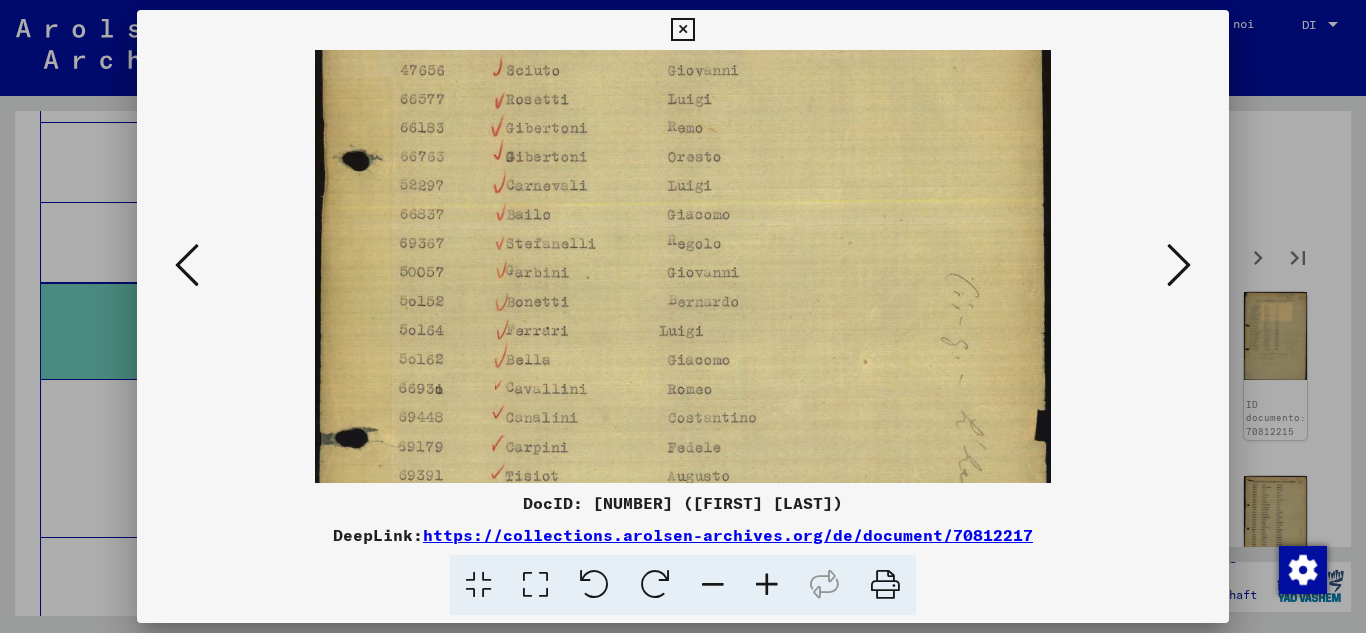 scroll, scrollTop: 251, scrollLeft: 0, axis: vertical 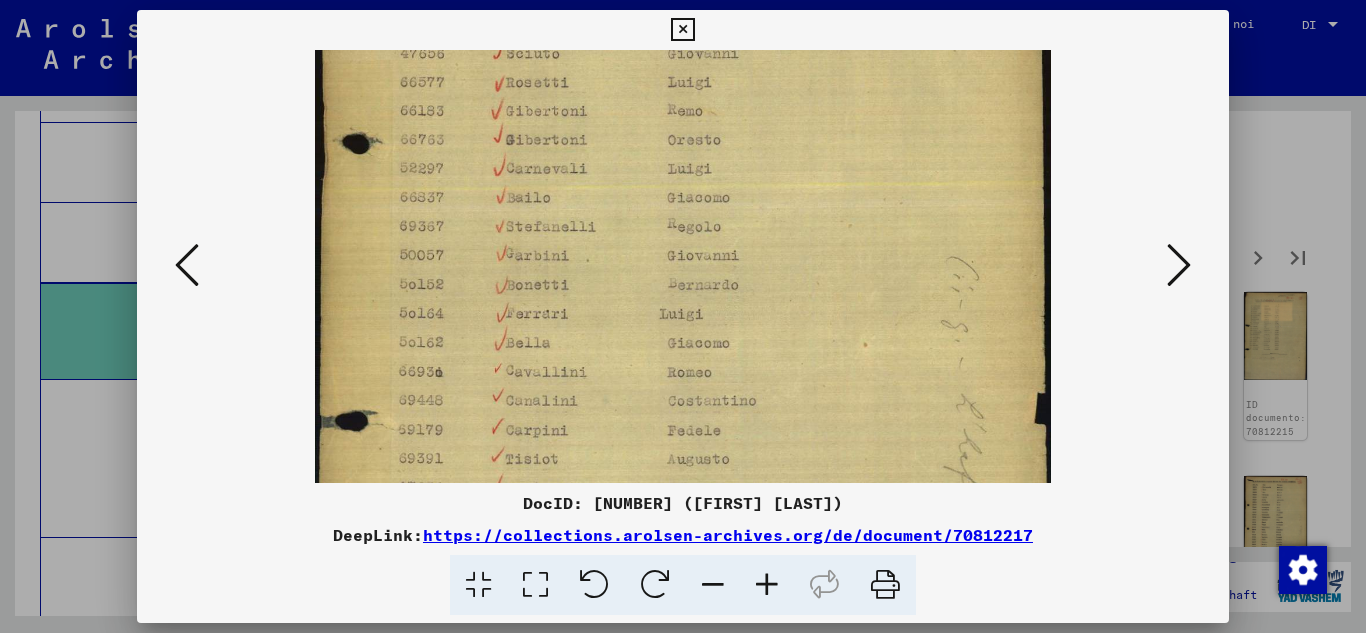 drag, startPoint x: 769, startPoint y: 403, endPoint x: 791, endPoint y: 284, distance: 121.016525 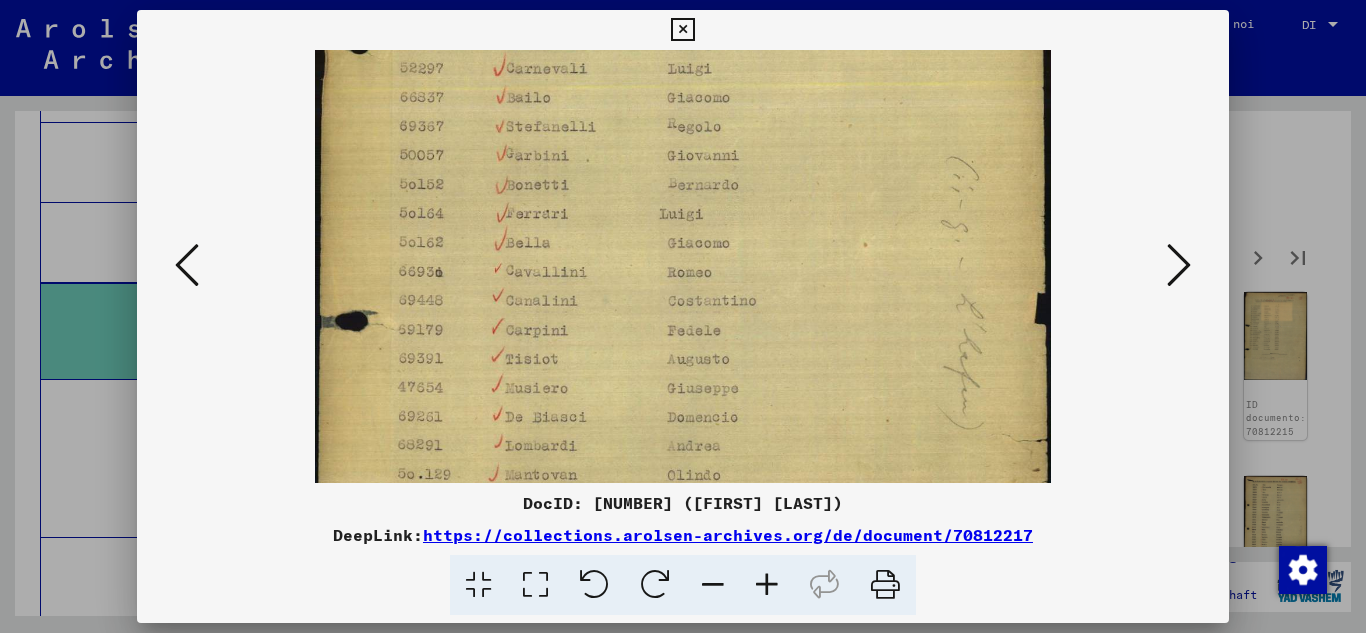 drag, startPoint x: 774, startPoint y: 389, endPoint x: 782, endPoint y: 355, distance: 34.928497 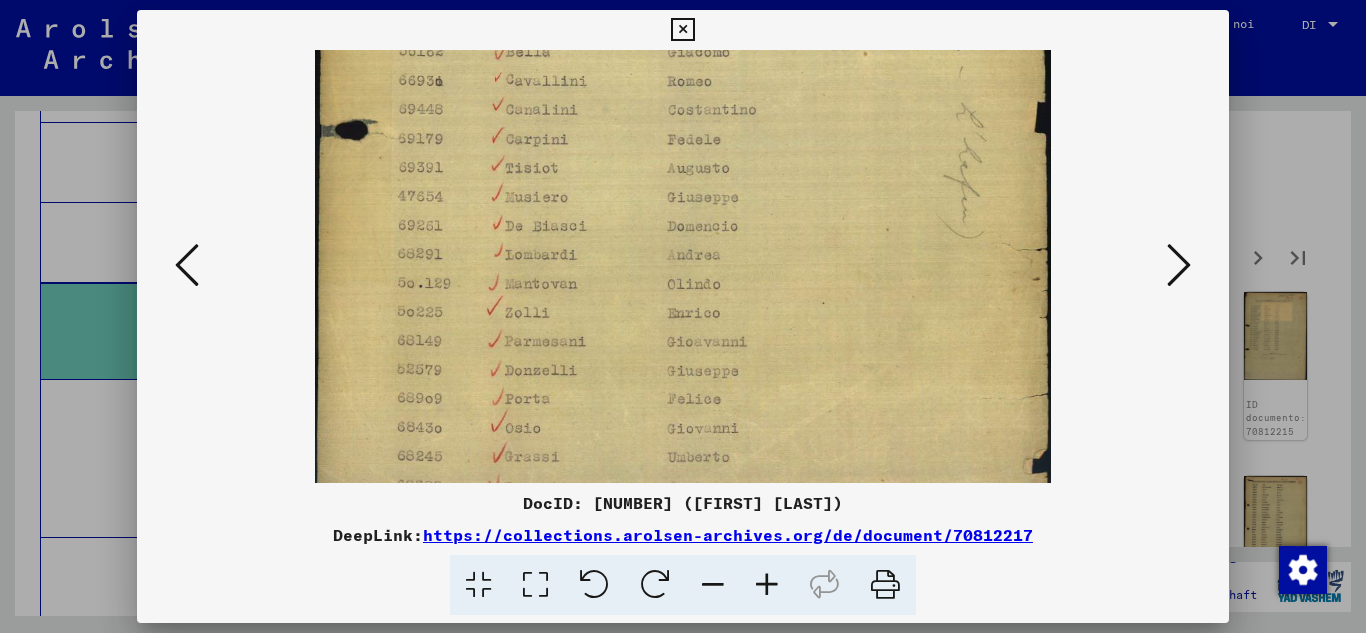 scroll, scrollTop: 550, scrollLeft: 0, axis: vertical 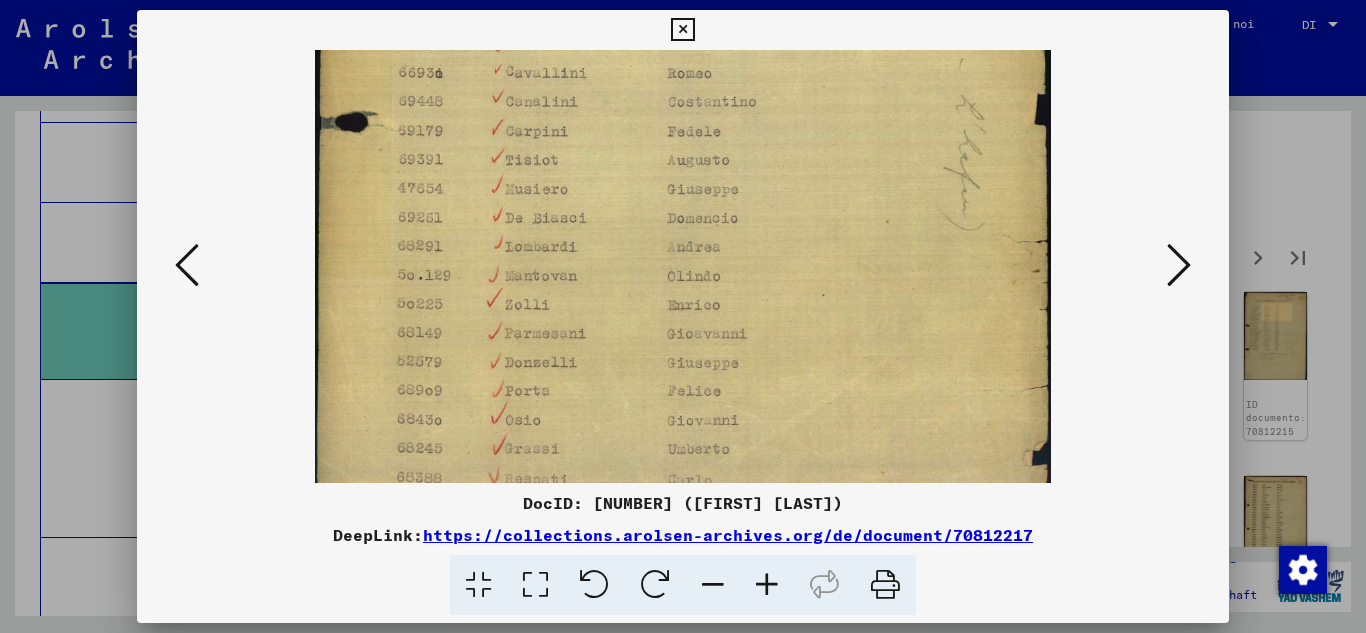 drag, startPoint x: 768, startPoint y: 433, endPoint x: 788, endPoint y: 232, distance: 201.99257 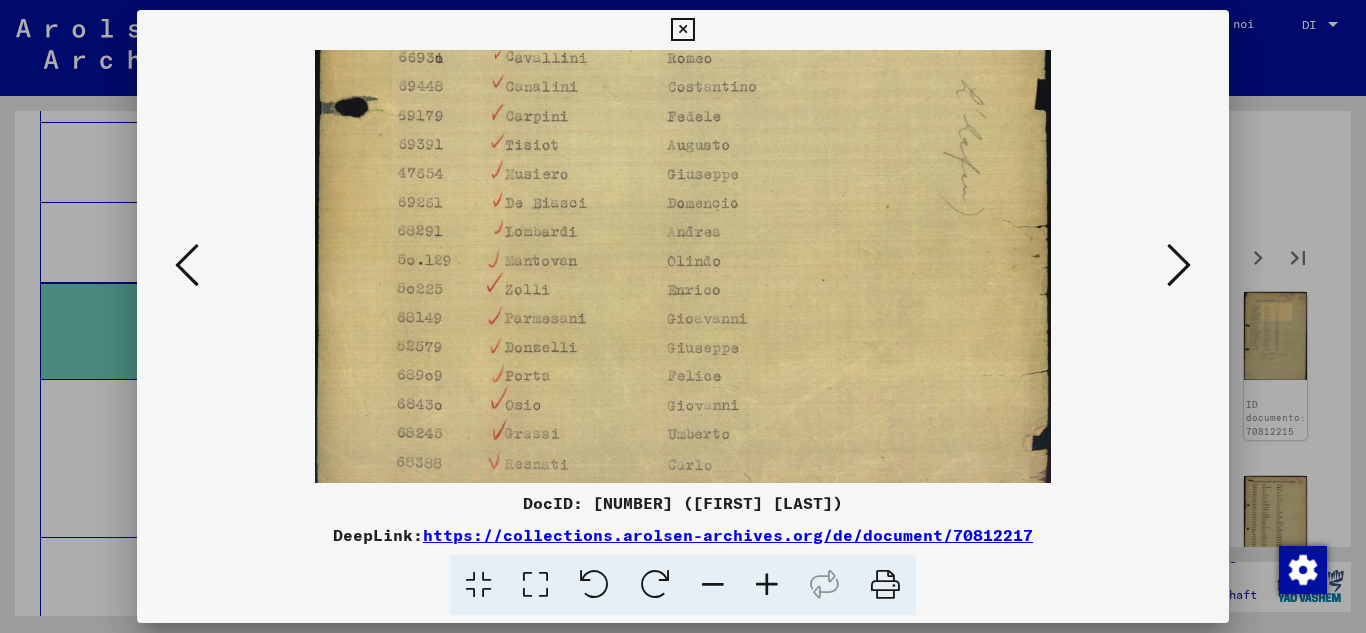 scroll, scrollTop: 600, scrollLeft: 0, axis: vertical 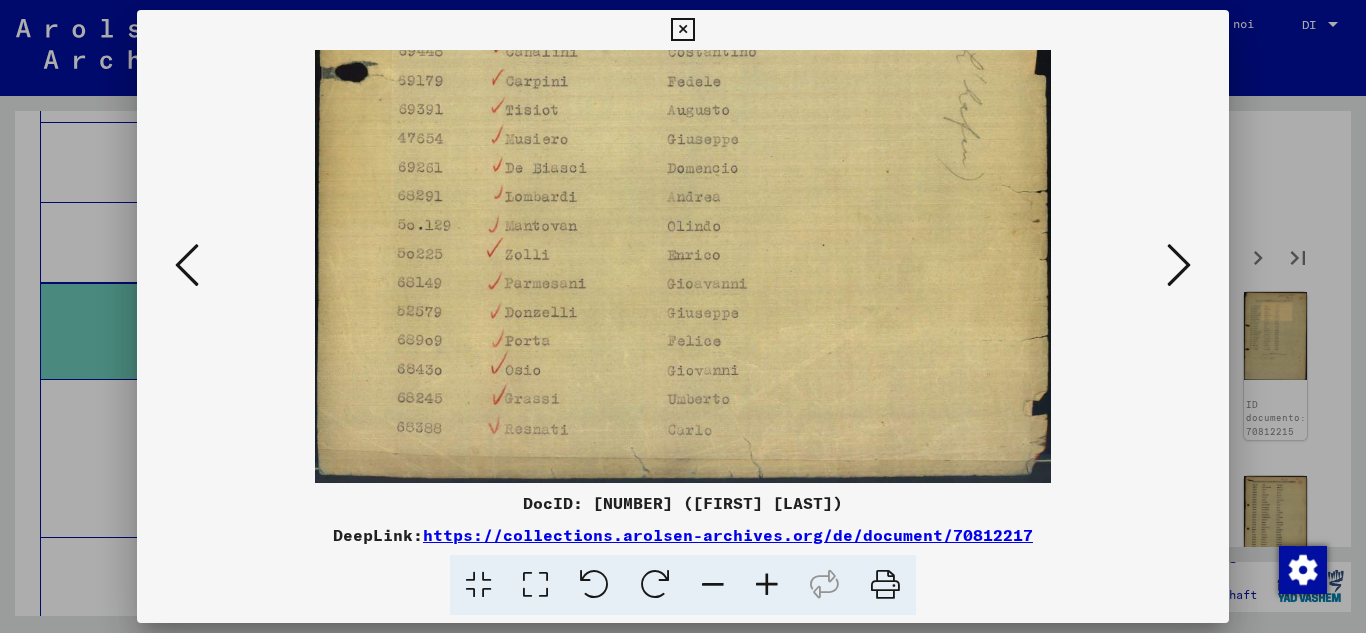 drag, startPoint x: 797, startPoint y: 386, endPoint x: 812, endPoint y: 251, distance: 135.83078 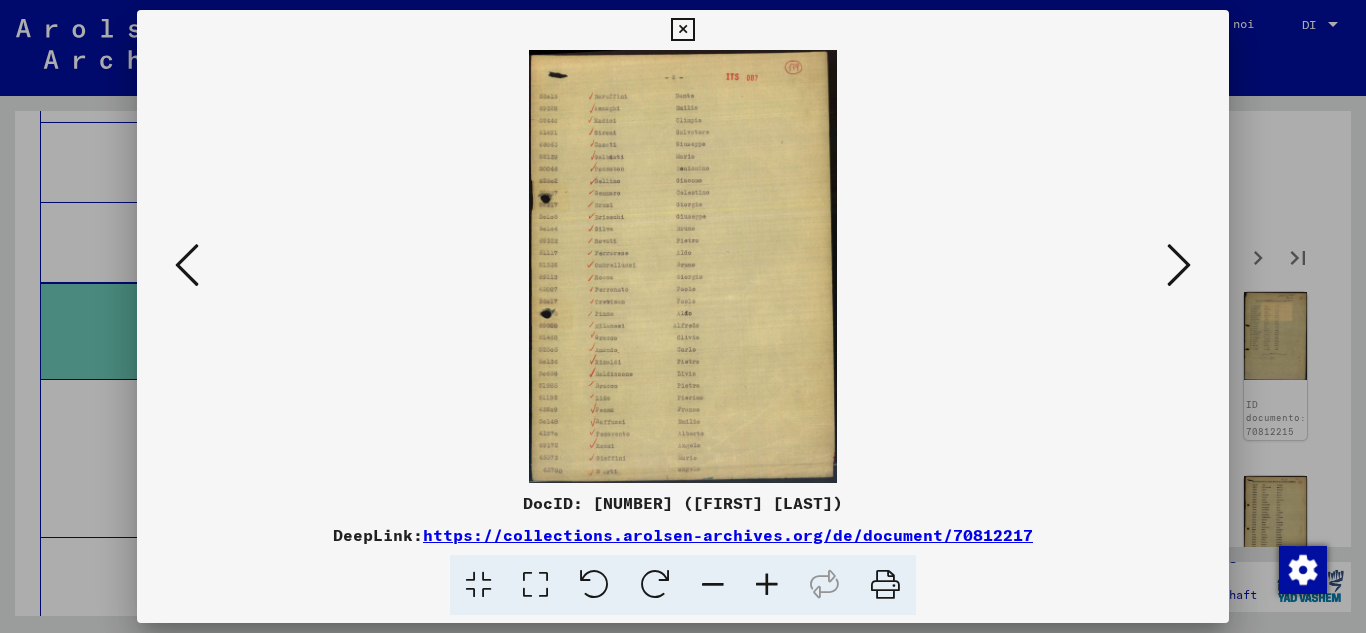 scroll, scrollTop: 0, scrollLeft: 0, axis: both 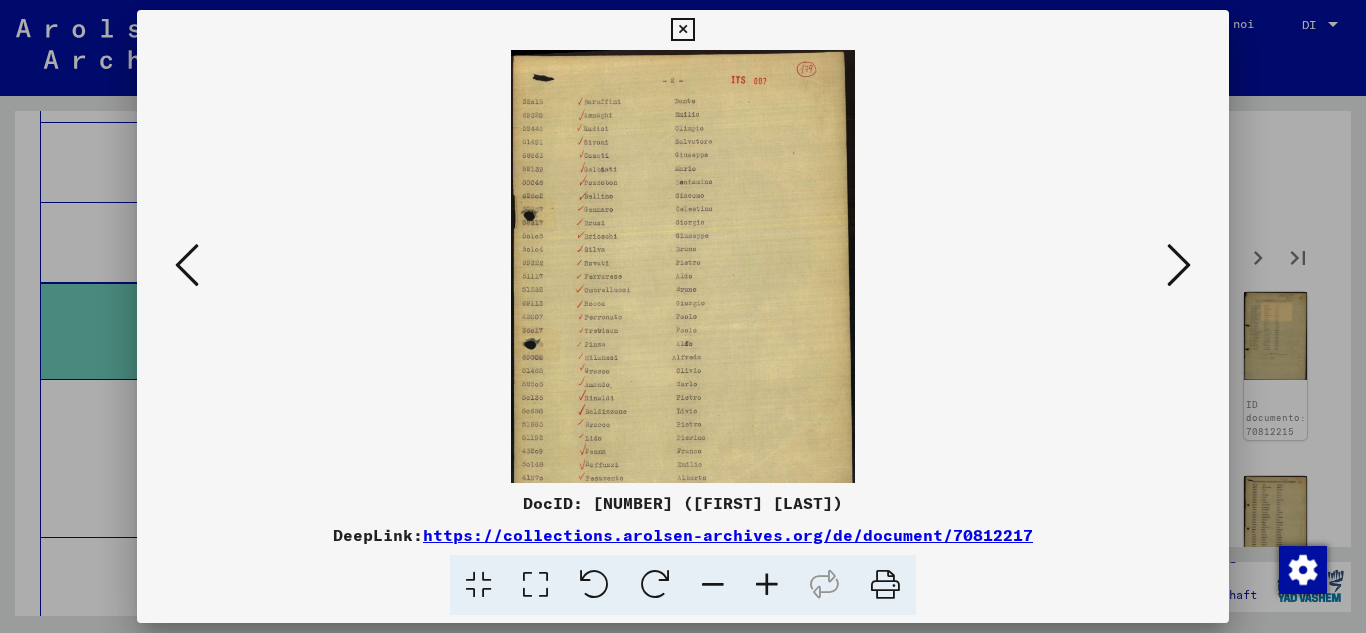 click at bounding box center [767, 585] 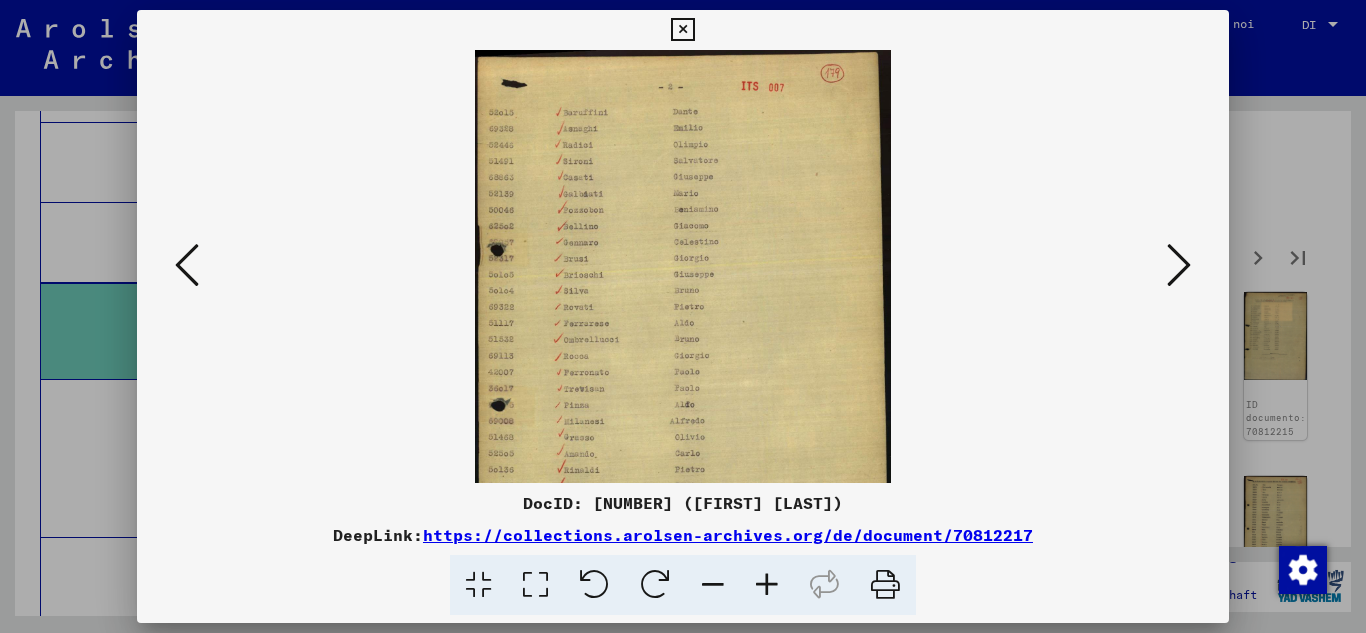 click at bounding box center (767, 585) 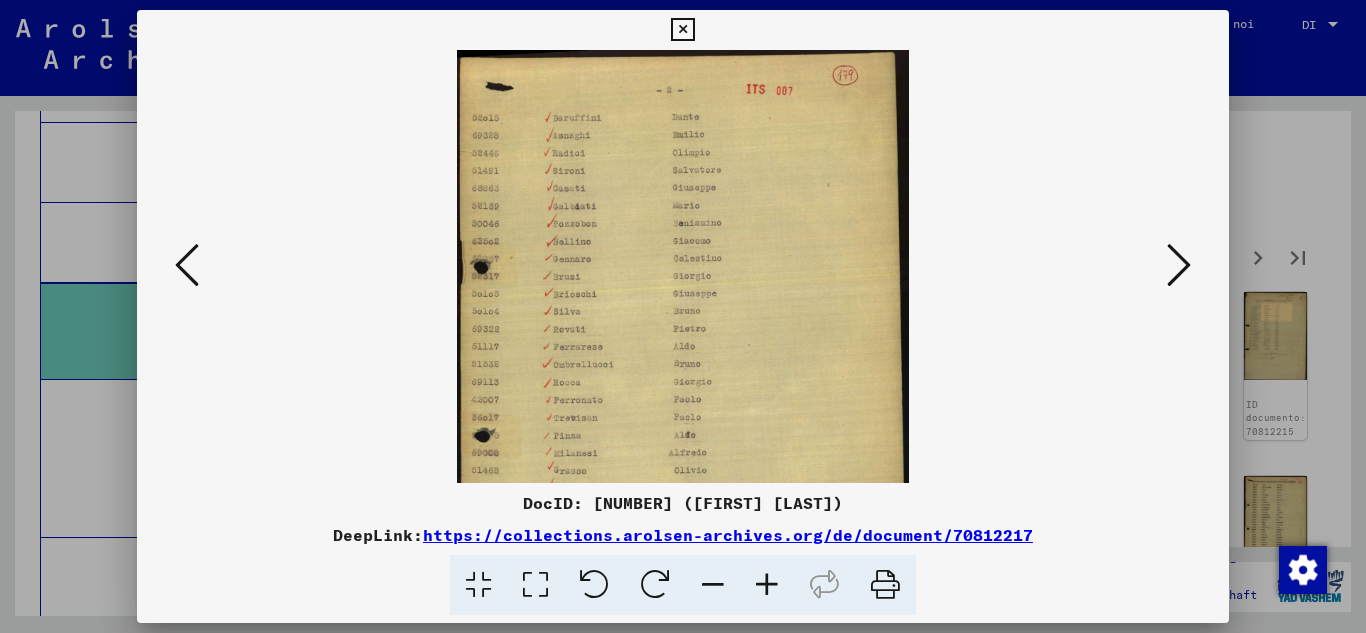 click at bounding box center (767, 585) 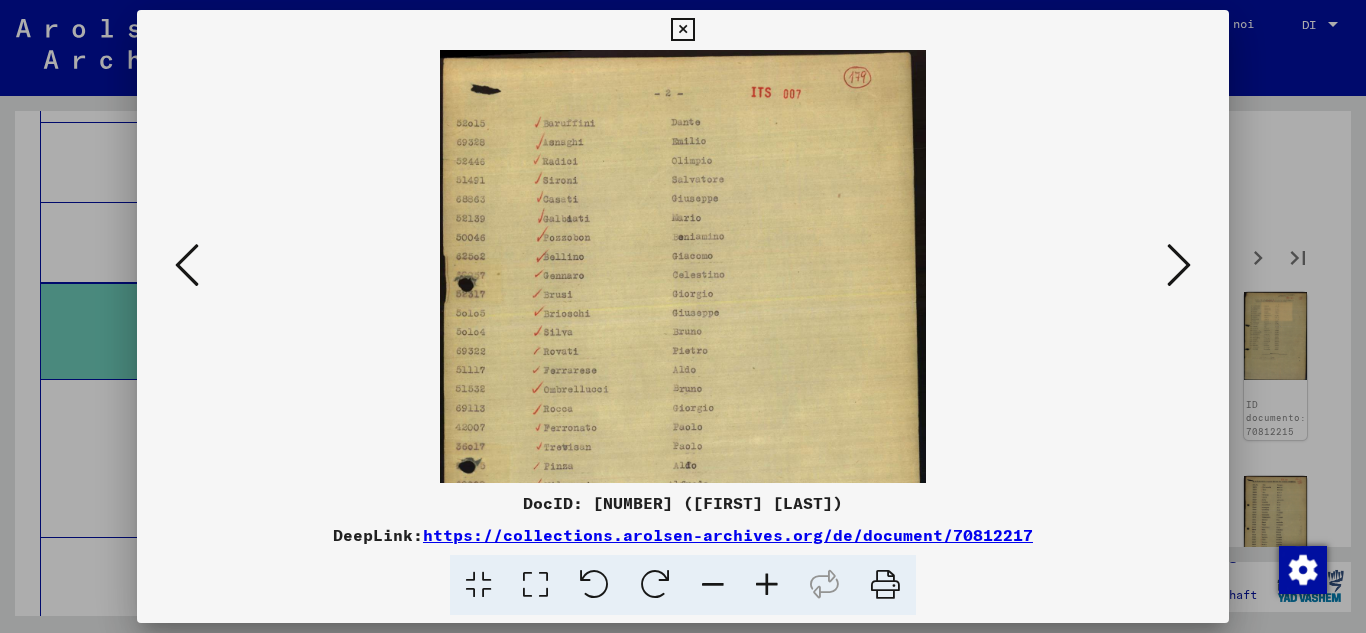 click at bounding box center (767, 585) 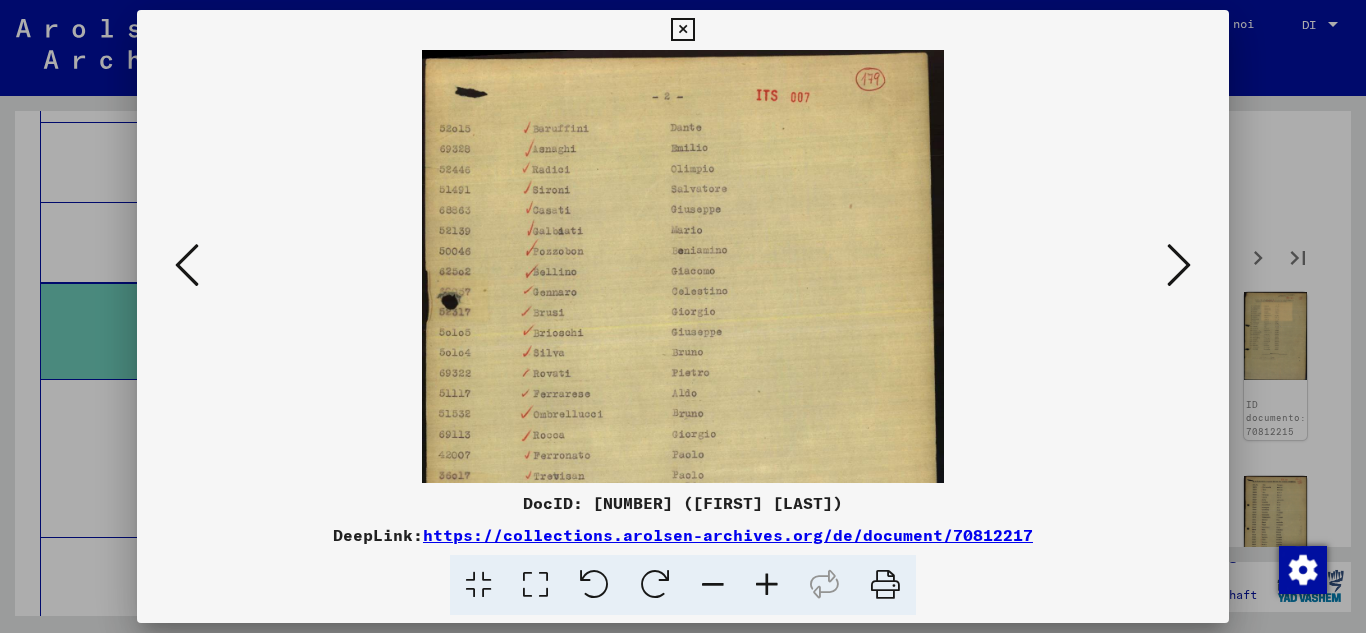 click at bounding box center [767, 585] 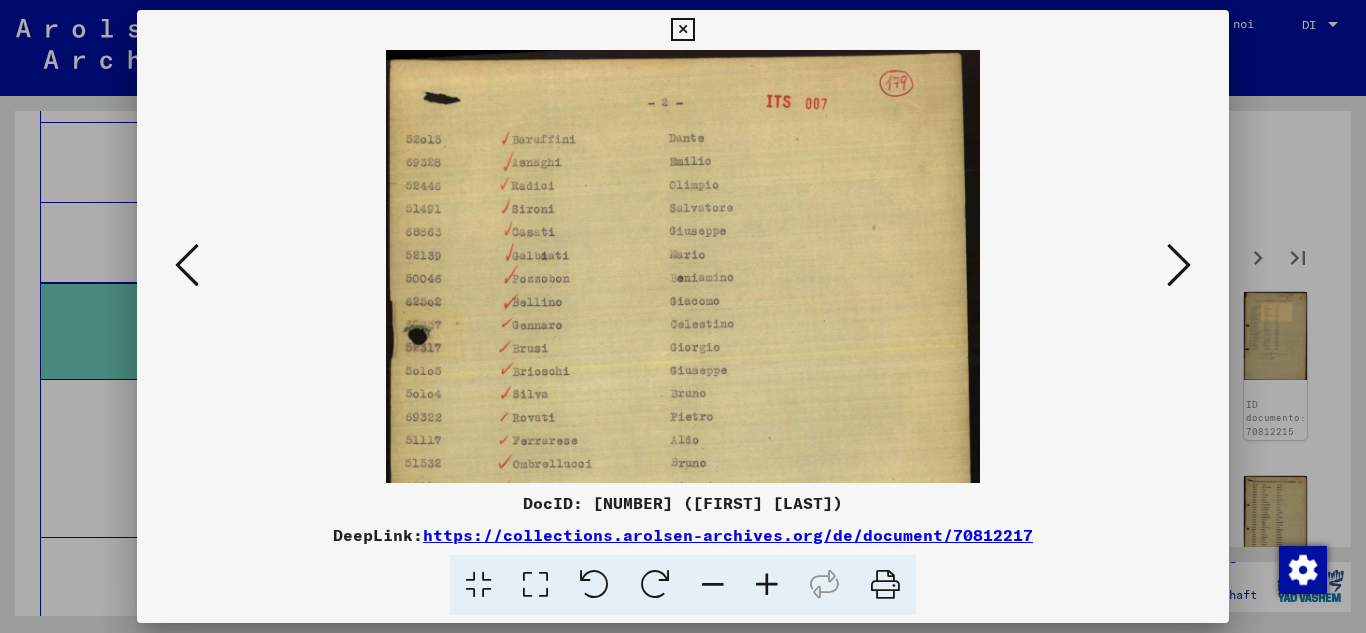 click at bounding box center [767, 585] 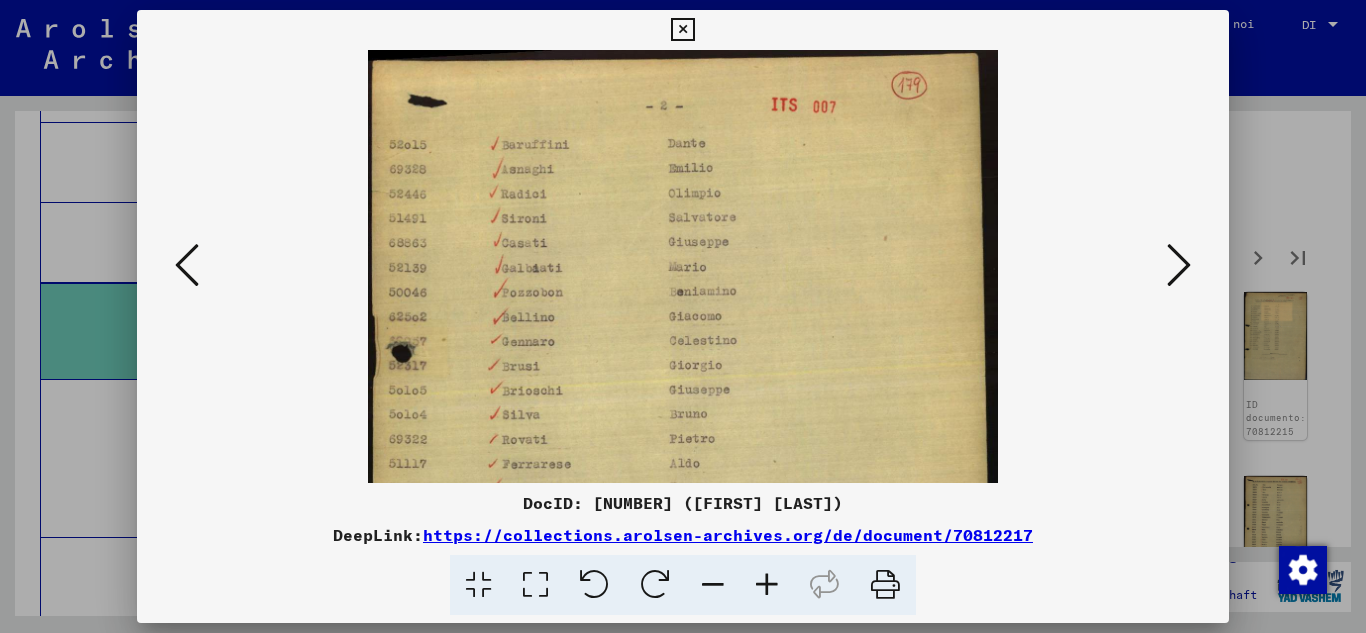 scroll, scrollTop: 195, scrollLeft: 0, axis: vertical 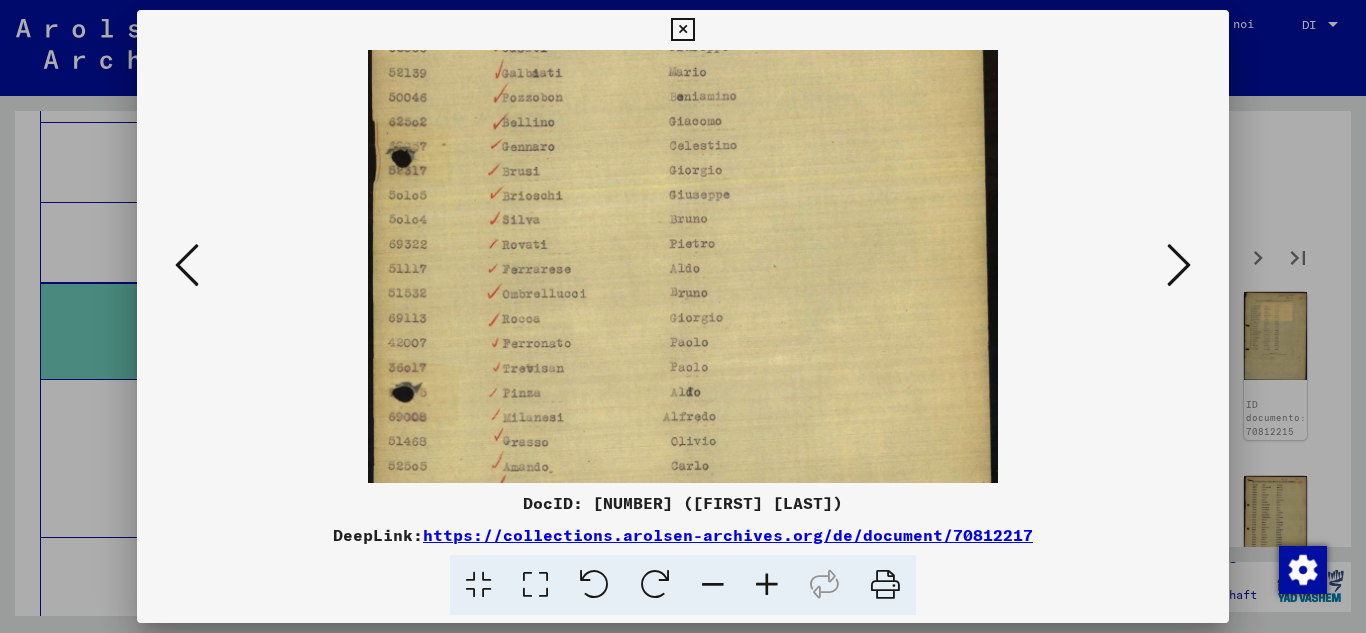 drag, startPoint x: 762, startPoint y: 428, endPoint x: 783, endPoint y: 233, distance: 196.1275 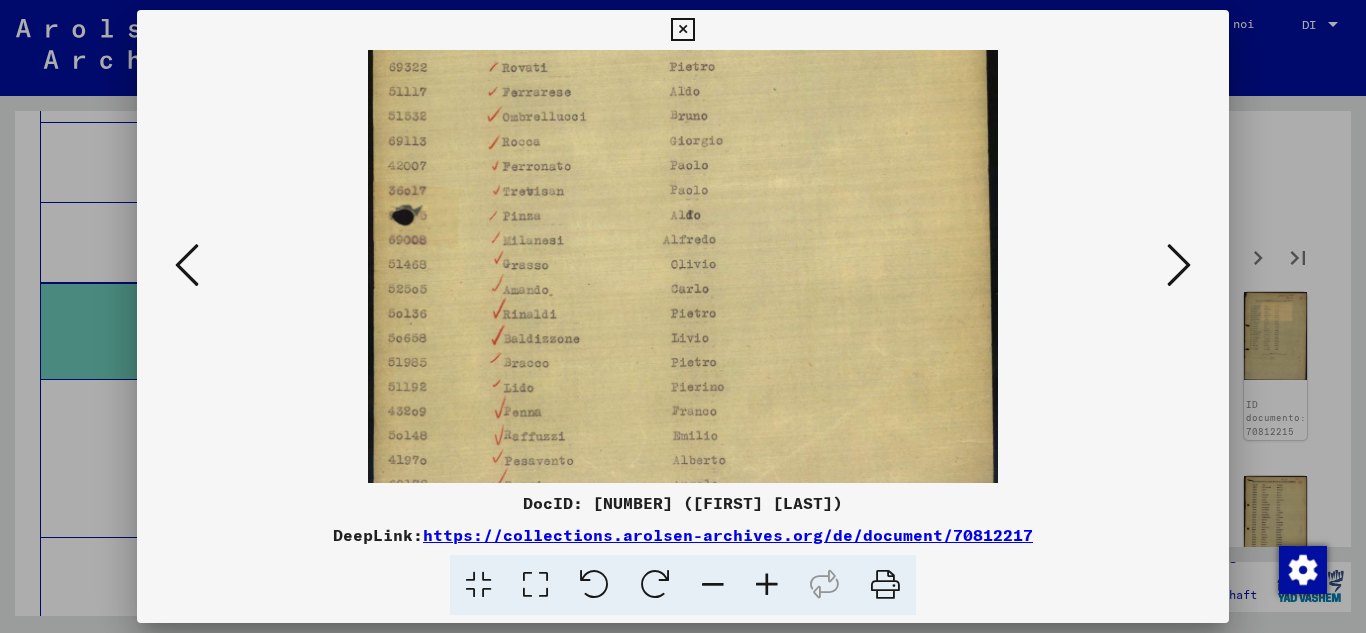 drag, startPoint x: 763, startPoint y: 405, endPoint x: 773, endPoint y: 228, distance: 177.28226 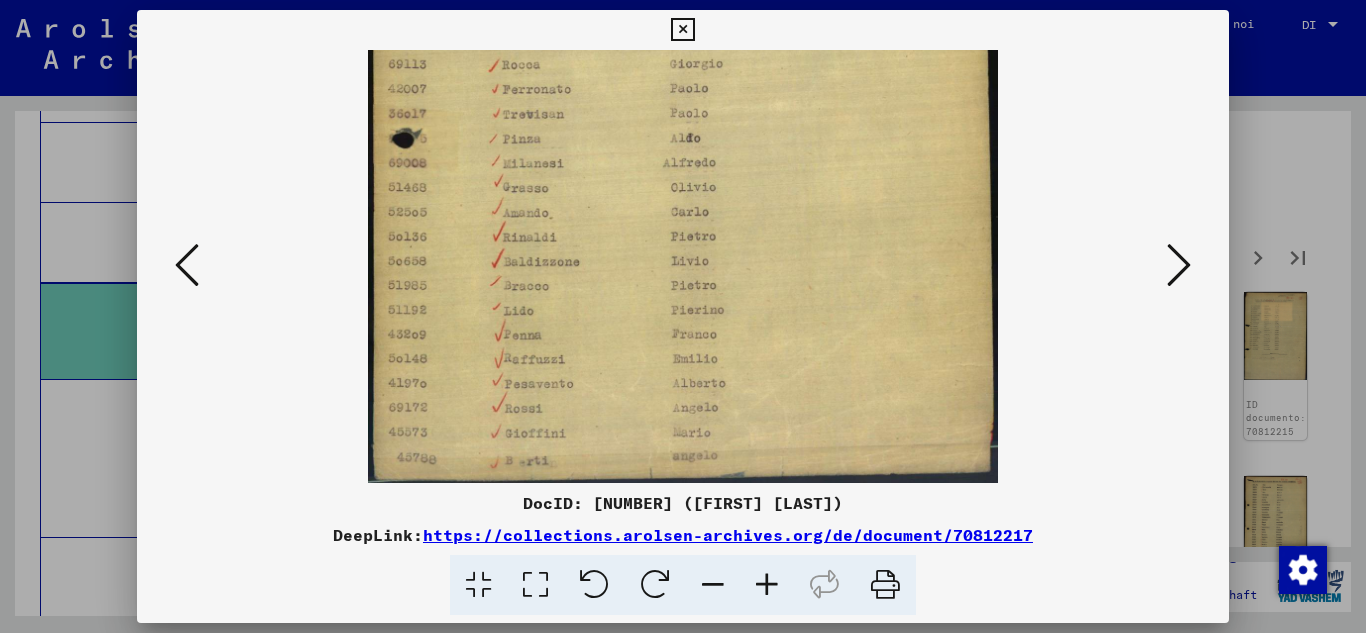 scroll, scrollTop: 450, scrollLeft: 0, axis: vertical 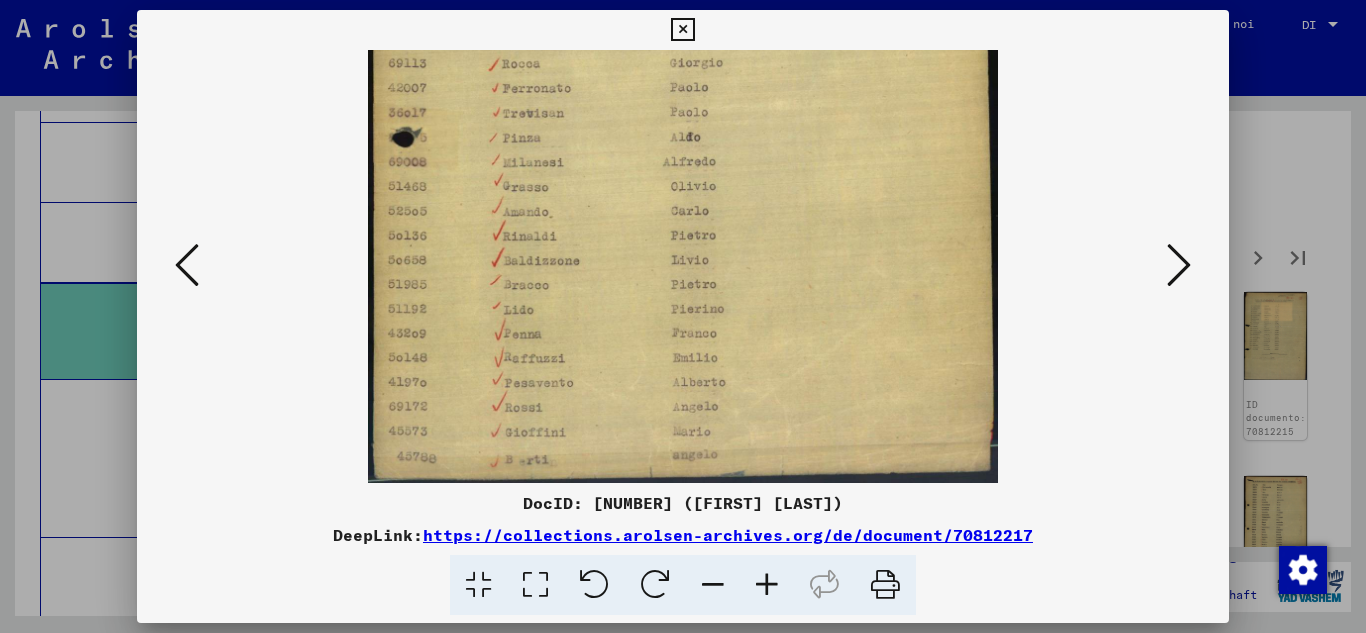 drag, startPoint x: 765, startPoint y: 445, endPoint x: 771, endPoint y: 364, distance: 81.22192 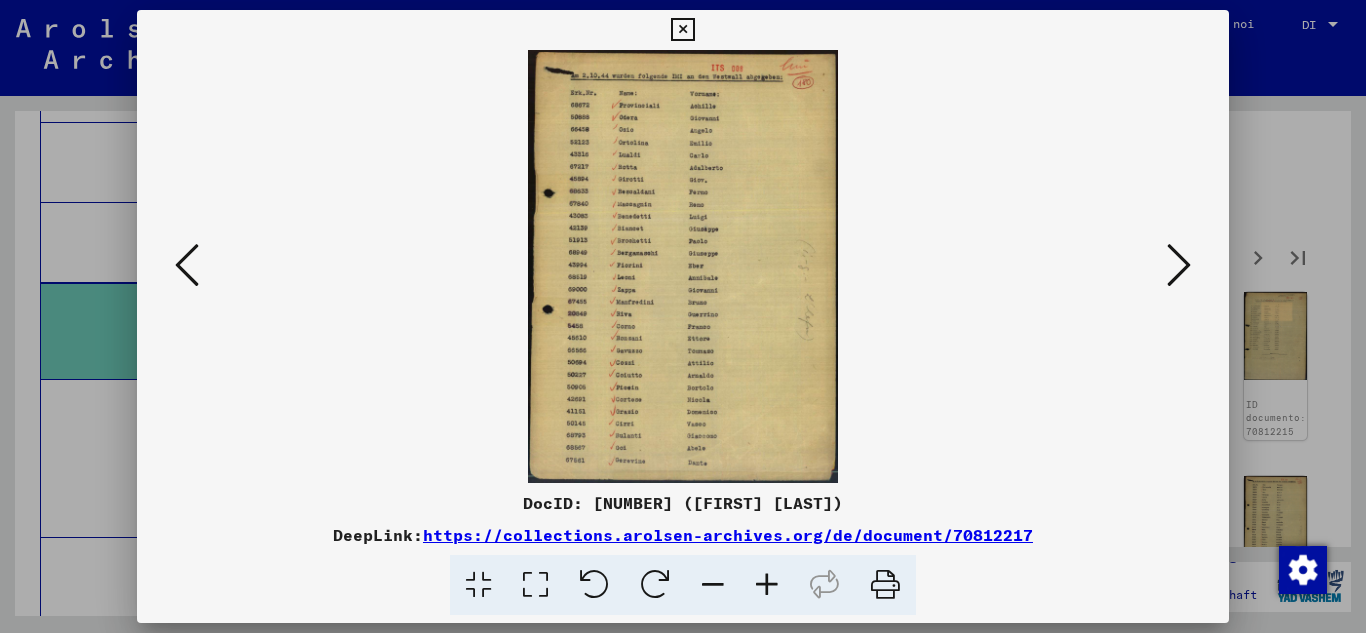 click at bounding box center [767, 585] 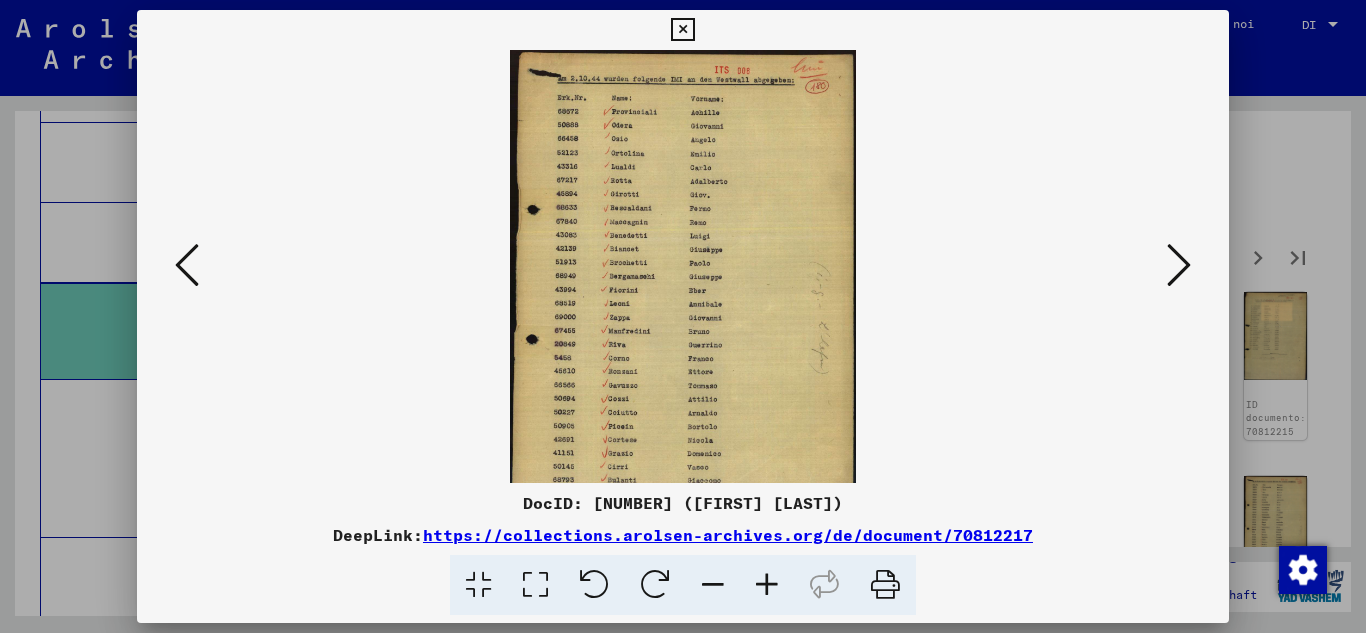 click at bounding box center (767, 585) 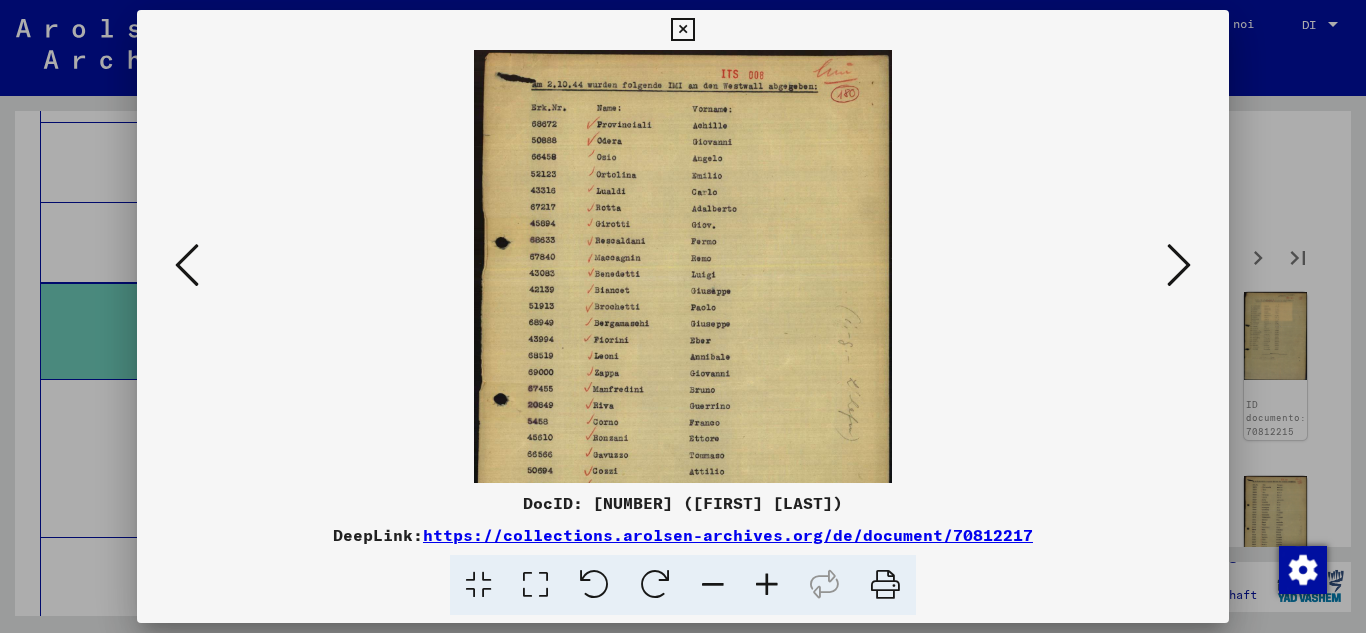 click at bounding box center [767, 585] 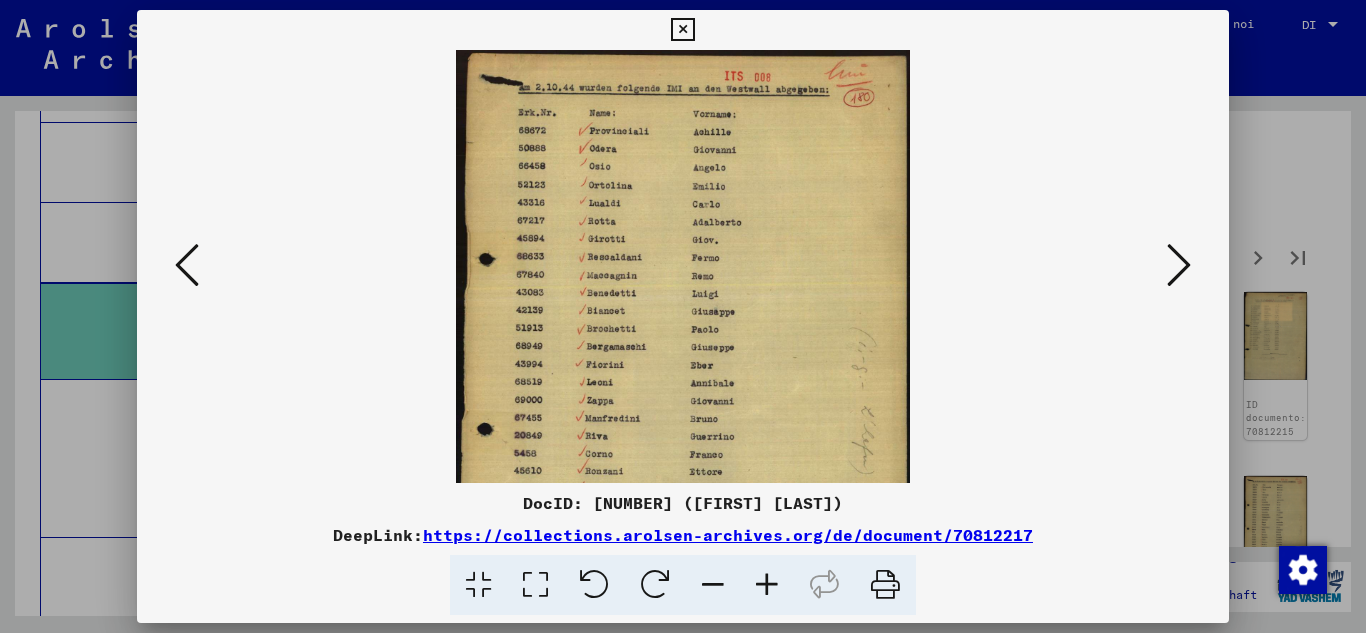click at bounding box center [767, 585] 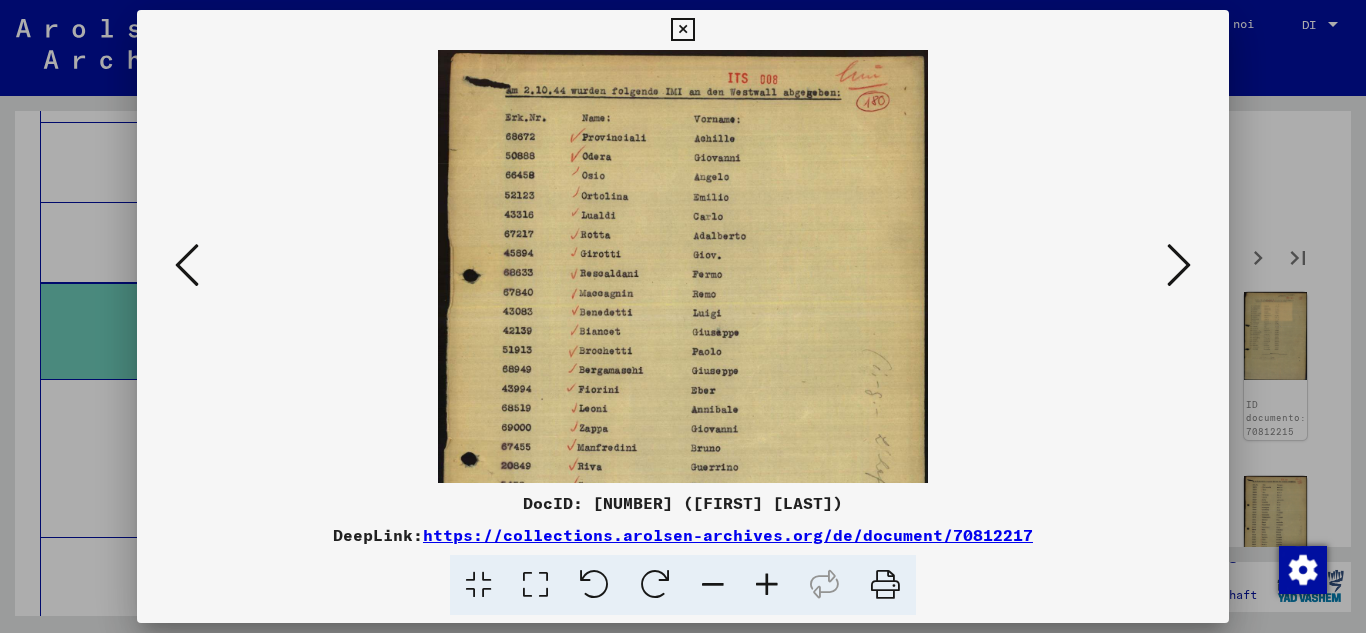 click at bounding box center (767, 585) 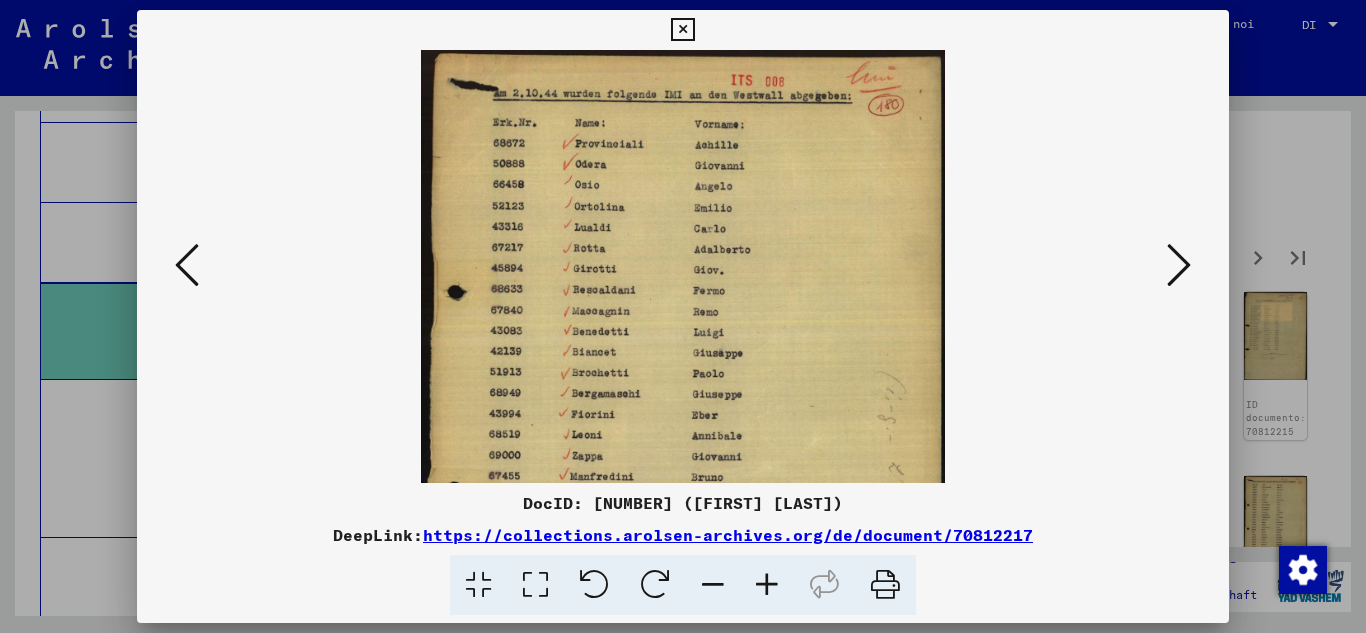 click at bounding box center [767, 585] 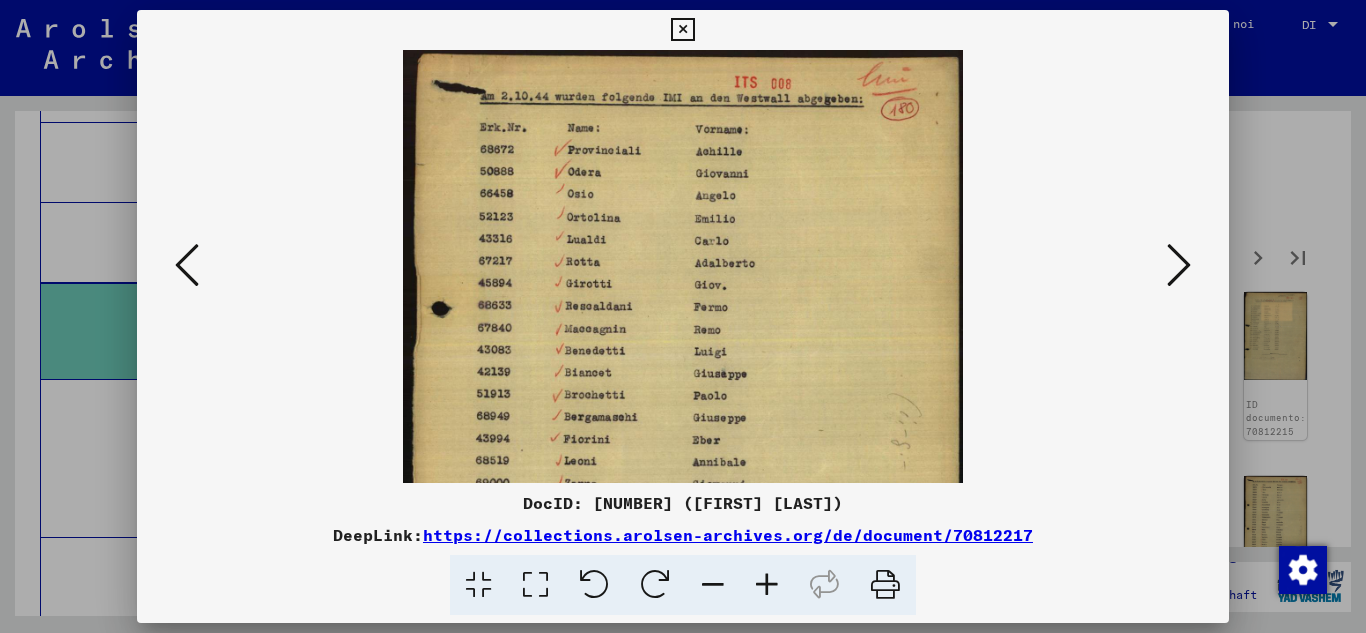 click at bounding box center (767, 585) 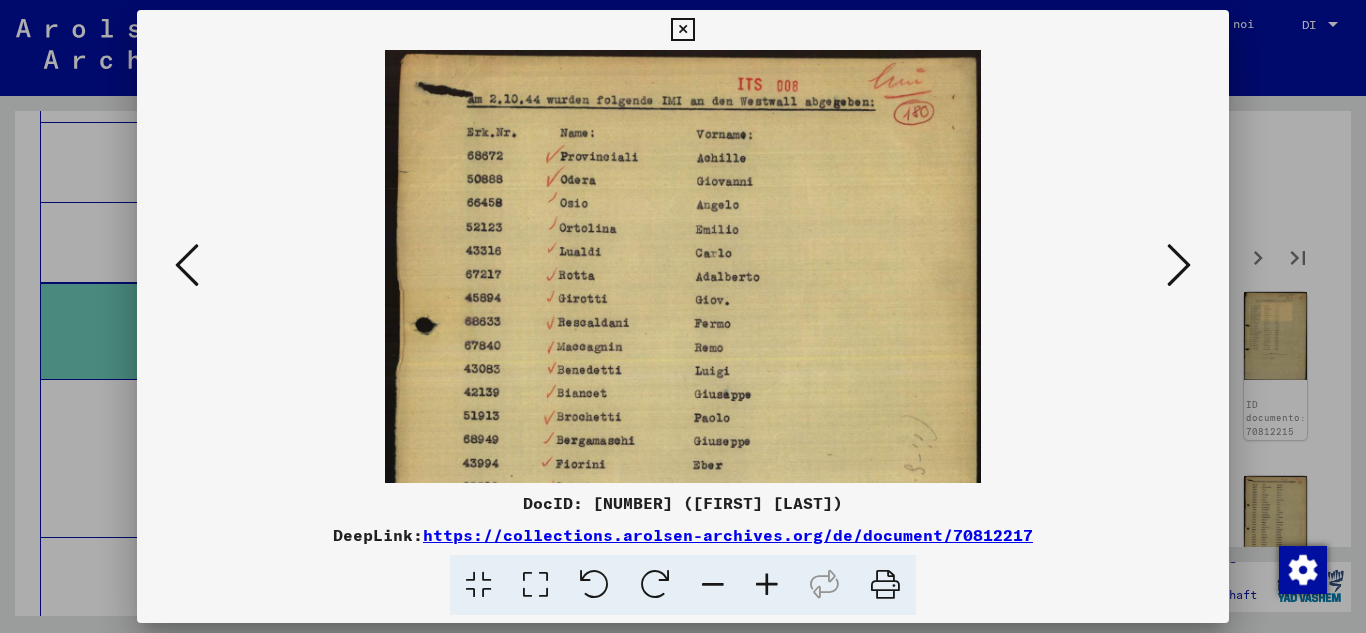 click at bounding box center [767, 585] 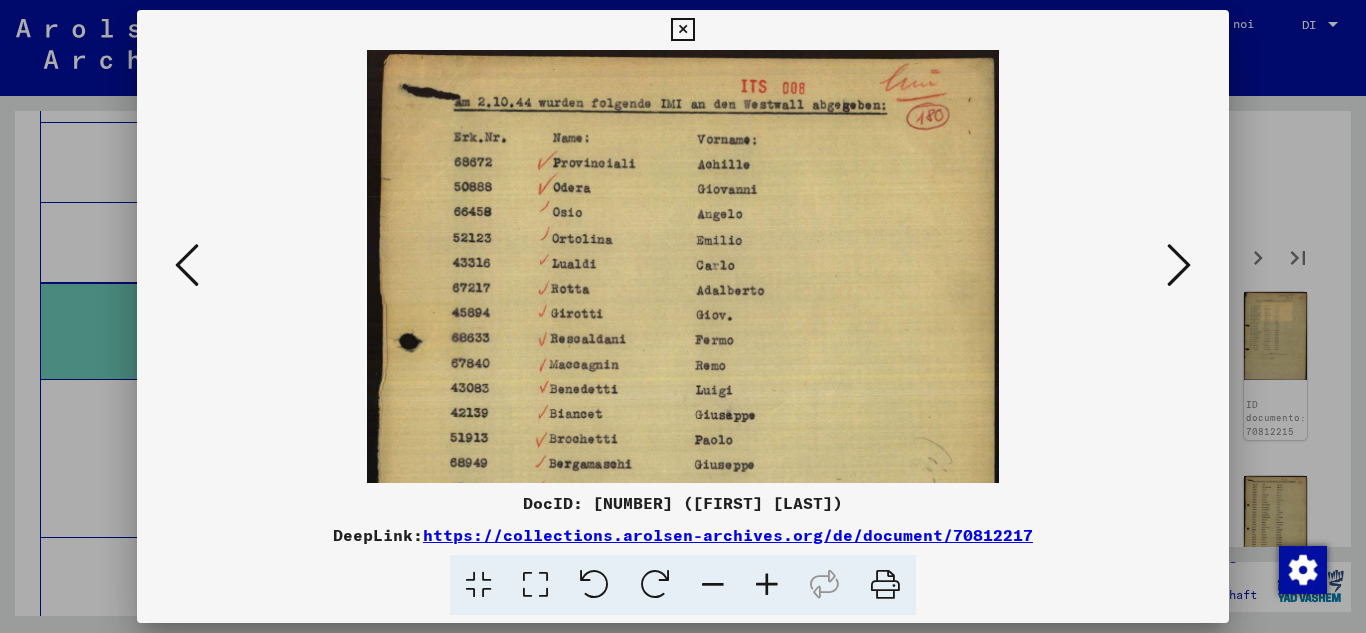 click at bounding box center (767, 585) 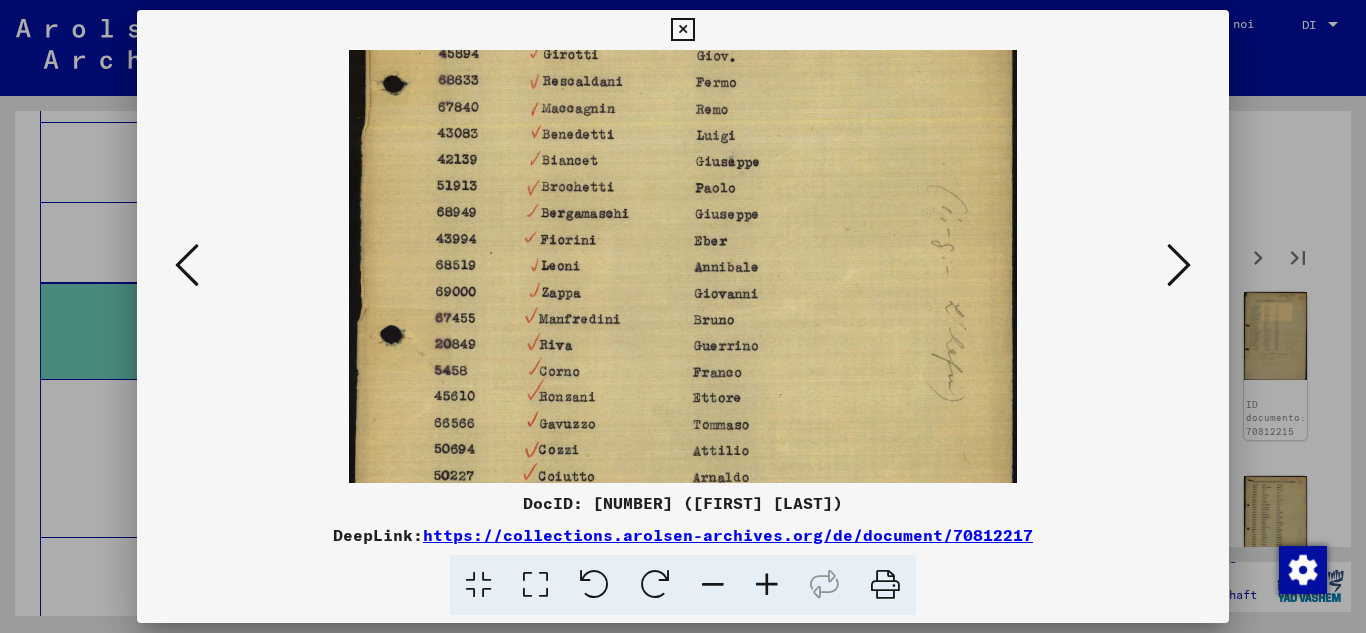 drag, startPoint x: 704, startPoint y: 384, endPoint x: 720, endPoint y: 128, distance: 256.4995 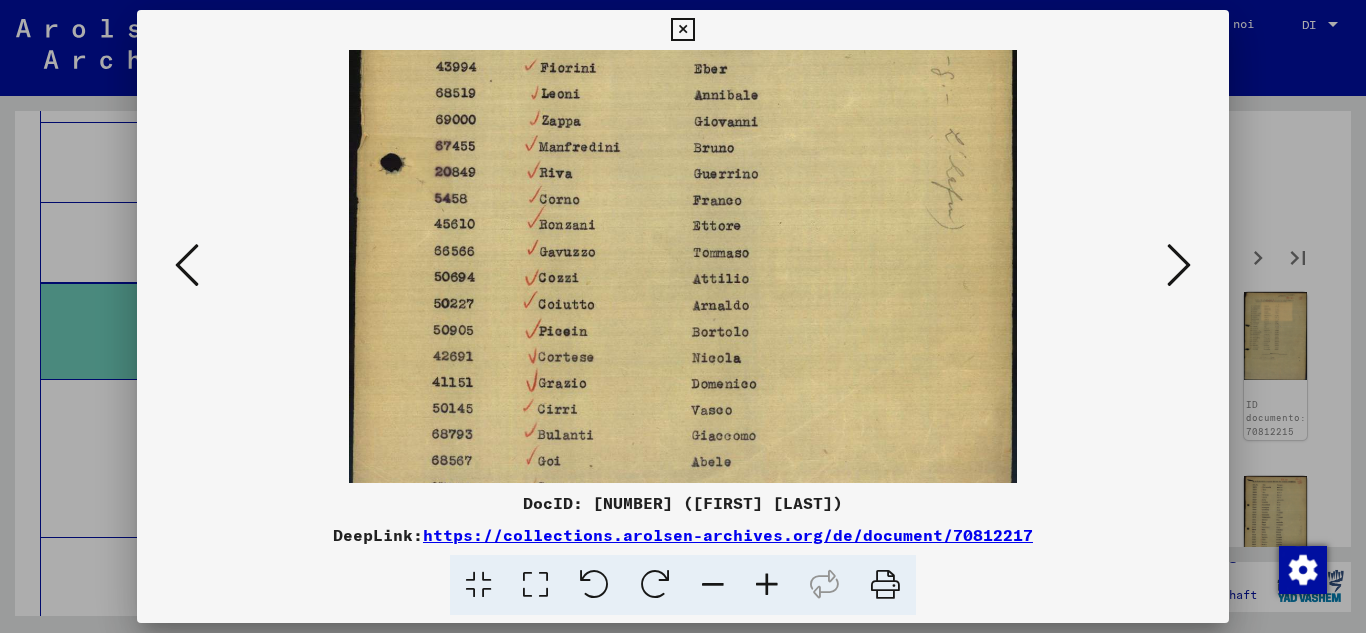 scroll, scrollTop: 468, scrollLeft: 0, axis: vertical 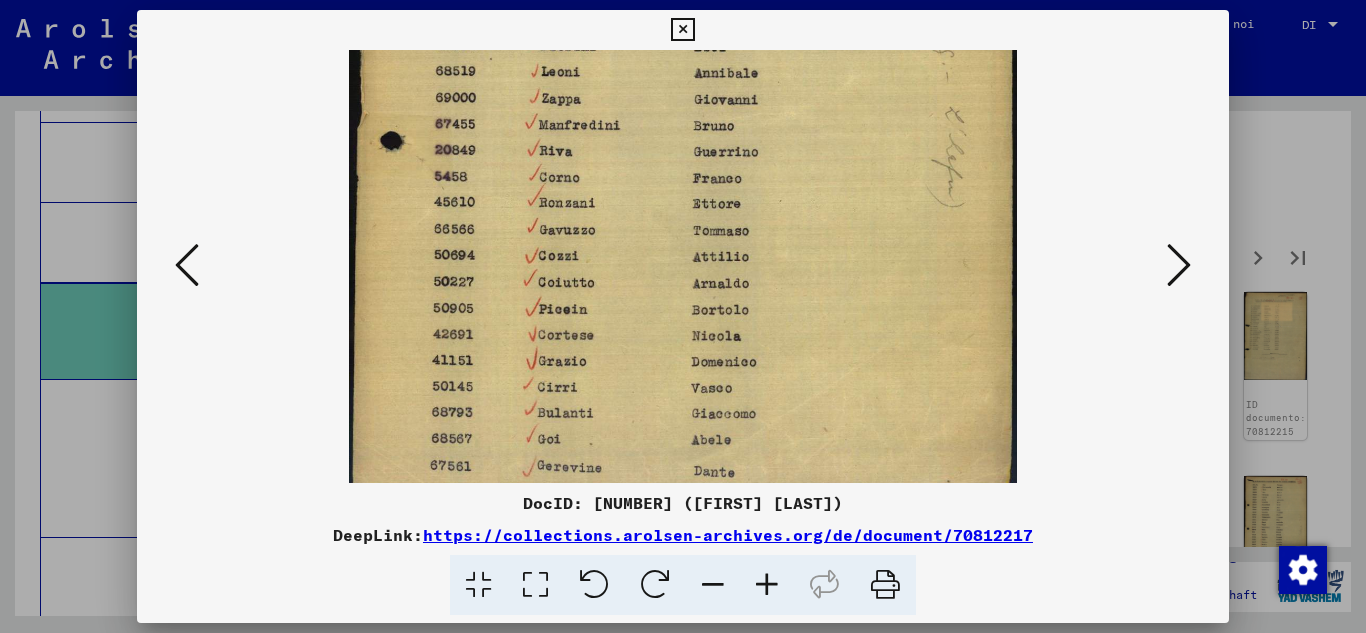 drag, startPoint x: 697, startPoint y: 332, endPoint x: 716, endPoint y: 152, distance: 181 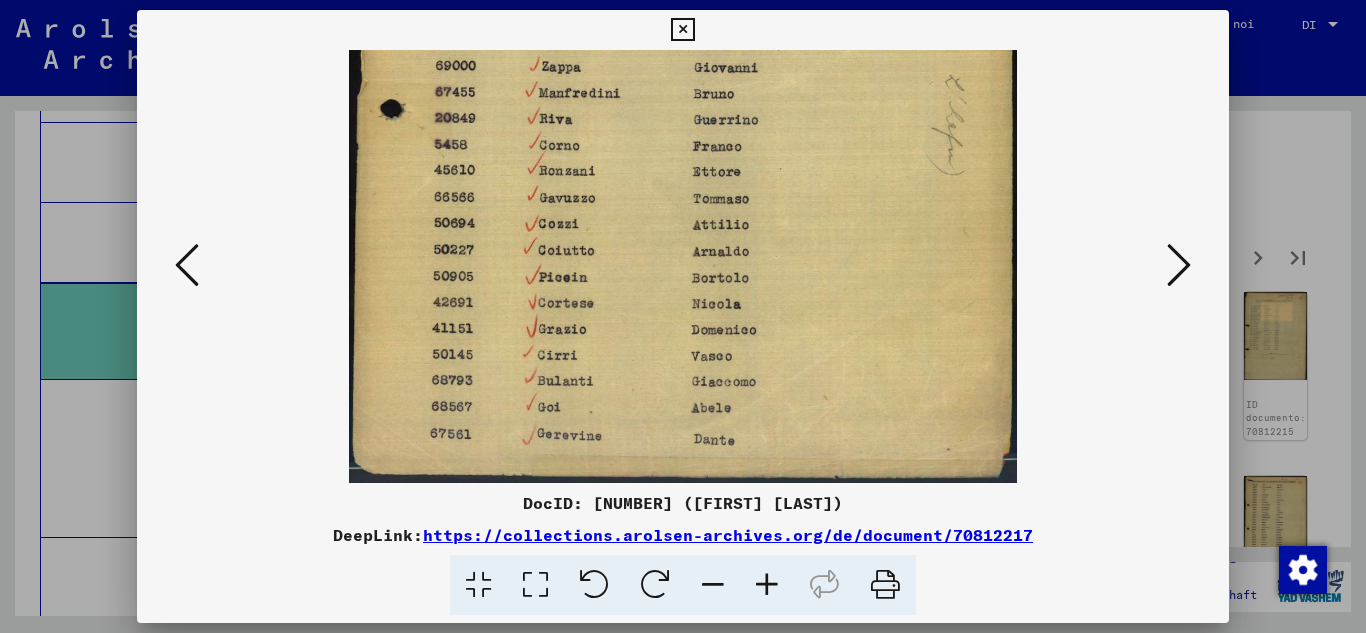 drag, startPoint x: 653, startPoint y: 393, endPoint x: 663, endPoint y: 235, distance: 158.31615 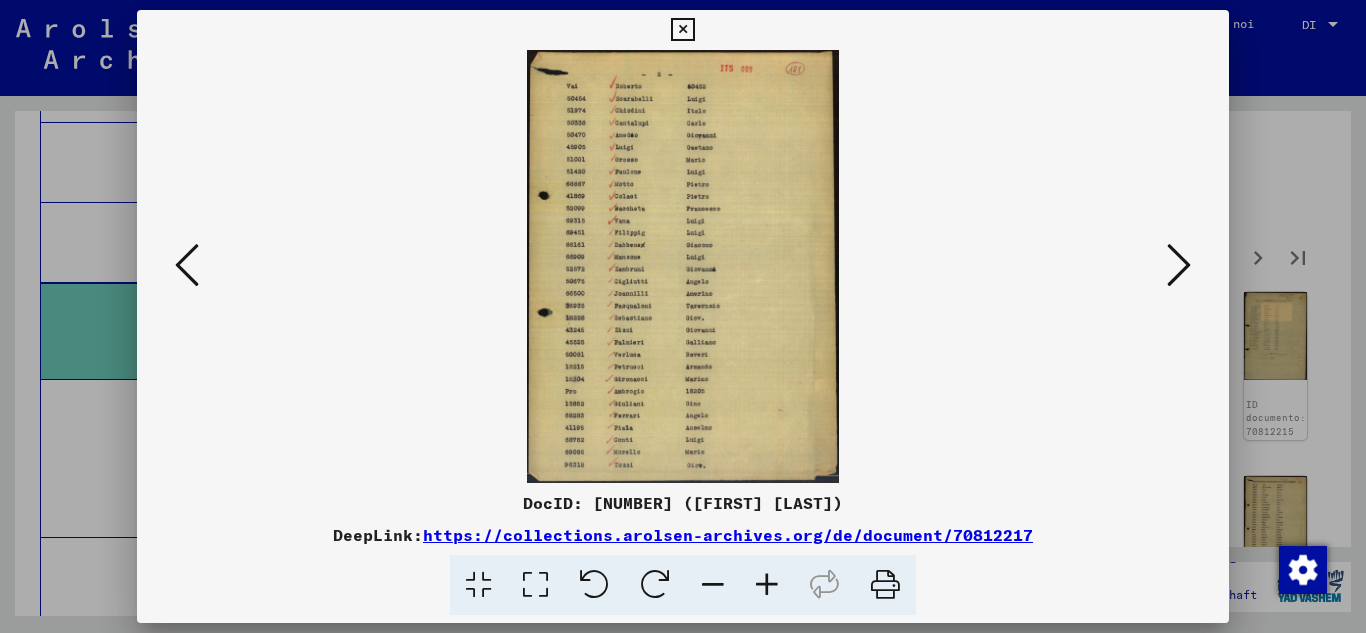 click at bounding box center [767, 585] 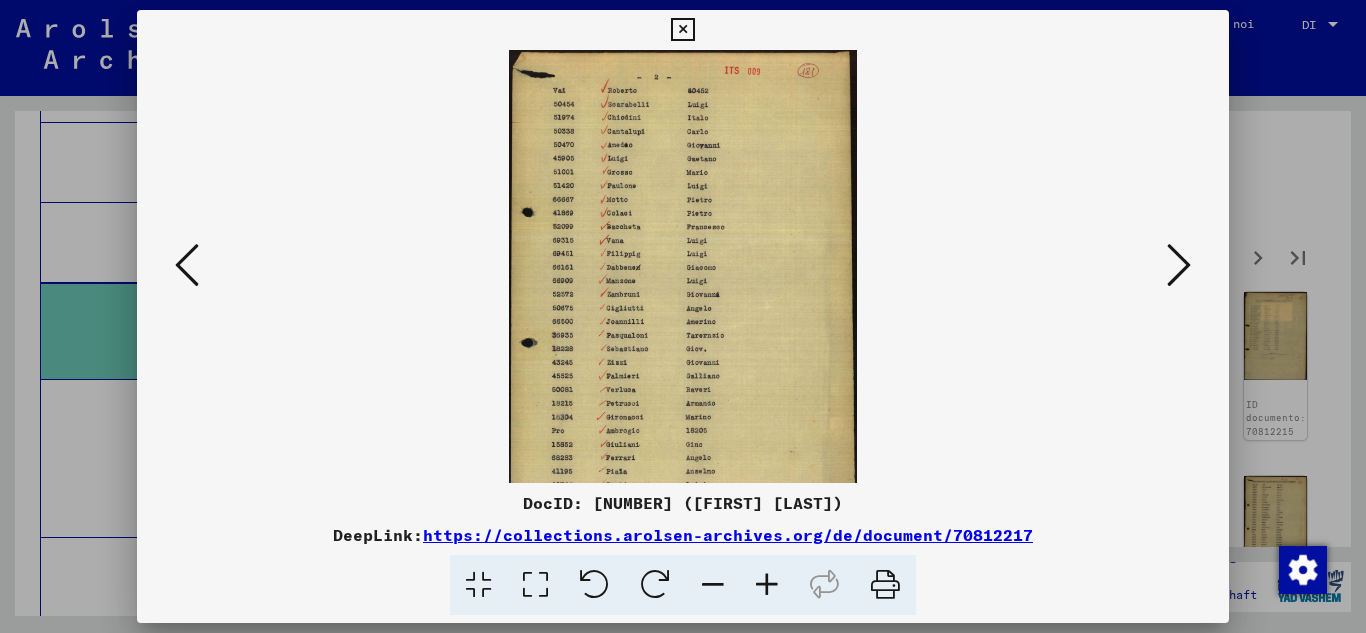 click at bounding box center [767, 585] 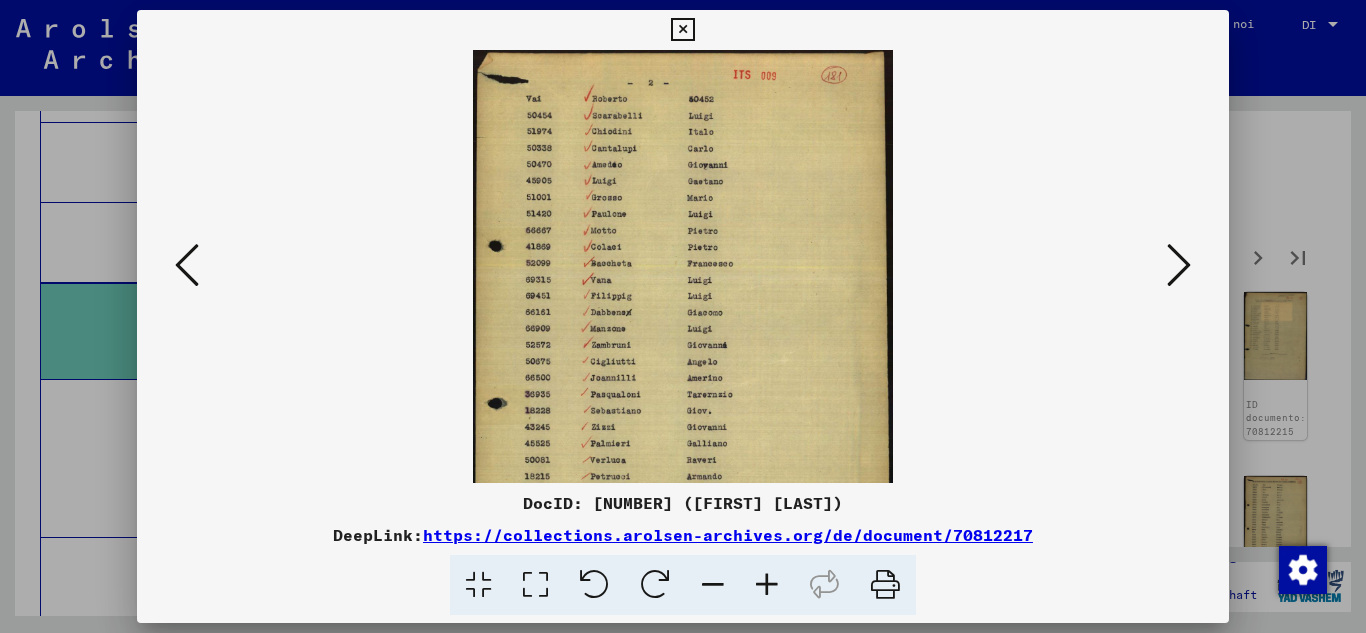 click at bounding box center (767, 585) 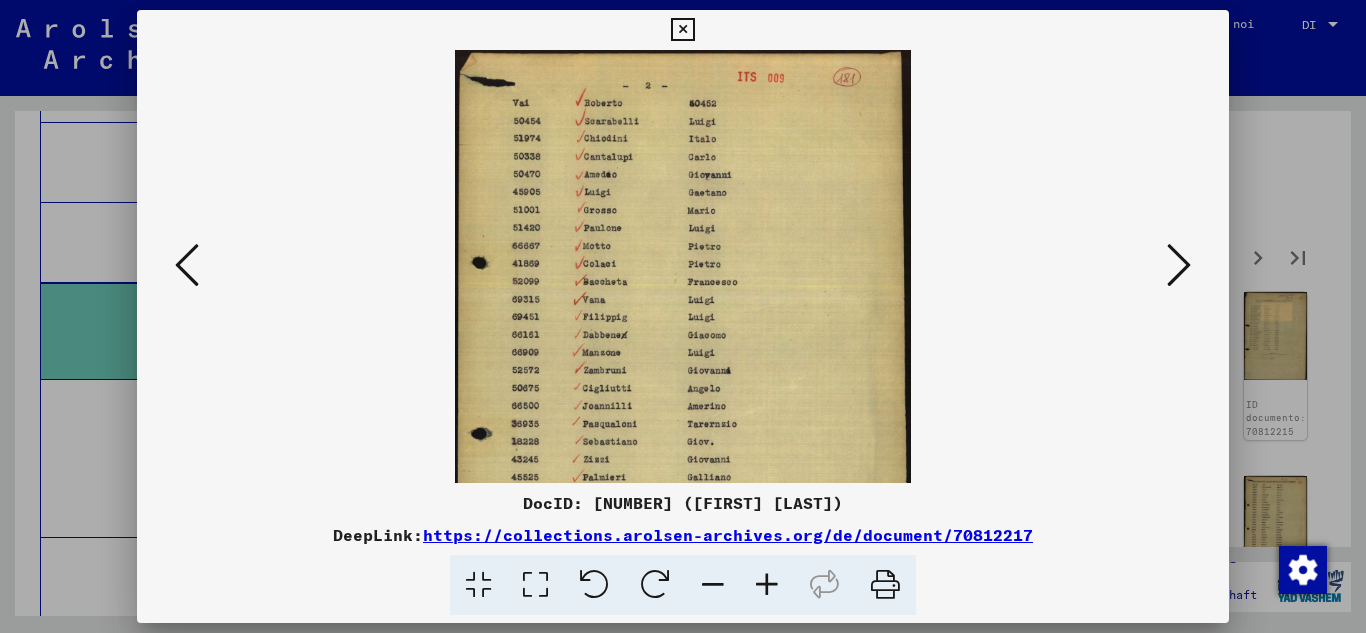 click at bounding box center [767, 585] 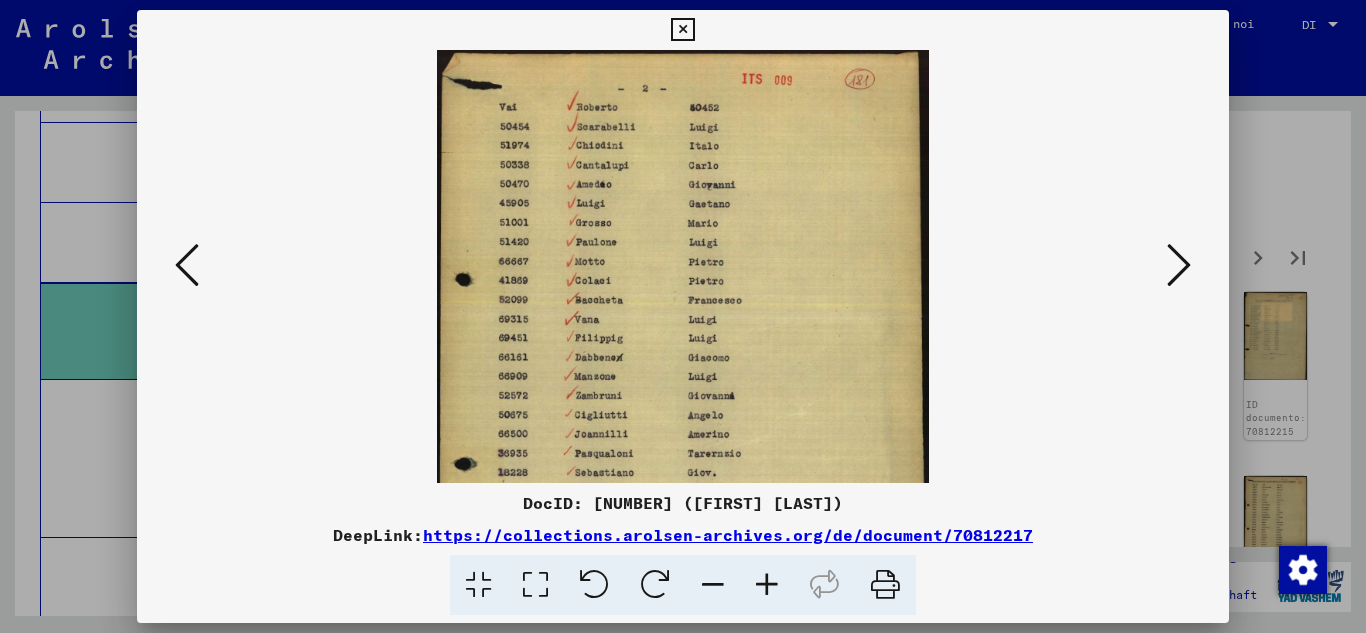 click at bounding box center [767, 585] 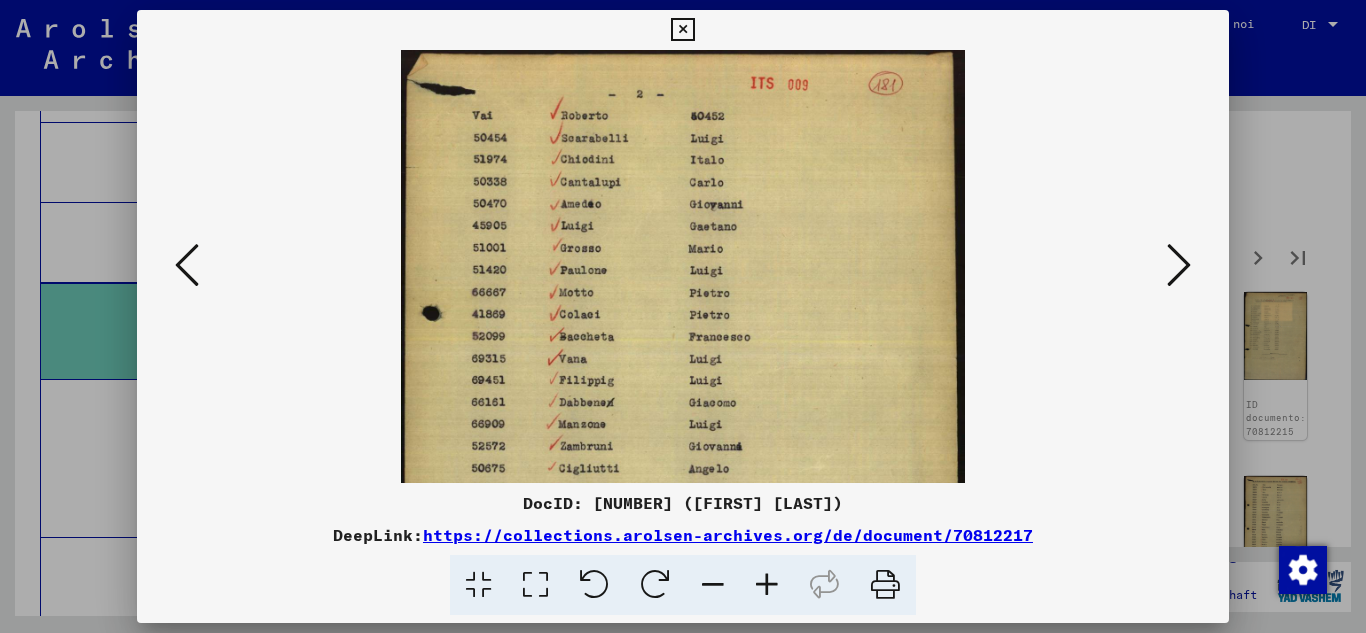 click at bounding box center [767, 585] 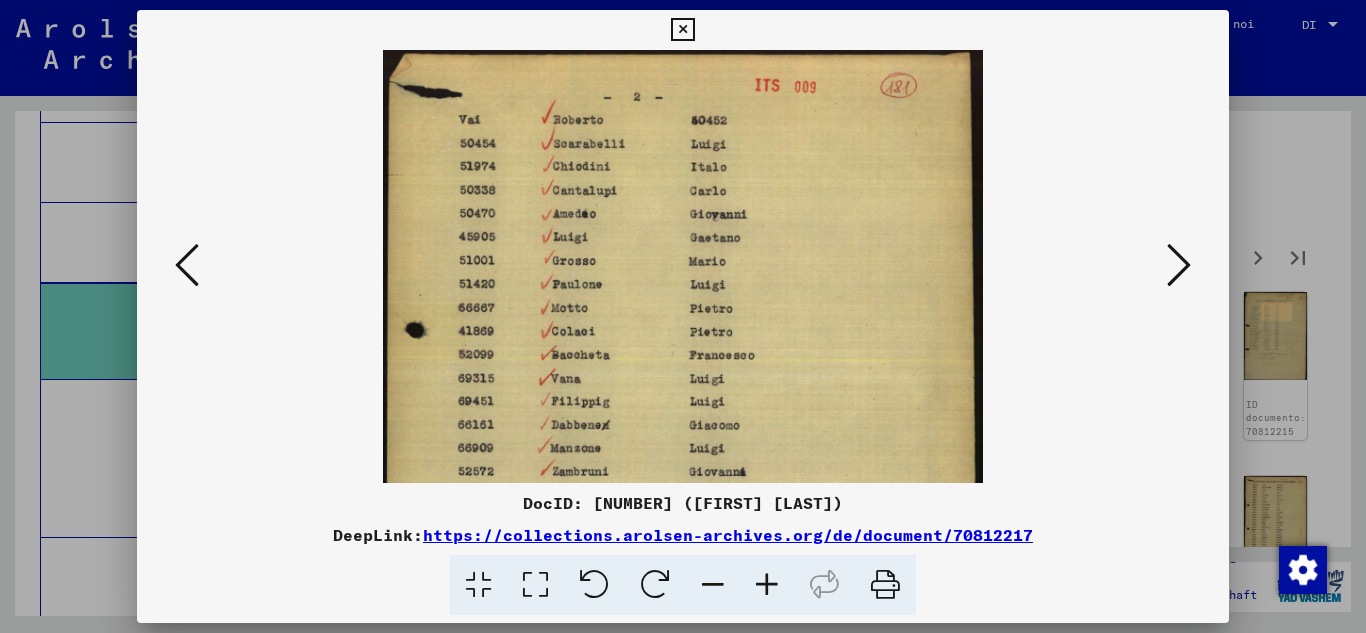 click at bounding box center [767, 585] 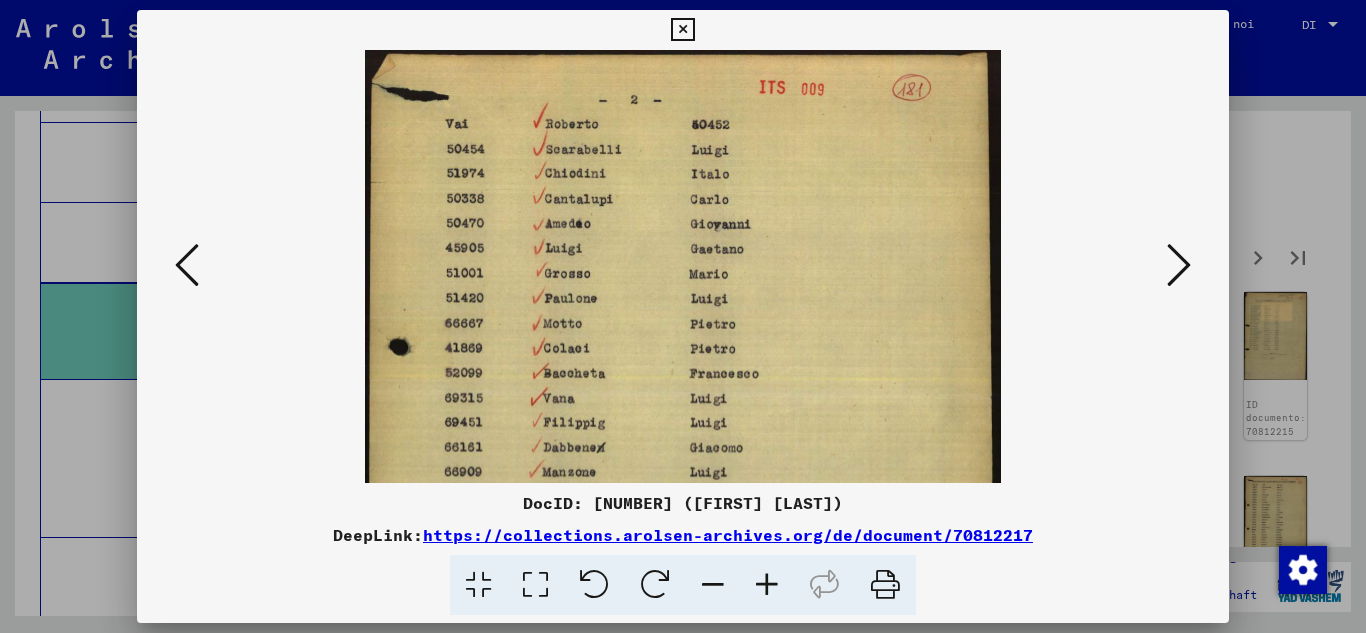 click at bounding box center (767, 585) 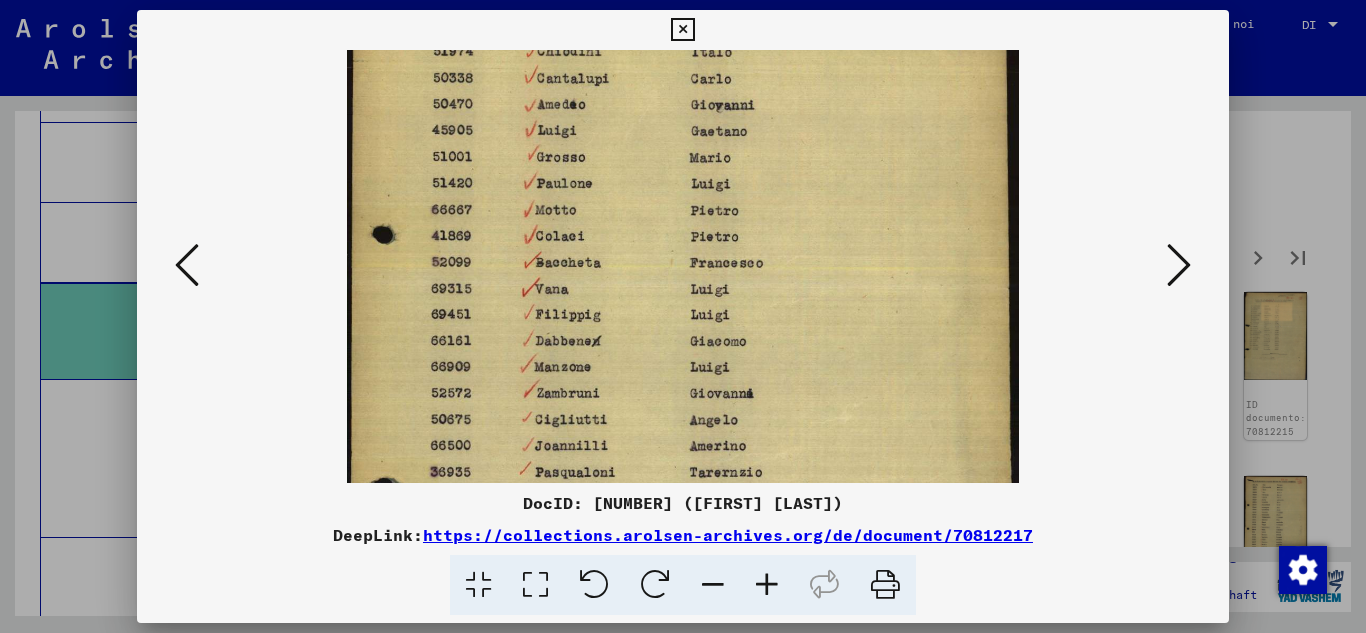 drag, startPoint x: 707, startPoint y: 390, endPoint x: 726, endPoint y: 261, distance: 130.39172 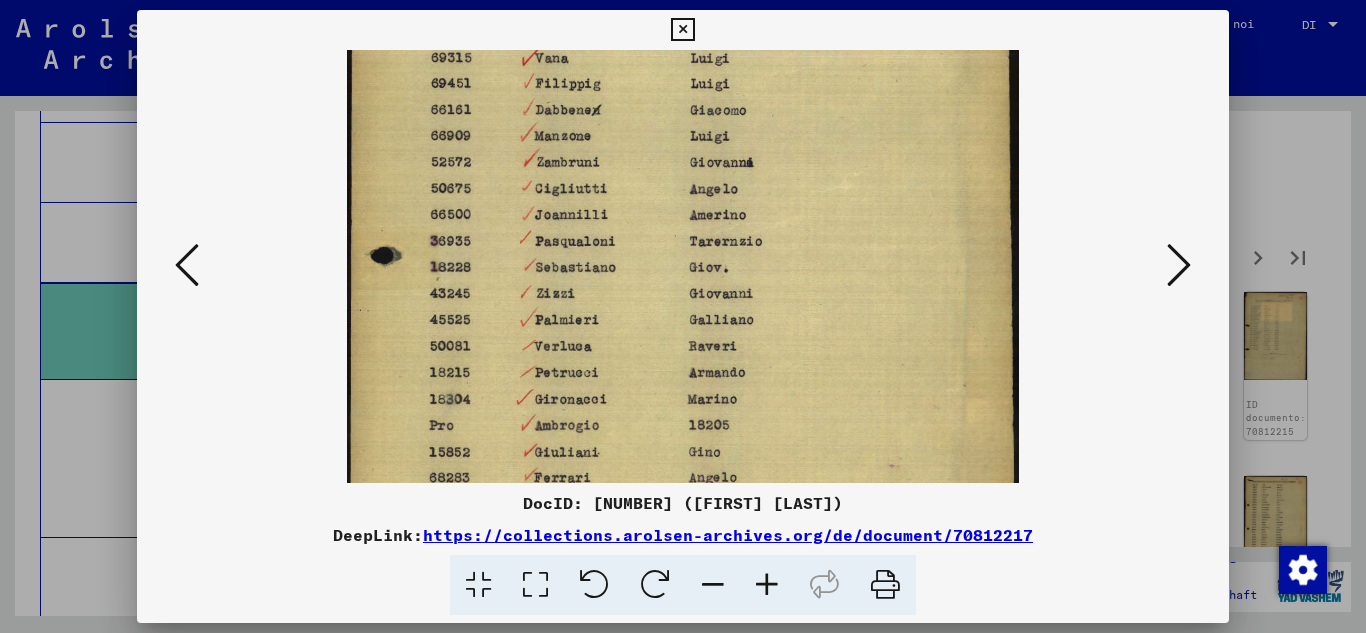 drag, startPoint x: 671, startPoint y: 444, endPoint x: 682, endPoint y: 209, distance: 235.25731 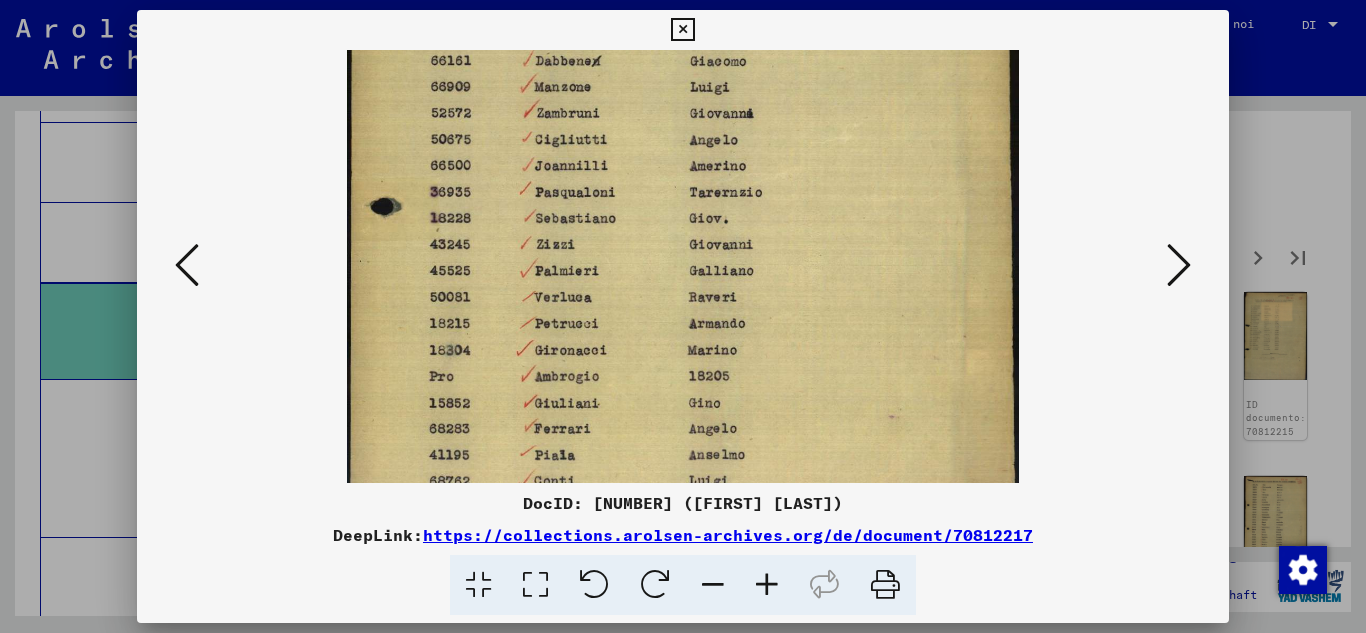 scroll, scrollTop: 500, scrollLeft: 0, axis: vertical 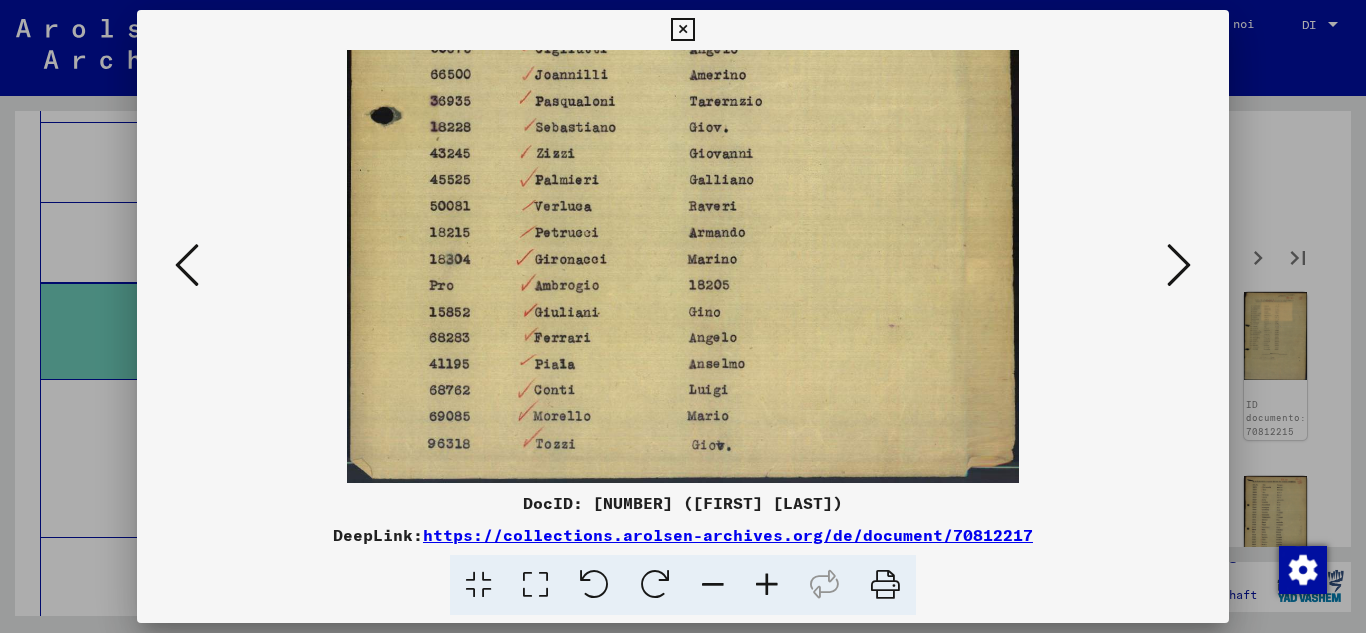 drag, startPoint x: 654, startPoint y: 412, endPoint x: 655, endPoint y: 254, distance: 158.00316 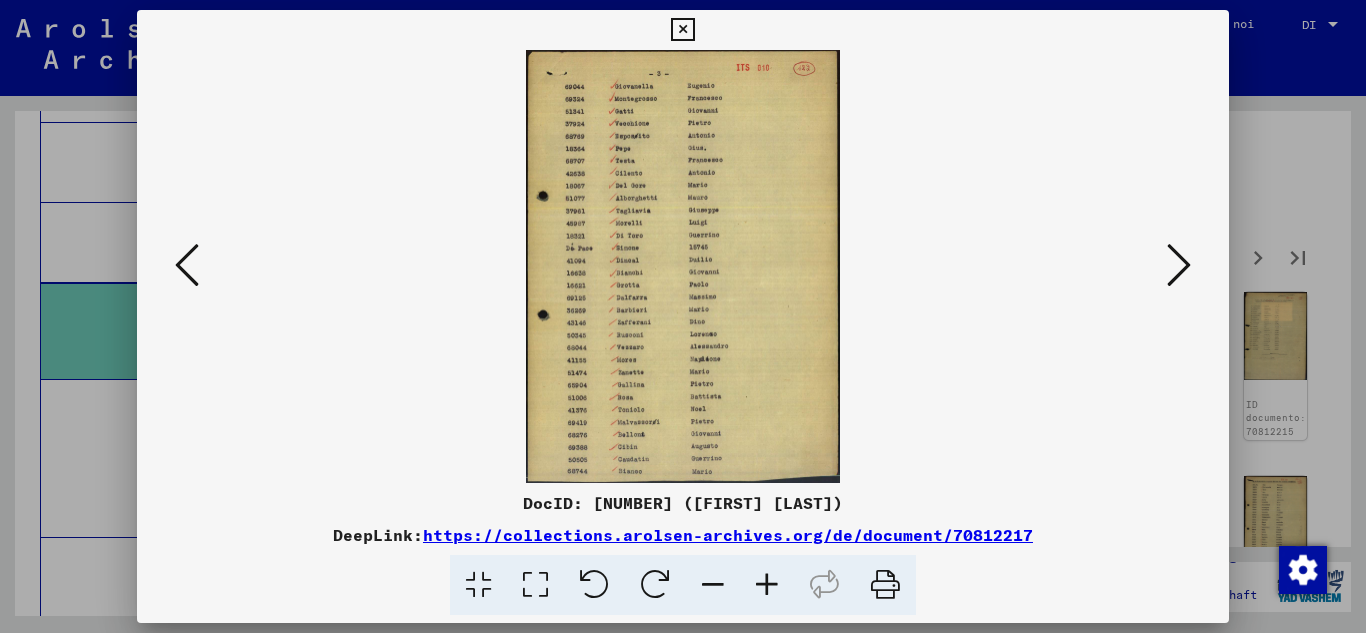 click at bounding box center [682, 266] 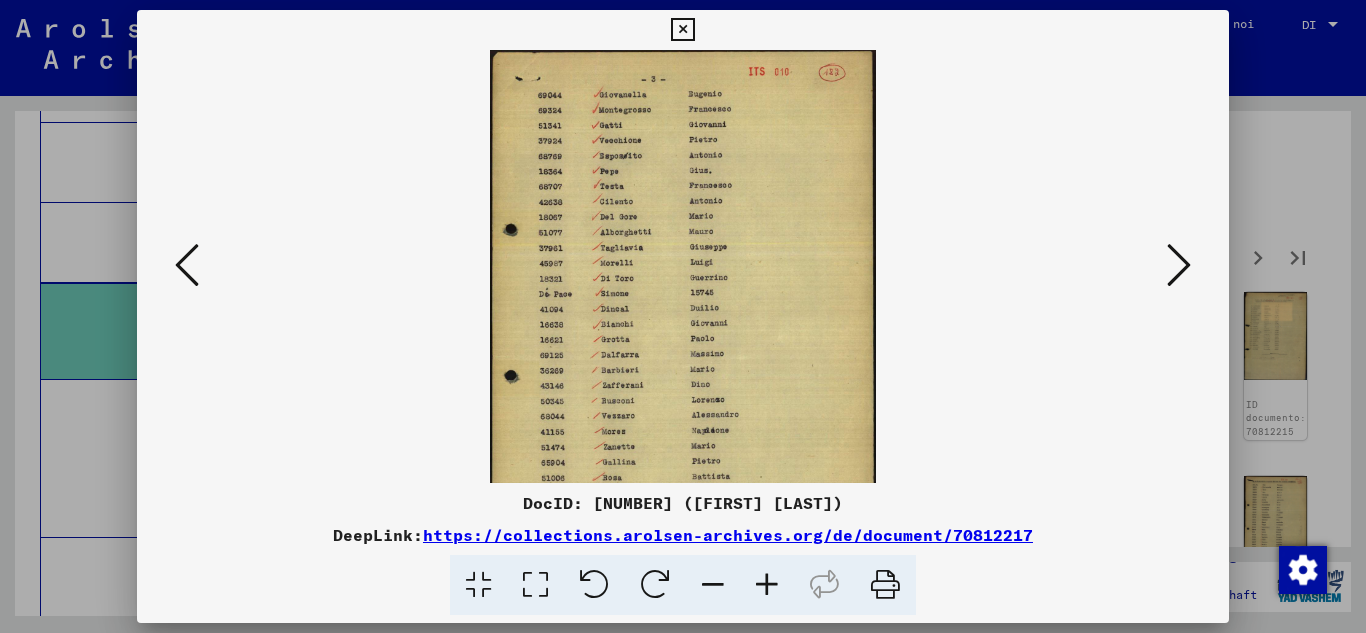 click at bounding box center (767, 585) 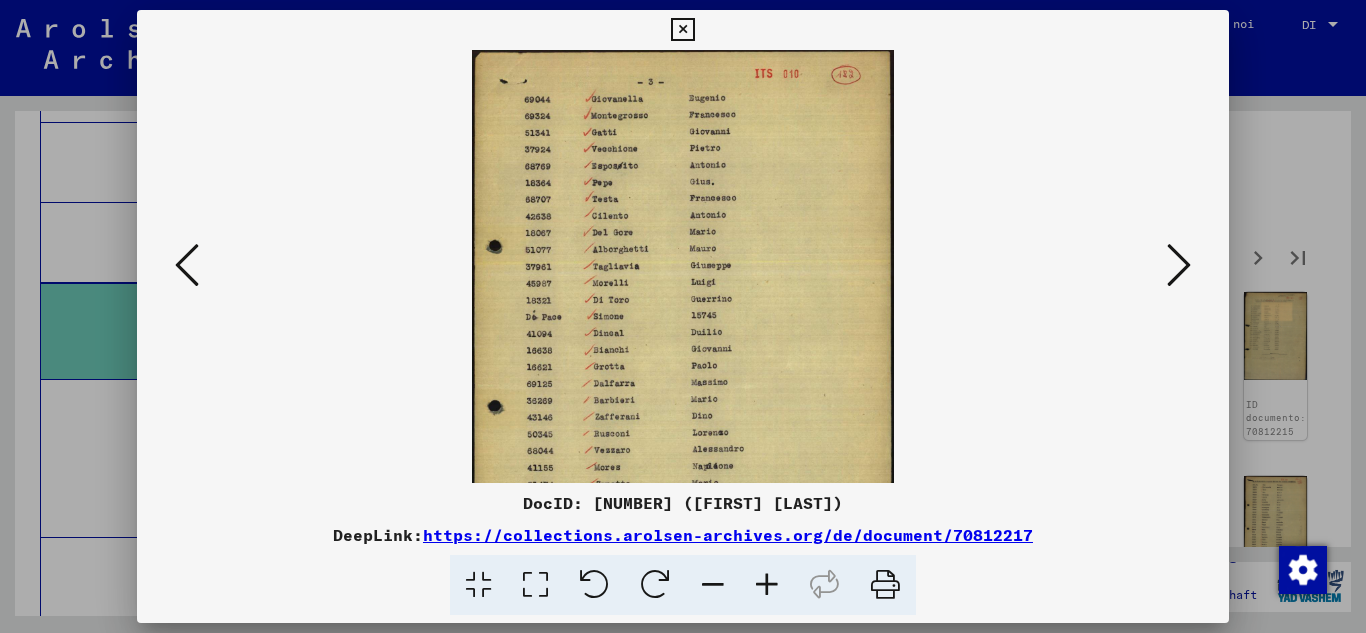 click at bounding box center [767, 585] 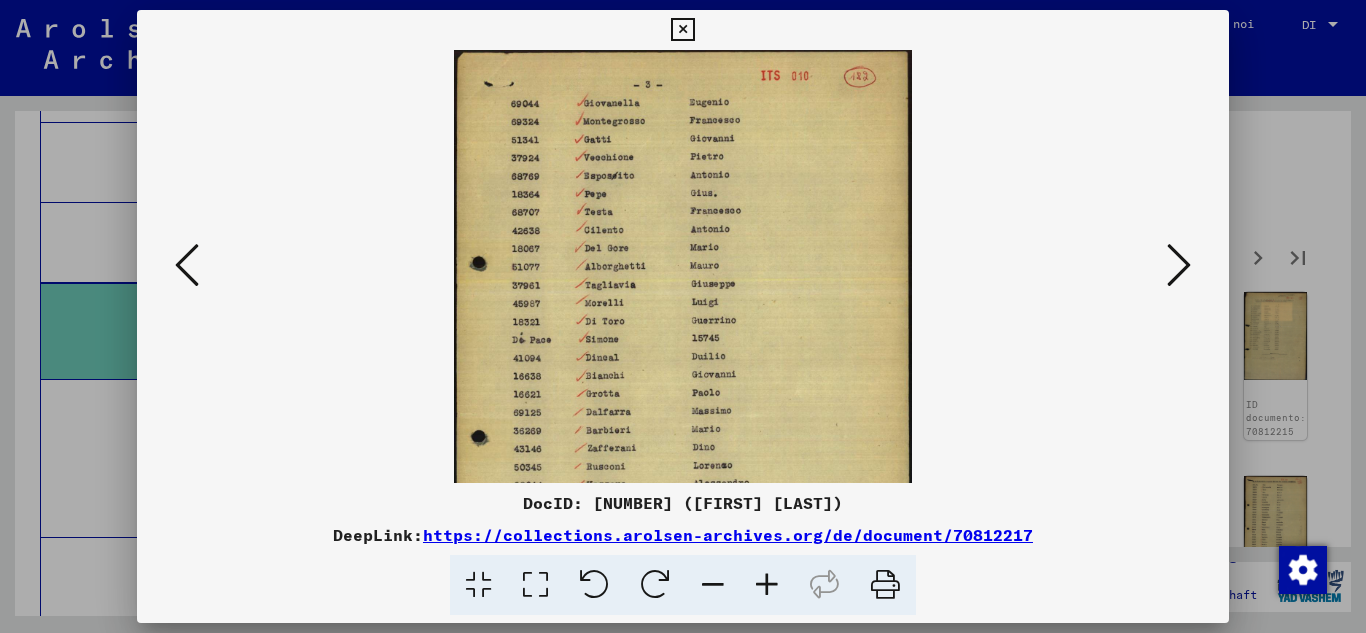 click at bounding box center (767, 585) 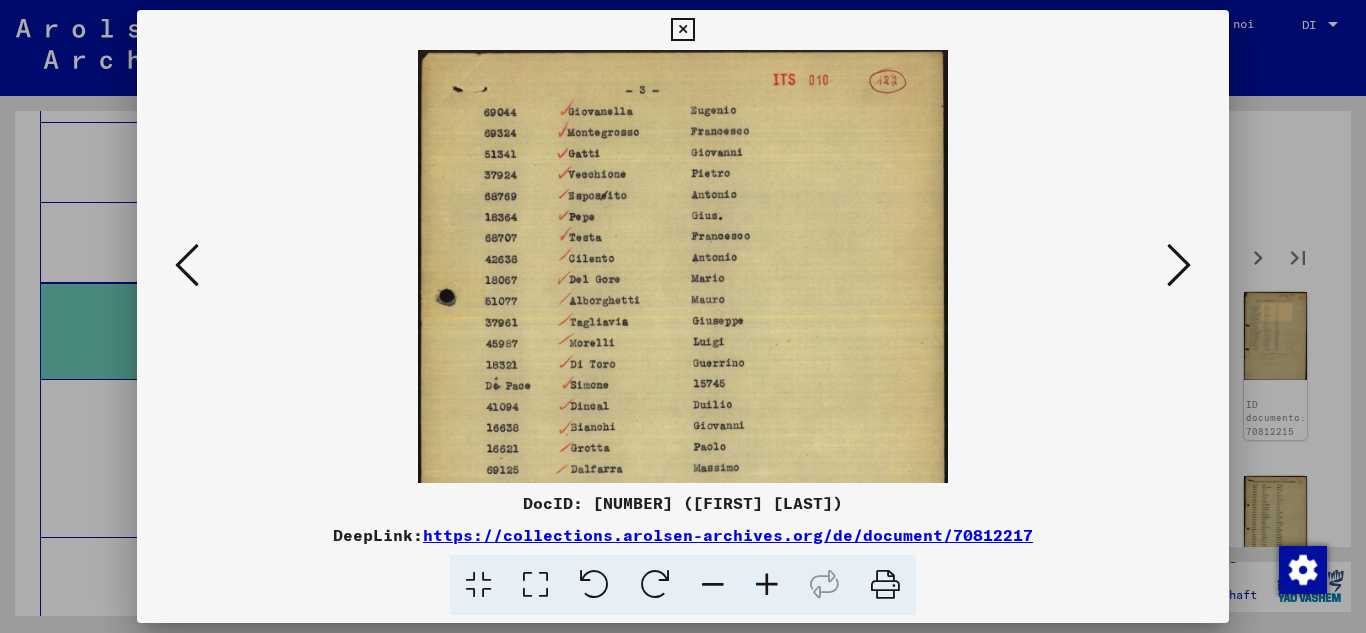 click at bounding box center [767, 585] 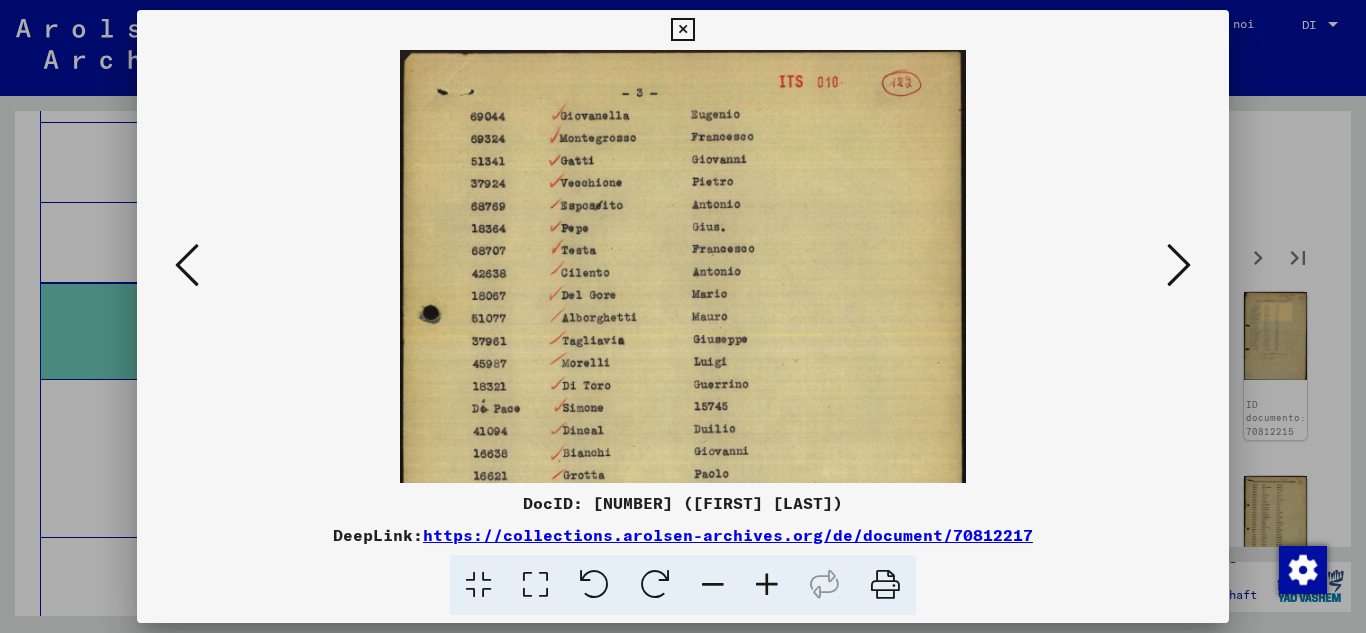 click at bounding box center [767, 585] 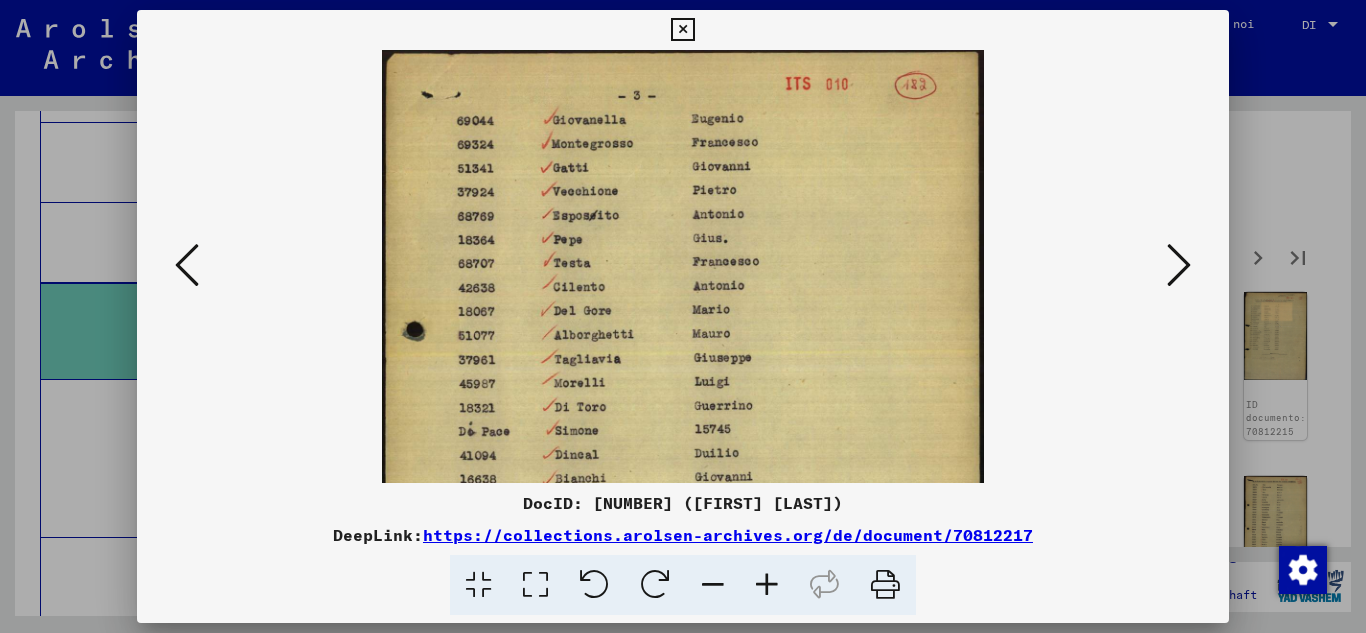 click at bounding box center [767, 585] 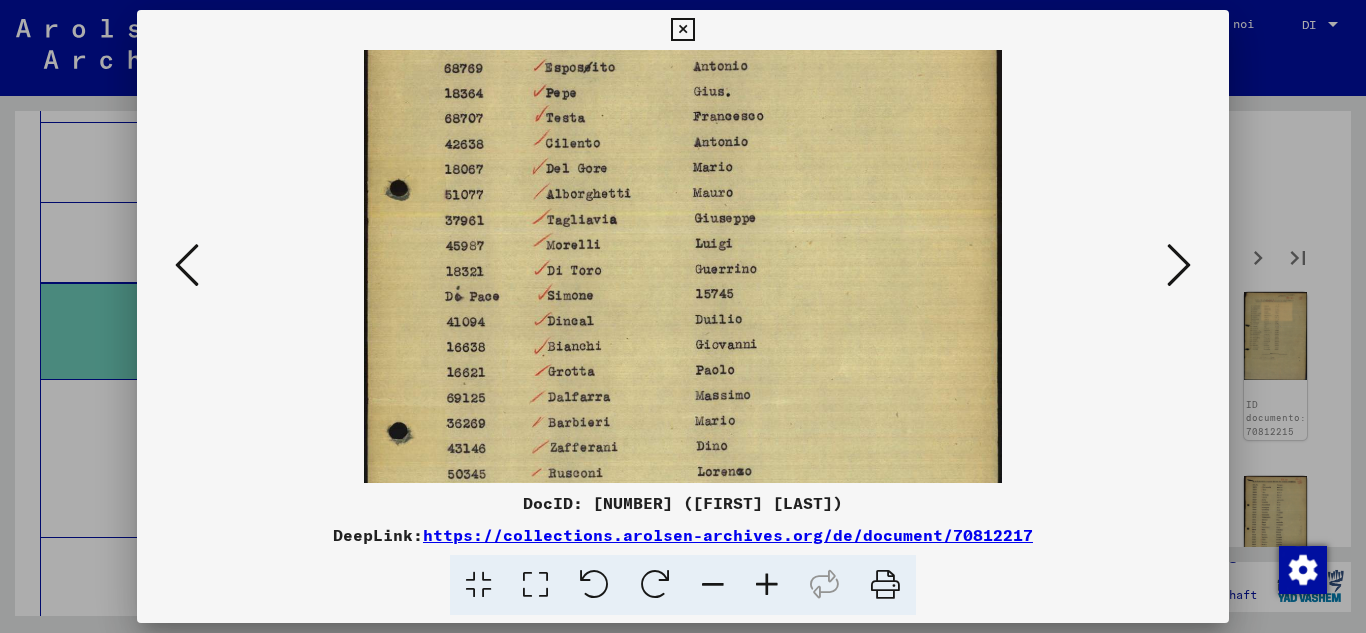scroll, scrollTop: 160, scrollLeft: 0, axis: vertical 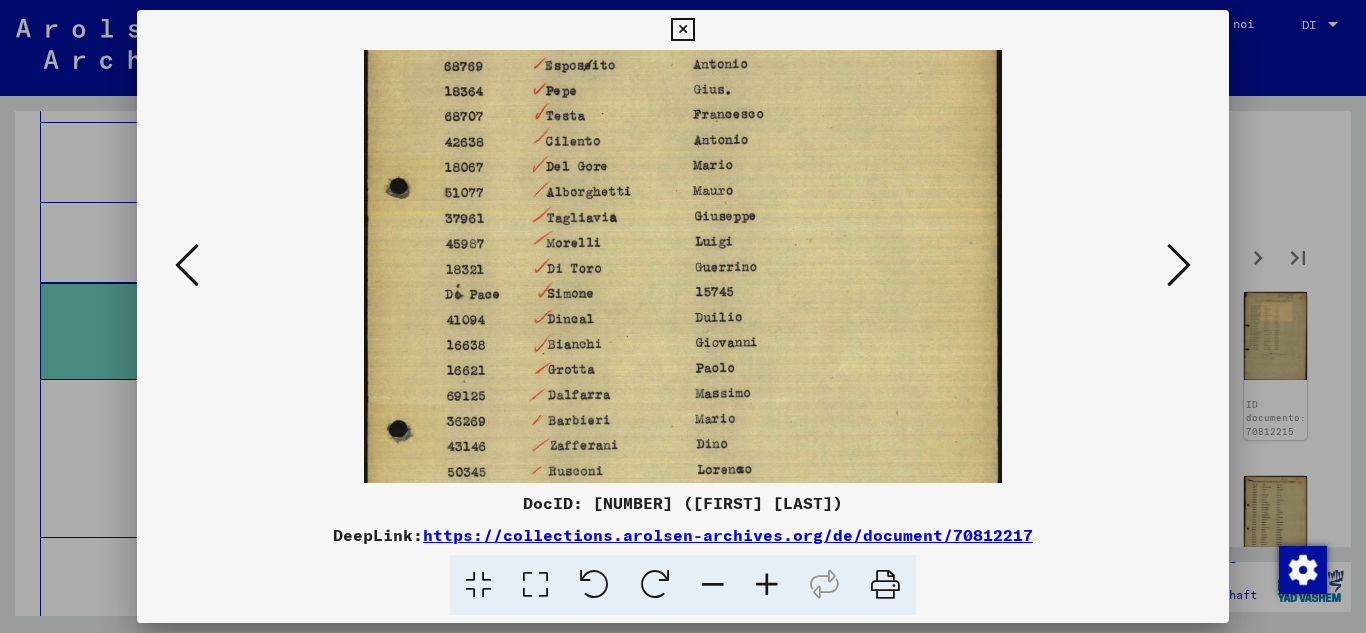 drag, startPoint x: 726, startPoint y: 450, endPoint x: 734, endPoint y: 292, distance: 158.20241 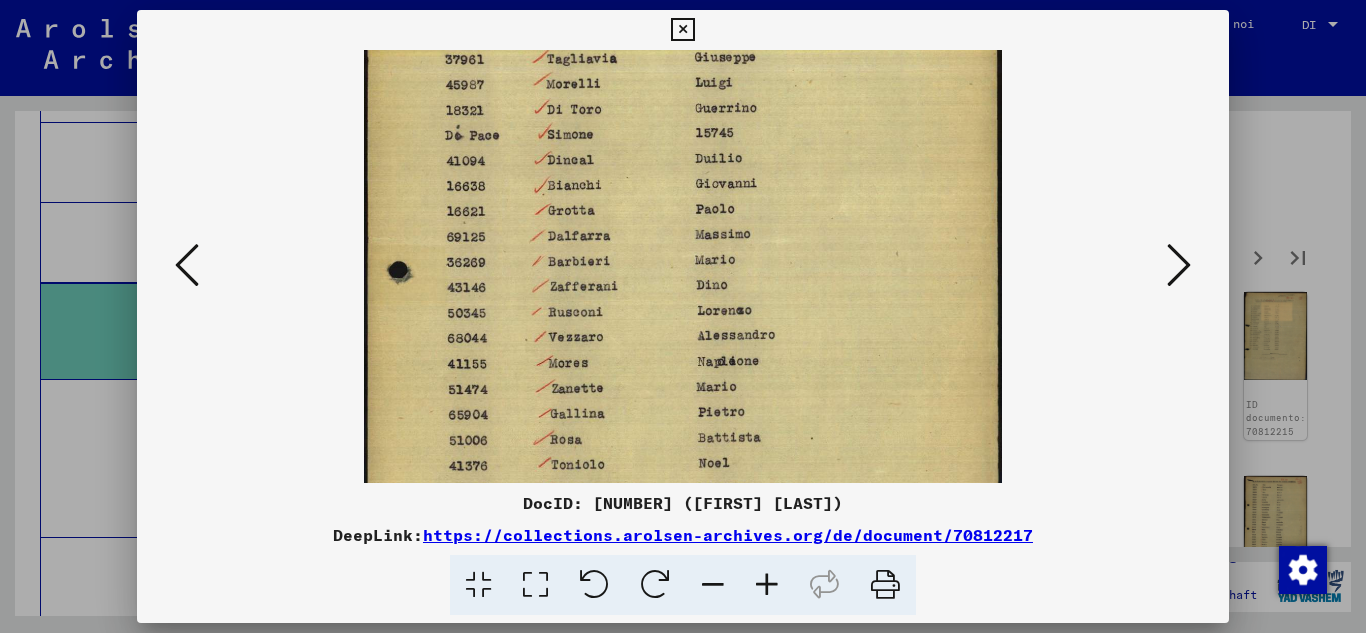 scroll, scrollTop: 327, scrollLeft: 0, axis: vertical 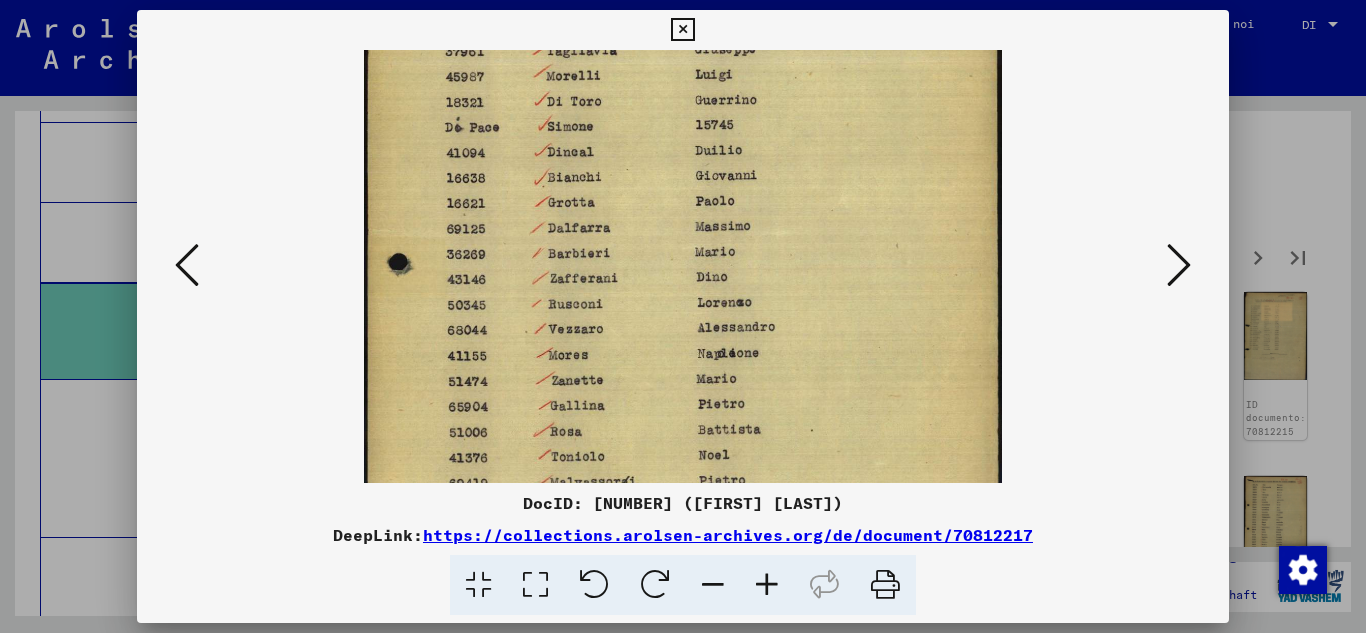 drag, startPoint x: 691, startPoint y: 438, endPoint x: 696, endPoint y: 271, distance: 167.07483 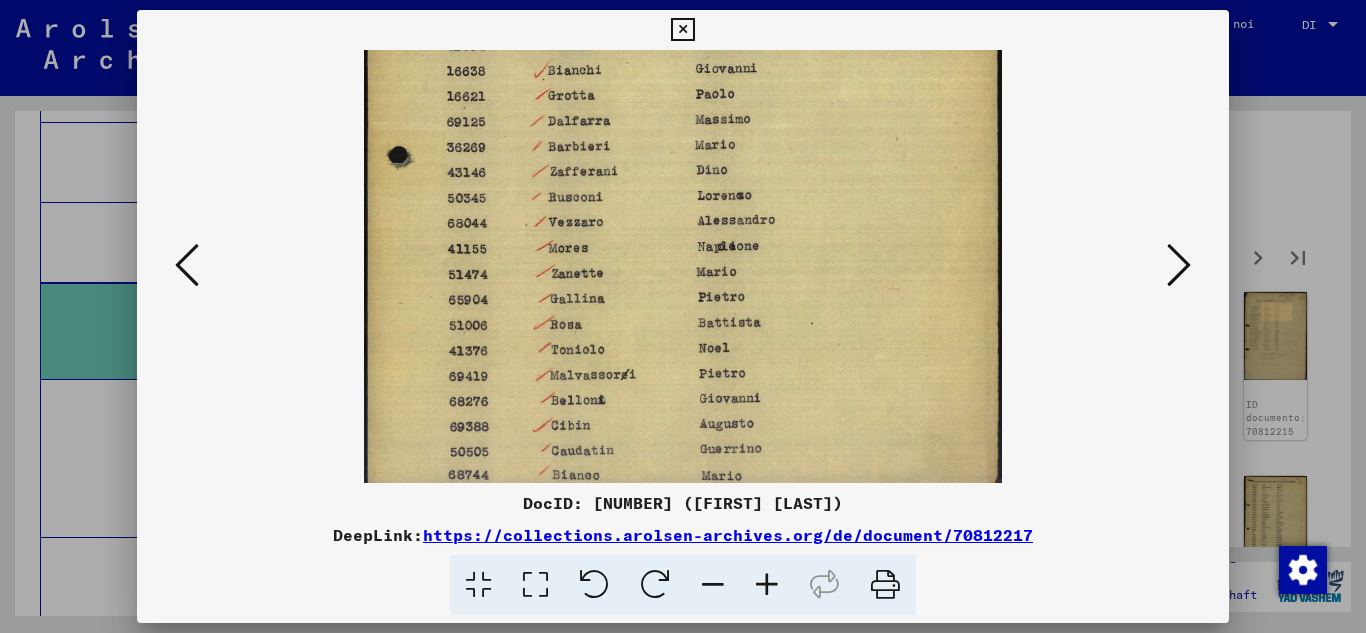 scroll, scrollTop: 450, scrollLeft: 0, axis: vertical 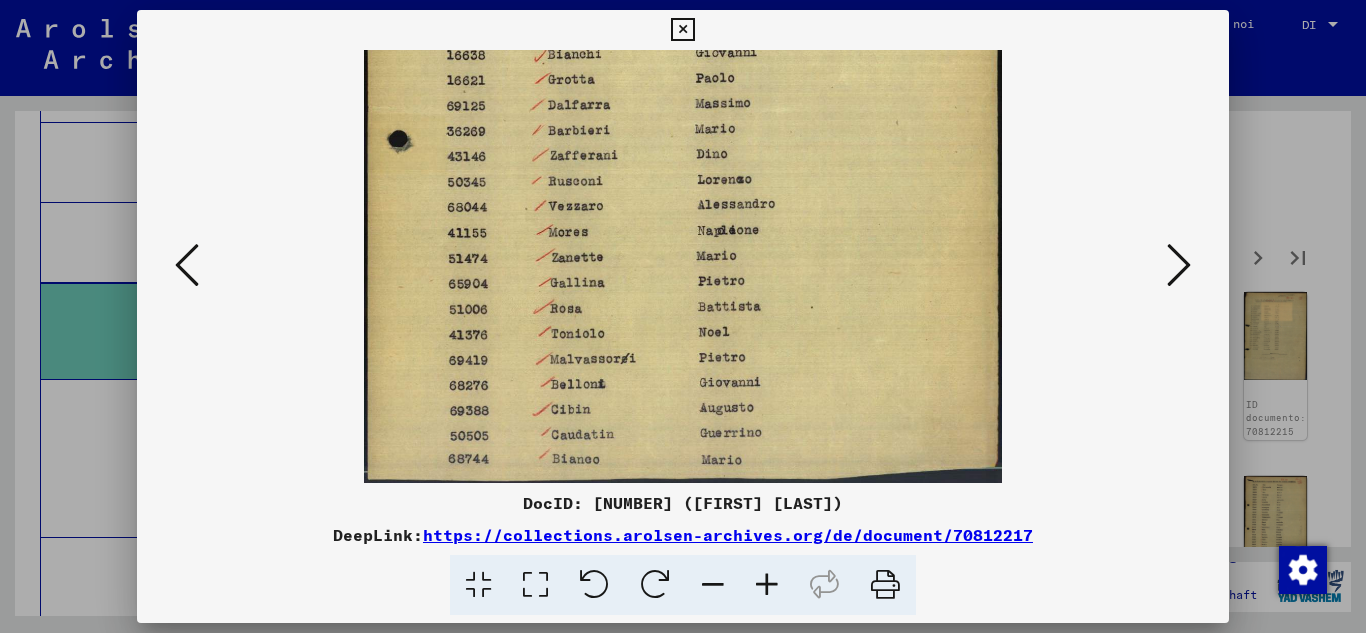 drag, startPoint x: 657, startPoint y: 406, endPoint x: 663, endPoint y: 282, distance: 124.14507 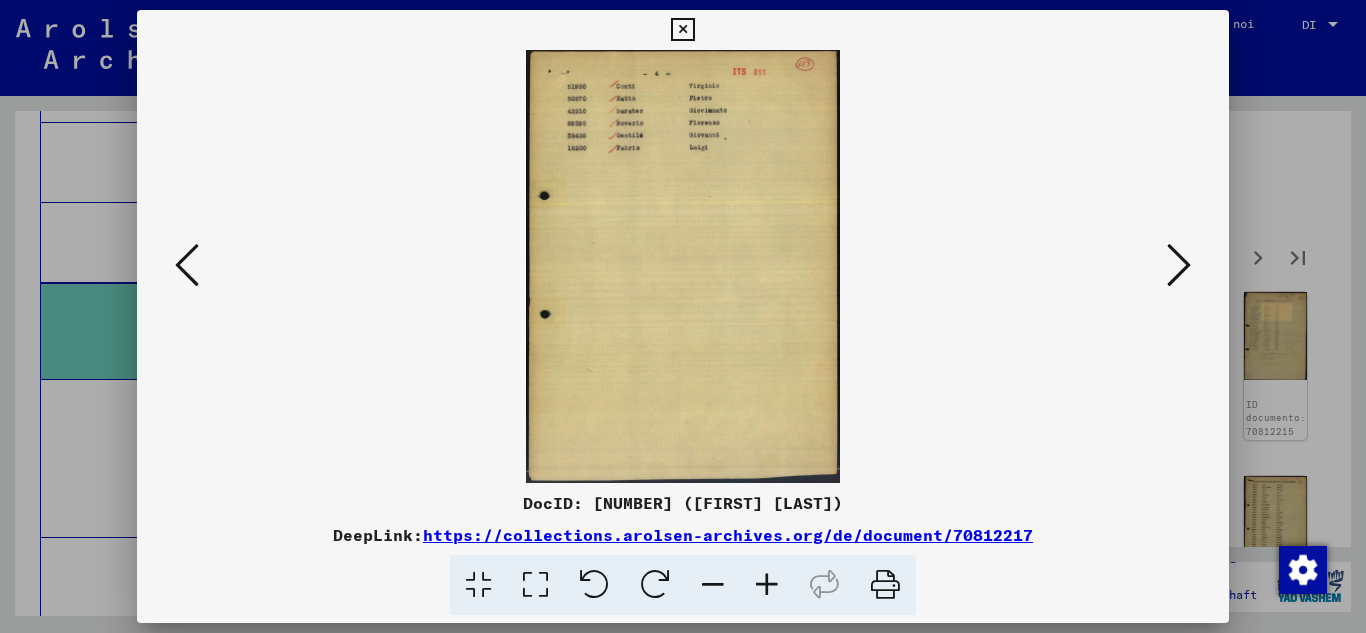scroll, scrollTop: 0, scrollLeft: 0, axis: both 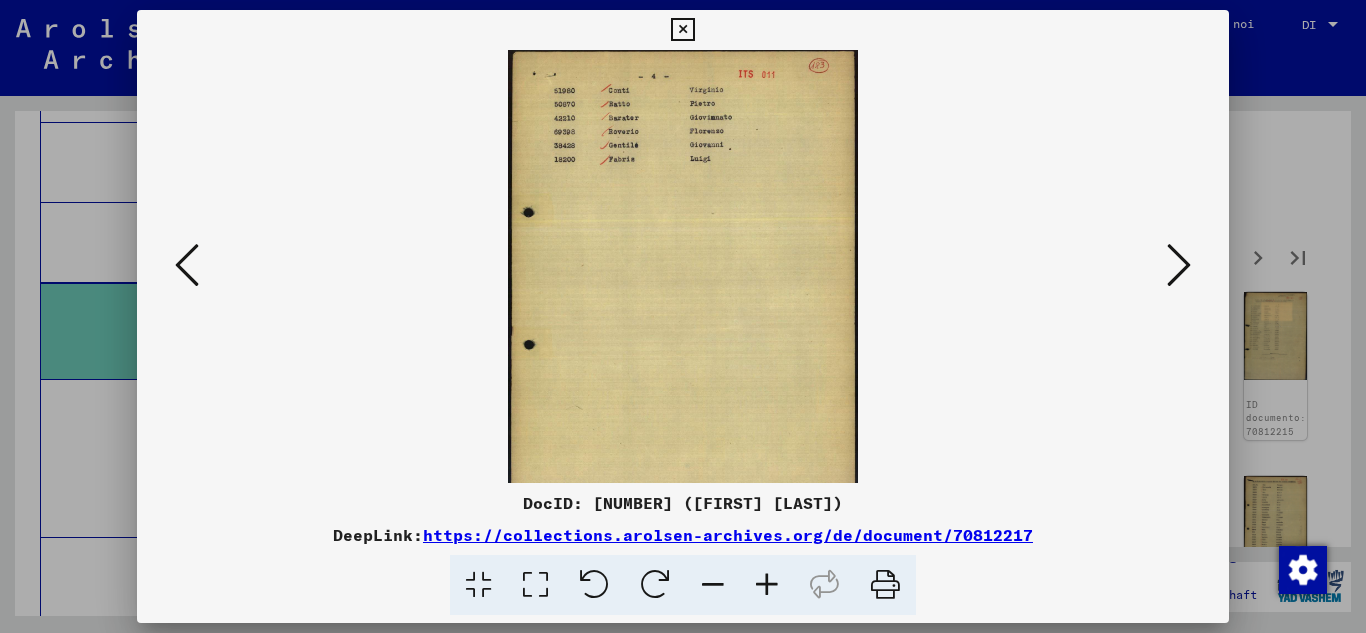 click at bounding box center (767, 585) 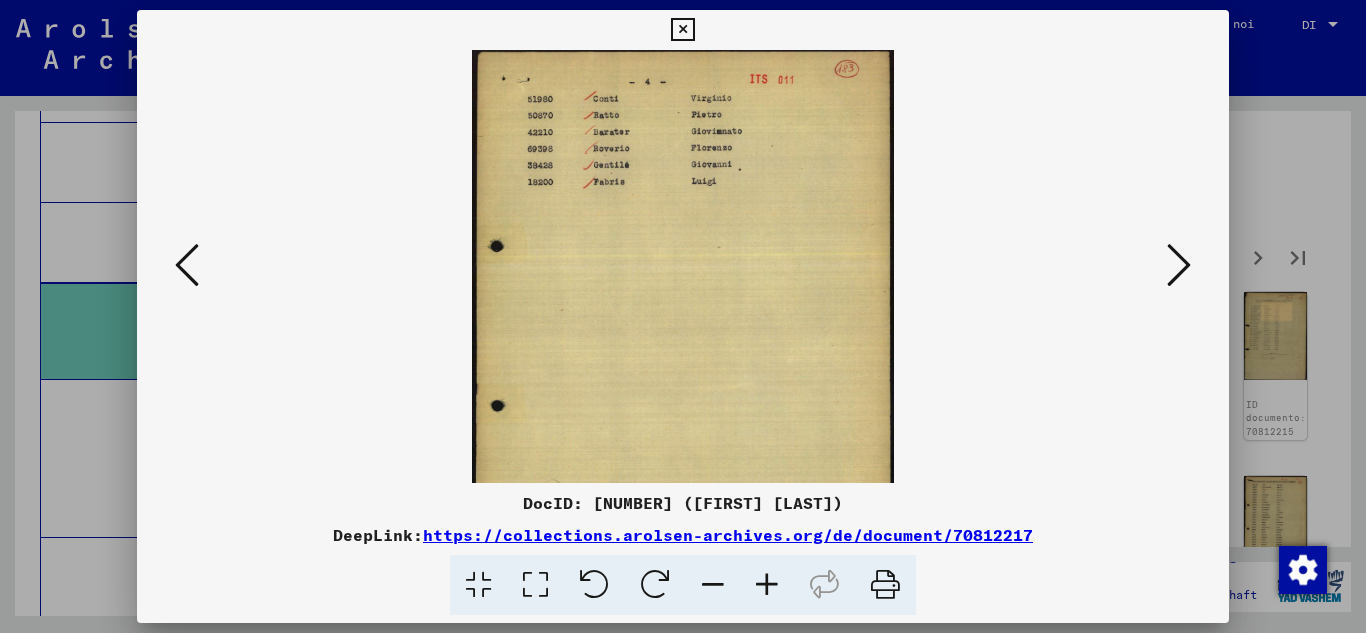 click at bounding box center (767, 585) 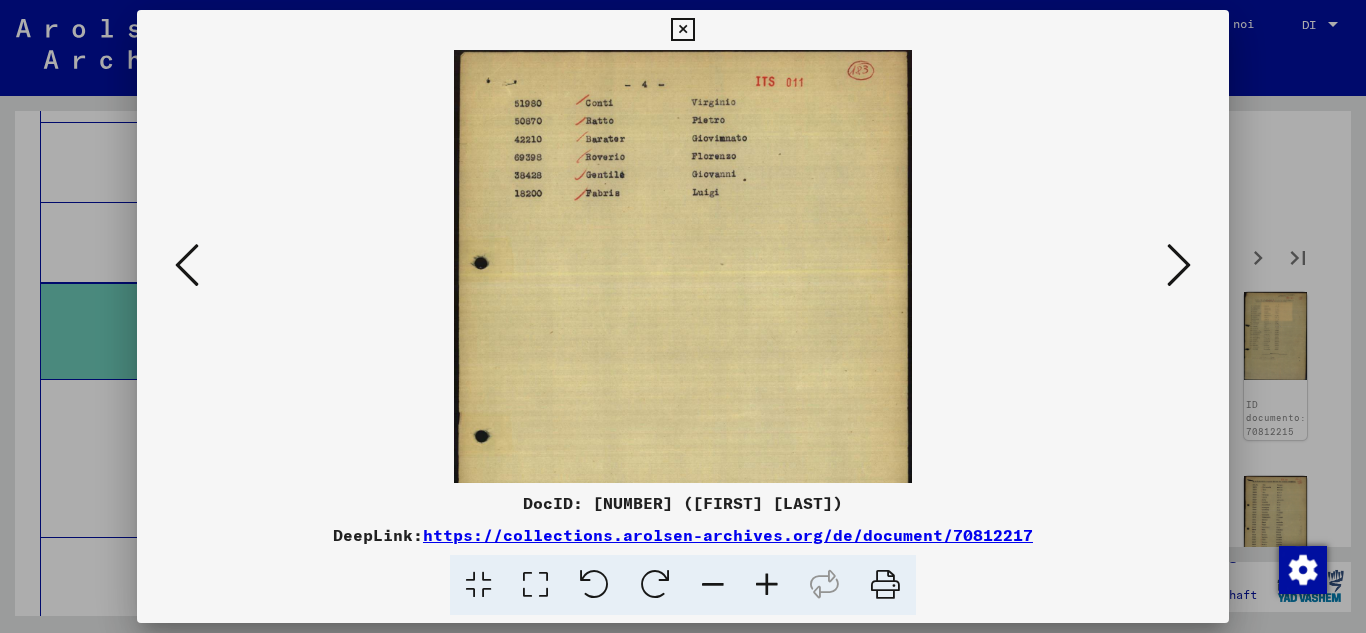 click at bounding box center [767, 585] 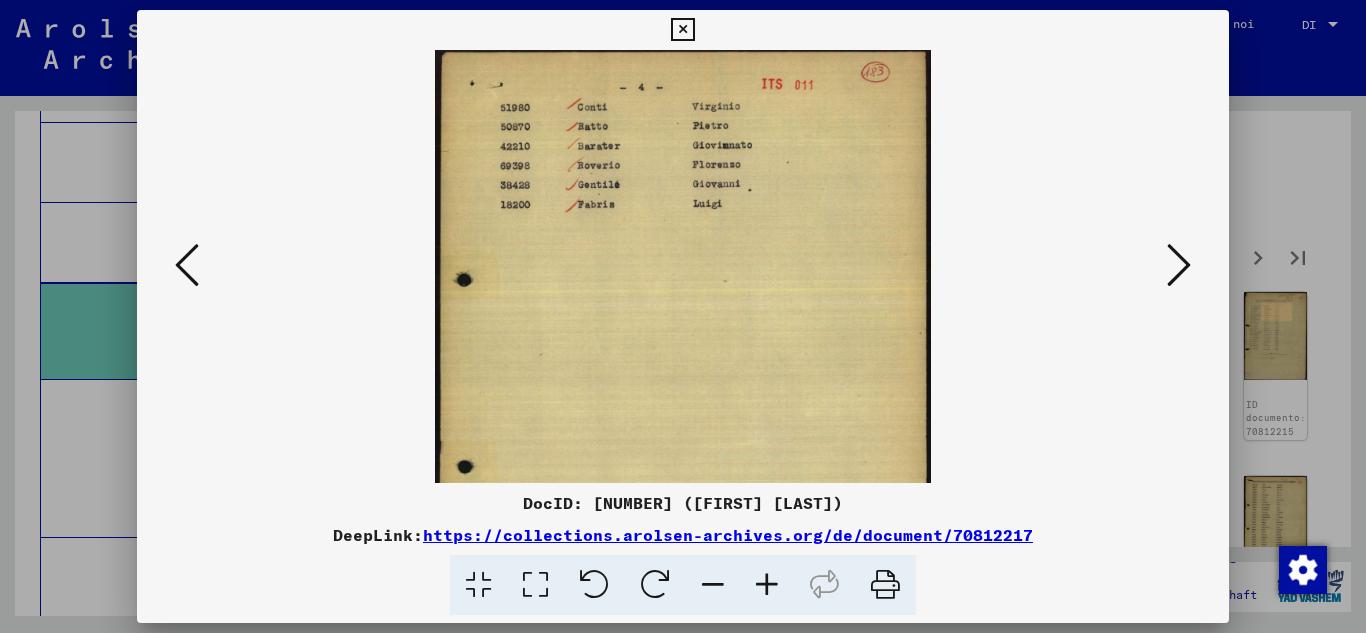 click at bounding box center [767, 585] 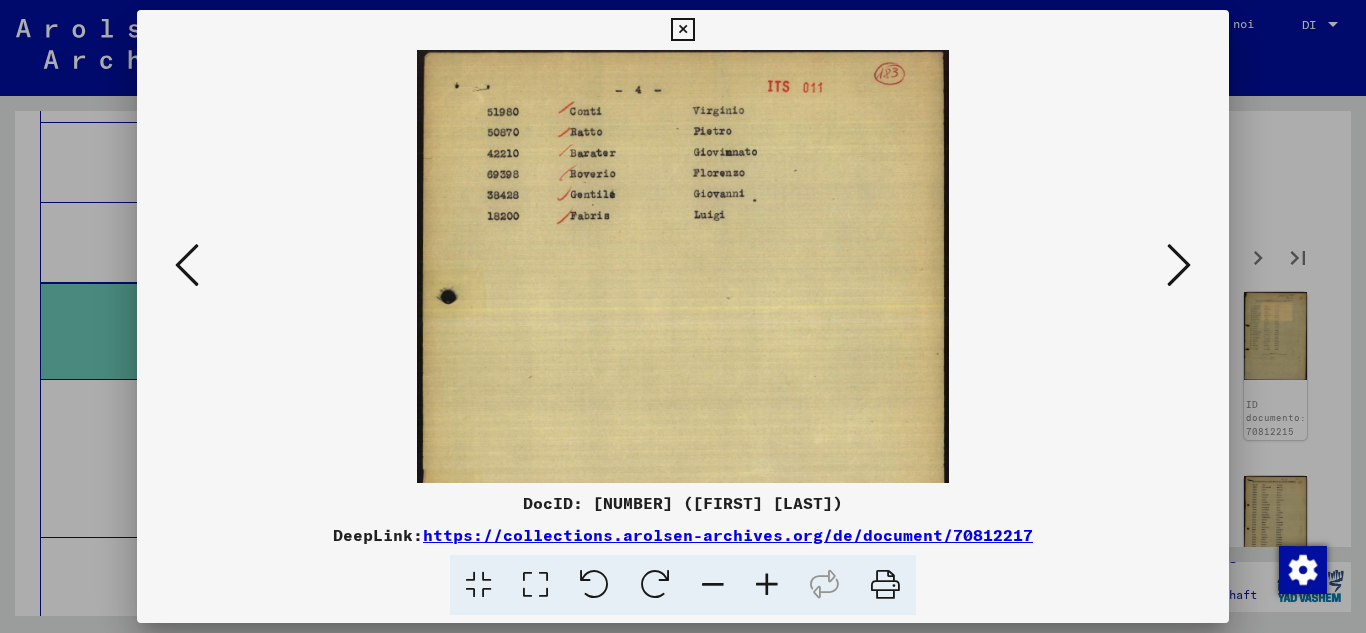 click at bounding box center [767, 585] 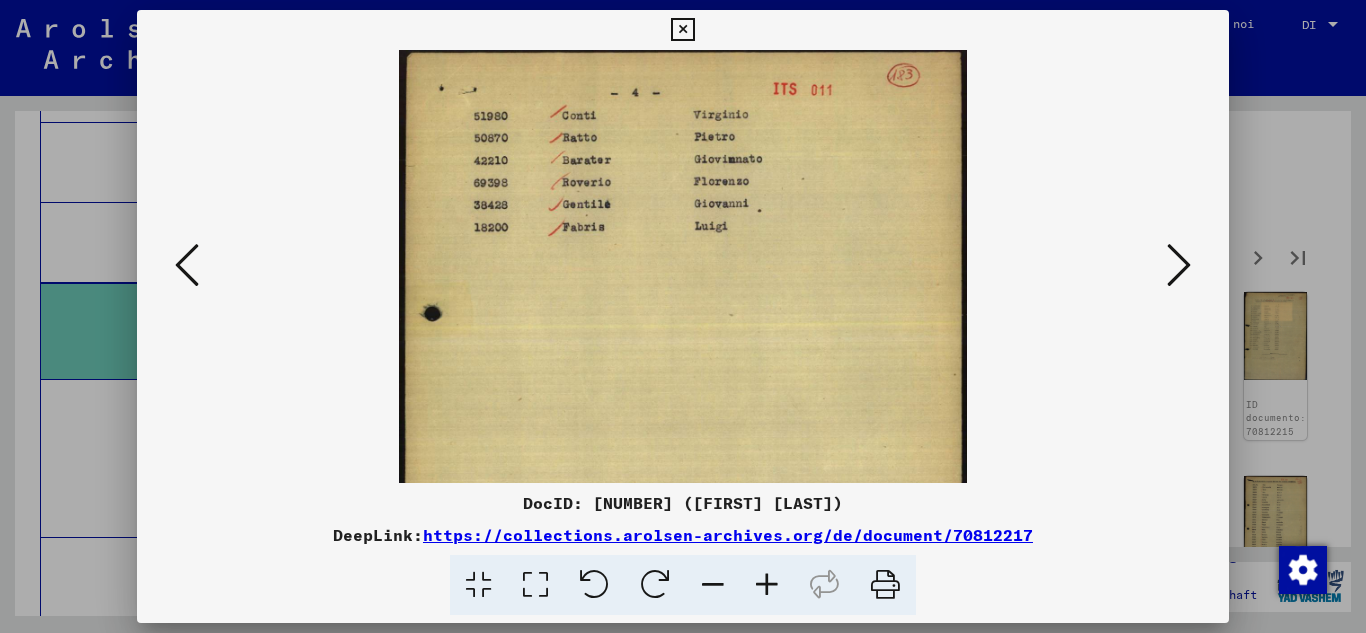 click at bounding box center (767, 585) 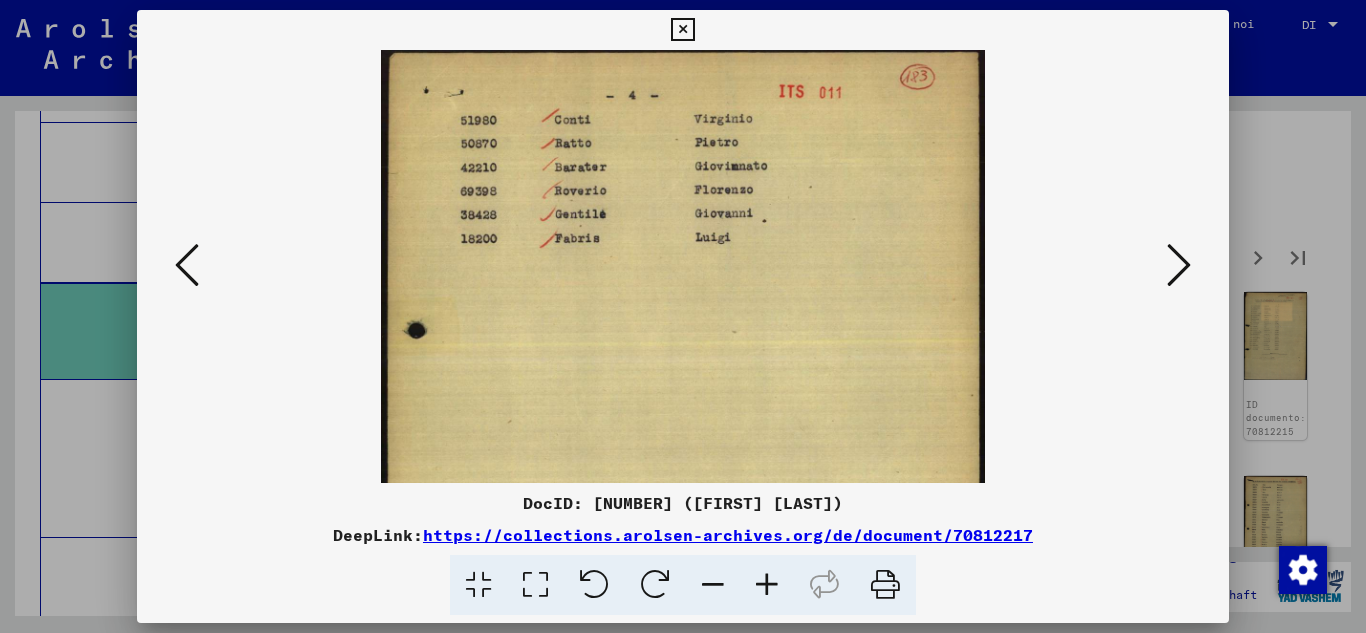 click at bounding box center [767, 585] 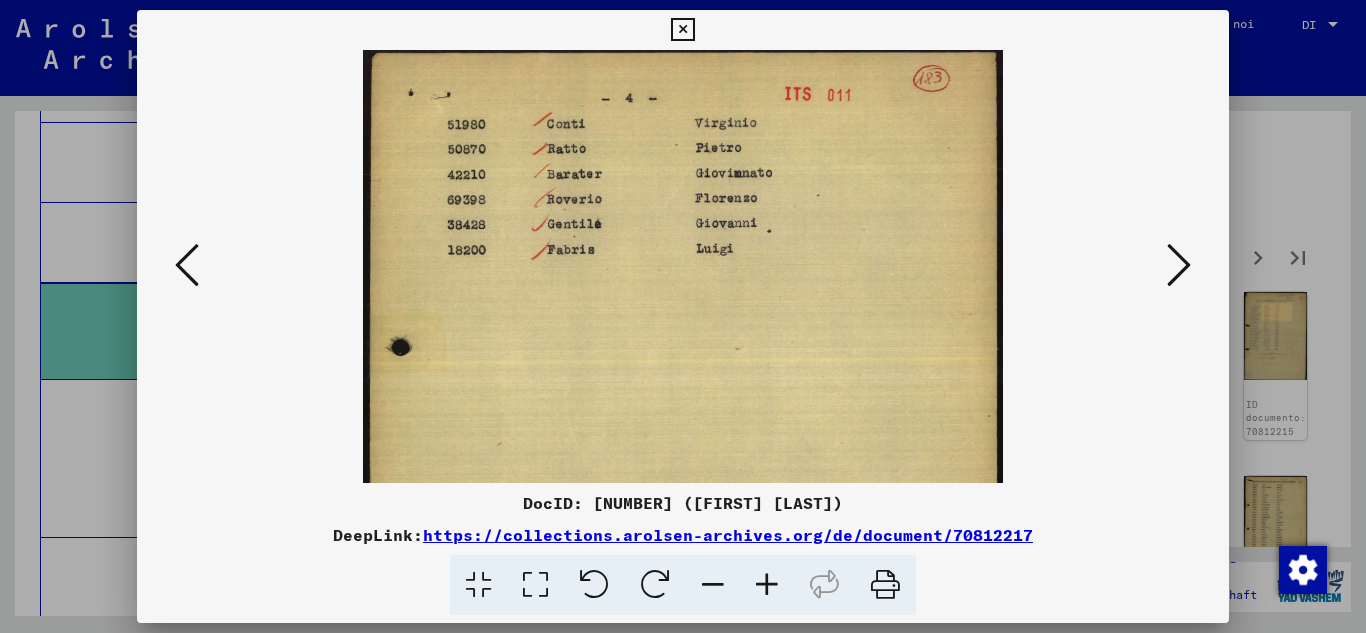 click at bounding box center (1179, 265) 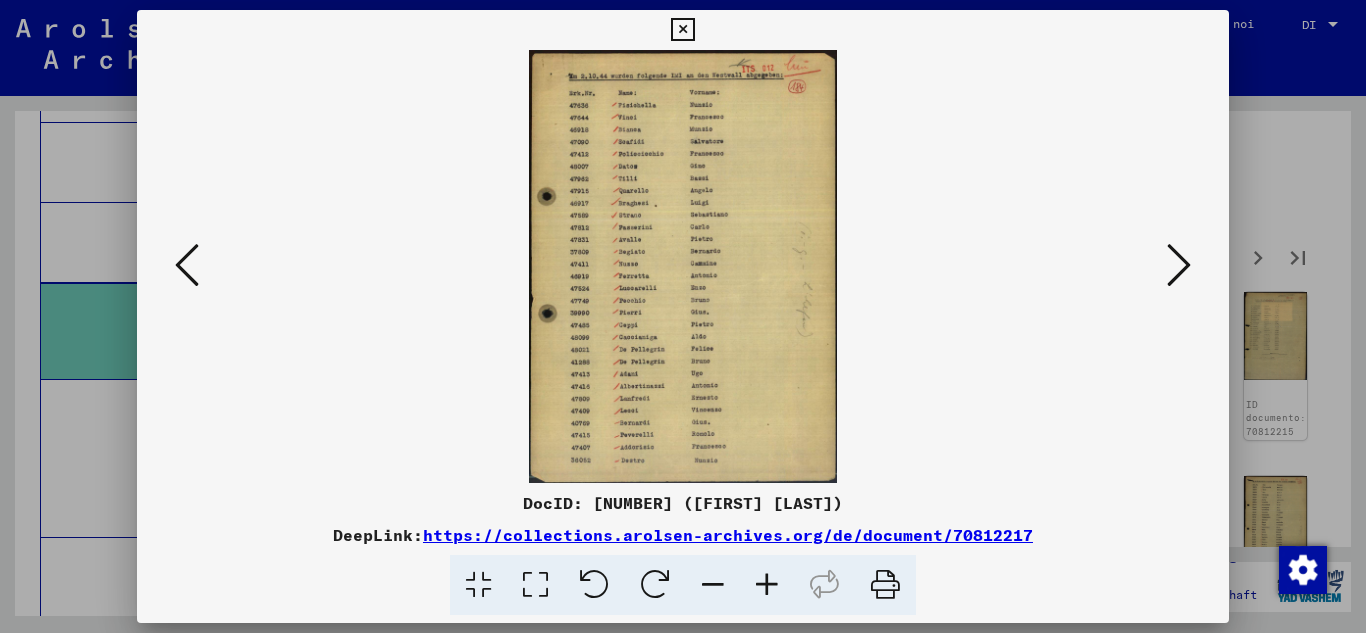 click at bounding box center [767, 585] 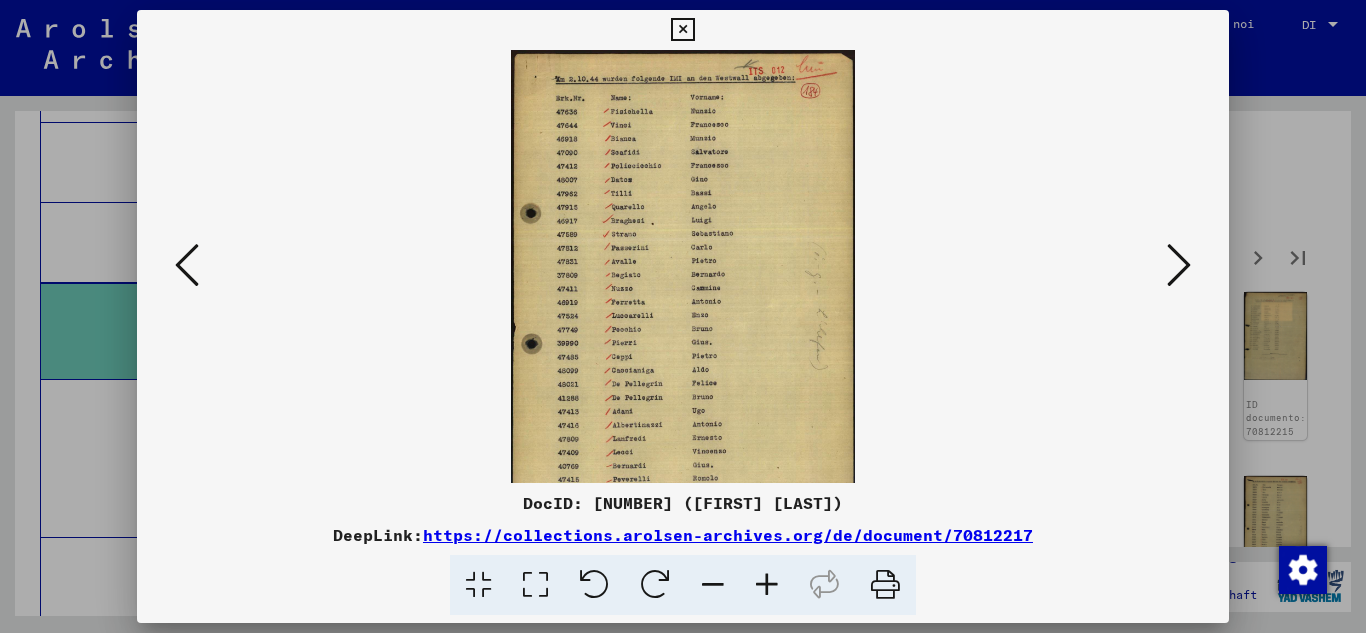 click at bounding box center [767, 585] 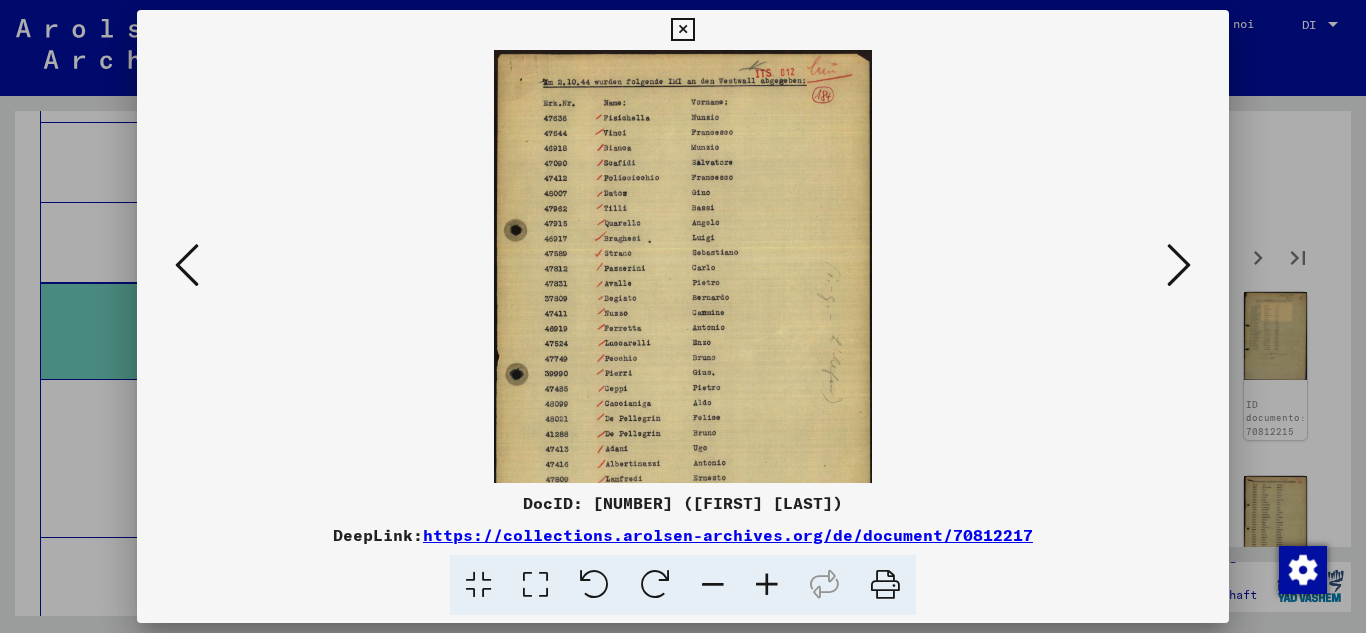click at bounding box center [767, 585] 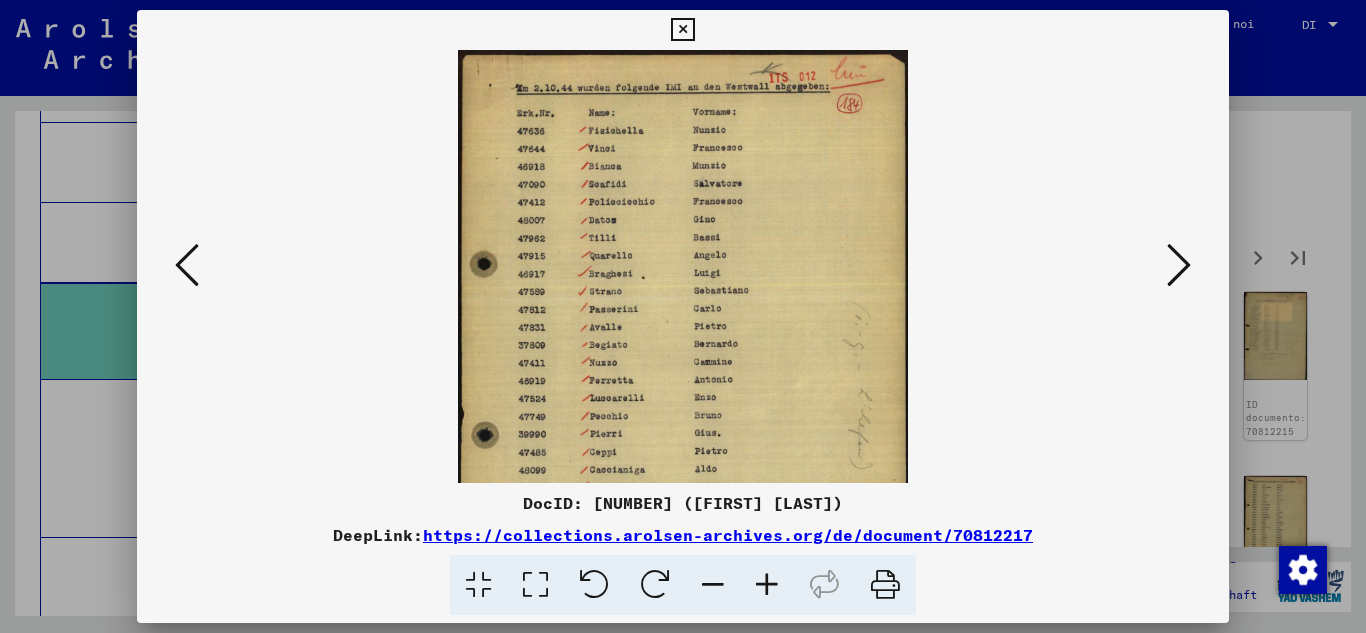click at bounding box center [767, 585] 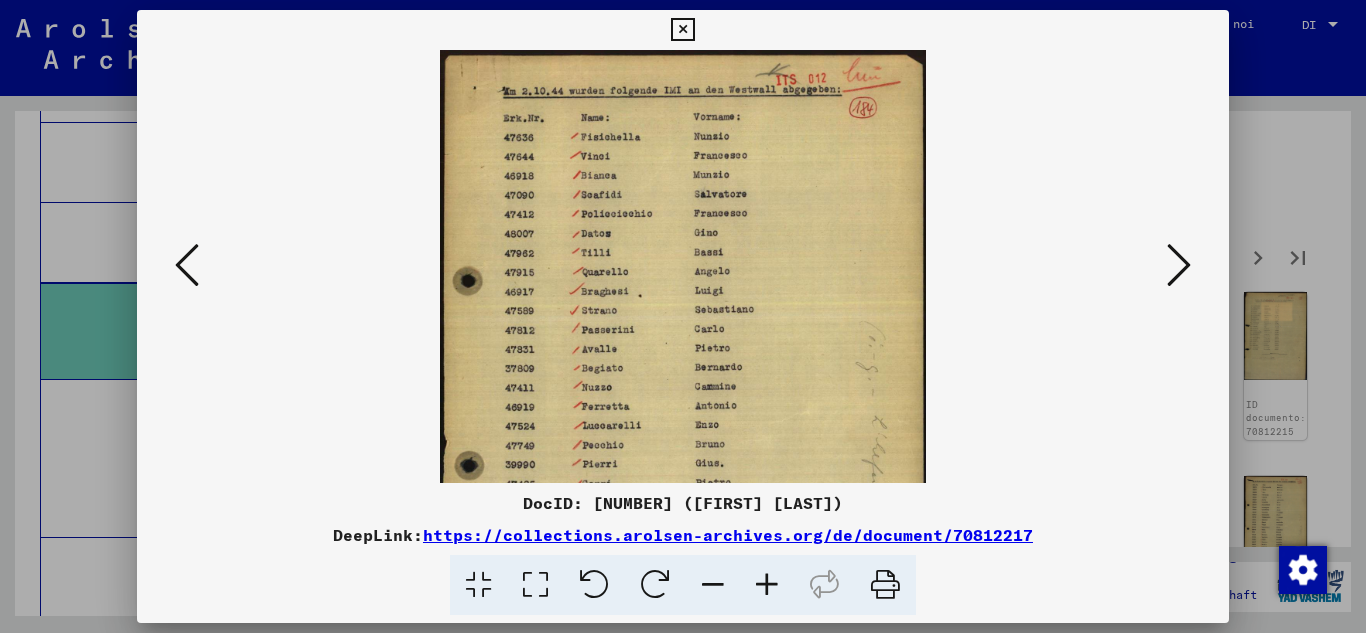 click at bounding box center [767, 585] 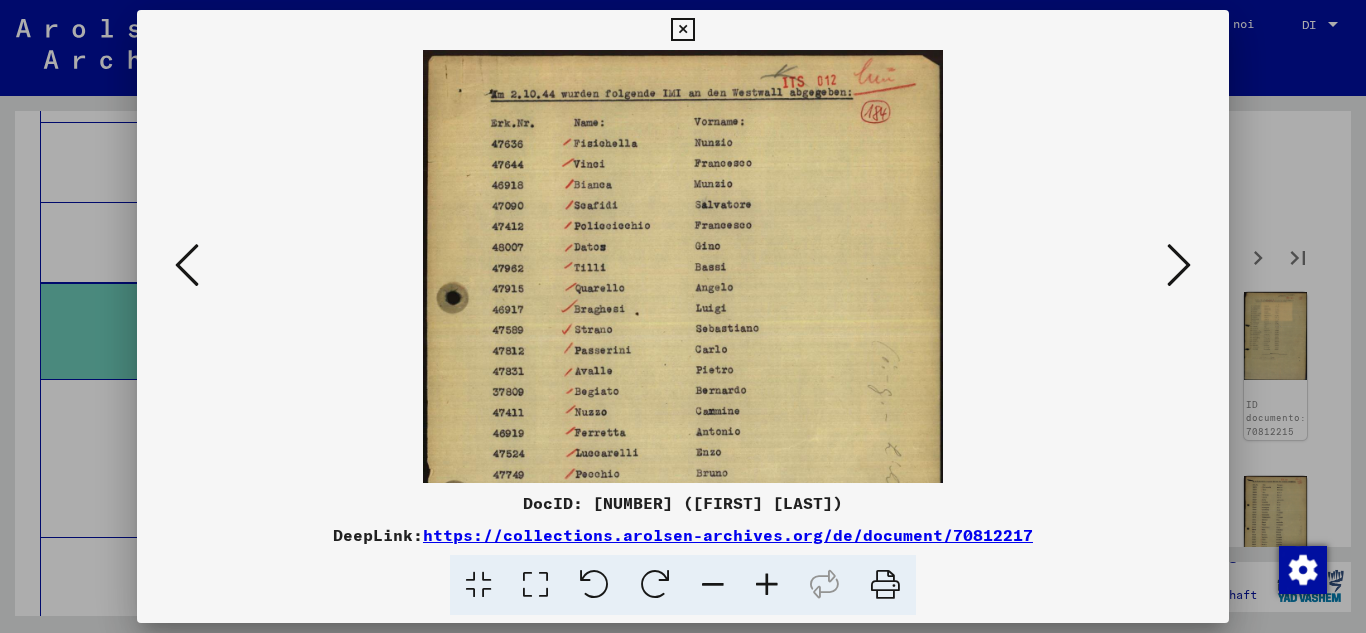 click at bounding box center [767, 585] 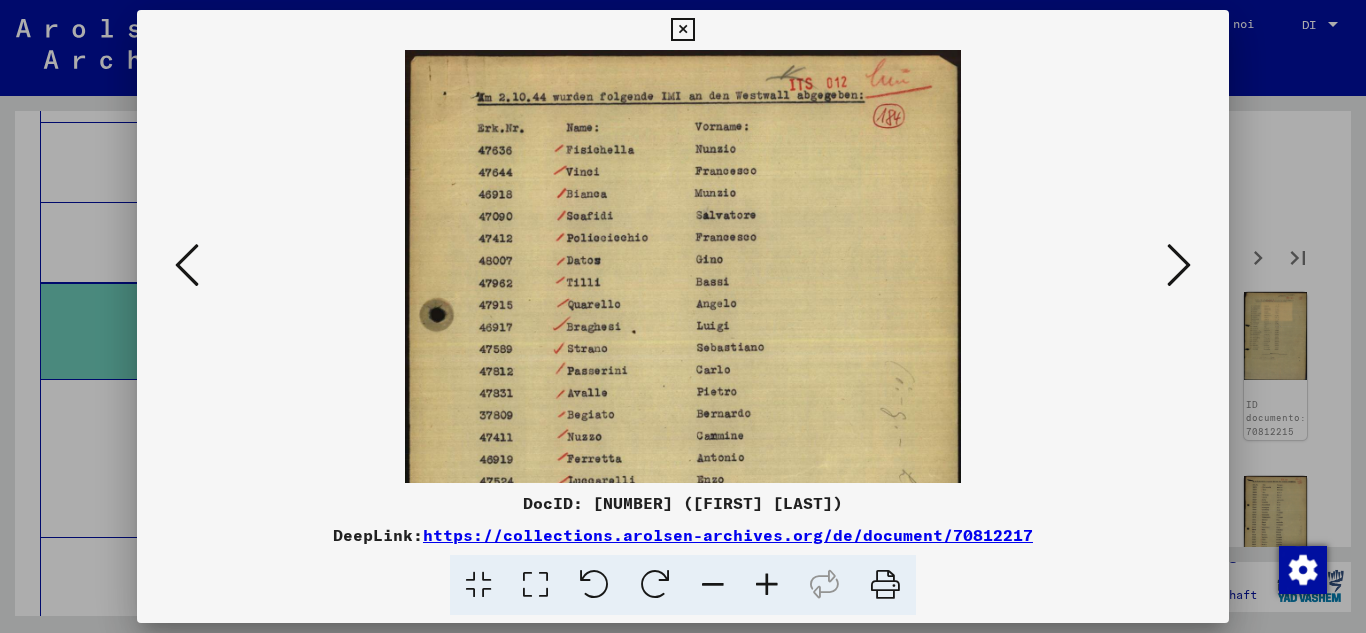 click at bounding box center [767, 585] 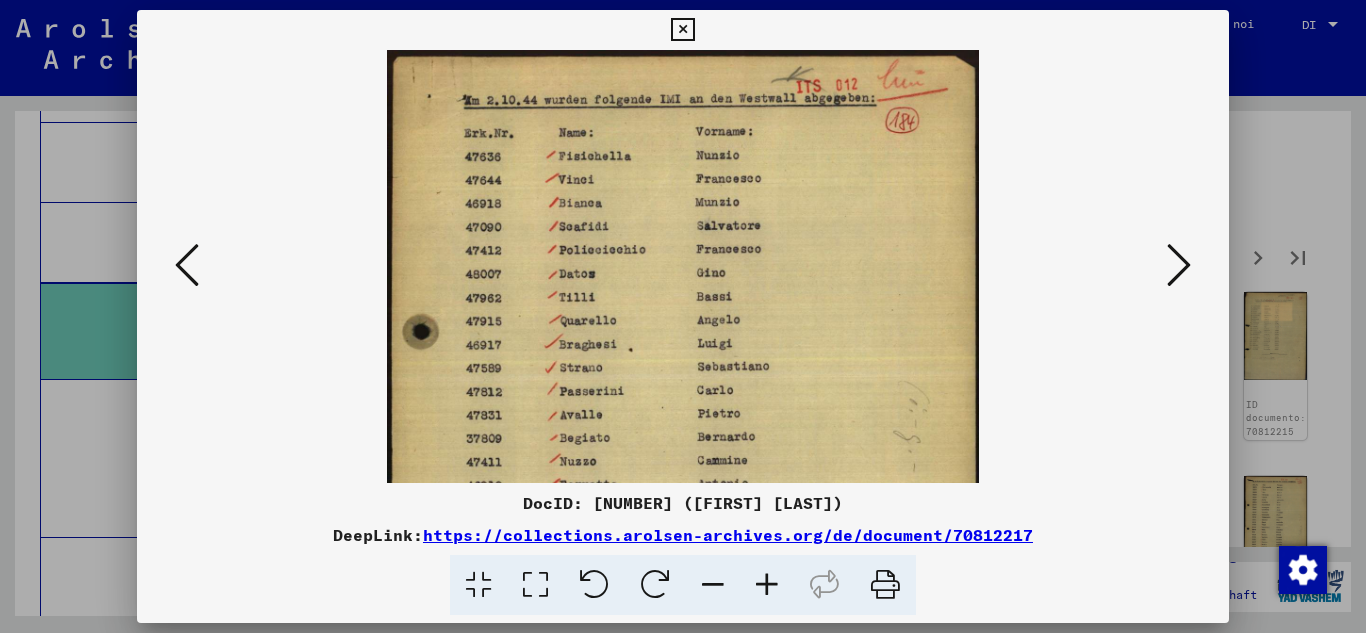 click at bounding box center [767, 585] 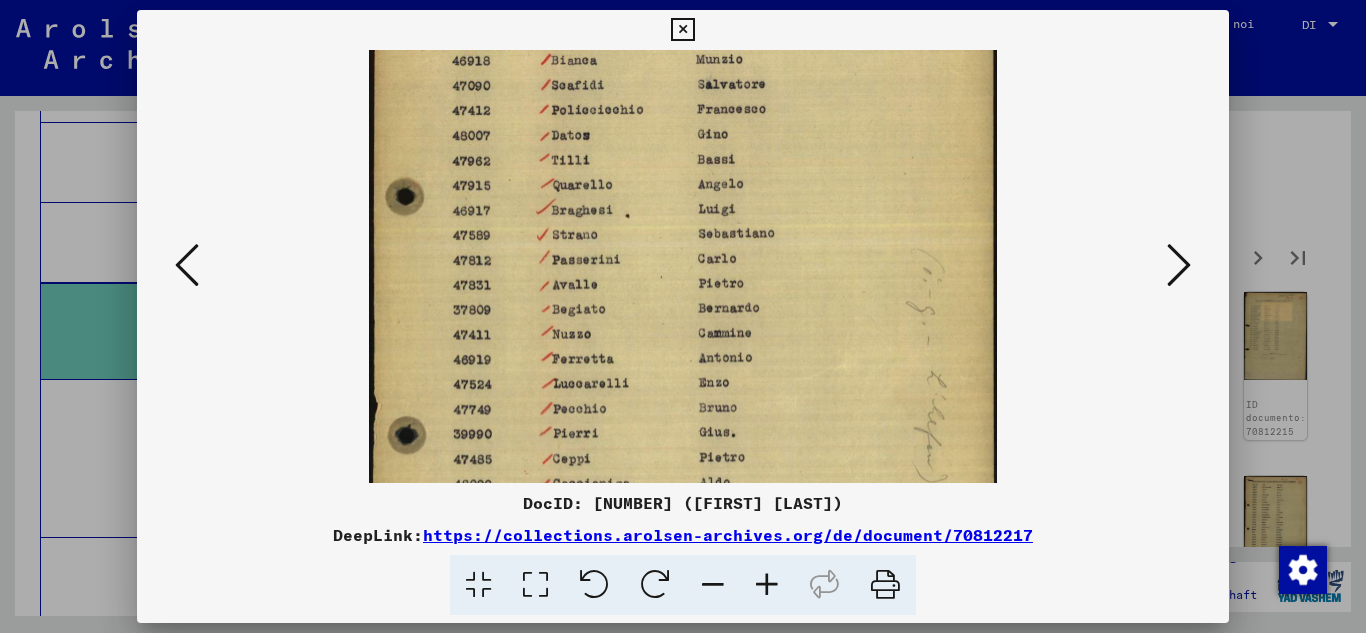scroll, scrollTop: 155, scrollLeft: 0, axis: vertical 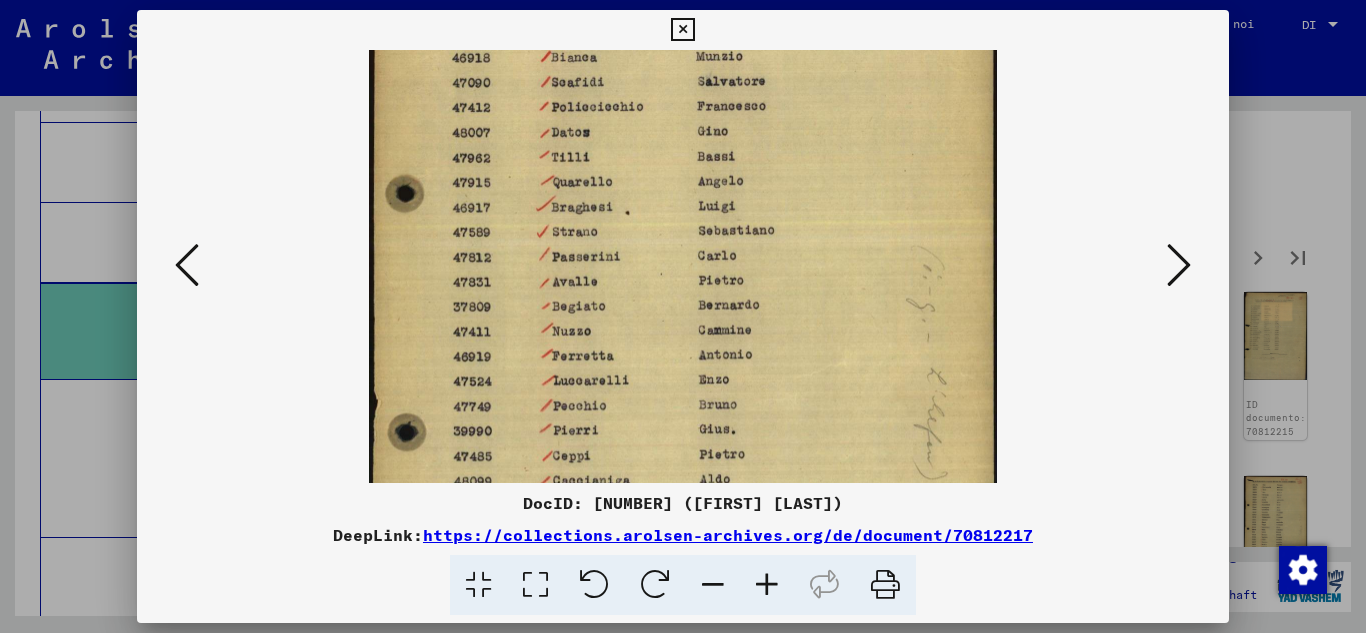 drag, startPoint x: 756, startPoint y: 416, endPoint x: 761, endPoint y: 261, distance: 155.08063 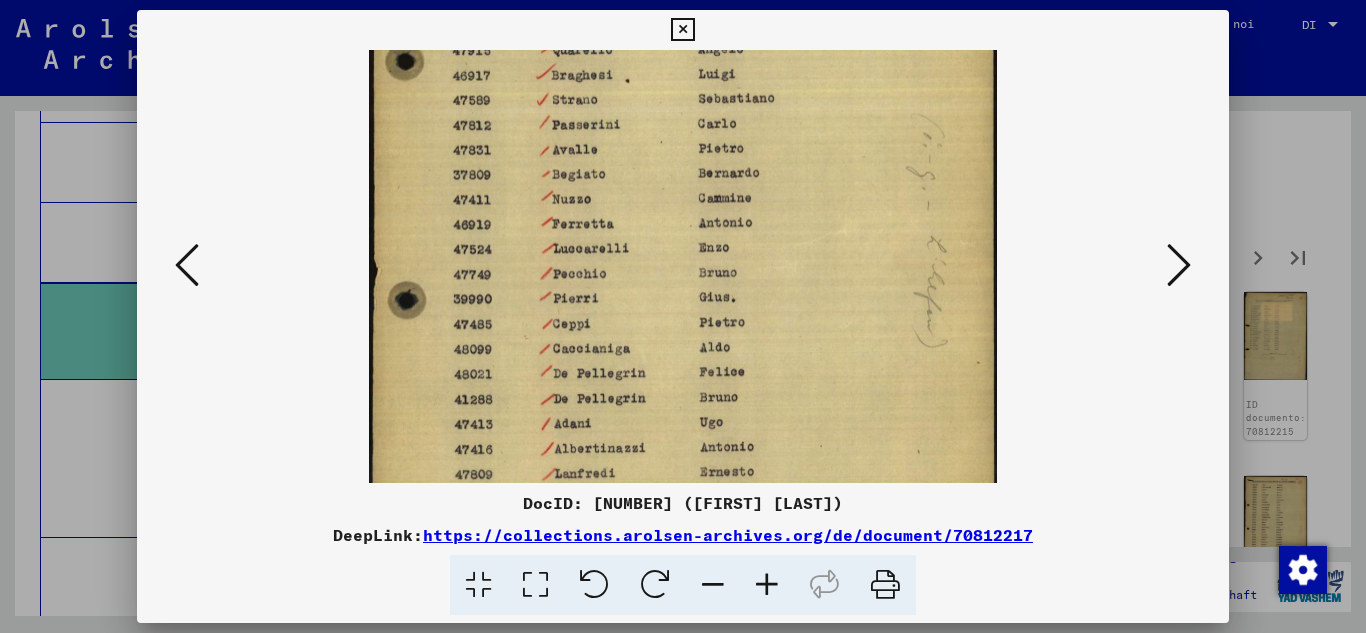 scroll, scrollTop: 354, scrollLeft: 0, axis: vertical 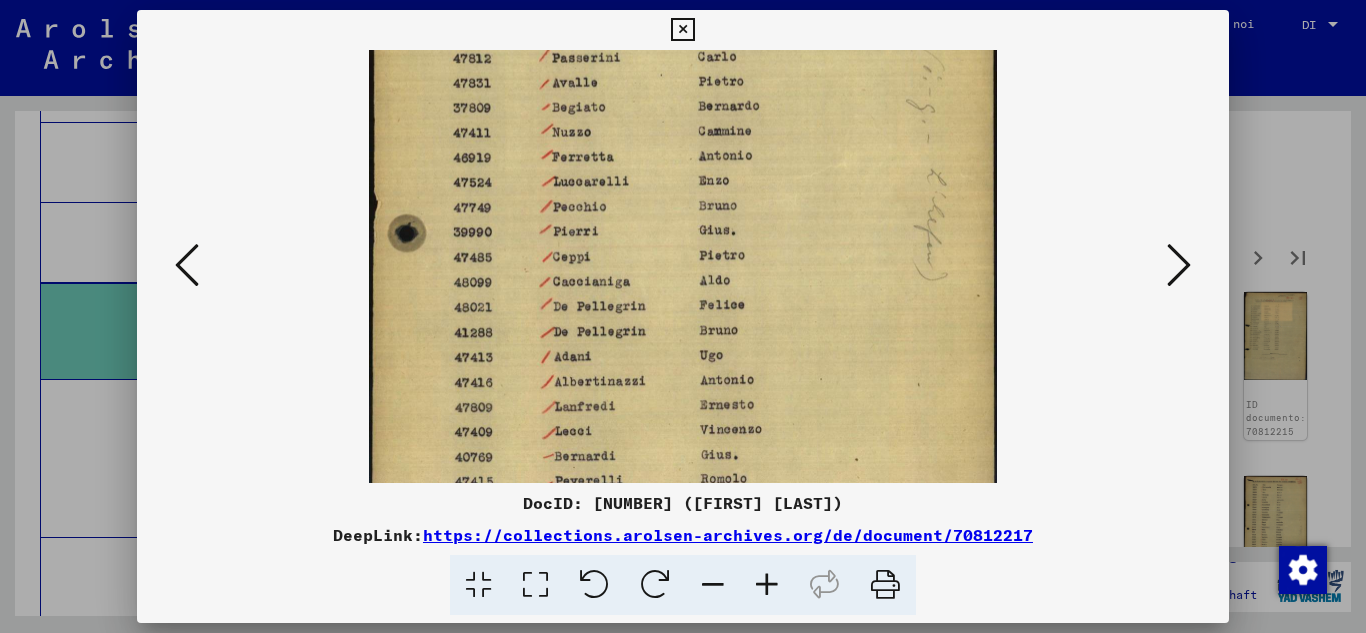drag, startPoint x: 772, startPoint y: 432, endPoint x: 769, endPoint y: 233, distance: 199.02261 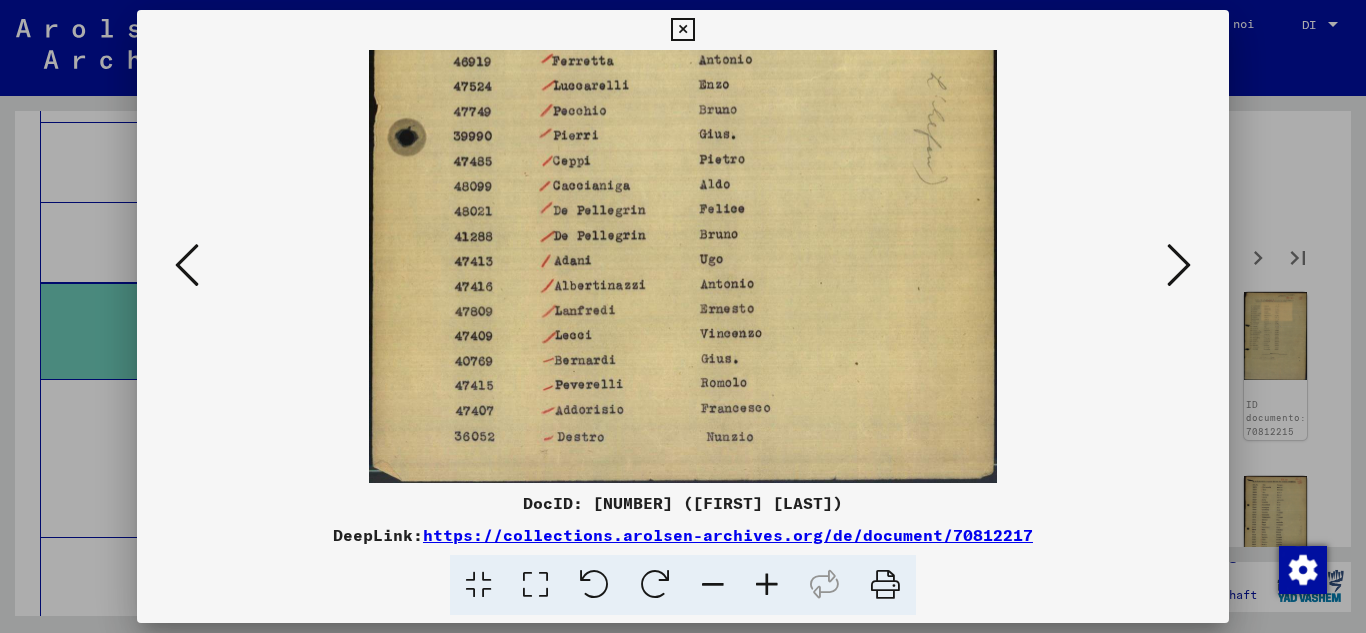 drag, startPoint x: 733, startPoint y: 428, endPoint x: 732, endPoint y: 215, distance: 213.00235 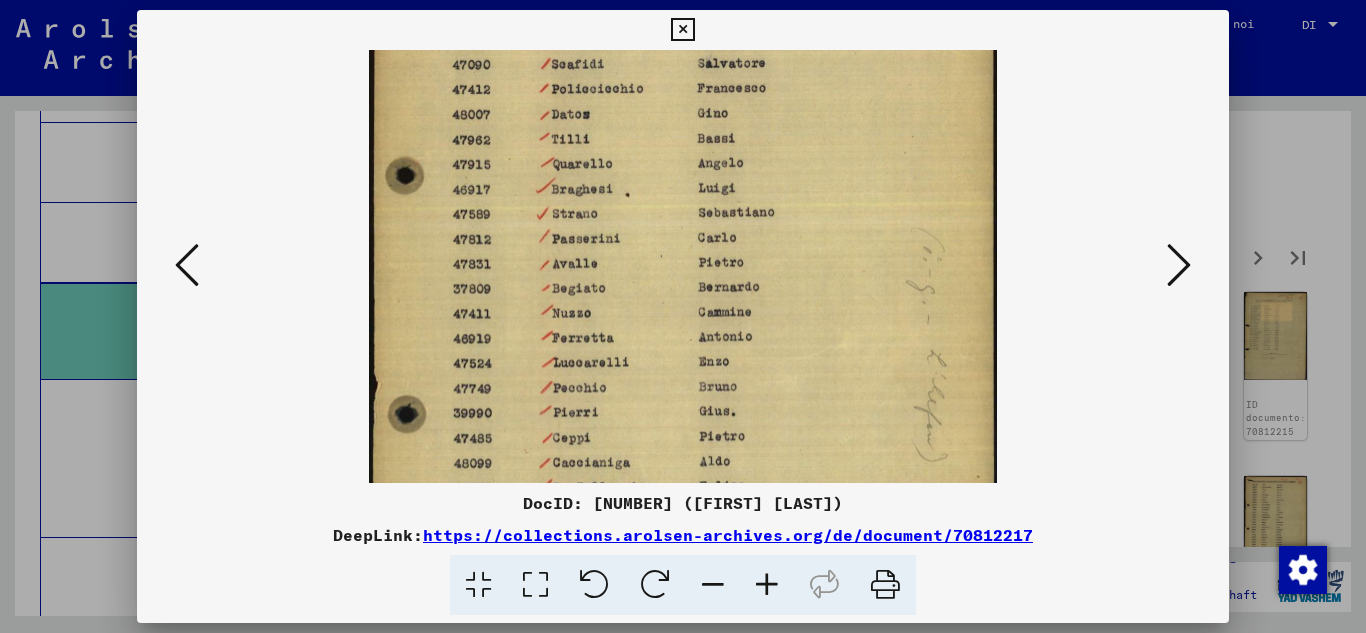 scroll, scrollTop: 172, scrollLeft: 0, axis: vertical 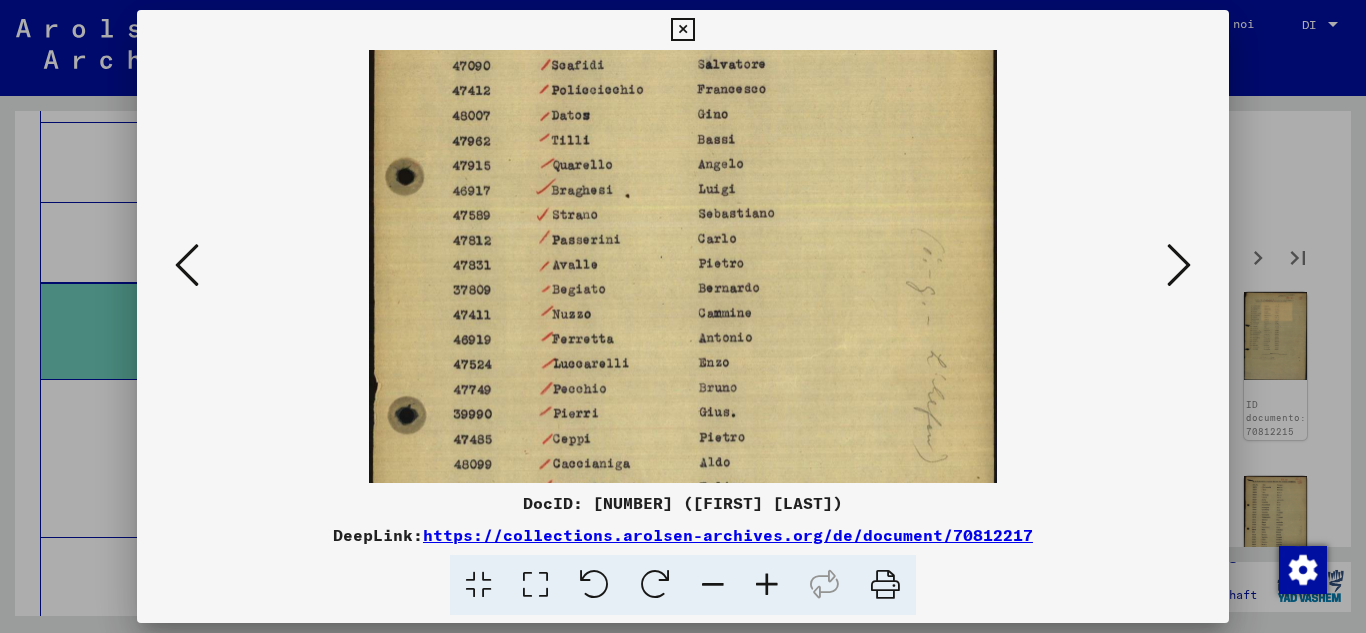 drag, startPoint x: 742, startPoint y: 133, endPoint x: 694, endPoint y: 411, distance: 282.11346 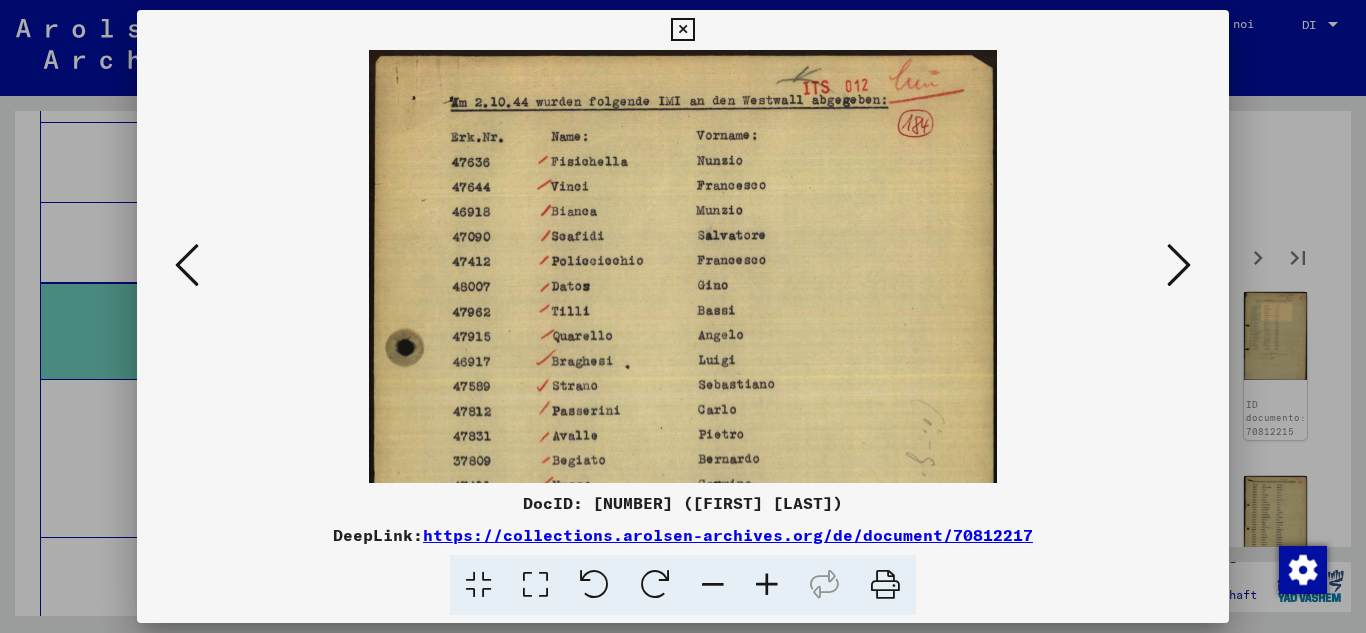 scroll, scrollTop: 0, scrollLeft: 0, axis: both 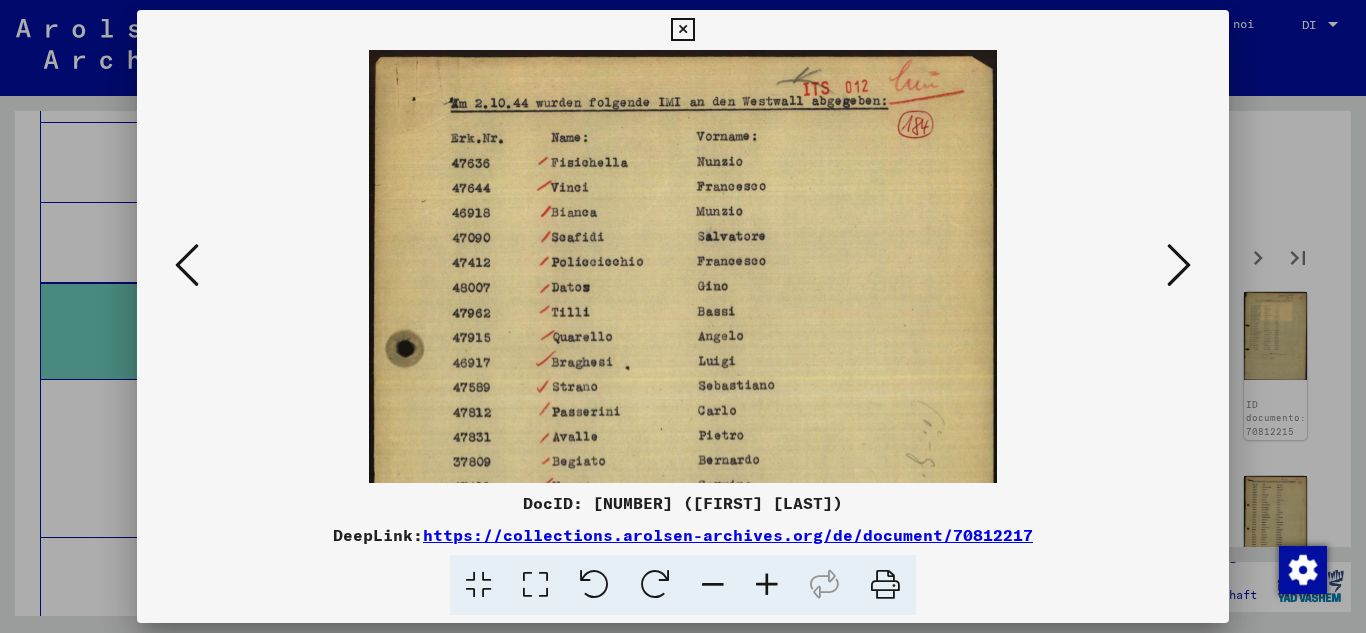 drag, startPoint x: 718, startPoint y: 126, endPoint x: 530, endPoint y: 357, distance: 297.83383 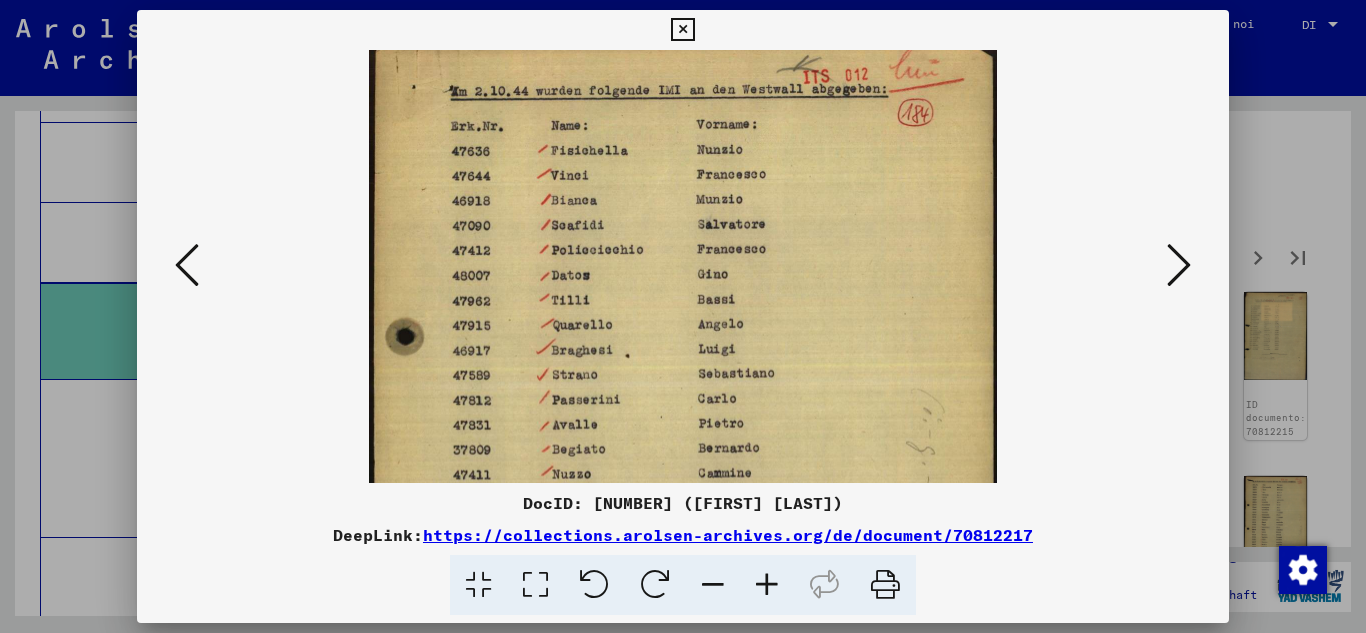 click at bounding box center (1179, 265) 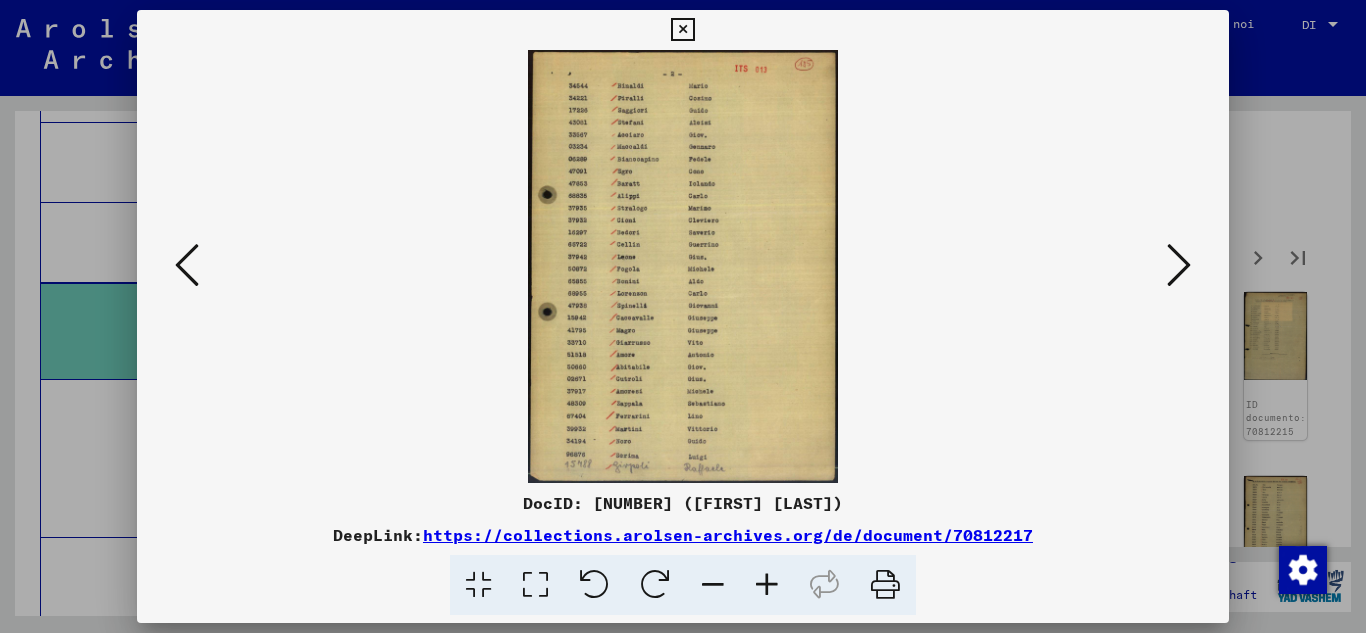 scroll, scrollTop: 0, scrollLeft: 0, axis: both 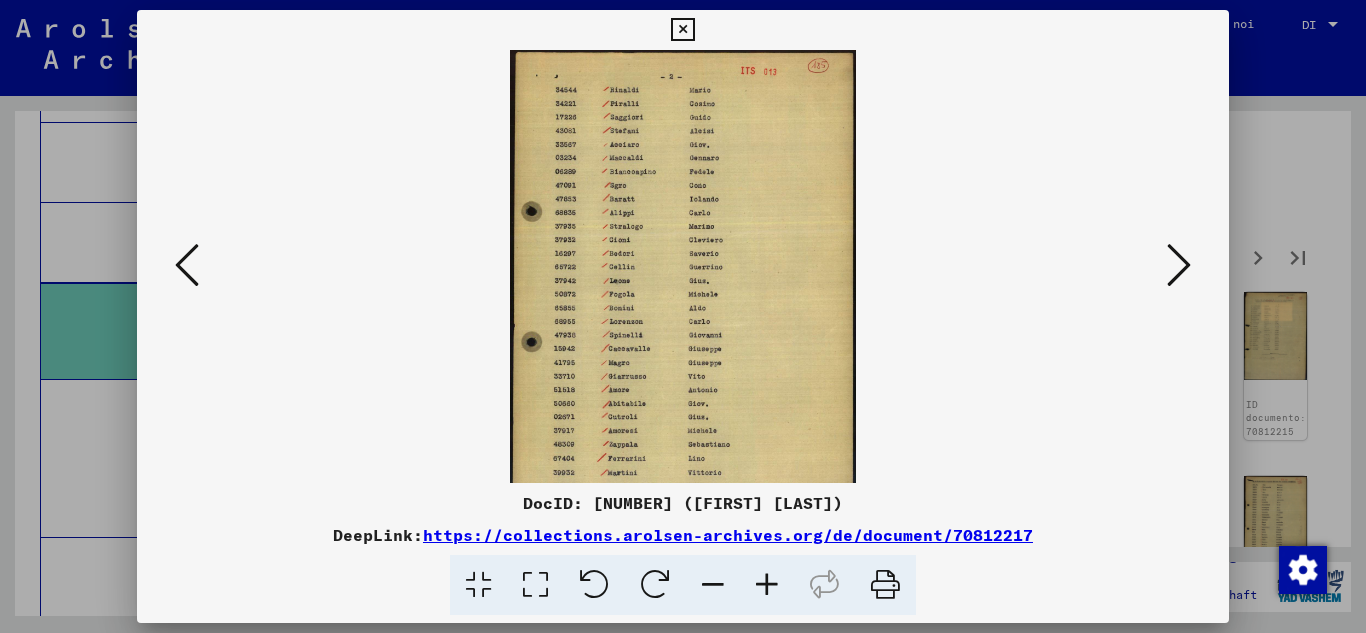 click at bounding box center [767, 585] 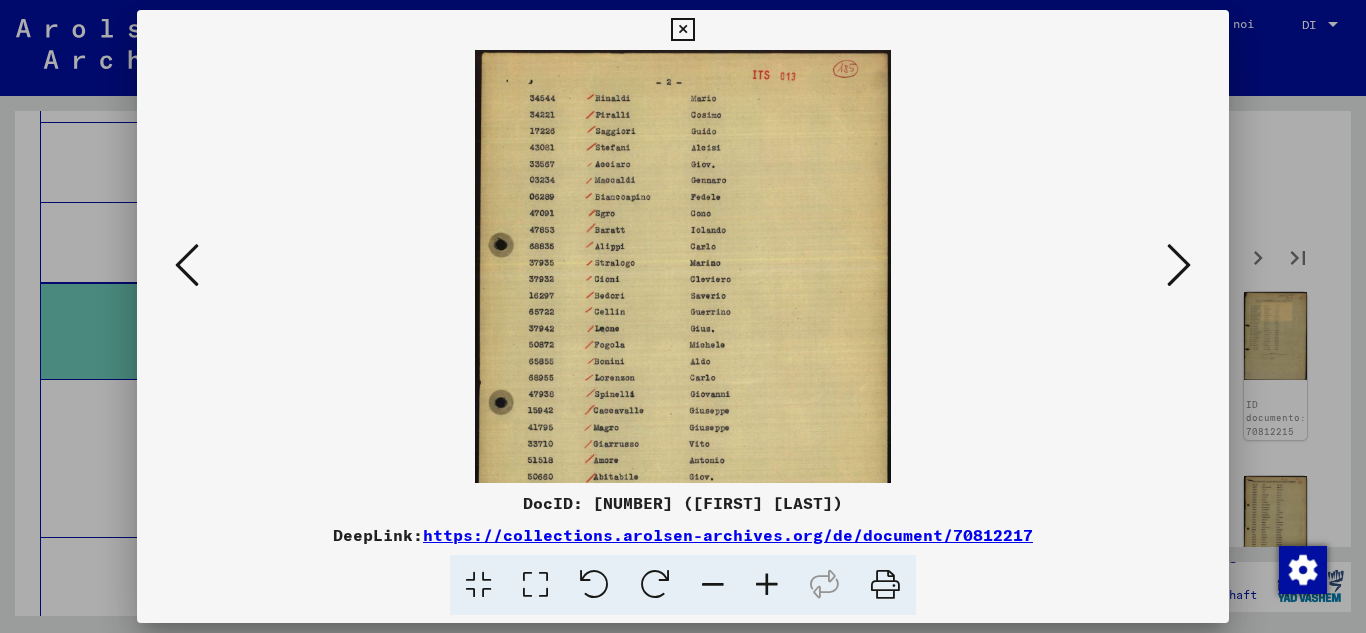 click at bounding box center (767, 585) 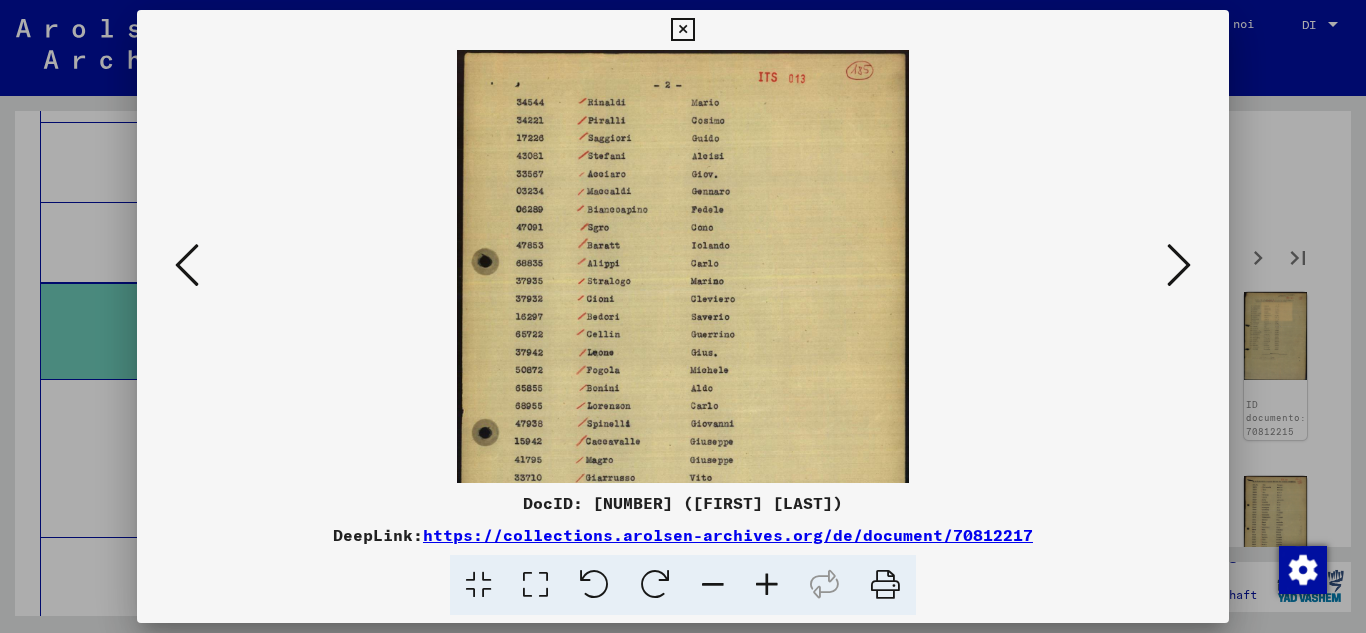 click at bounding box center (767, 585) 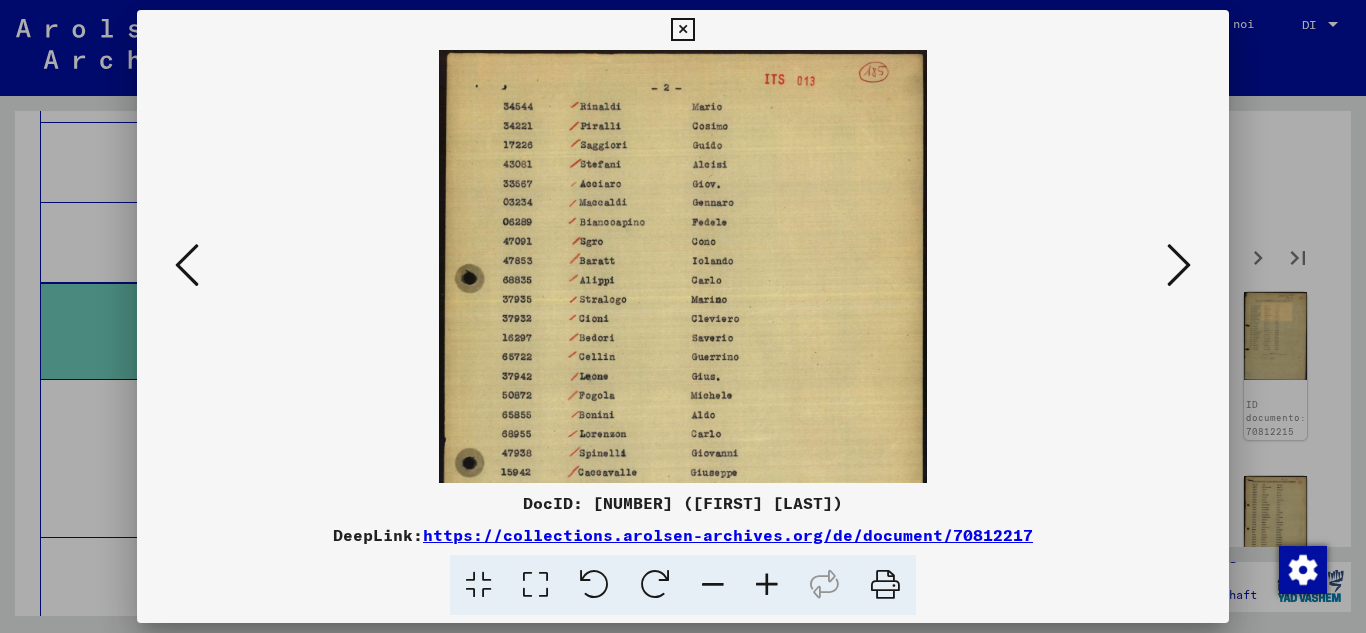 click at bounding box center [767, 585] 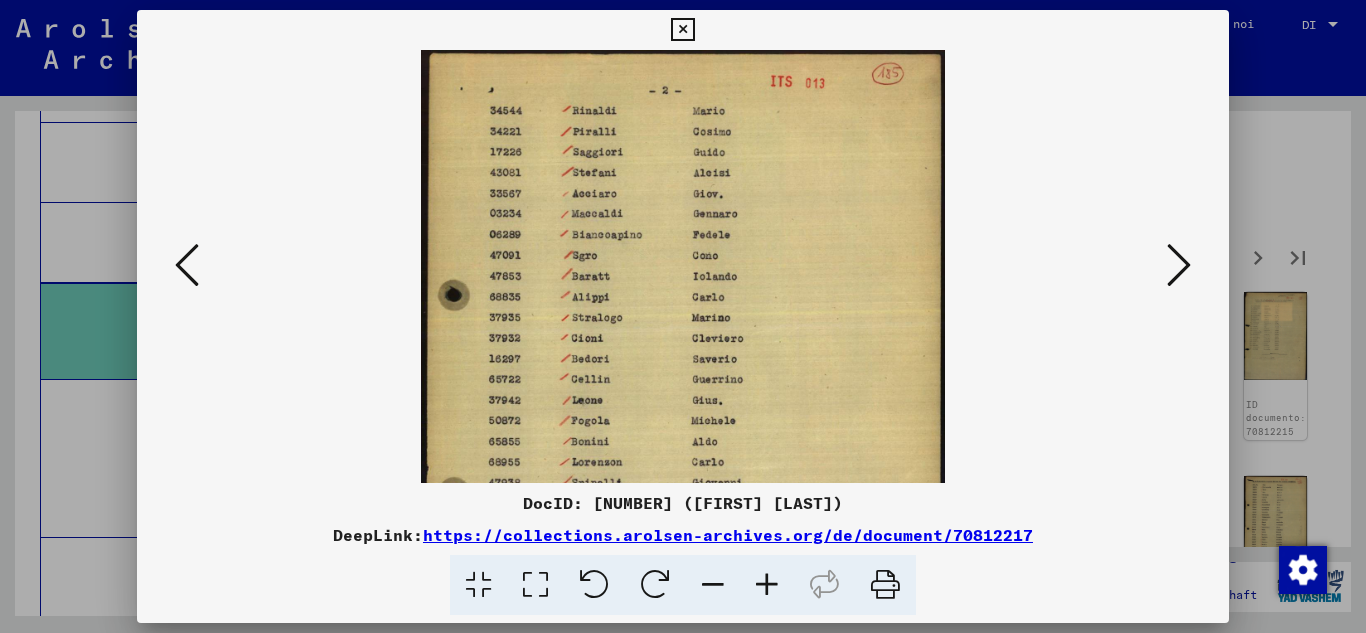 click at bounding box center (767, 585) 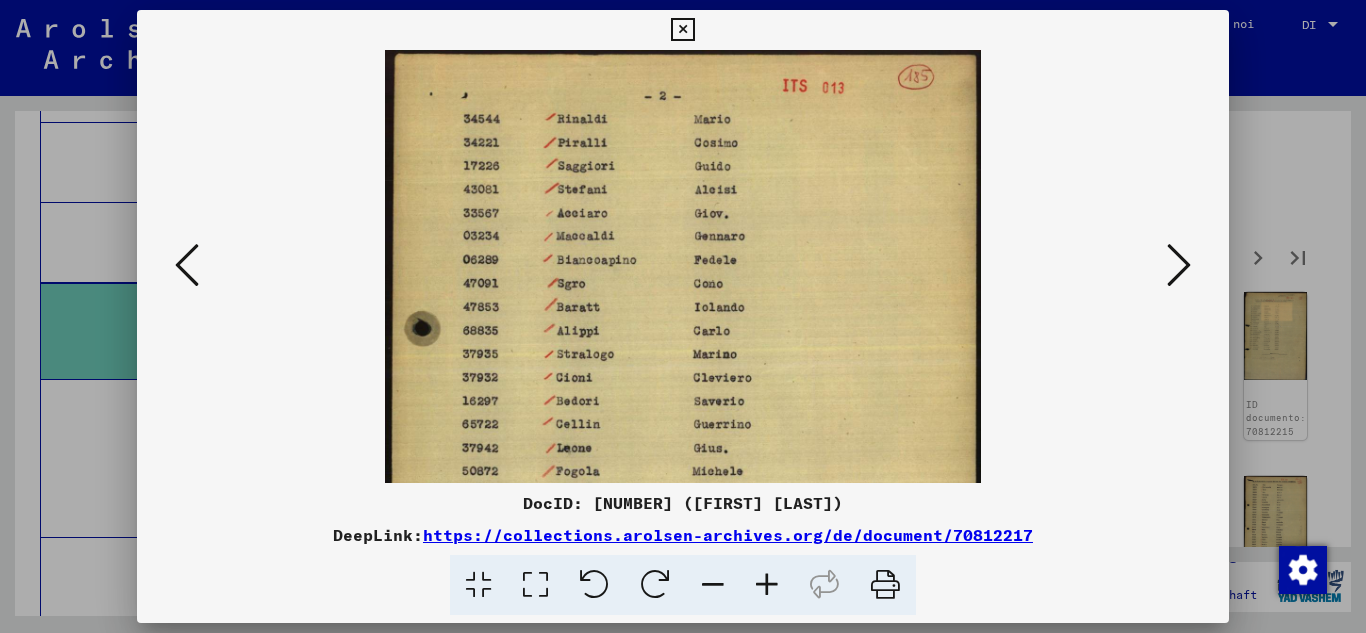 click at bounding box center [767, 585] 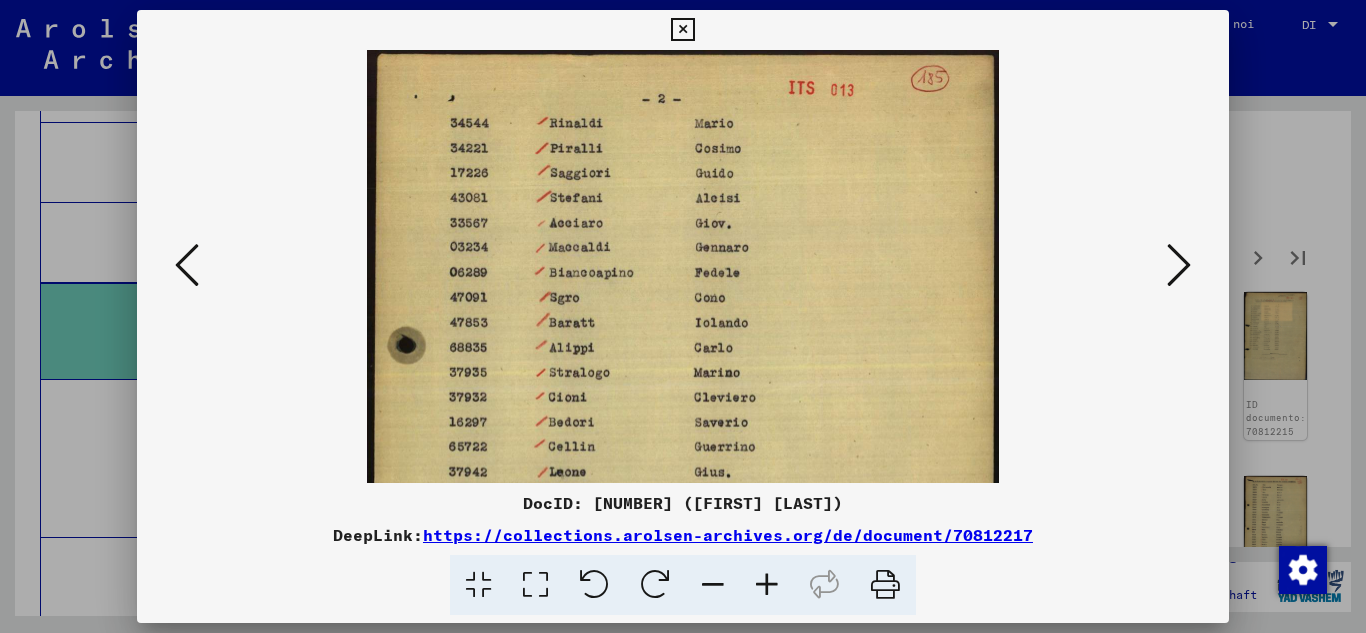 click at bounding box center [767, 585] 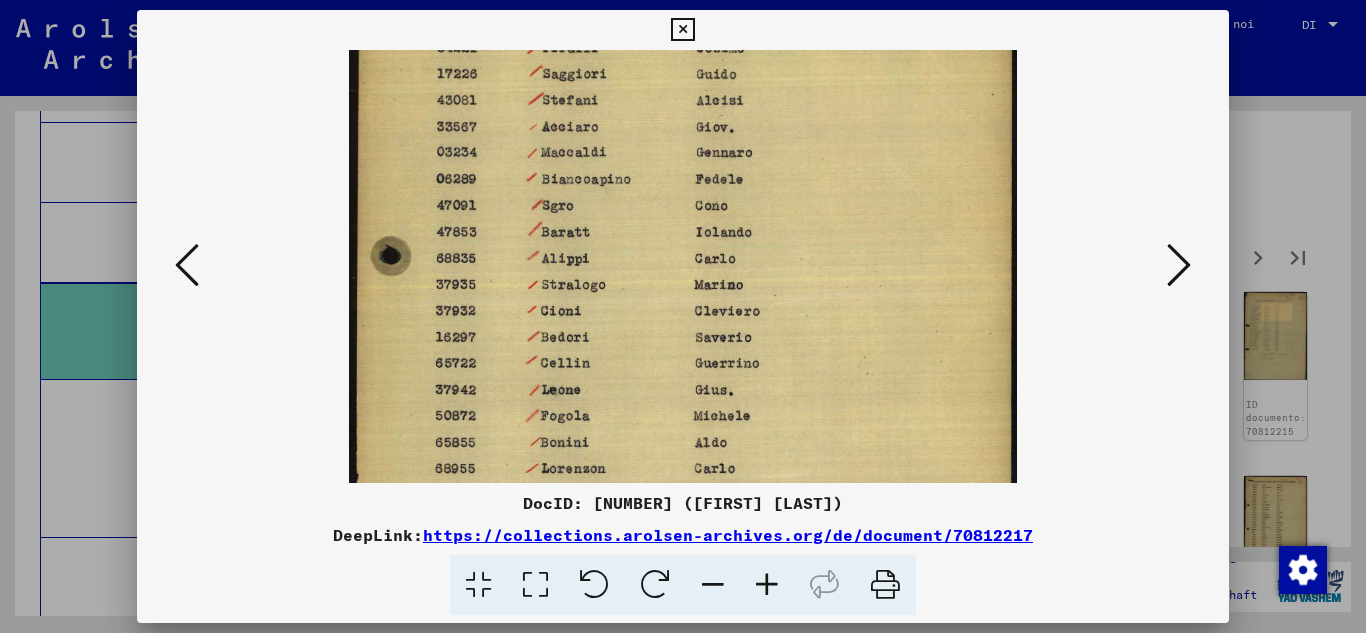 scroll, scrollTop: 107, scrollLeft: 0, axis: vertical 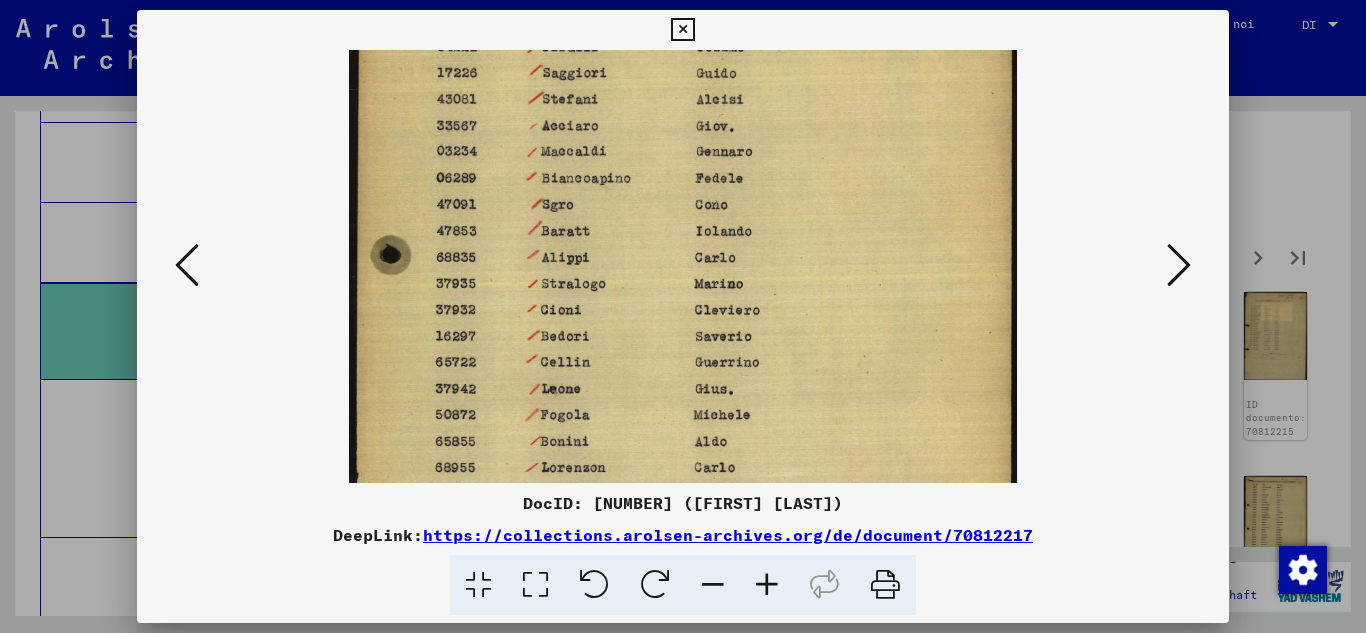 drag, startPoint x: 695, startPoint y: 417, endPoint x: 695, endPoint y: 310, distance: 107 